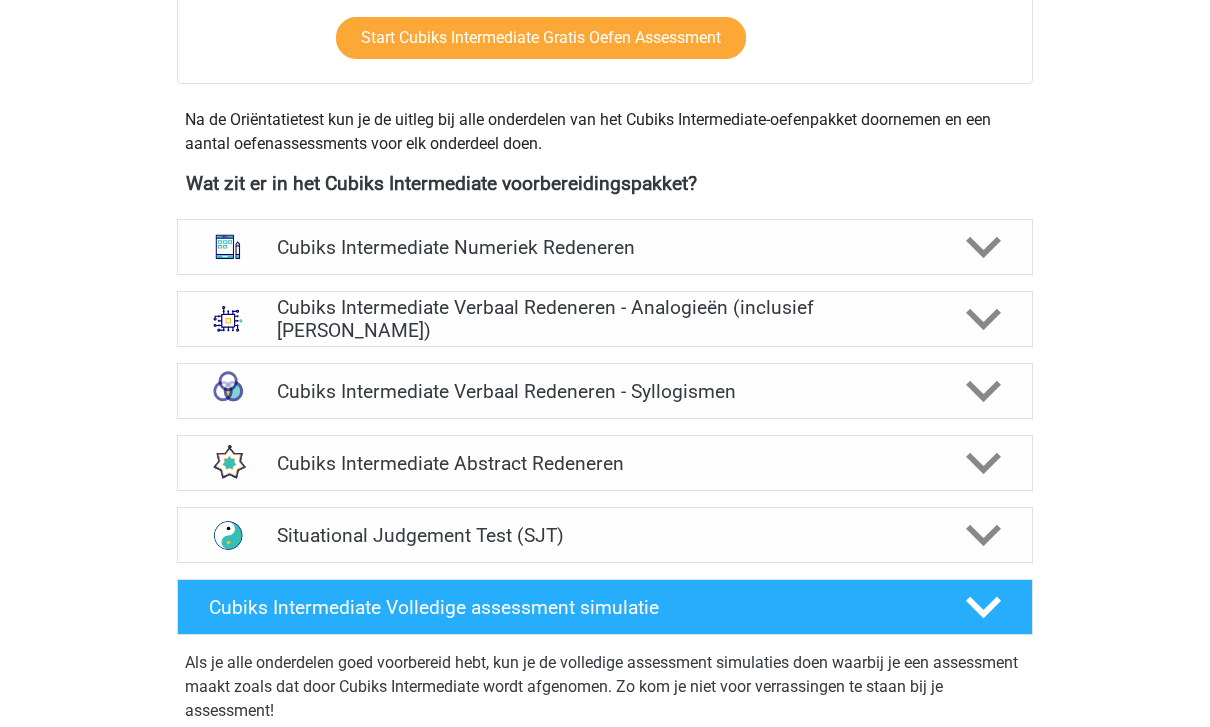 click at bounding box center (982, 248) 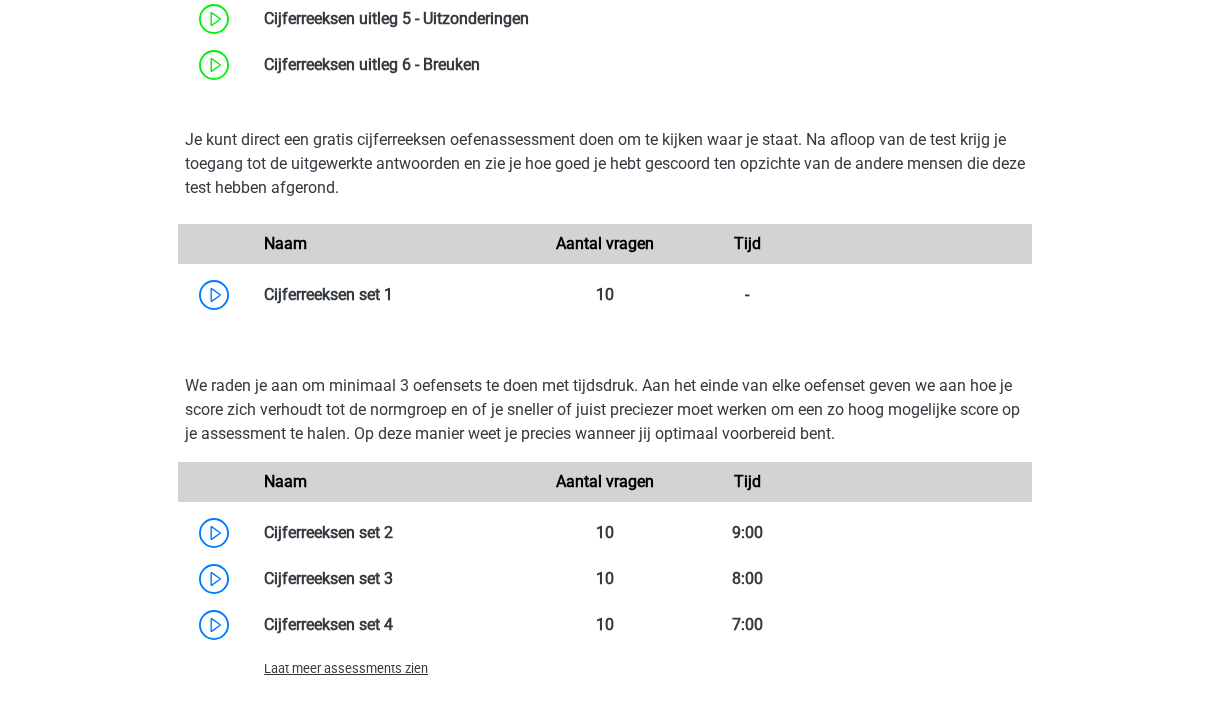 scroll, scrollTop: 1216, scrollLeft: 0, axis: vertical 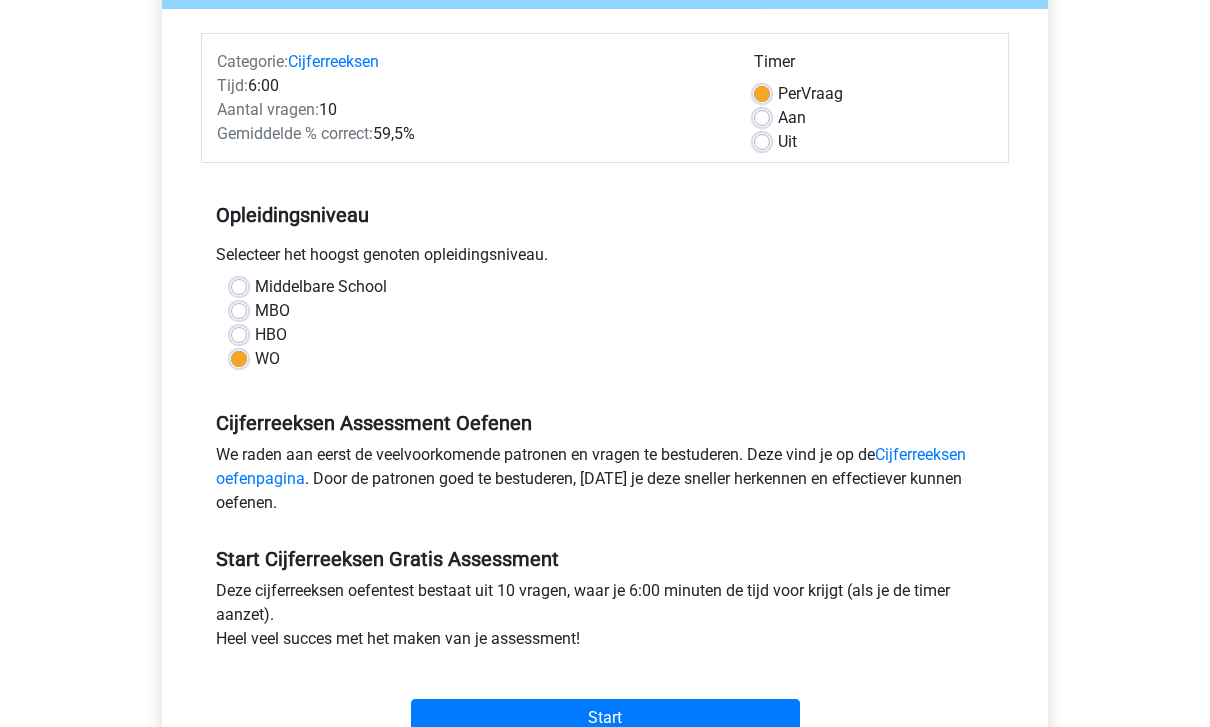 click on "Aan" at bounding box center (792, 119) 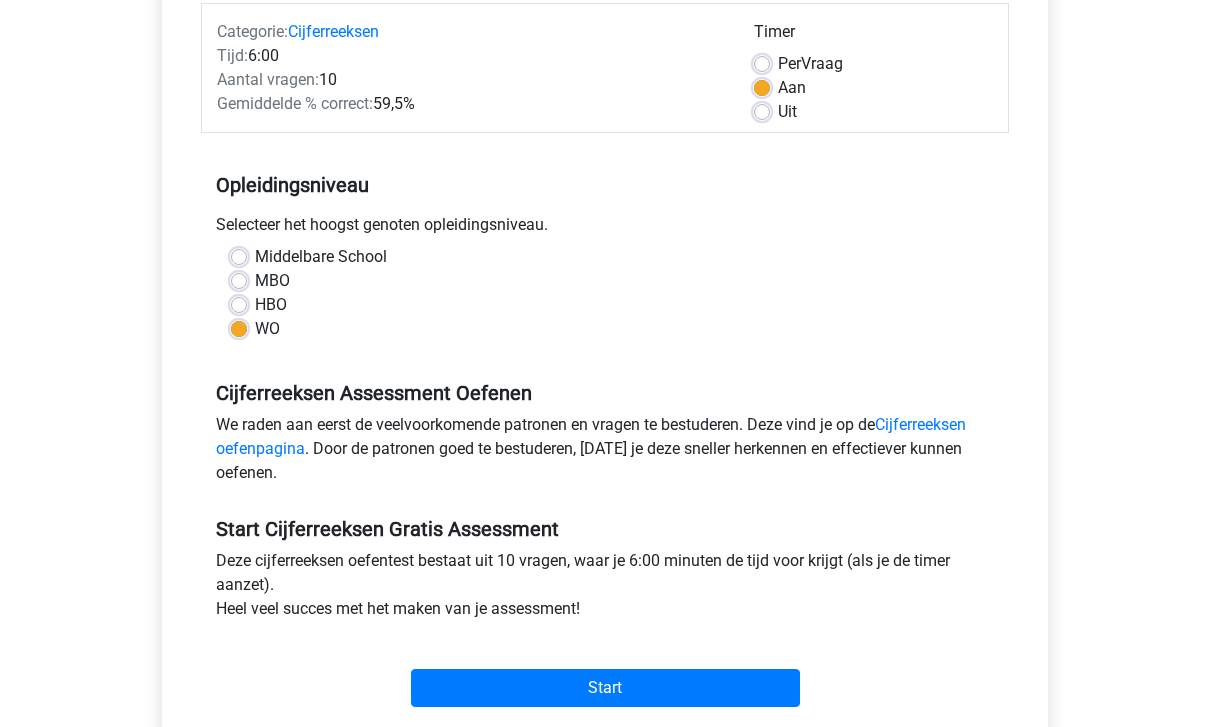 scroll, scrollTop: 259, scrollLeft: 0, axis: vertical 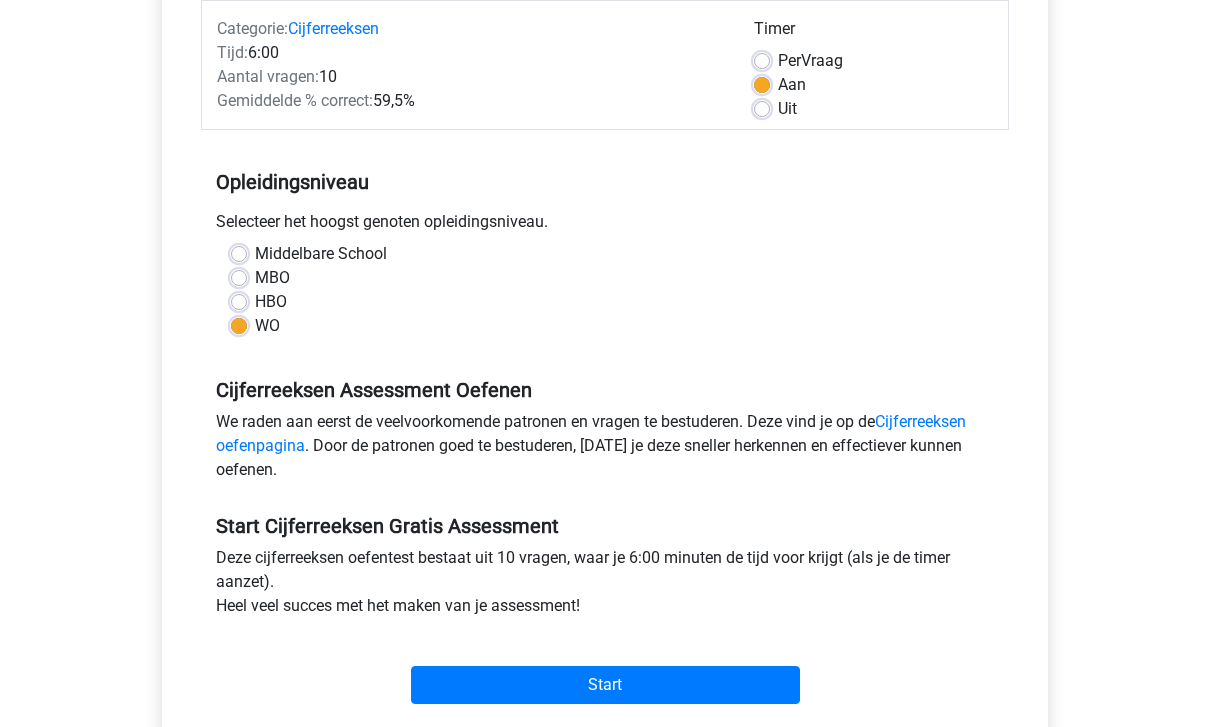click on "Start" at bounding box center [605, 686] 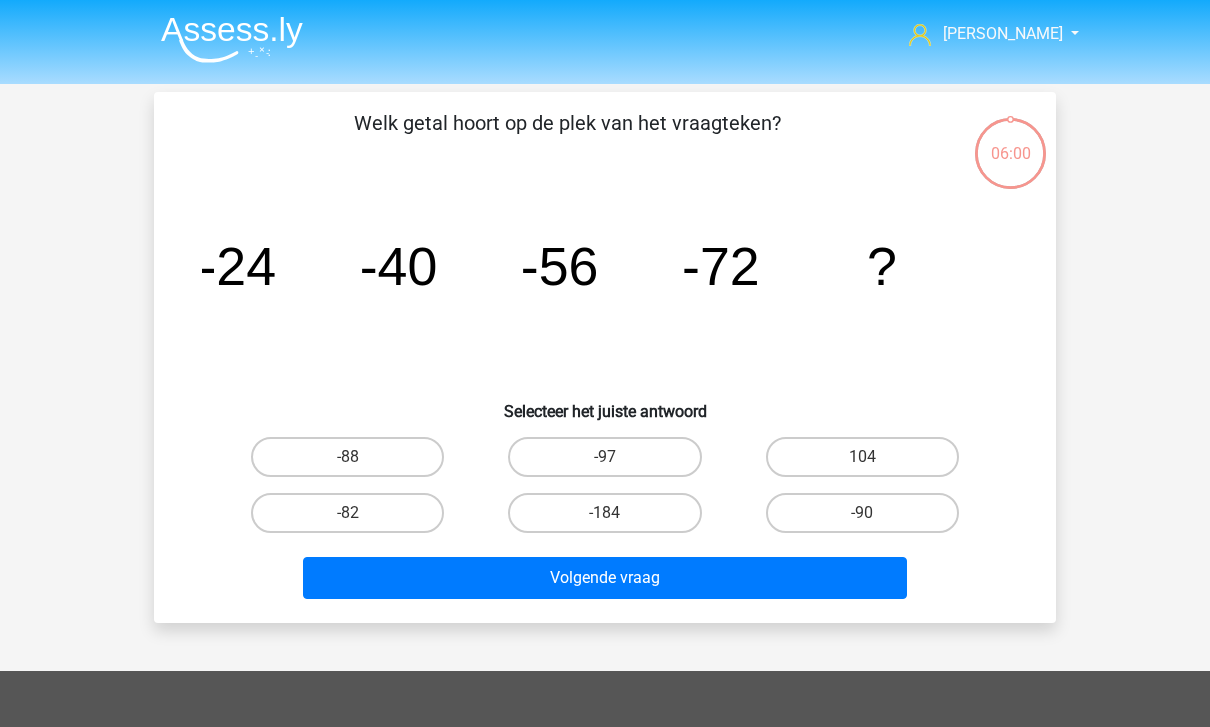 scroll, scrollTop: 0, scrollLeft: 0, axis: both 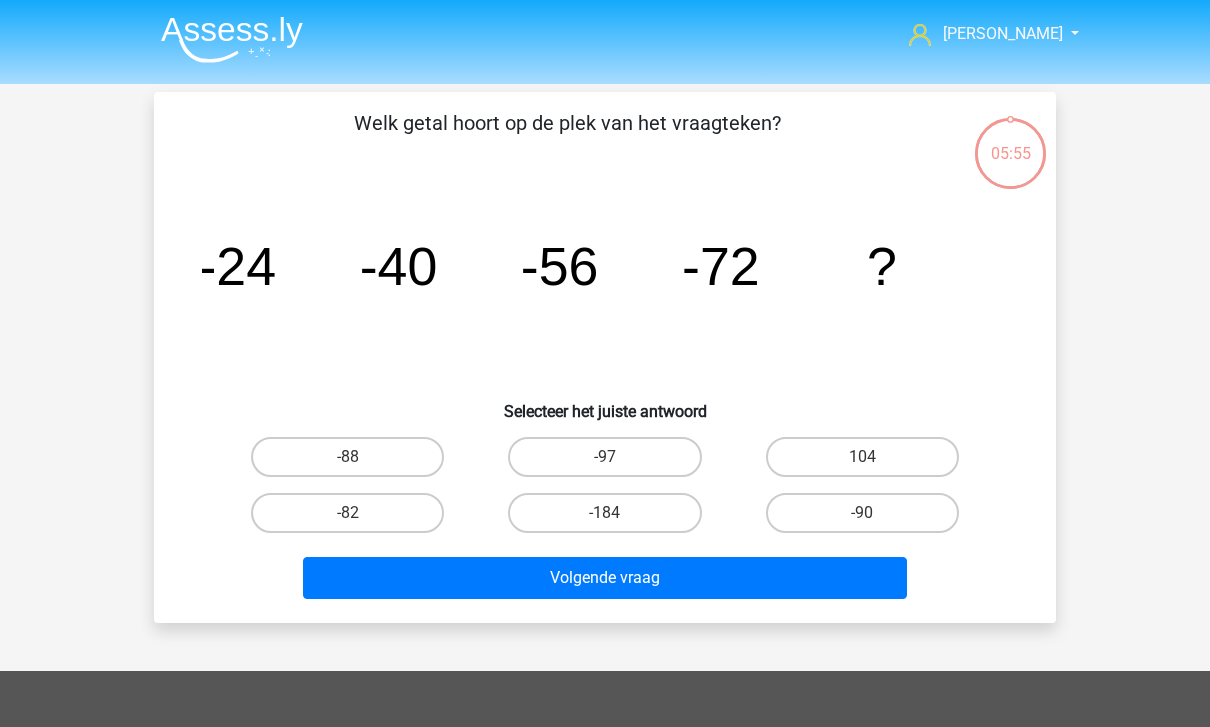 click on "-88" at bounding box center (347, 457) 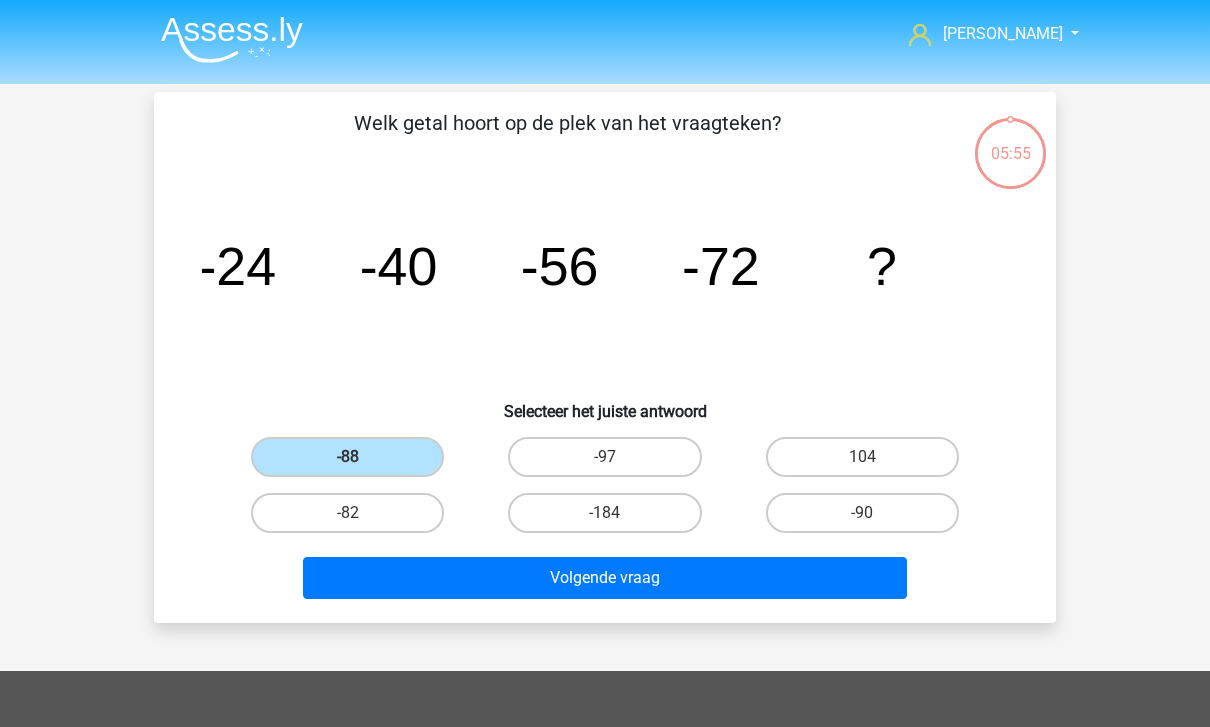 click on "Welk getal hoort op de plek van het vraagteken?
image/svg+xml
-24
-40
-56
-72
?
Selecteer het juiste antwoord" at bounding box center [605, 357] 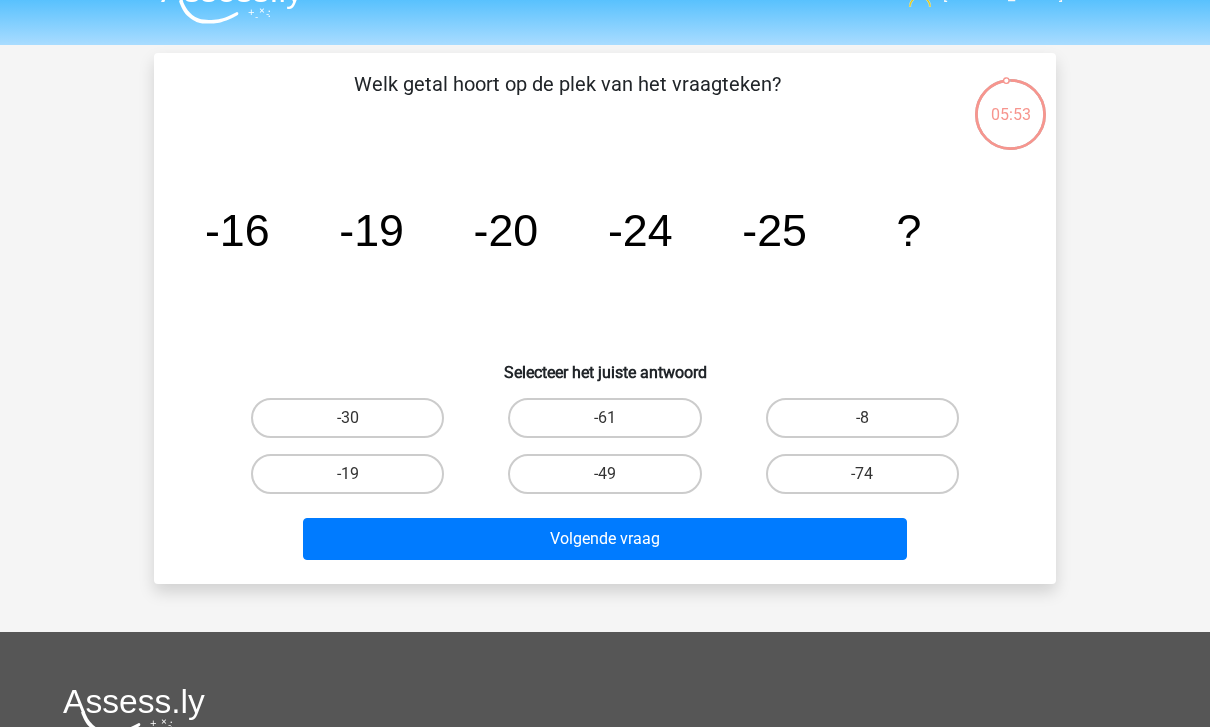 scroll, scrollTop: 31, scrollLeft: 0, axis: vertical 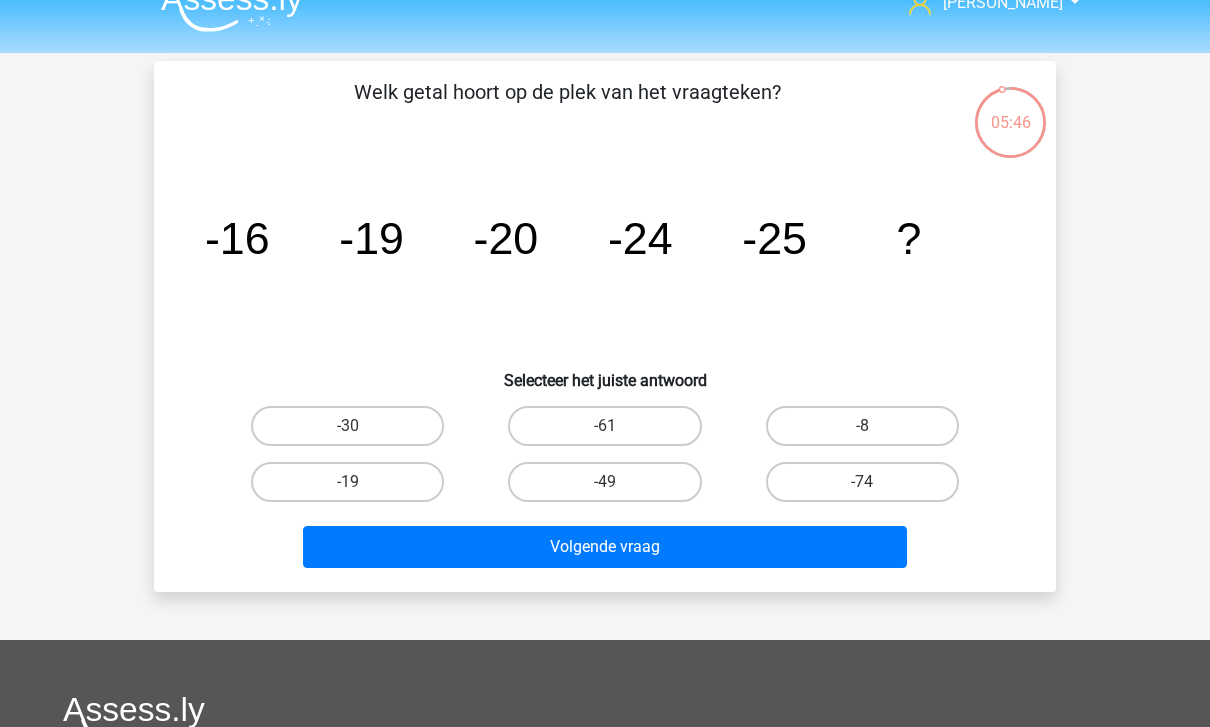 click on "-30" at bounding box center [347, 426] 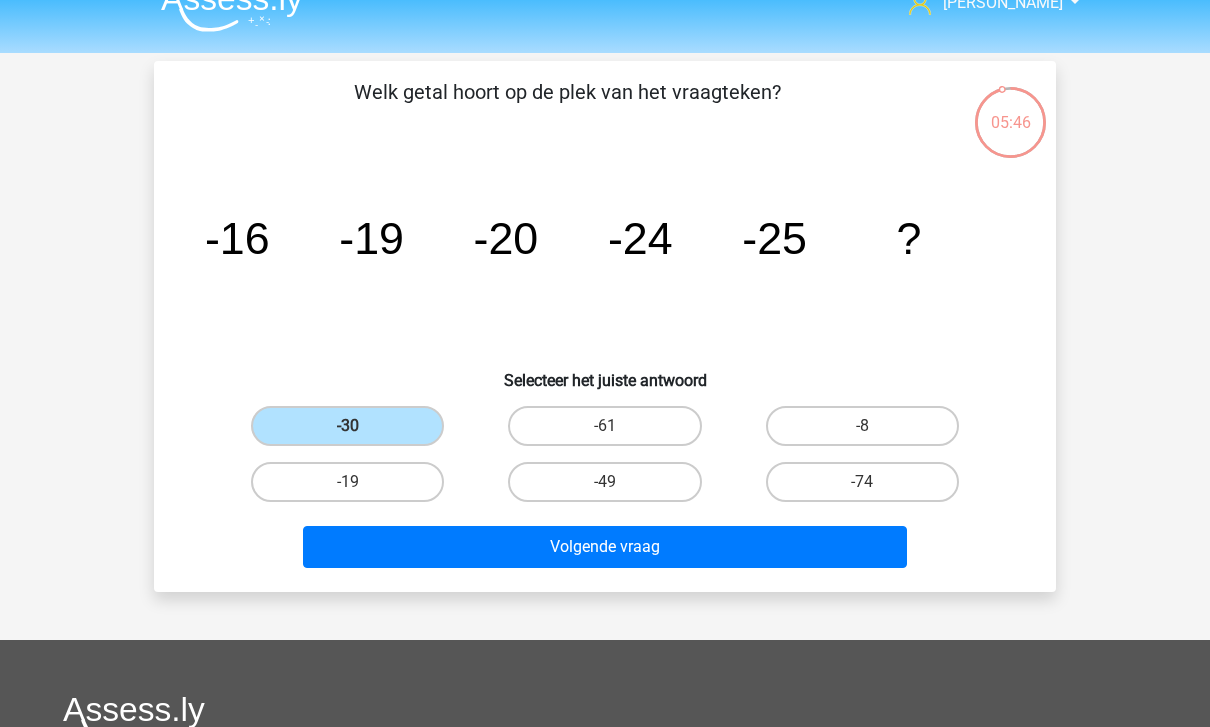 click on "Volgende vraag" at bounding box center [605, 547] 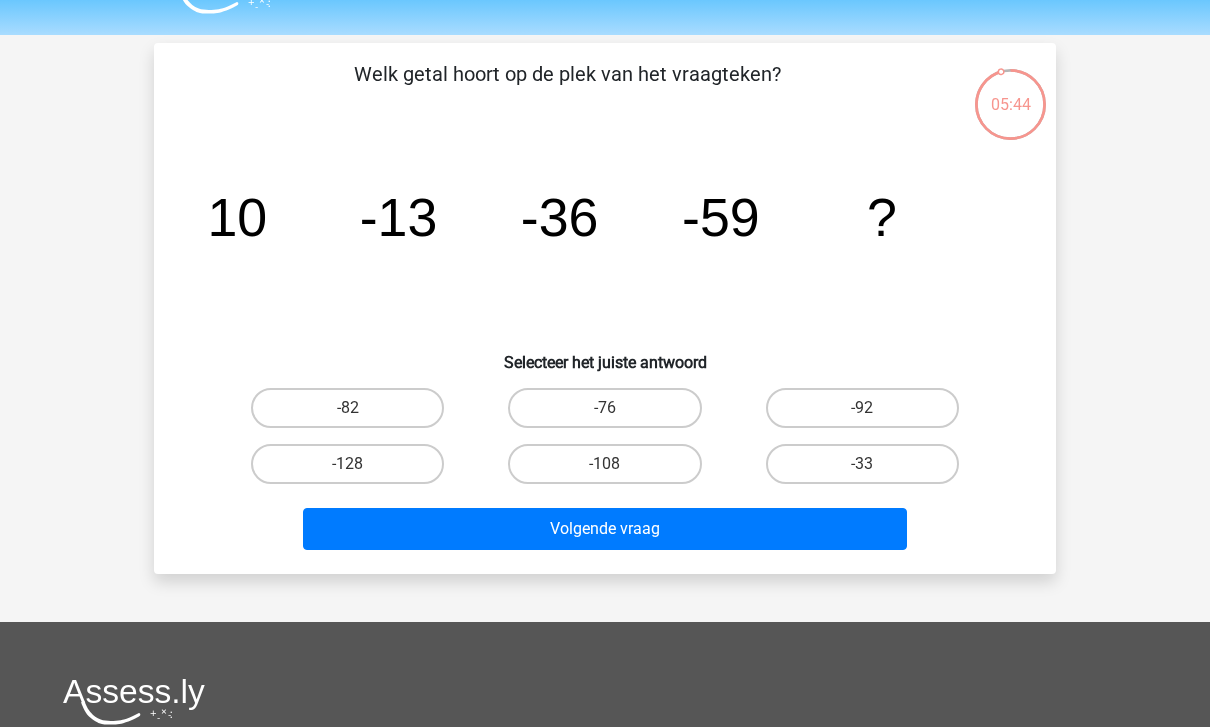 scroll, scrollTop: 48, scrollLeft: 0, axis: vertical 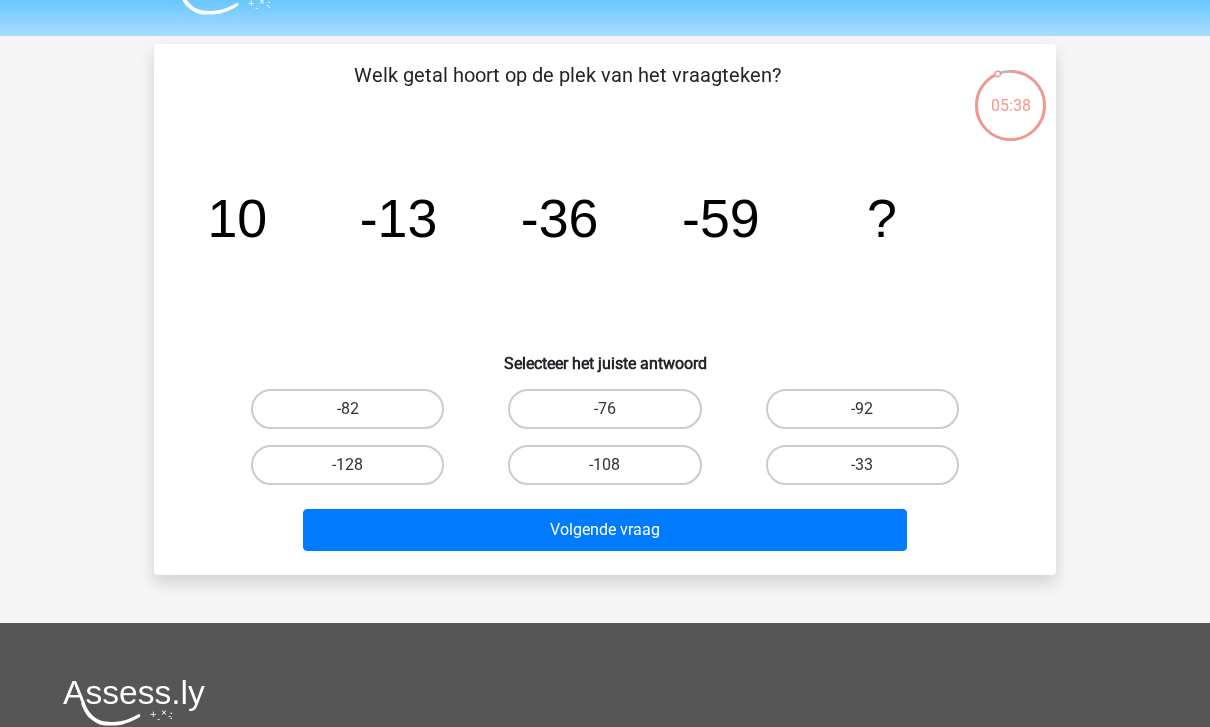 click on "-82" at bounding box center [347, 409] 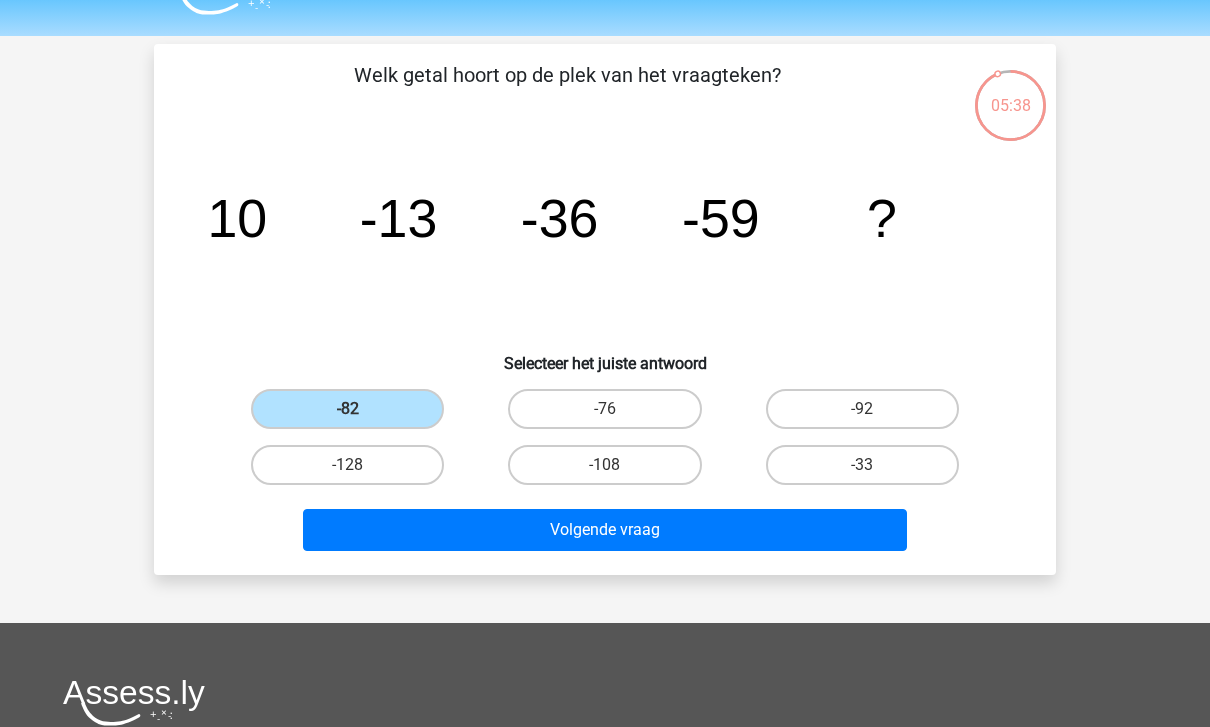 click on "Volgende vraag" at bounding box center [605, 530] 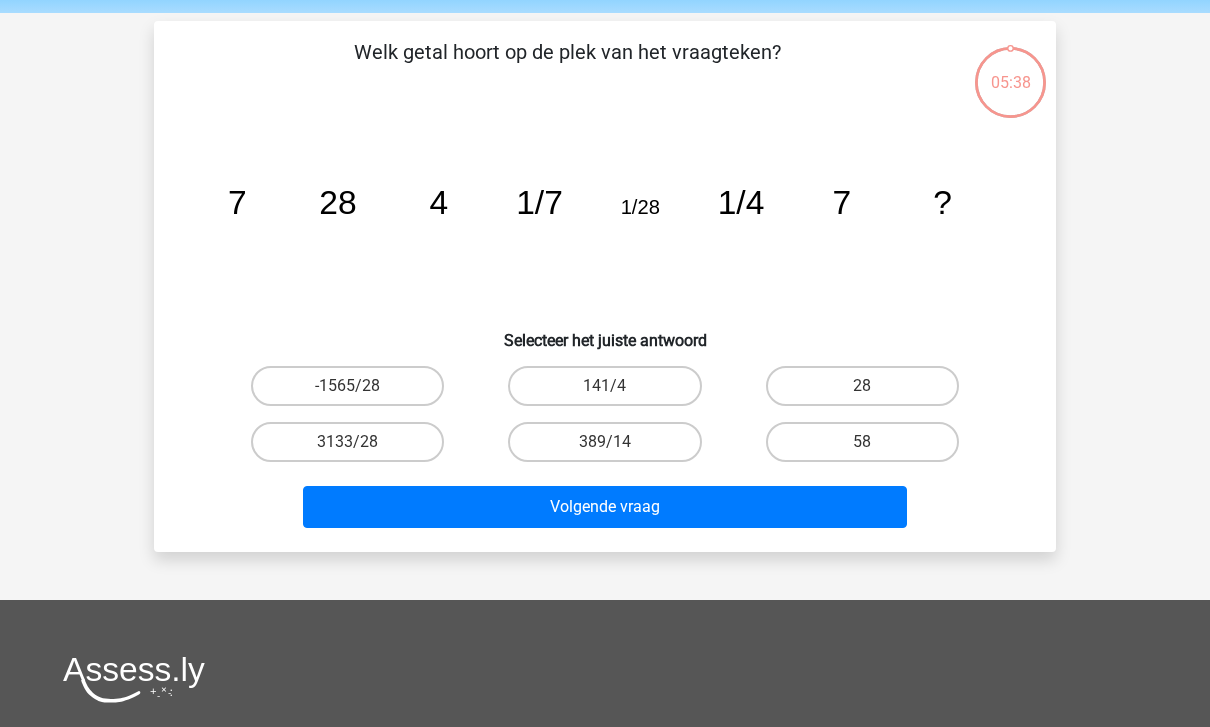 scroll, scrollTop: 25, scrollLeft: 0, axis: vertical 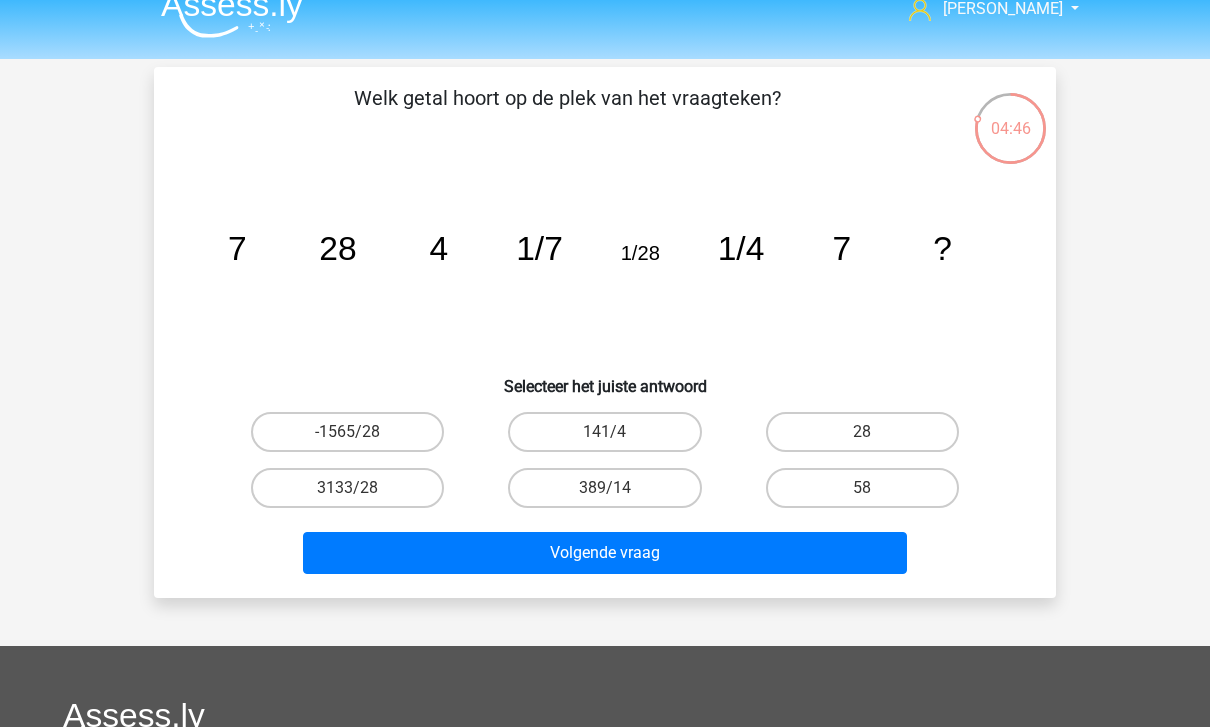click on "28" at bounding box center (862, 432) 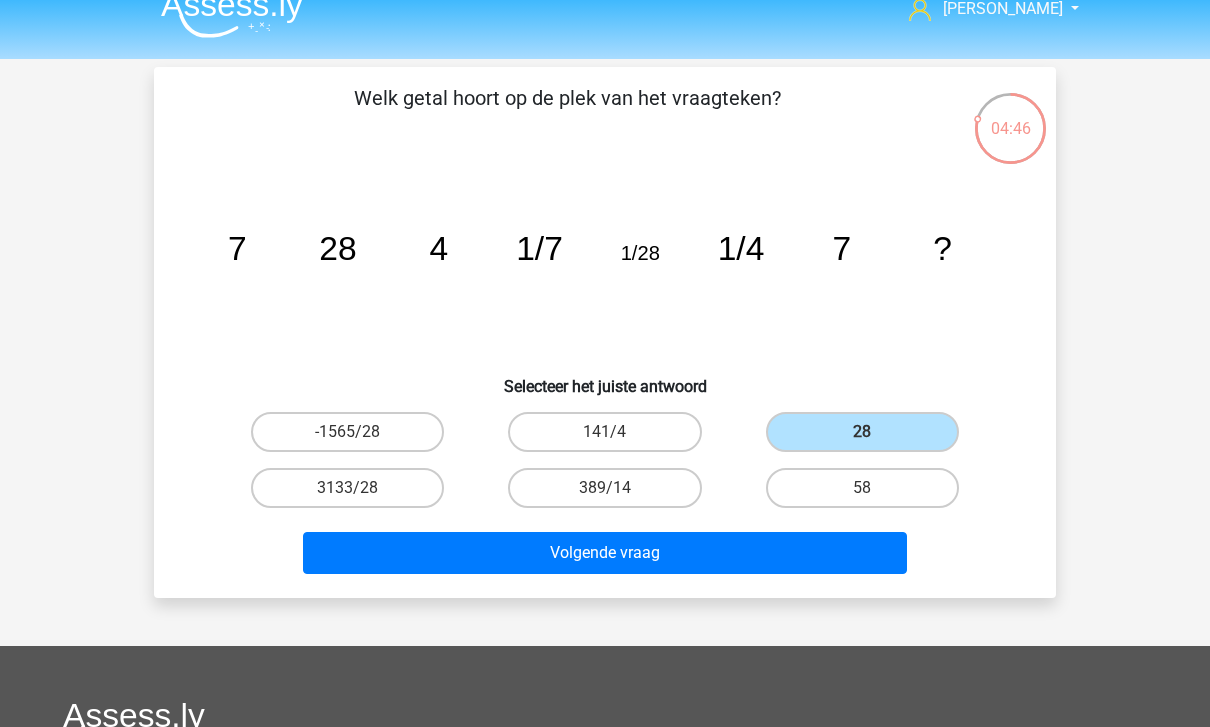click on "Volgende vraag" at bounding box center [605, 553] 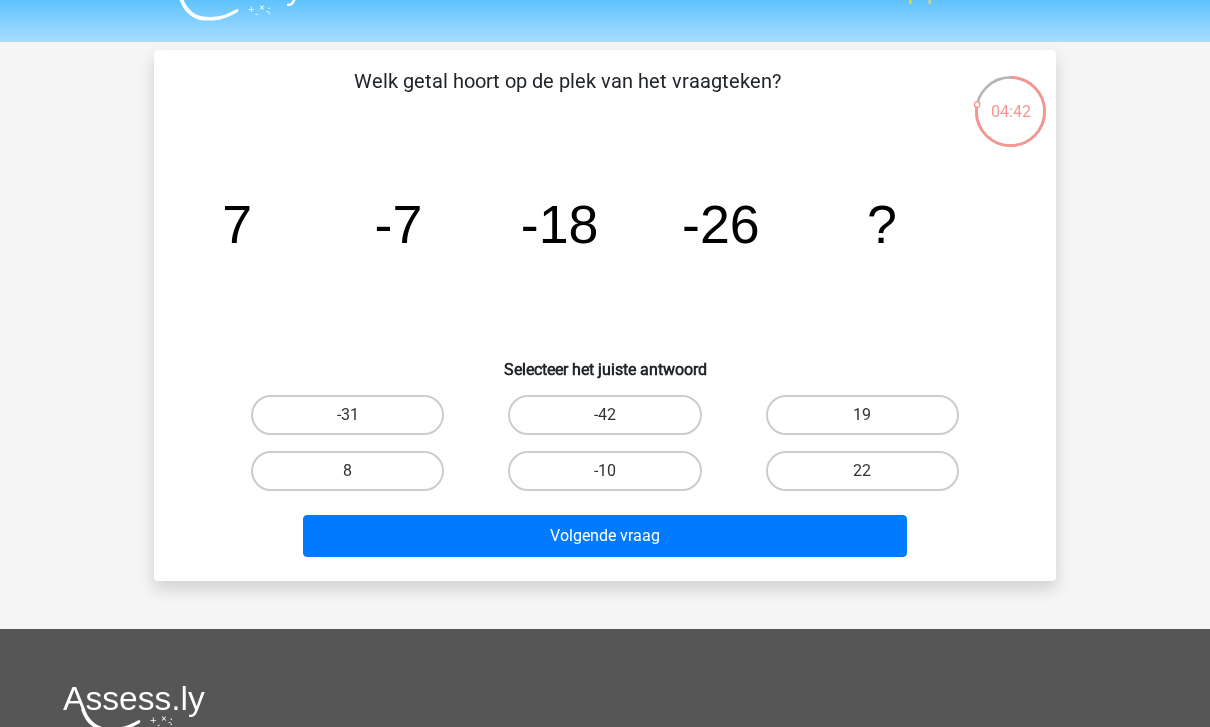 scroll, scrollTop: 31, scrollLeft: 0, axis: vertical 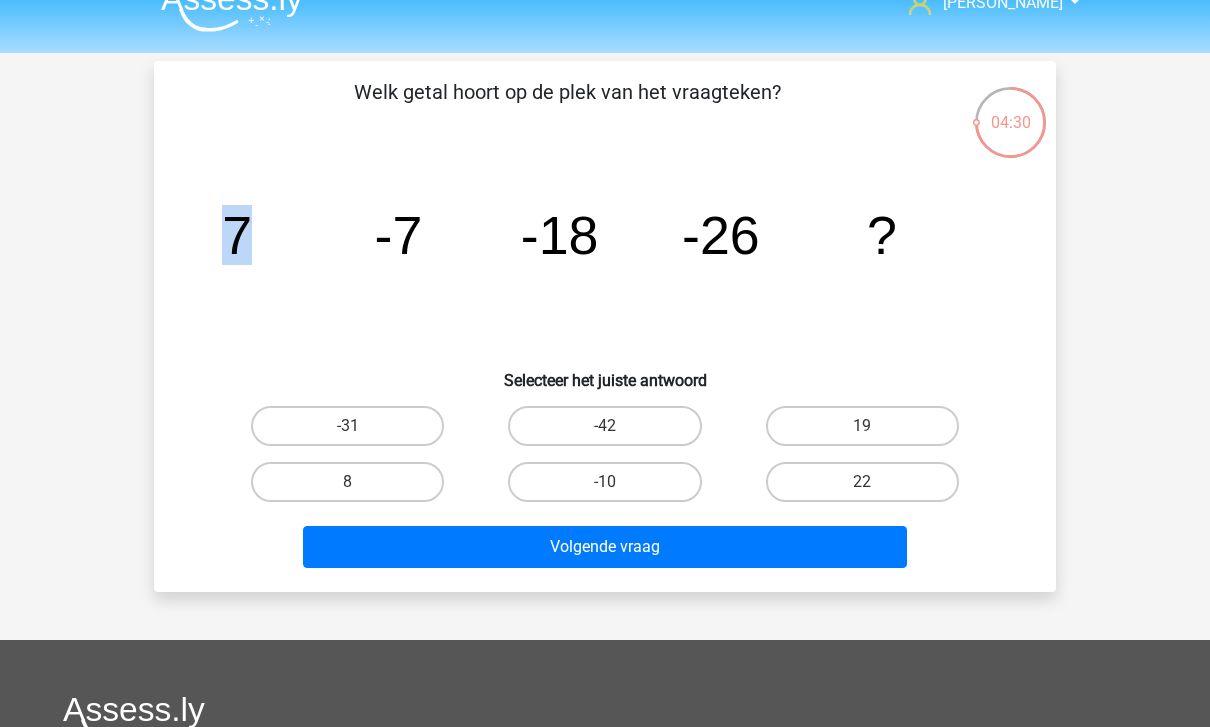 click on "Bjarne
bjarne050@gmail.com
Nederlands
English" at bounding box center [605, 568] 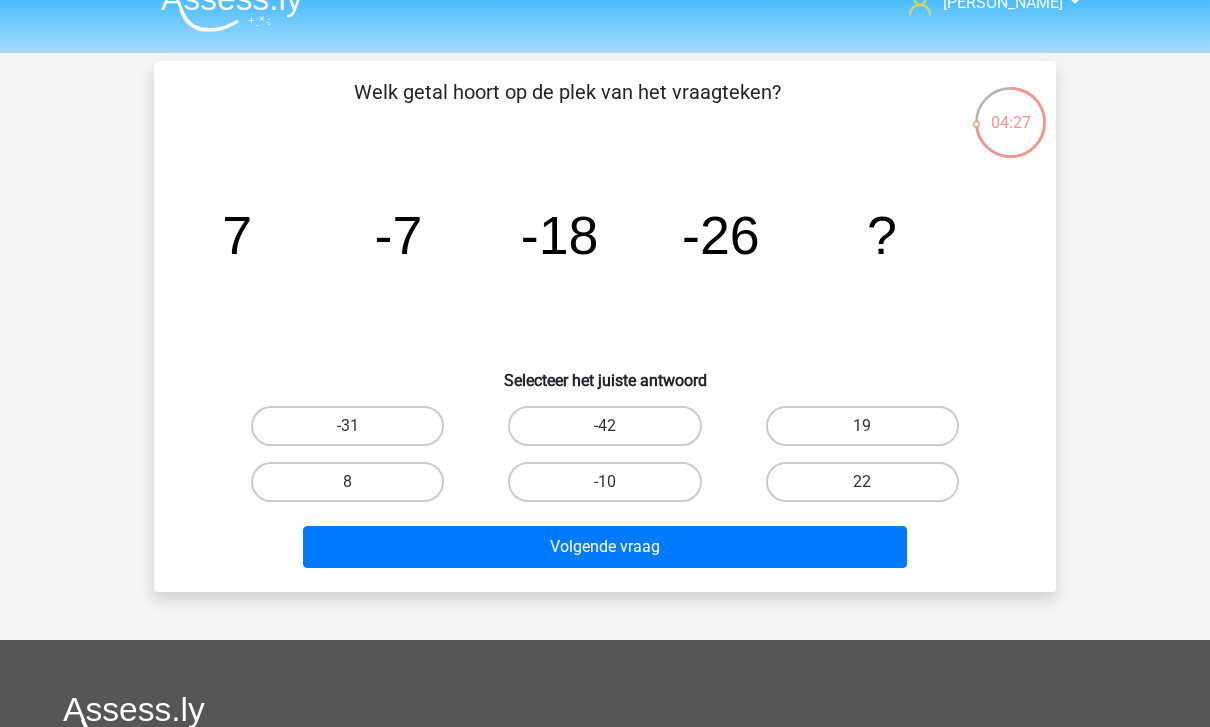 click on "-31" at bounding box center (347, 426) 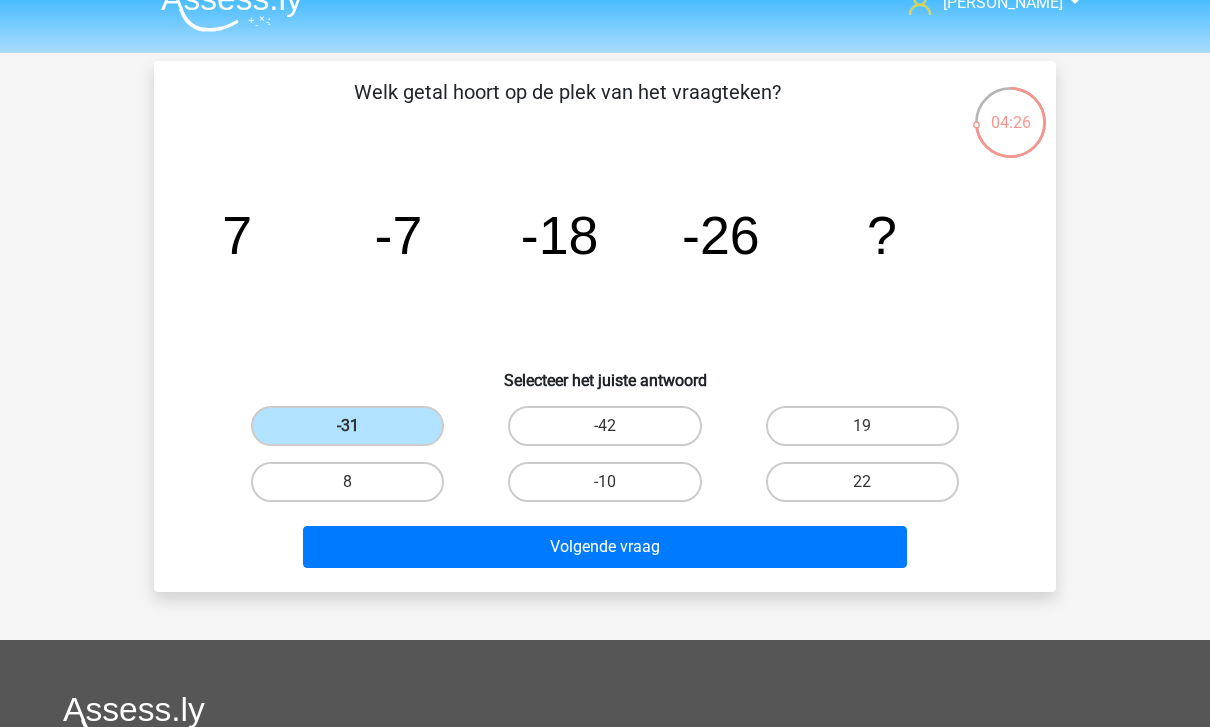 click on "Volgende vraag" at bounding box center [605, 547] 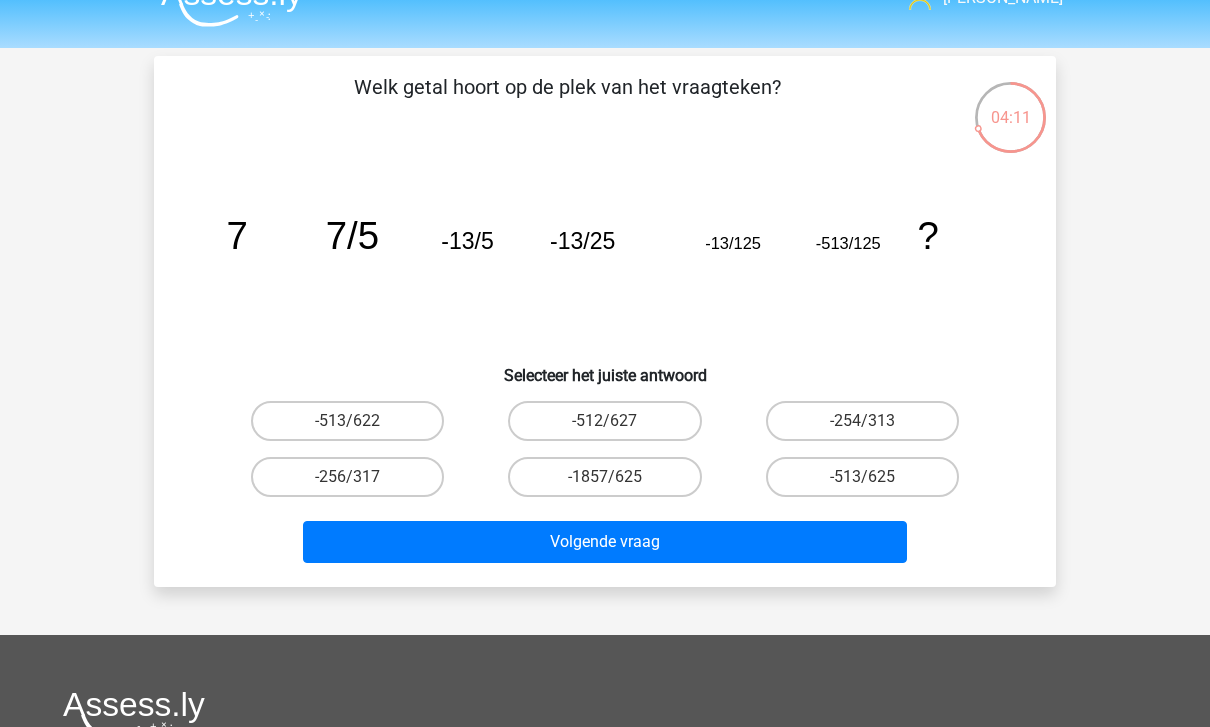 scroll, scrollTop: 36, scrollLeft: 0, axis: vertical 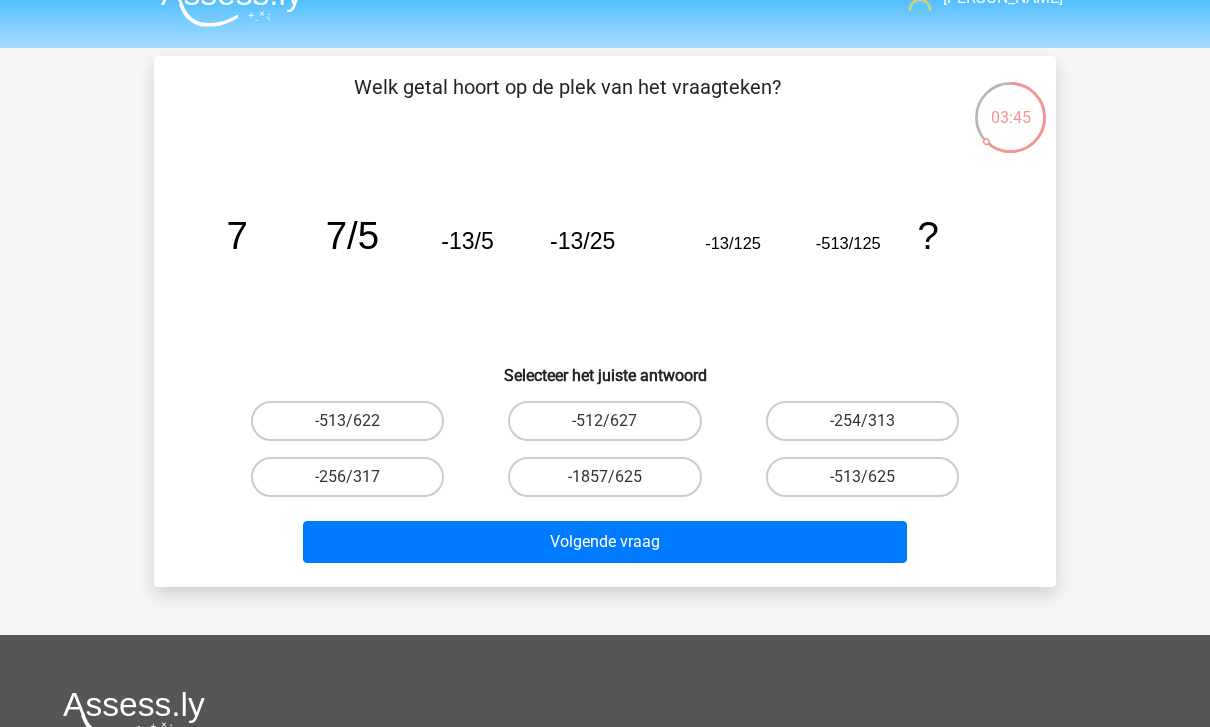 click on "-513/625" at bounding box center (868, 483) 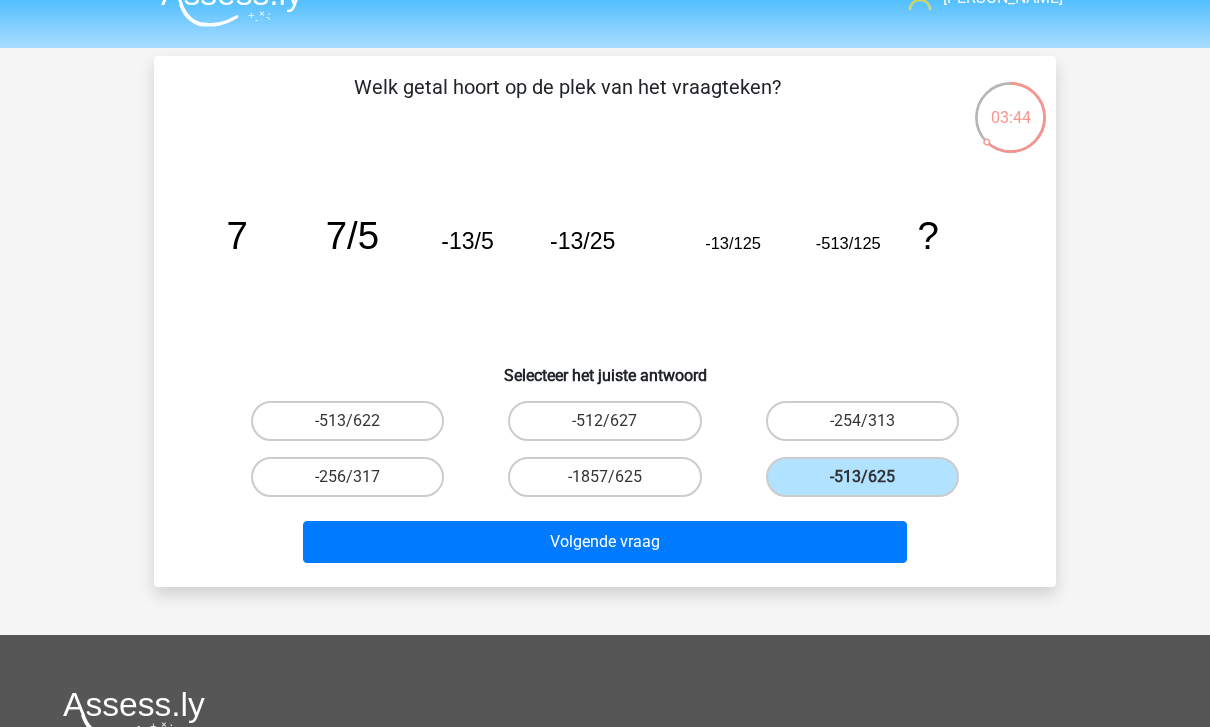 click on "Volgende vraag" at bounding box center (605, 542) 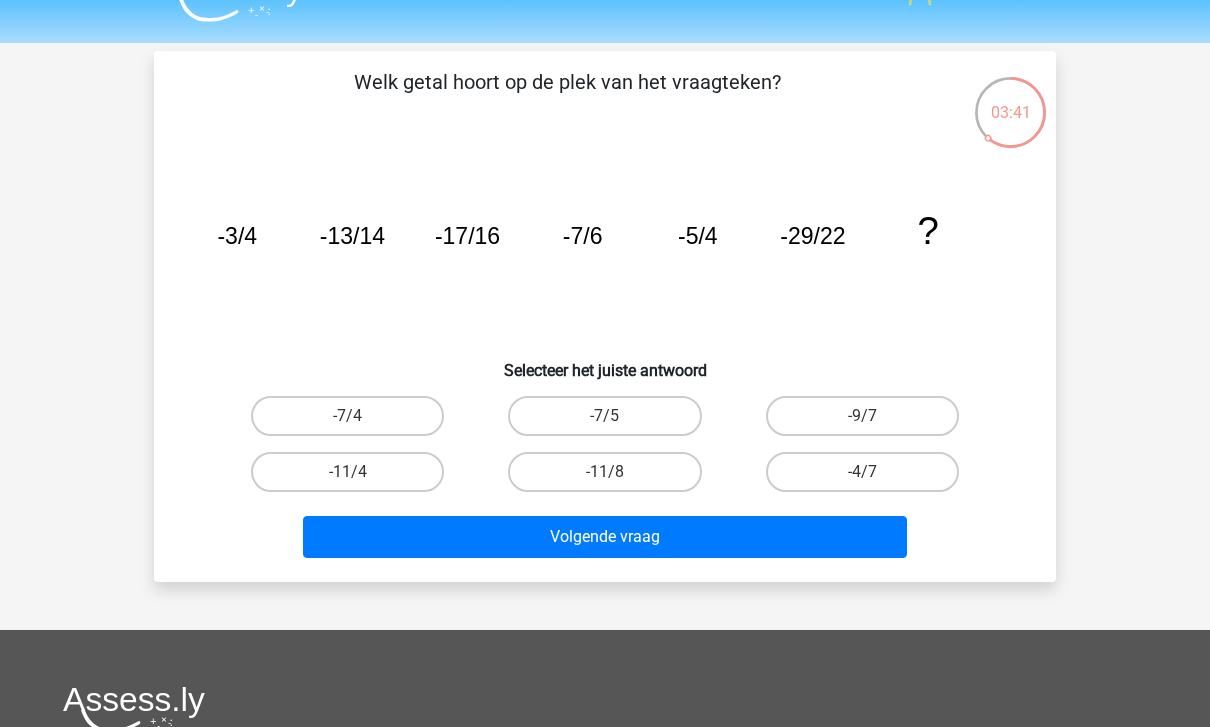 scroll, scrollTop: 27, scrollLeft: 0, axis: vertical 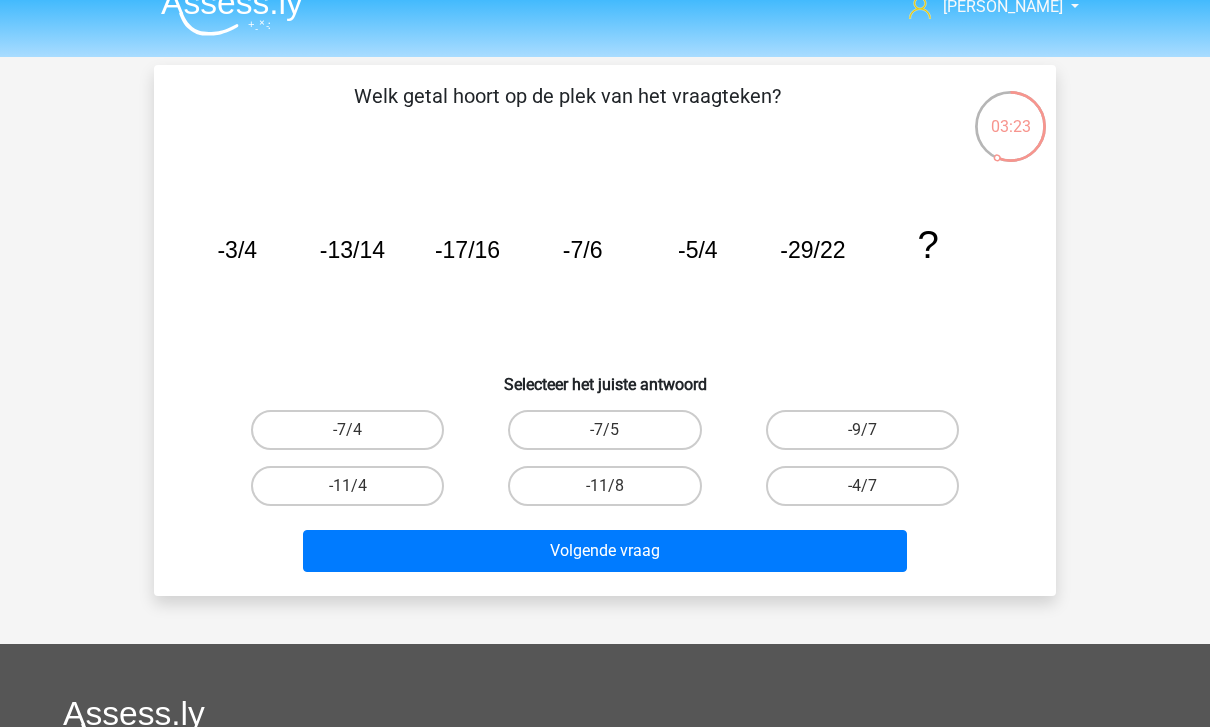 click on "-11/4" at bounding box center [347, 486] 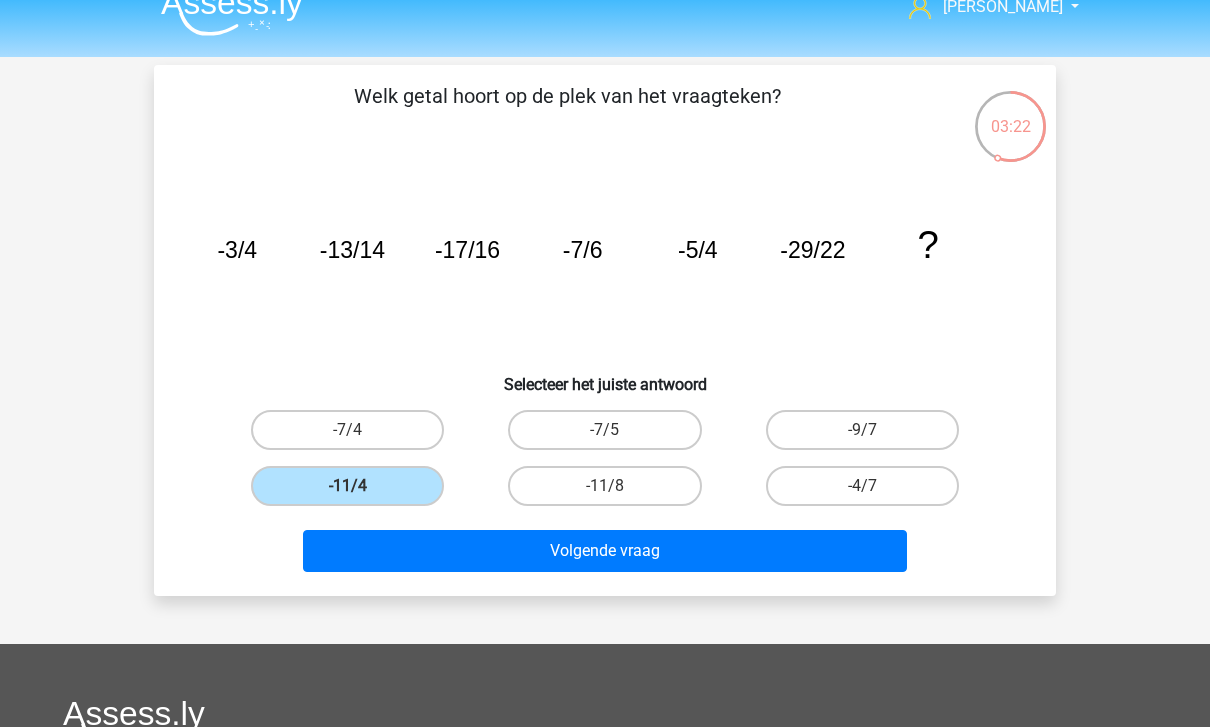 click on "Volgende vraag" at bounding box center (605, 551) 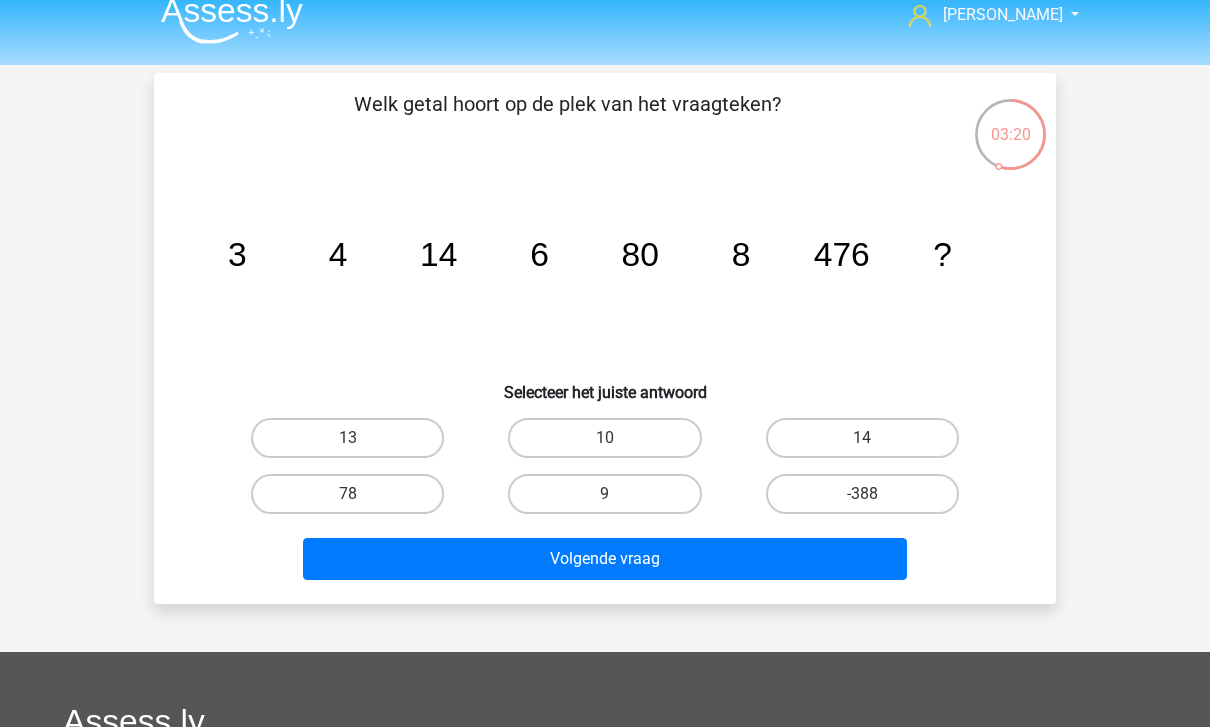 scroll, scrollTop: 0, scrollLeft: 0, axis: both 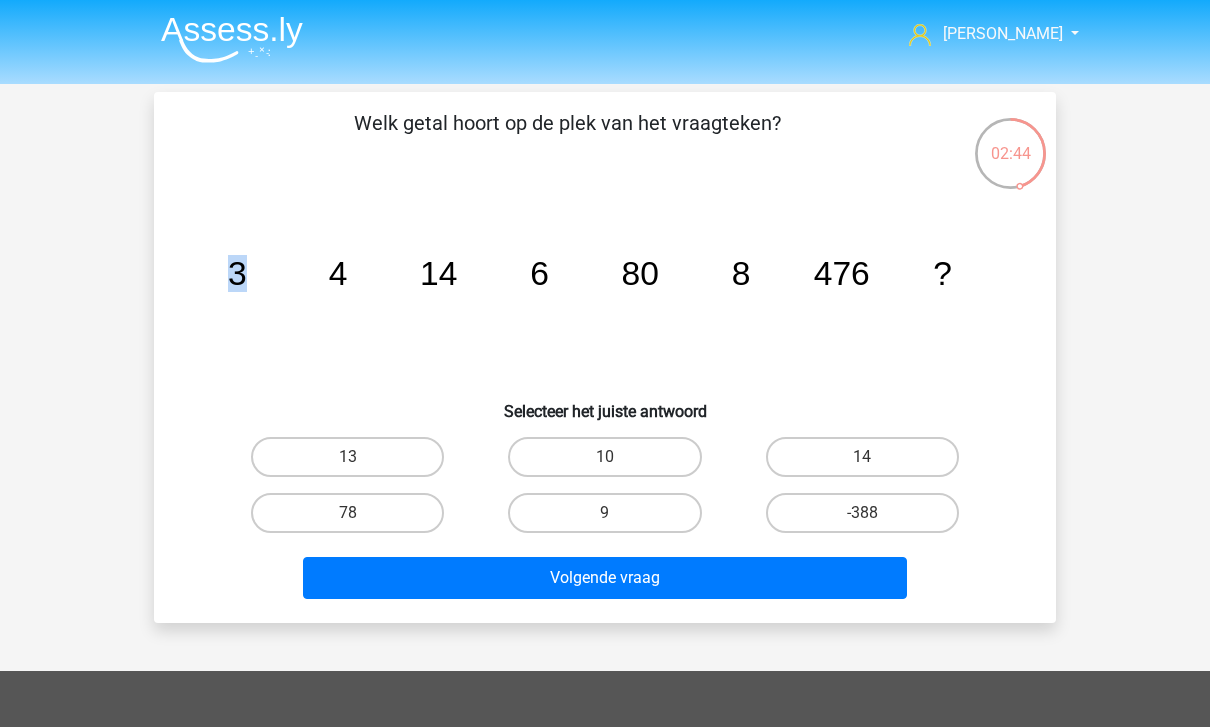 click on "image/svg+xml
3
4
14
6
80
8
476
?" 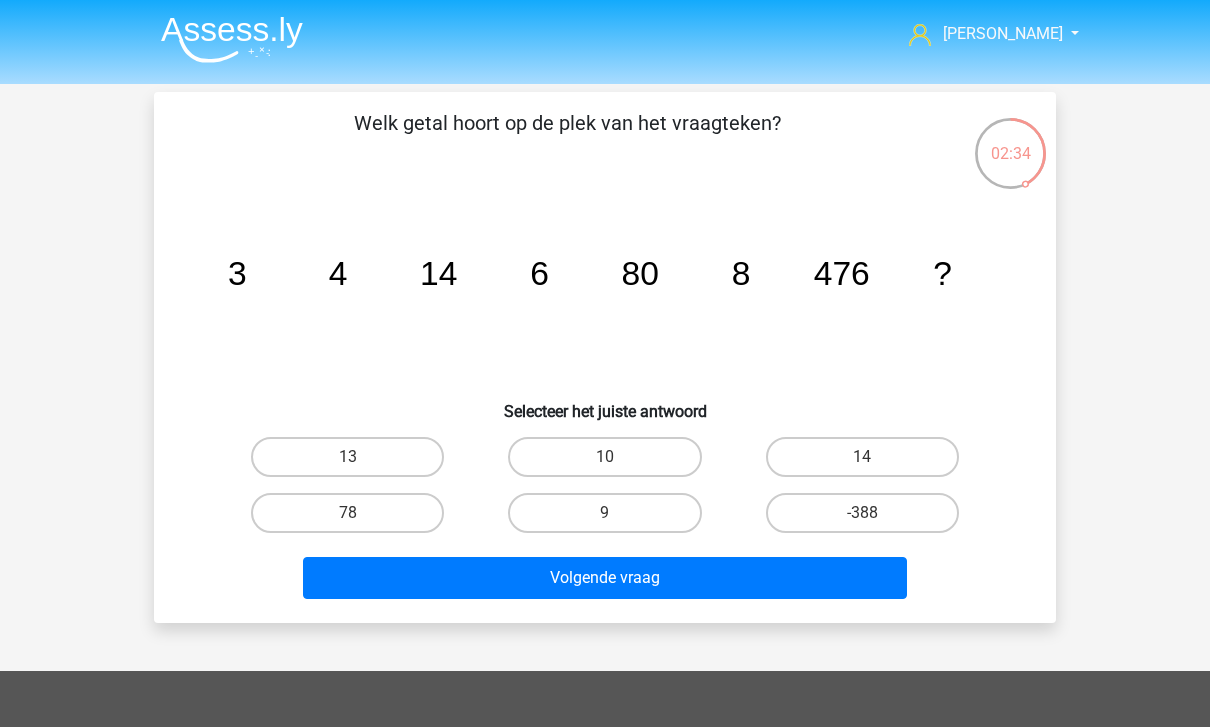 click on "10" at bounding box center (604, 457) 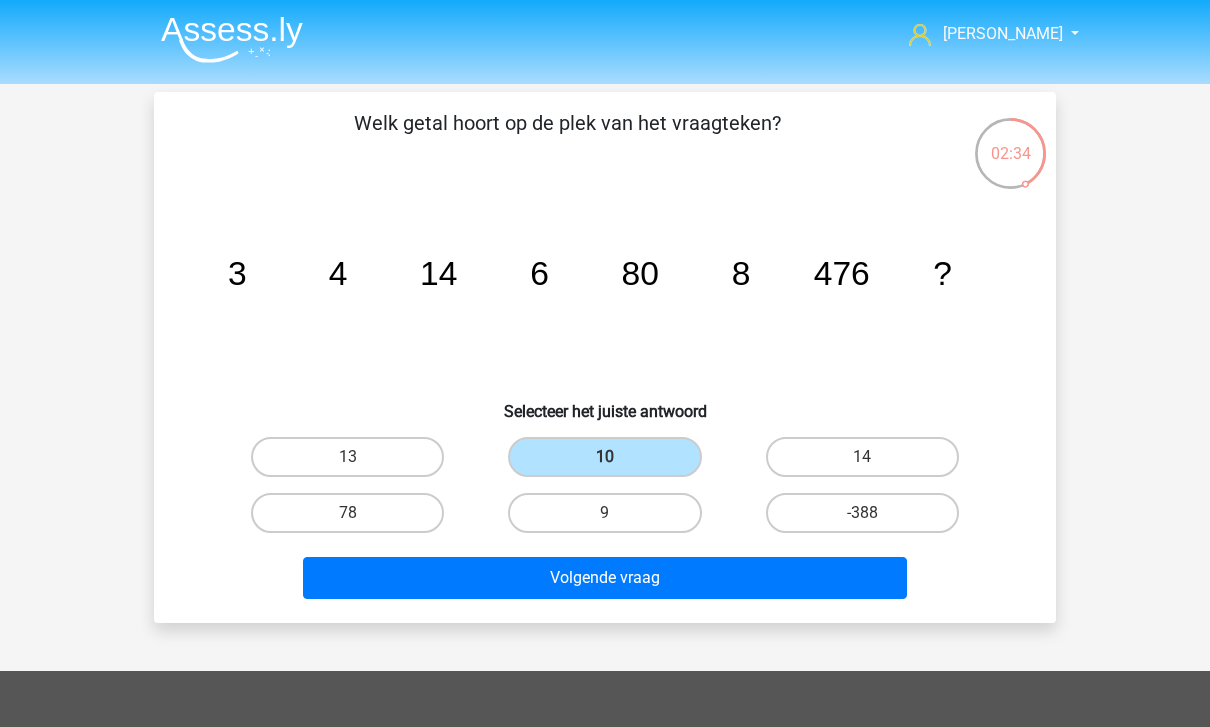 click on "Volgende vraag" at bounding box center [605, 578] 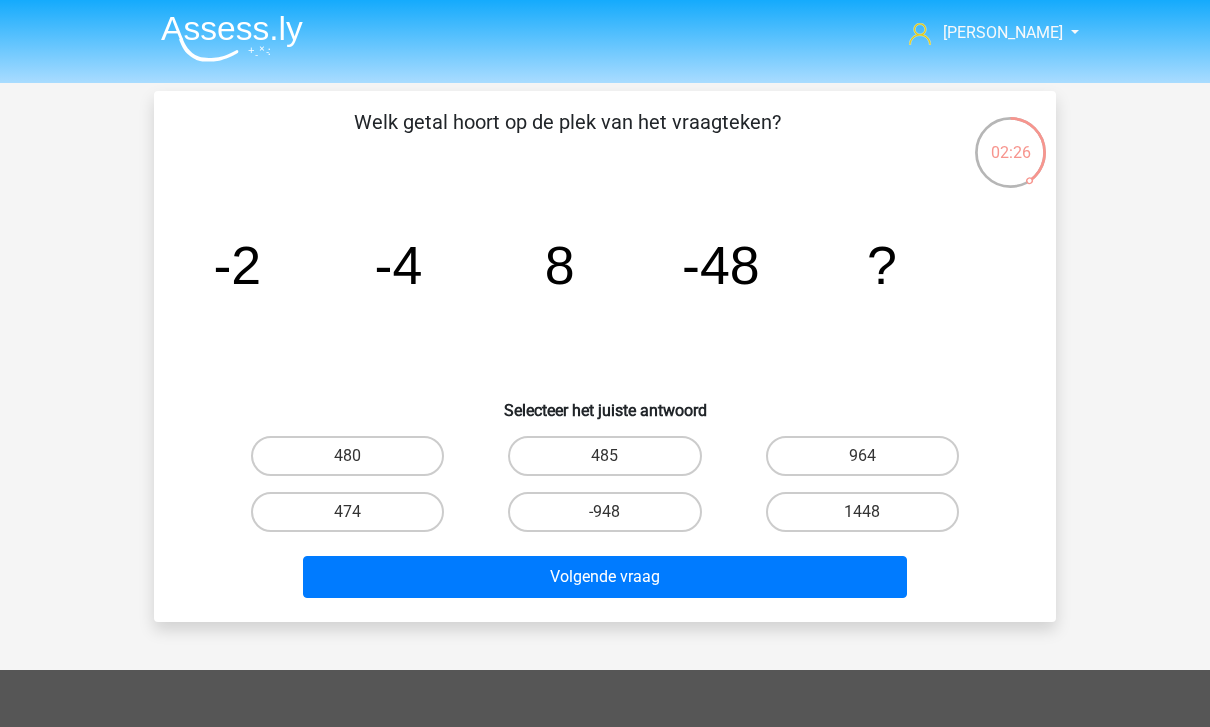 scroll, scrollTop: 0, scrollLeft: 0, axis: both 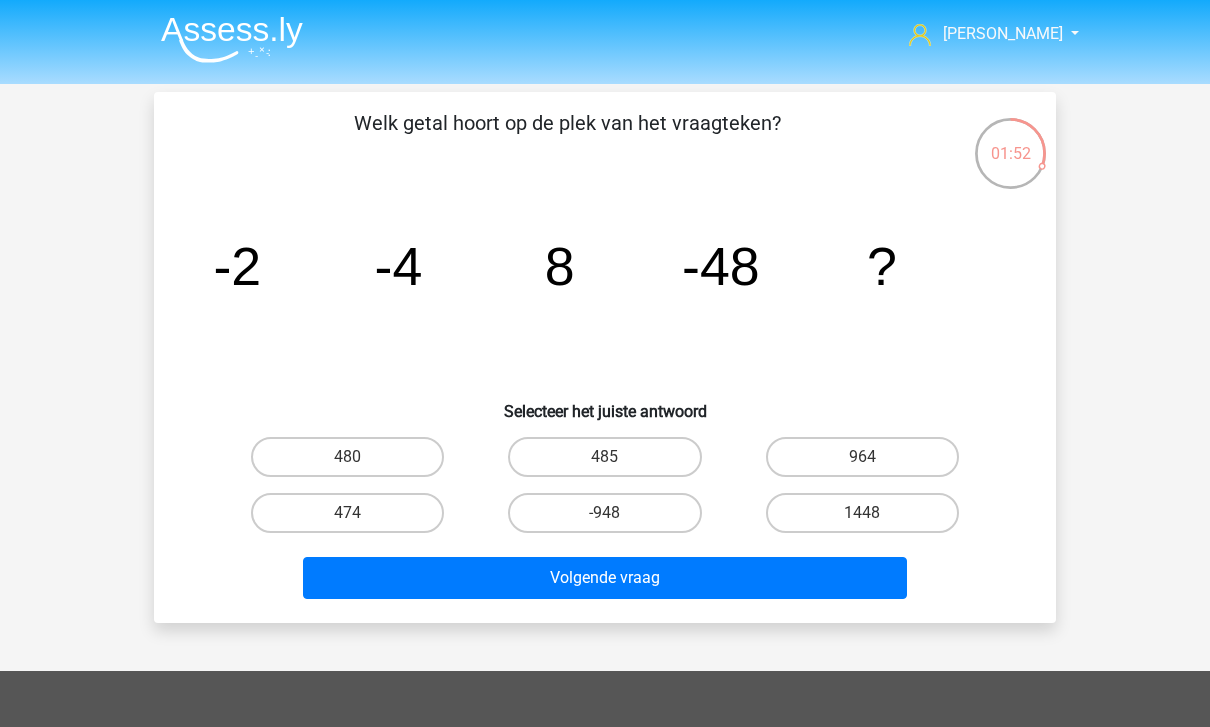 click on "-948" at bounding box center [604, 513] 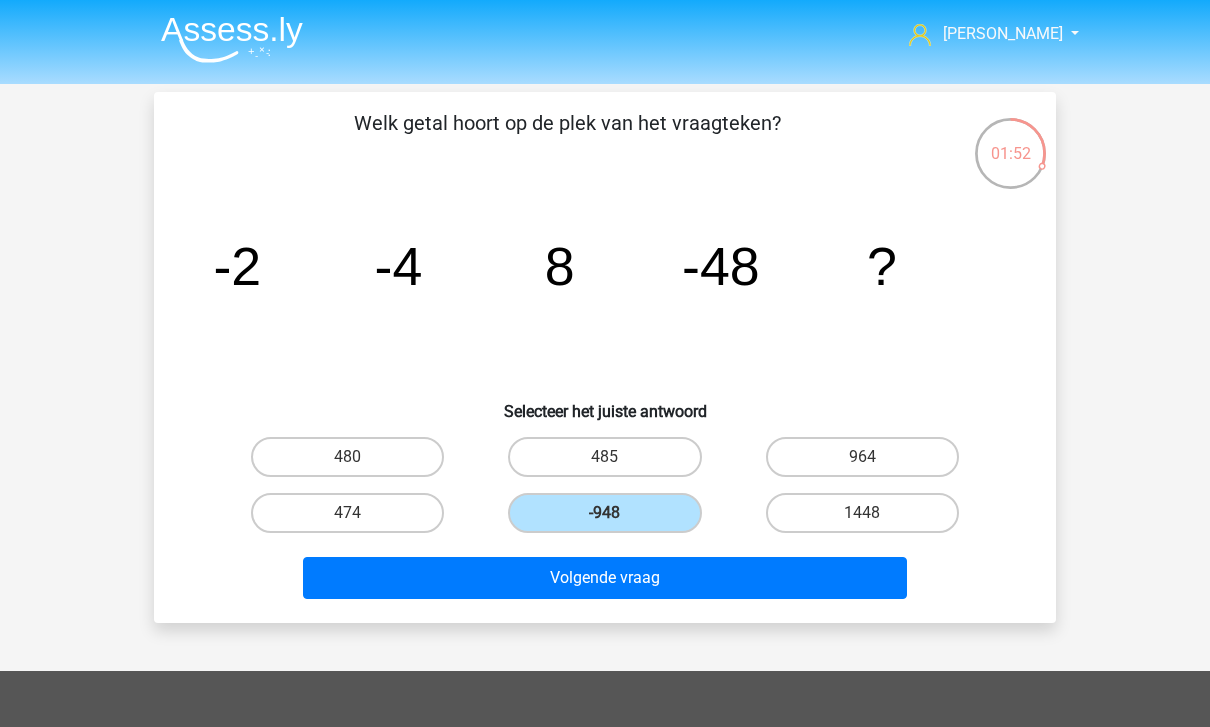 click on "Volgende vraag" at bounding box center (605, 578) 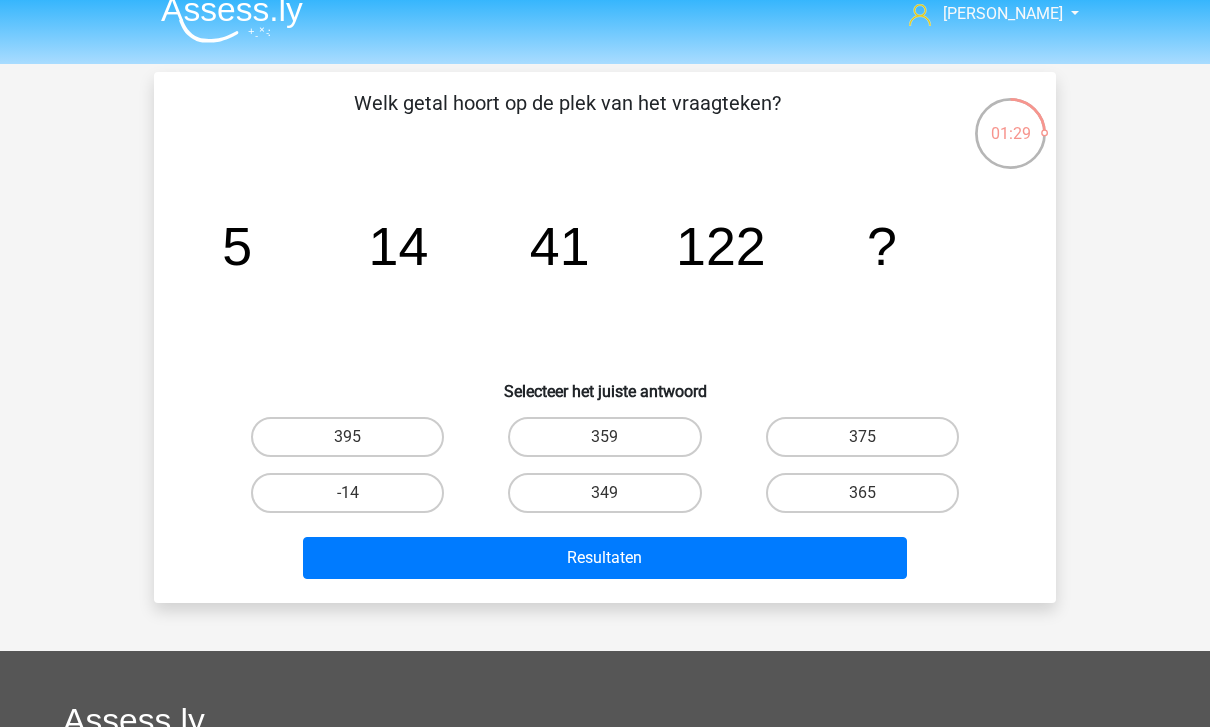 scroll, scrollTop: 26, scrollLeft: 0, axis: vertical 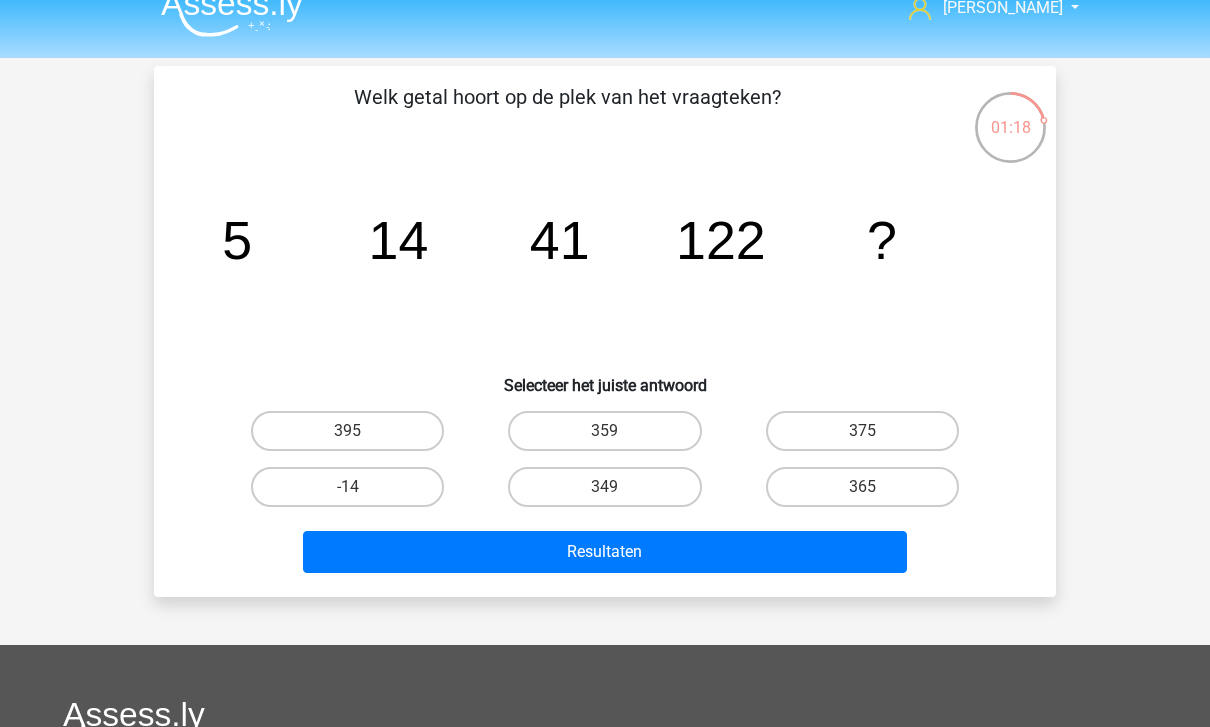 click on "365" at bounding box center (862, 487) 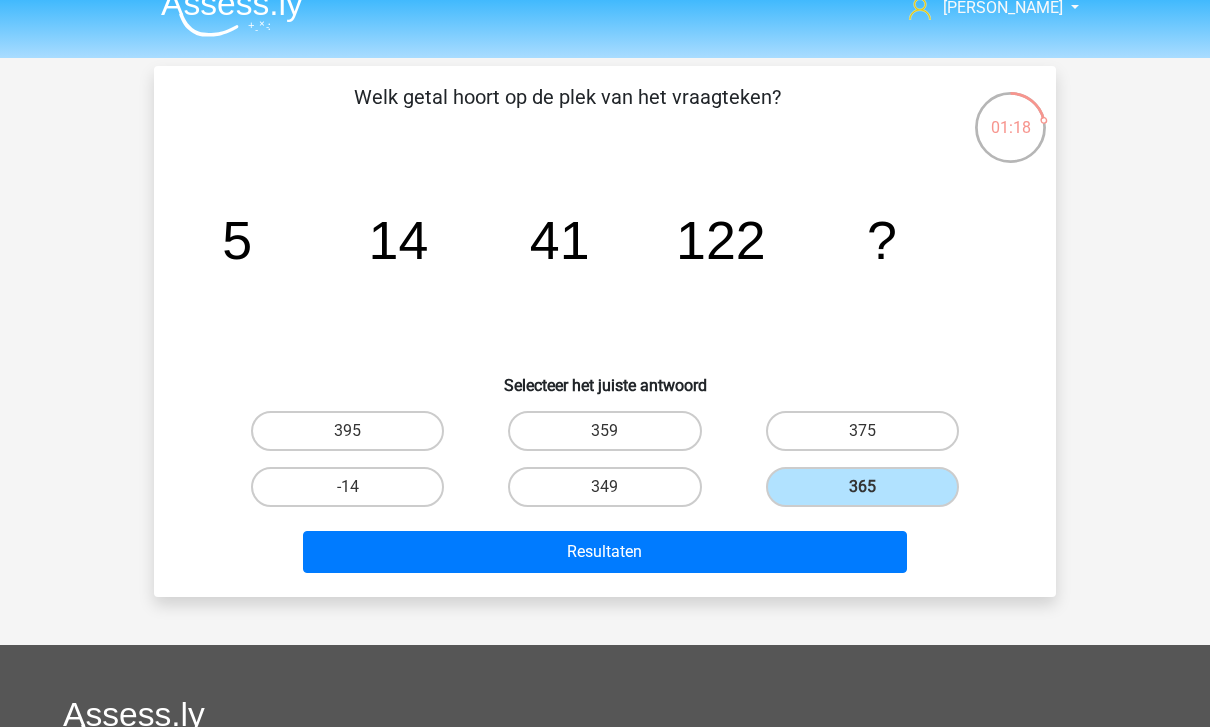 click on "Resultaten" at bounding box center (605, 552) 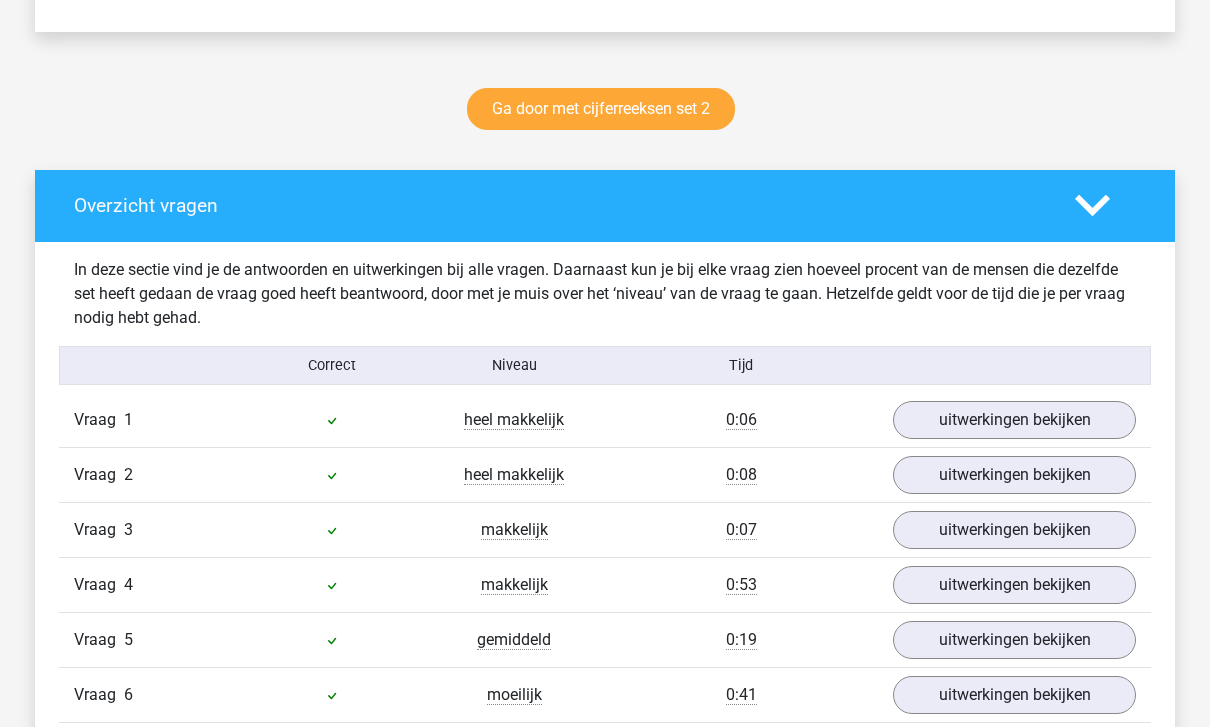 scroll, scrollTop: 1132, scrollLeft: 0, axis: vertical 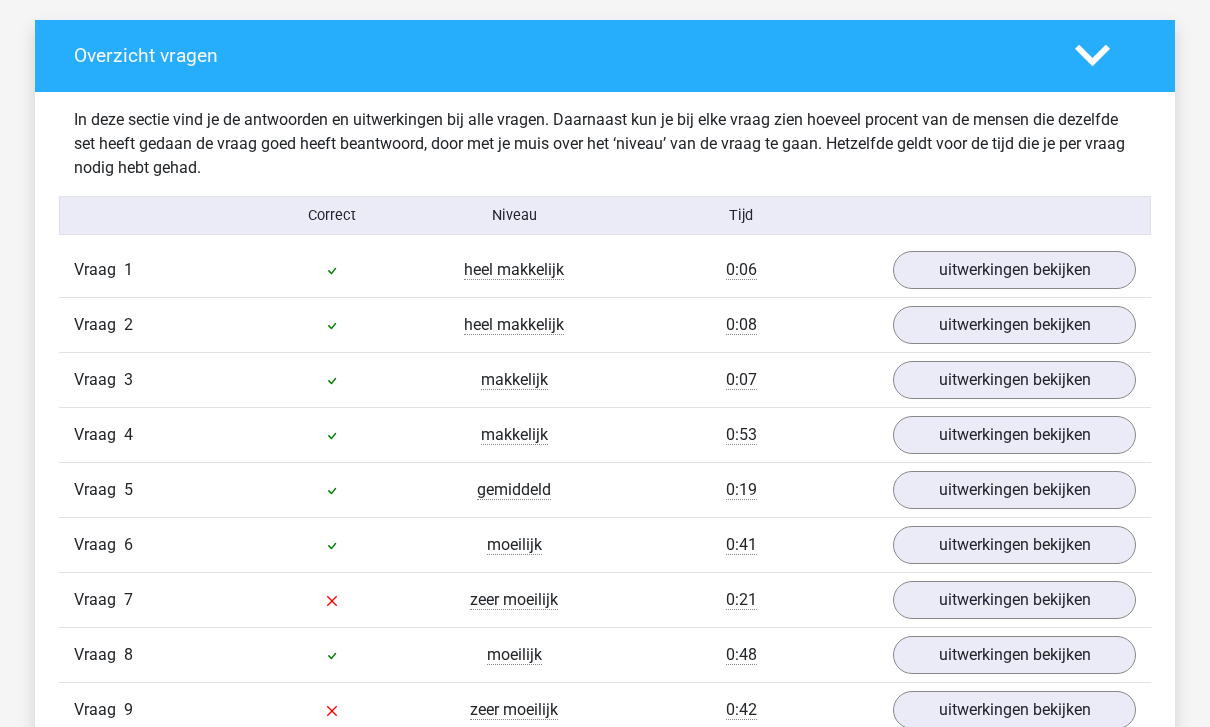 click on "uitwerkingen bekijken" at bounding box center (1014, 271) 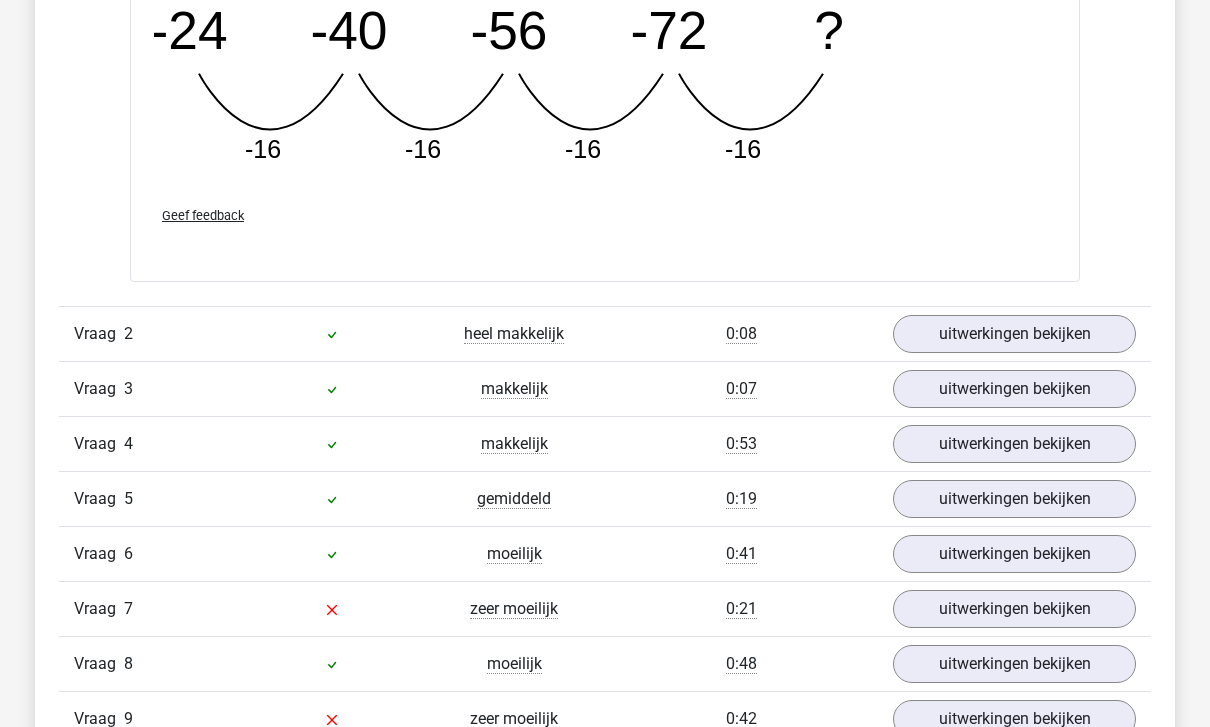 click on "uitwerkingen bekijken" at bounding box center [1014, 335] 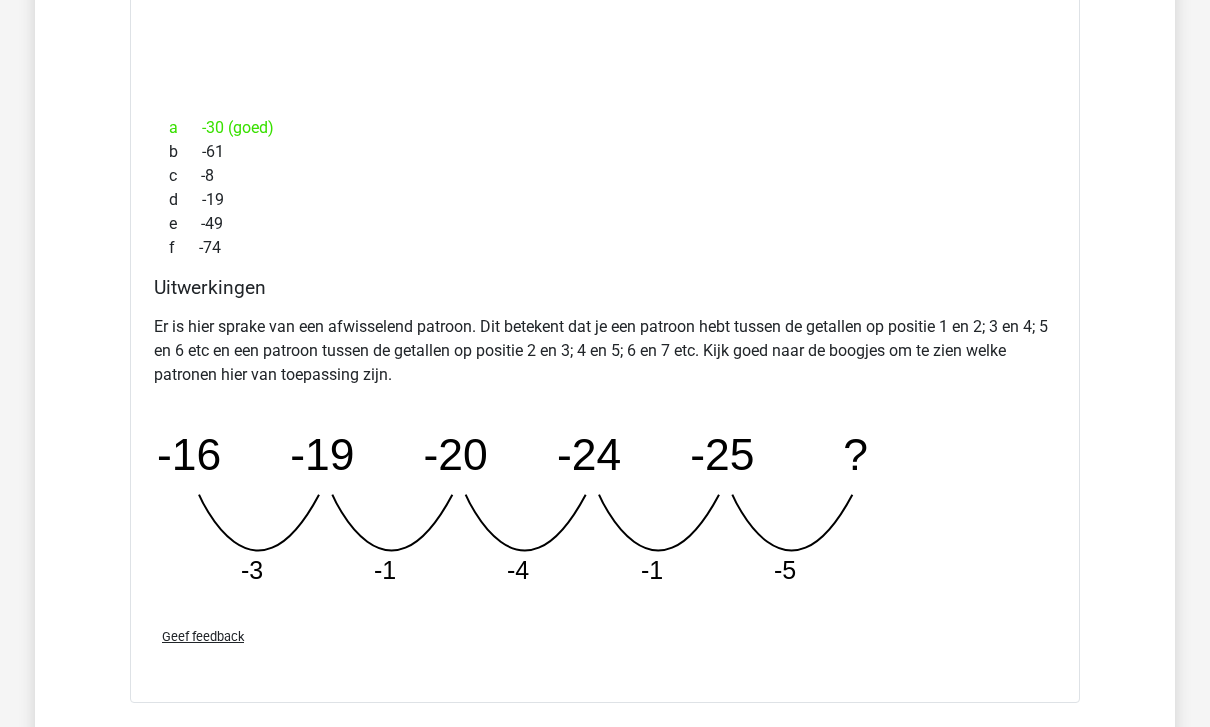 scroll, scrollTop: 2809, scrollLeft: 0, axis: vertical 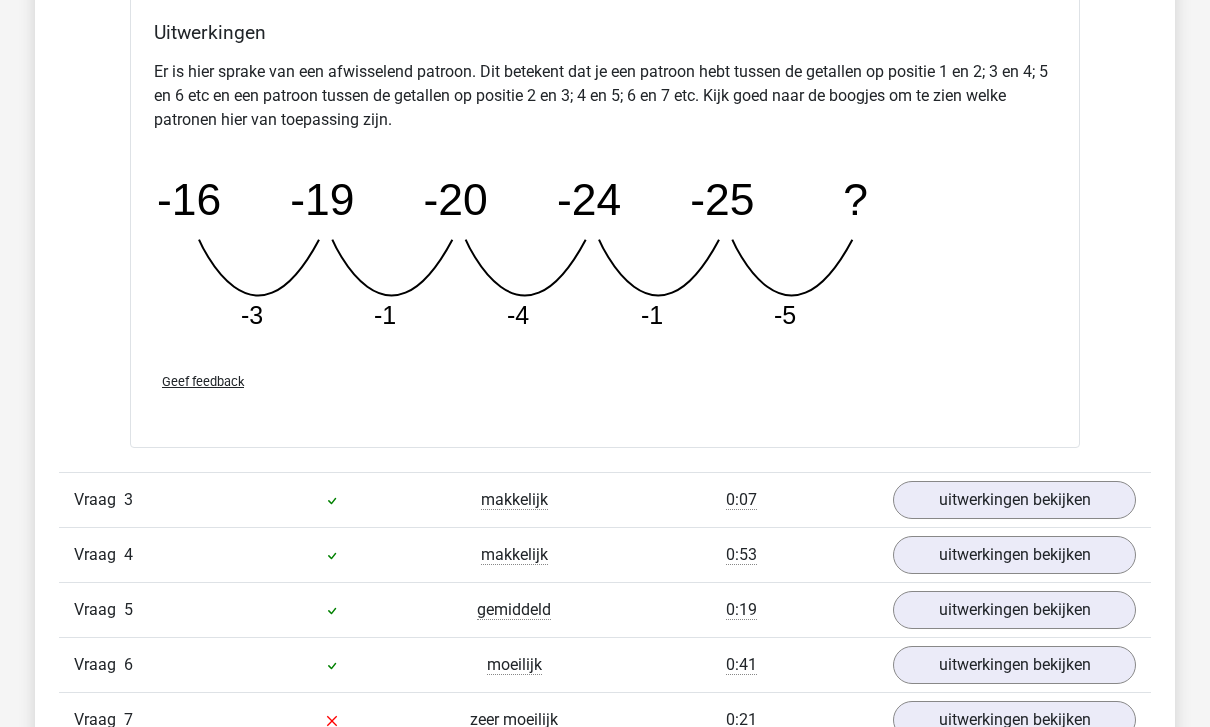 click on "uitwerkingen bekijken" at bounding box center [1014, 500] 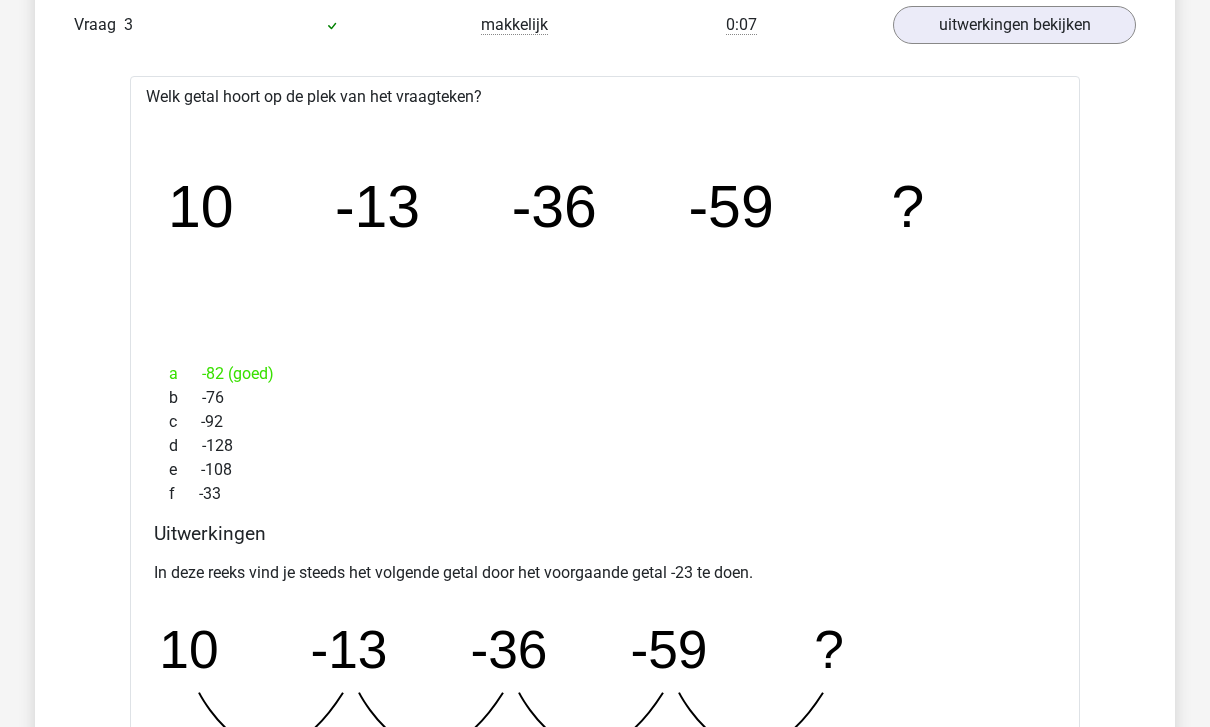 scroll, scrollTop: 3388, scrollLeft: 0, axis: vertical 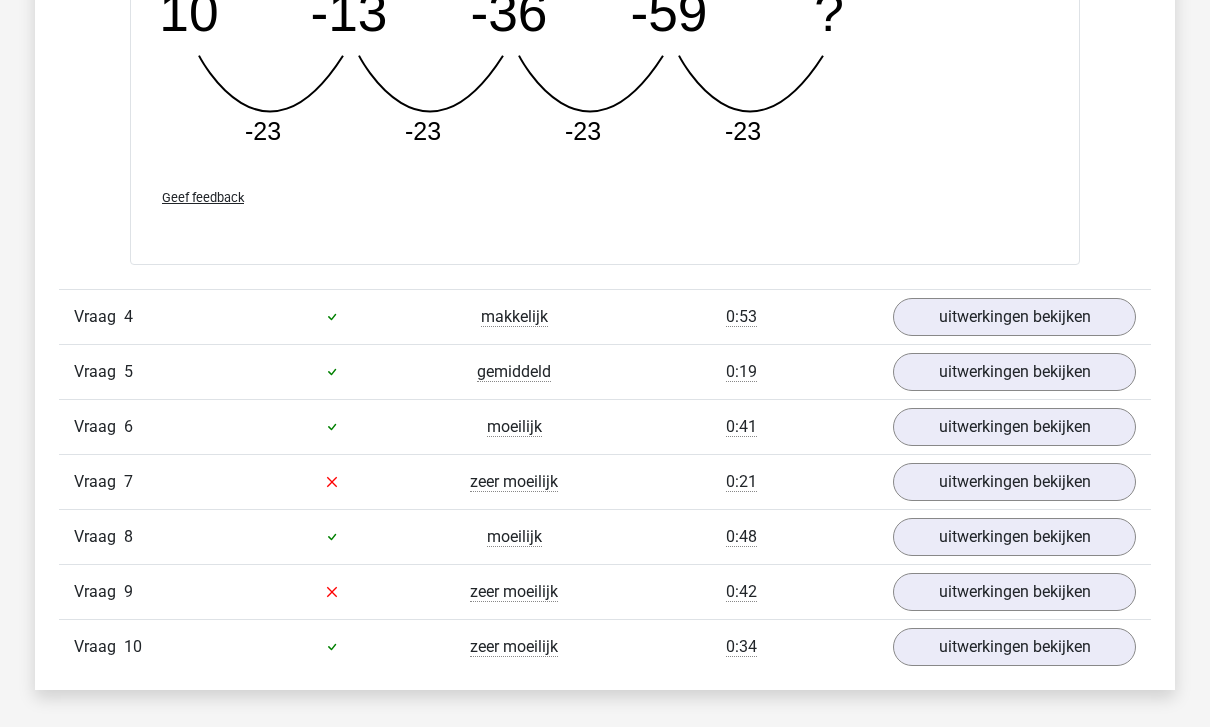click on "uitwerkingen bekijken" at bounding box center (1014, 317) 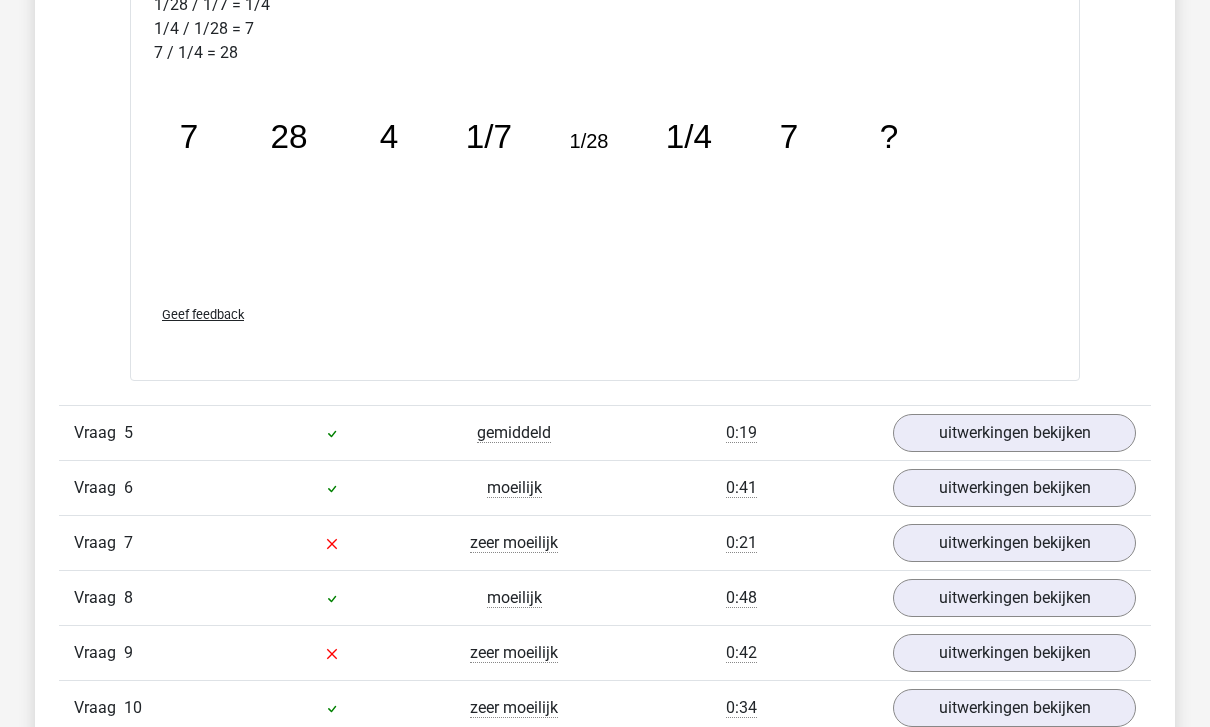 scroll, scrollTop: 4942, scrollLeft: 0, axis: vertical 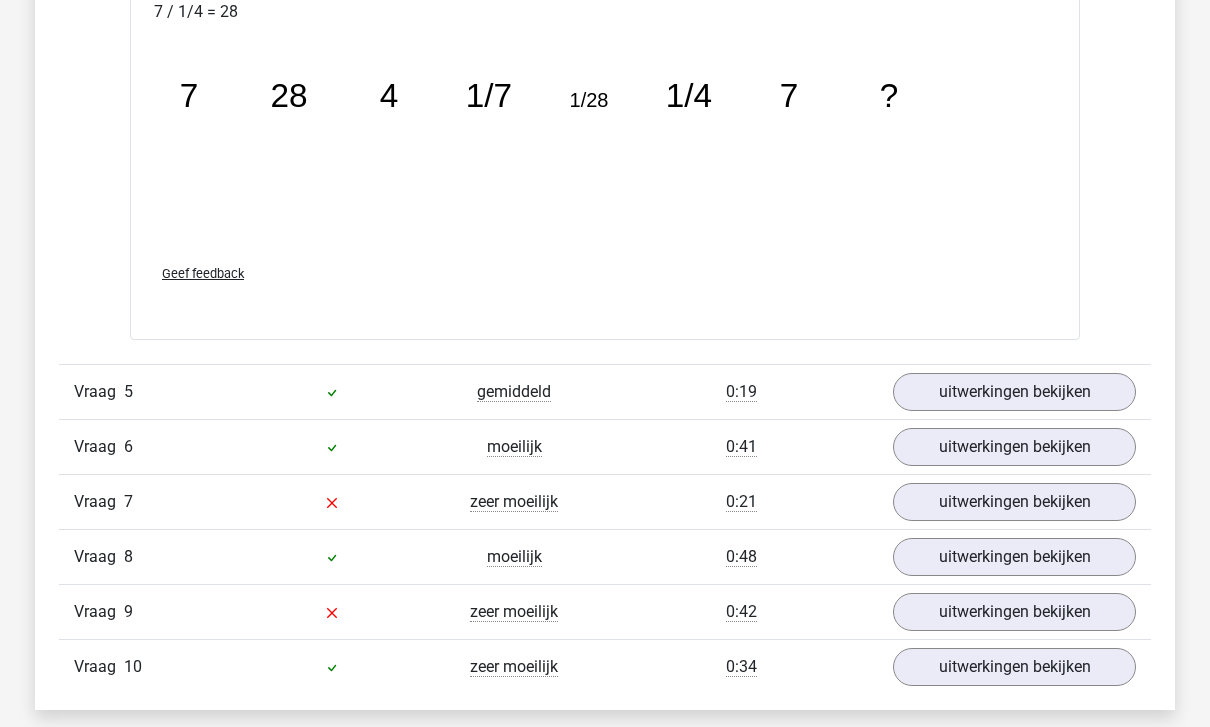 click on "uitwerkingen bekijken" at bounding box center (1014, 392) 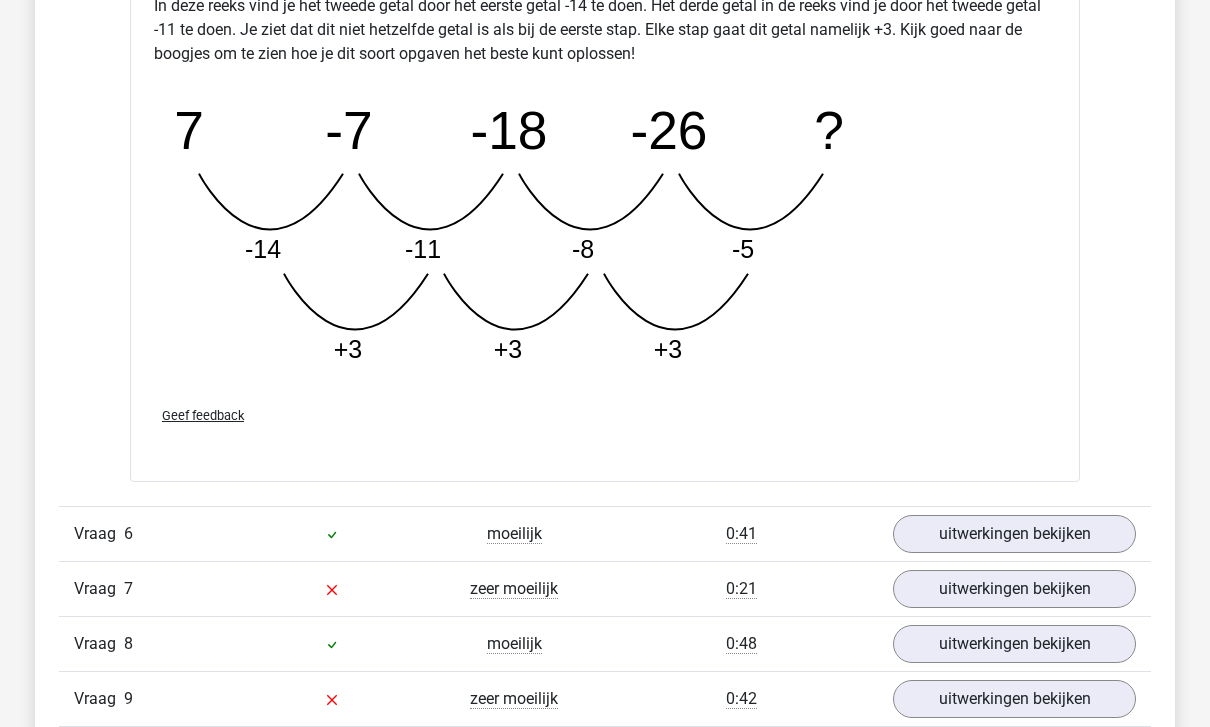 scroll, scrollTop: 6007, scrollLeft: 0, axis: vertical 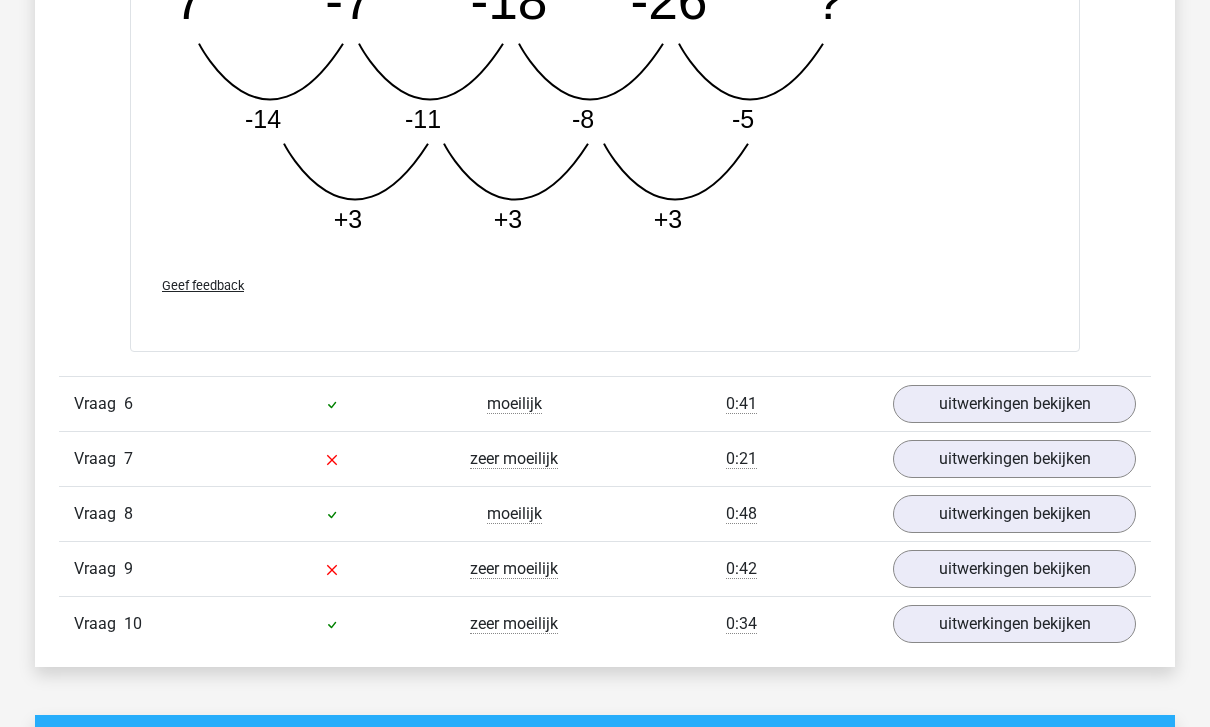 click on "uitwerkingen bekijken" at bounding box center (1014, 404) 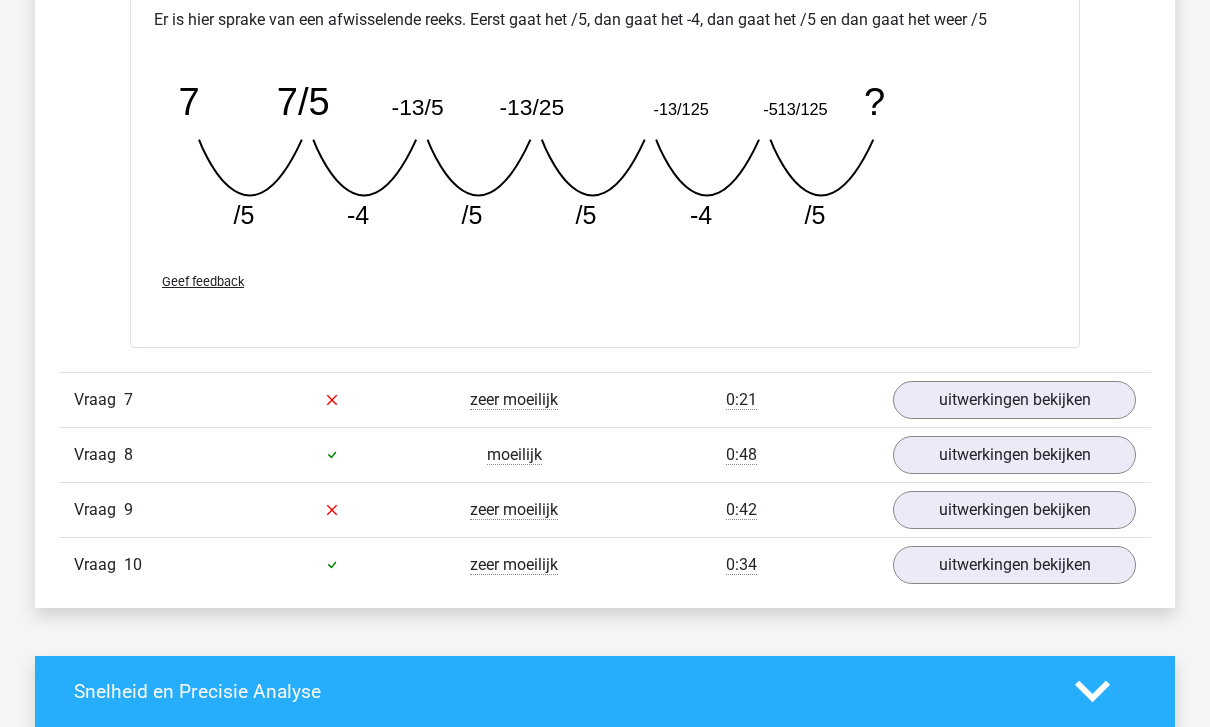 scroll, scrollTop: 6942, scrollLeft: 0, axis: vertical 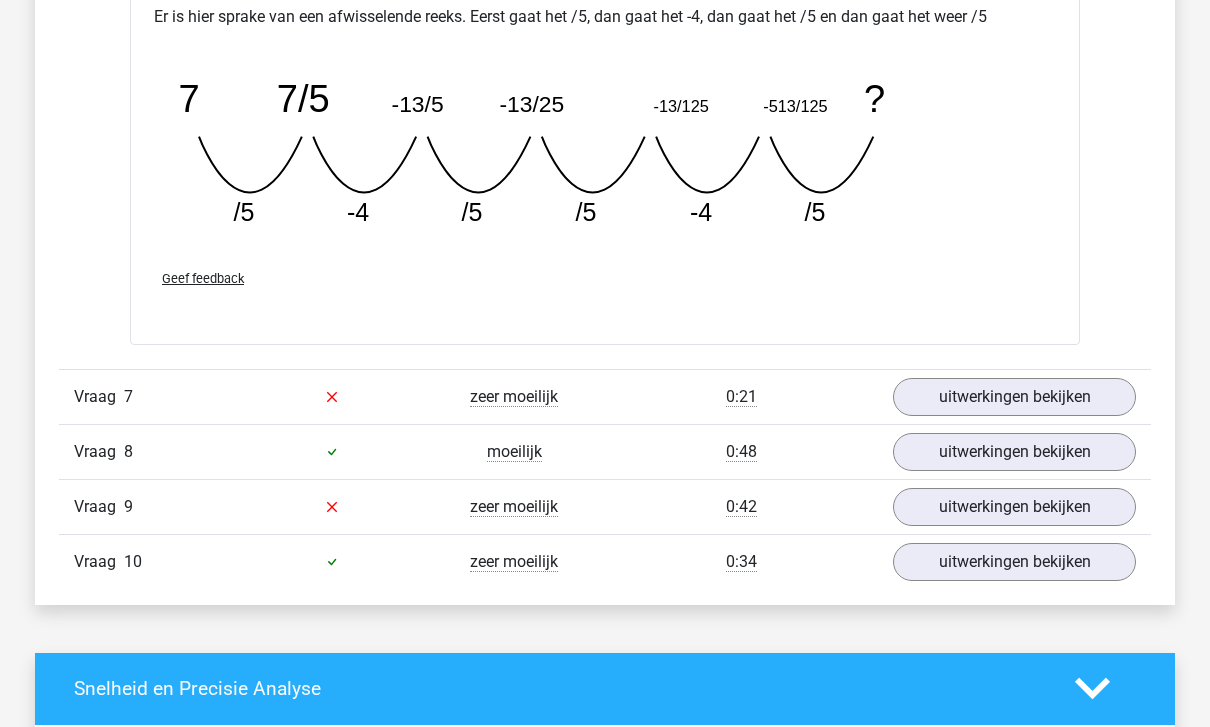 click on "uitwerkingen bekijken" at bounding box center [1014, 397] 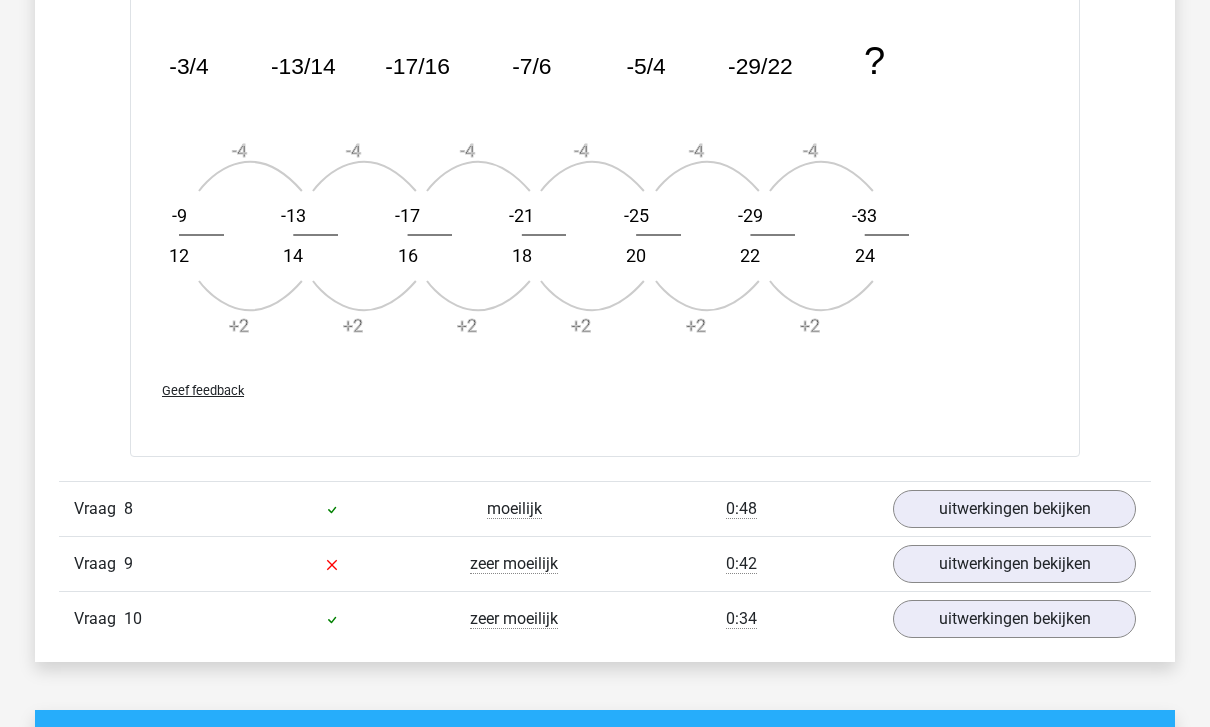 scroll, scrollTop: 8111, scrollLeft: 0, axis: vertical 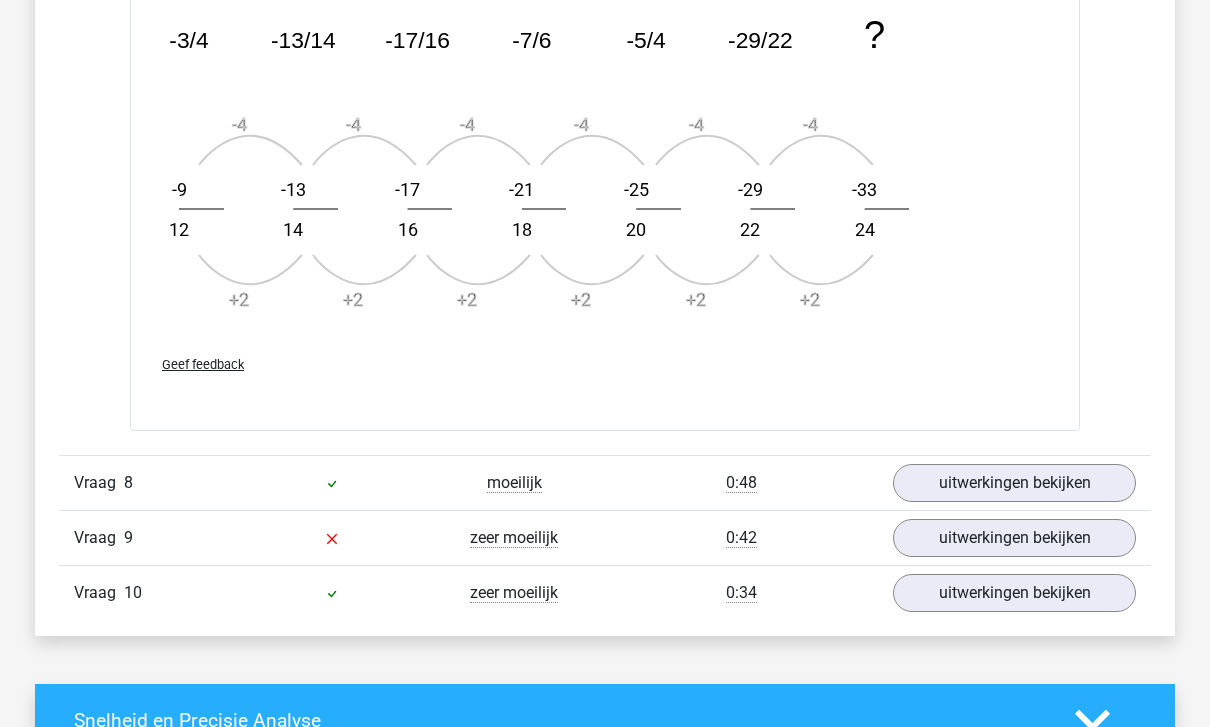 click on "Vraag" at bounding box center (99, 483) 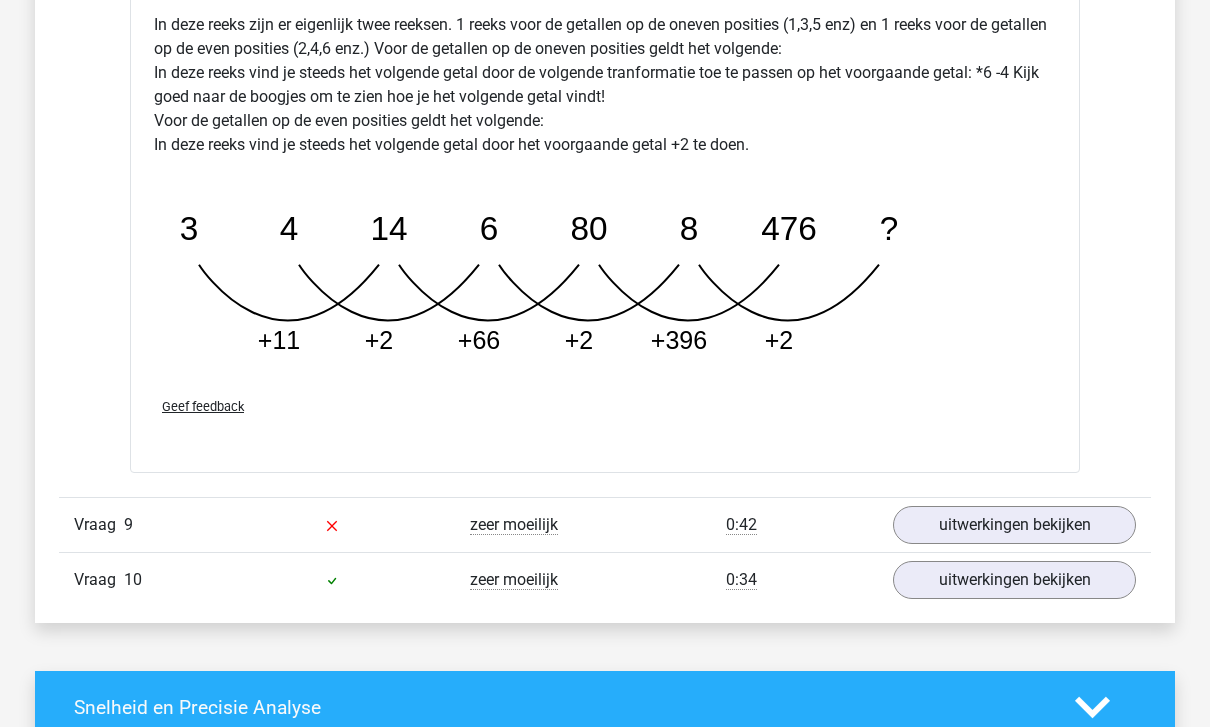 scroll, scrollTop: 9117, scrollLeft: 0, axis: vertical 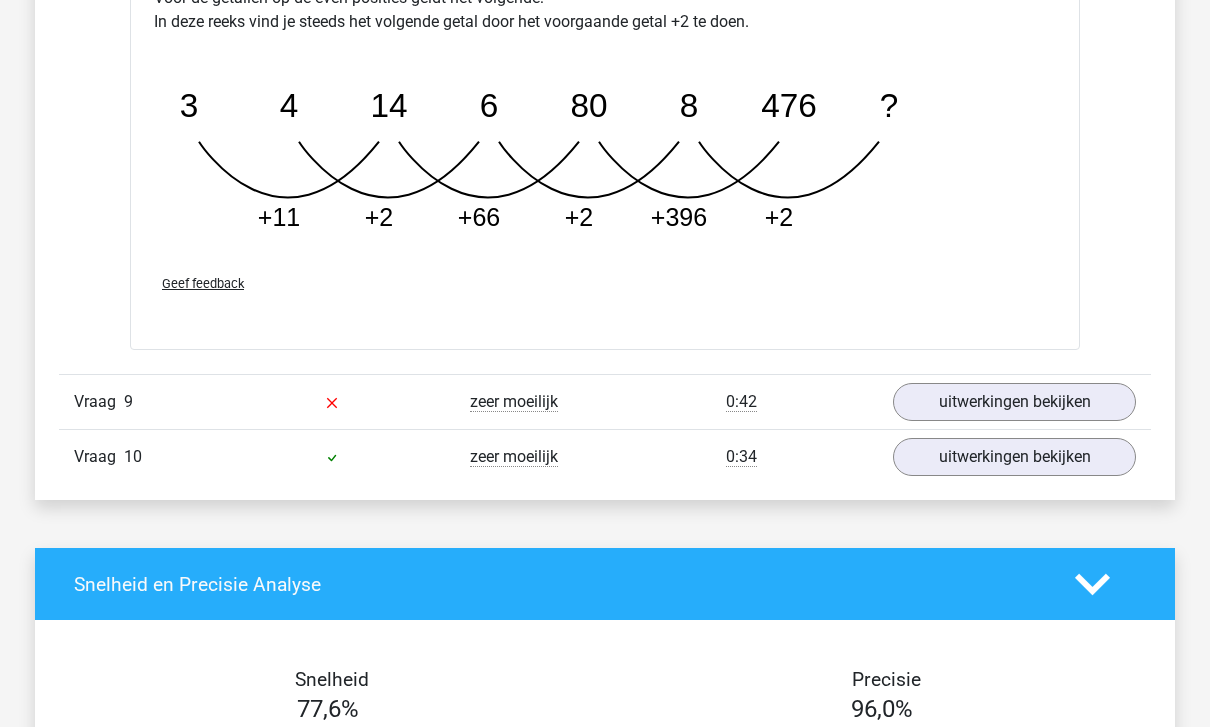 click on "uitwerkingen bekijken" at bounding box center (1014, 402) 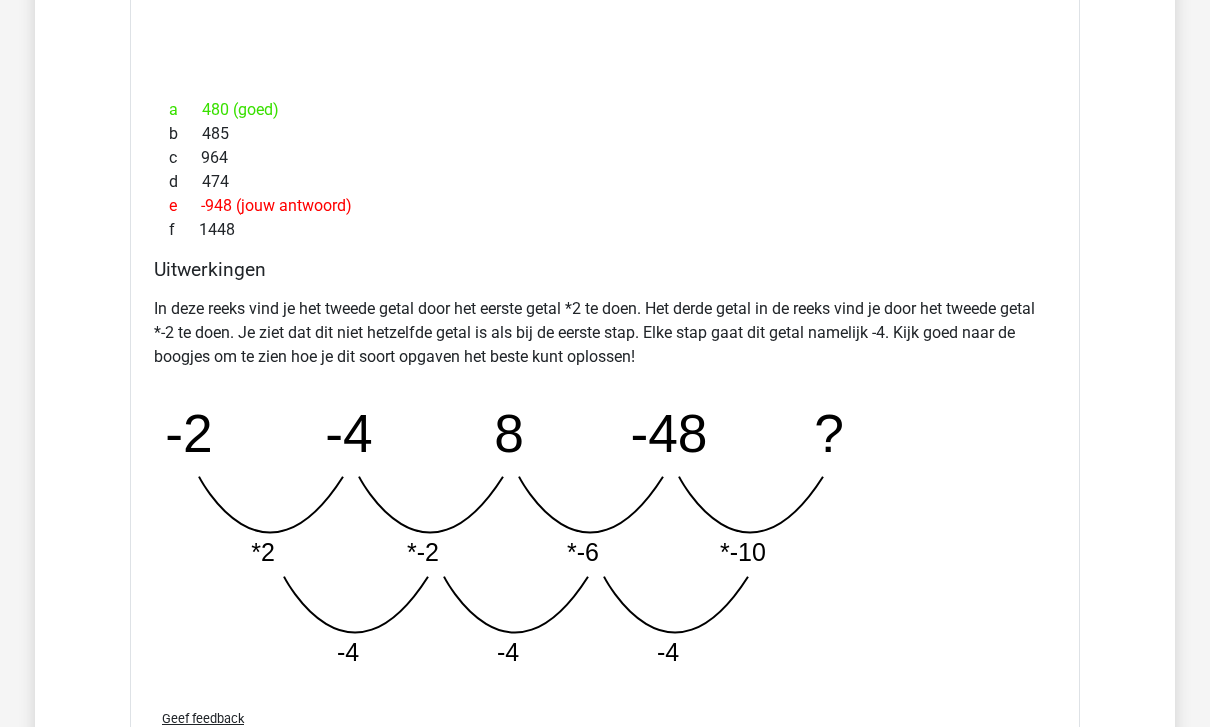 scroll, scrollTop: 9880, scrollLeft: 0, axis: vertical 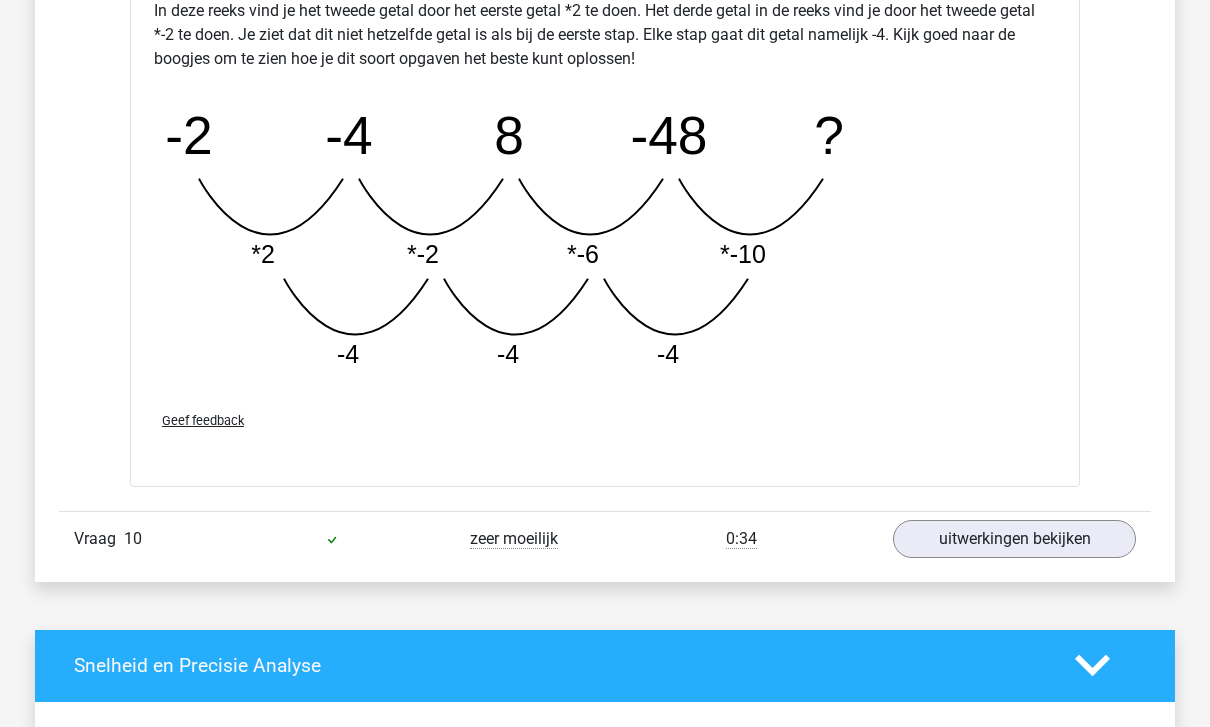 click on "uitwerkingen bekijken" at bounding box center [1014, 539] 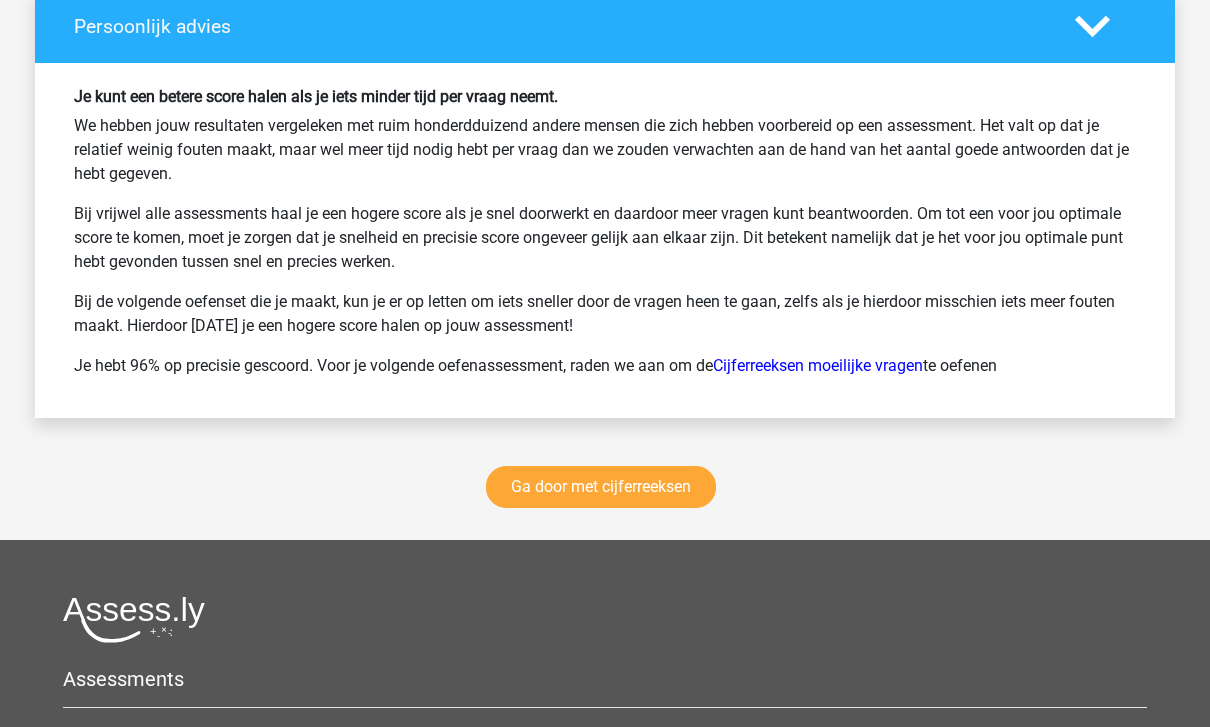 scroll, scrollTop: 12498, scrollLeft: 0, axis: vertical 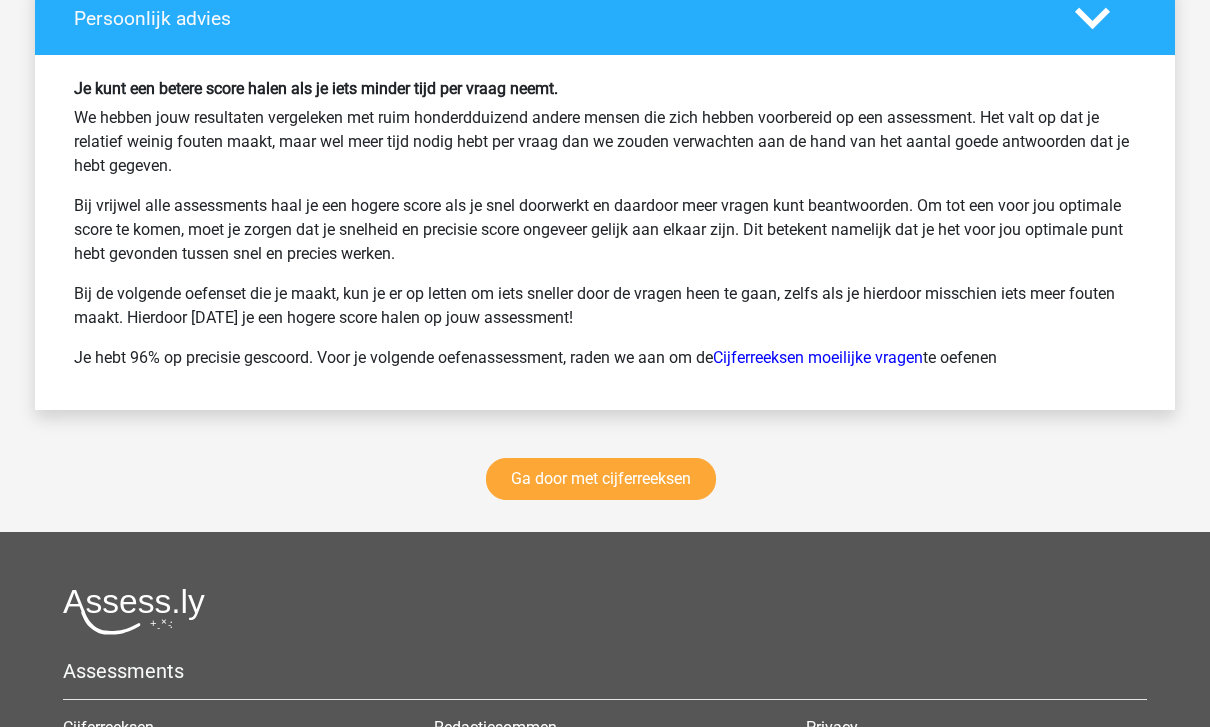 click on "Ga door met cijferreeksen" at bounding box center (601, 479) 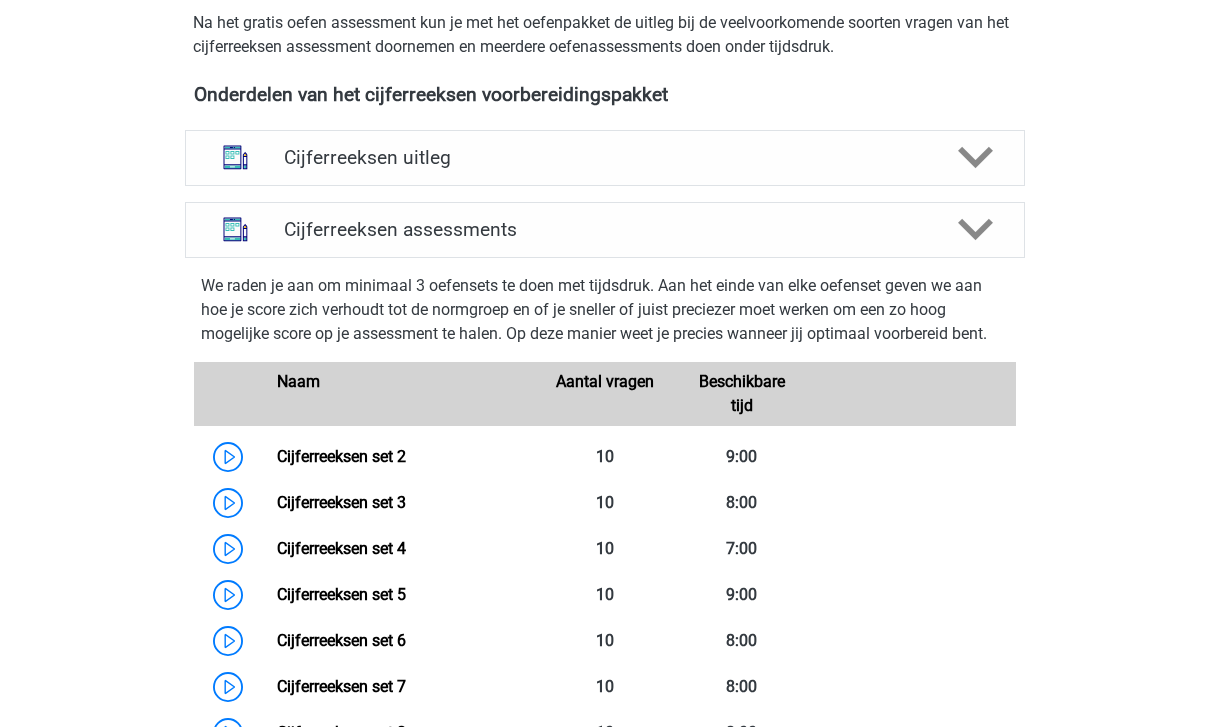 scroll, scrollTop: 743, scrollLeft: 0, axis: vertical 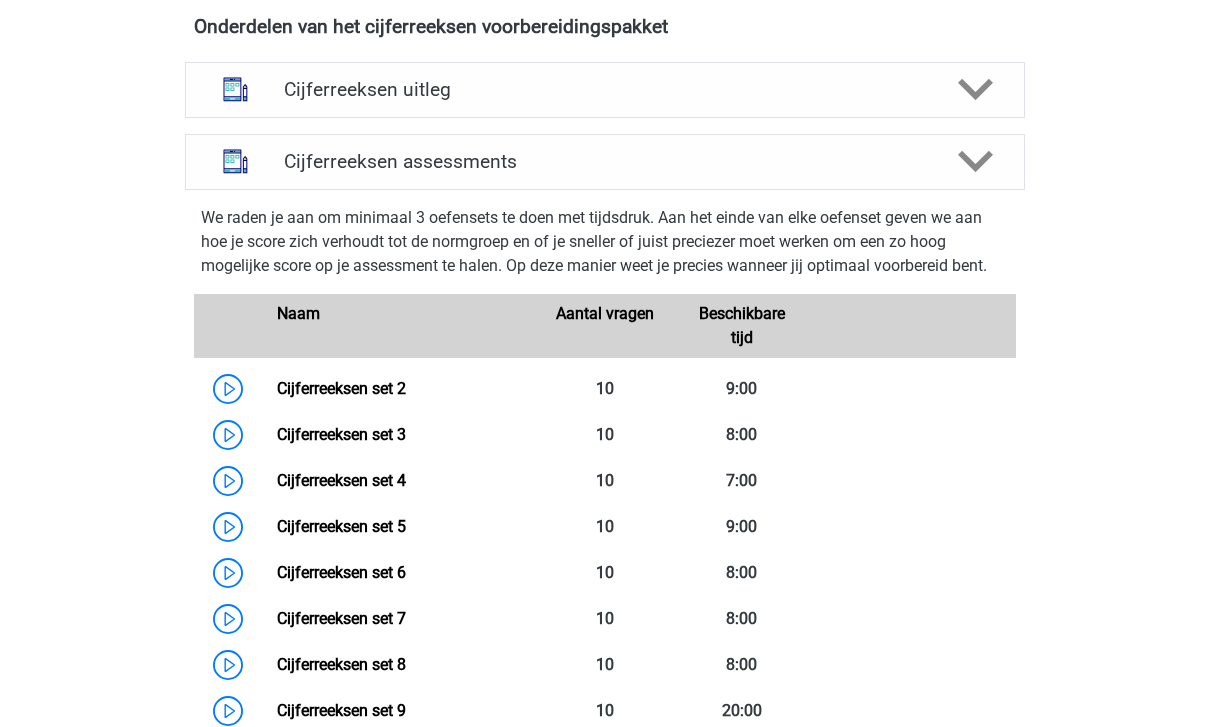click 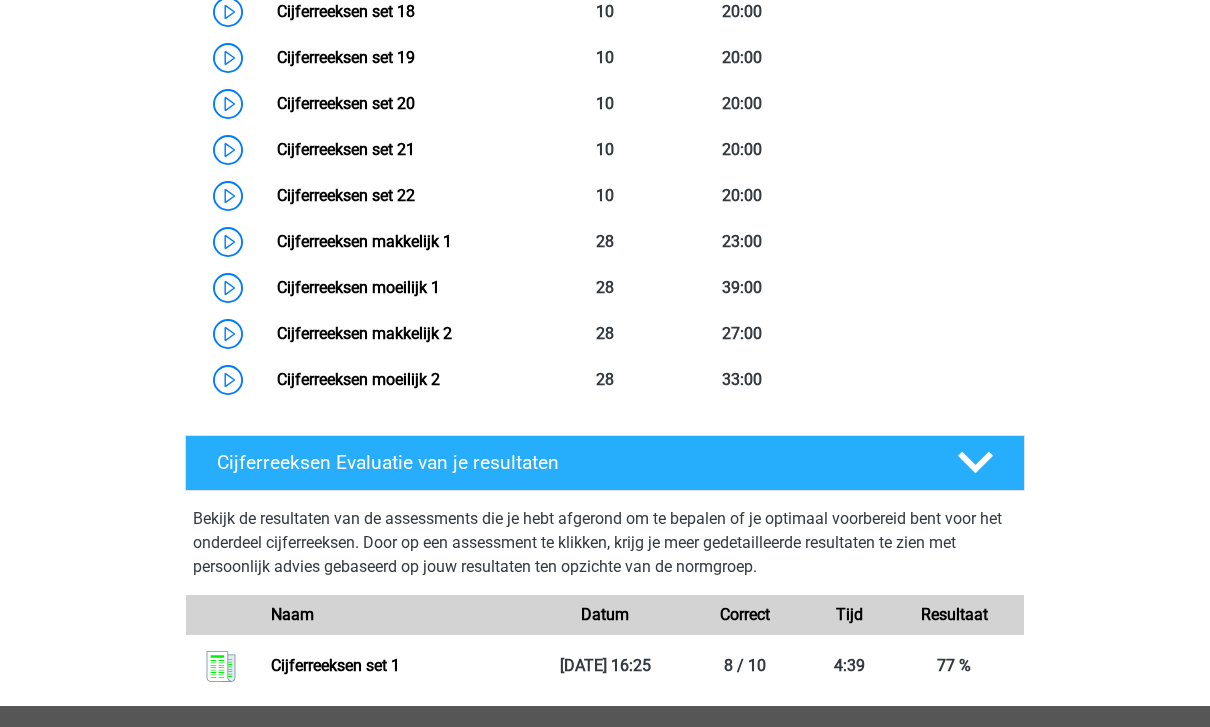 scroll, scrollTop: 2312, scrollLeft: 0, axis: vertical 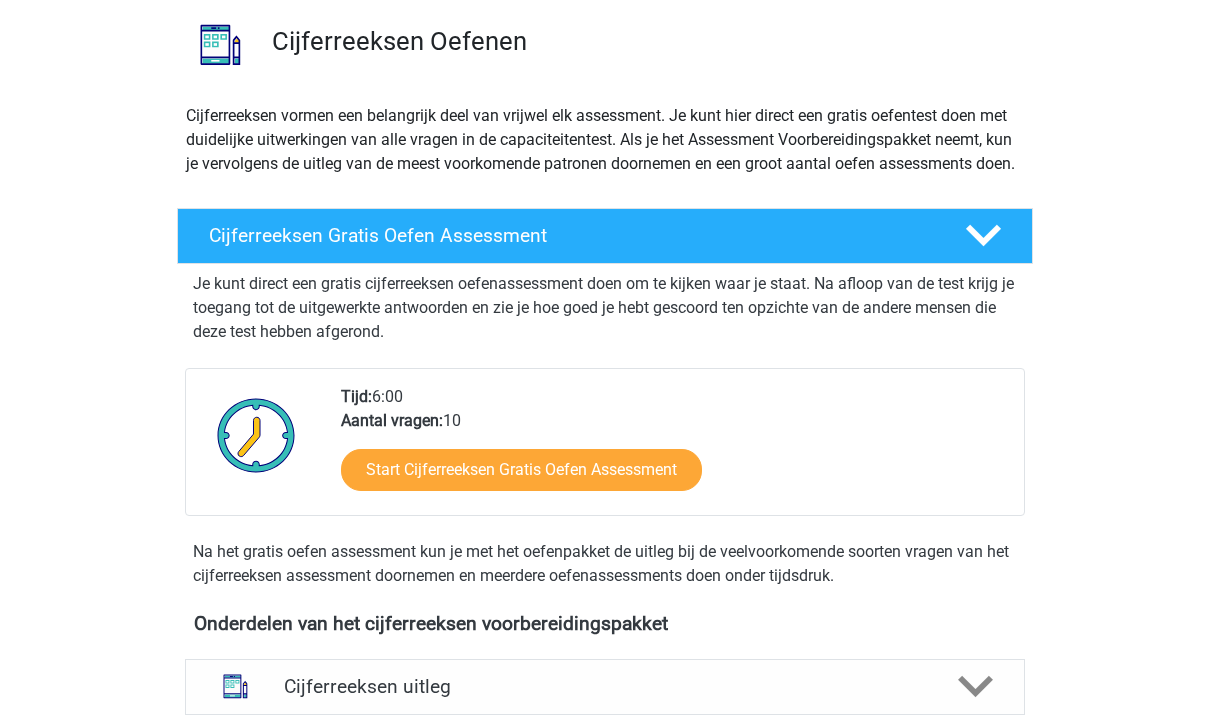 click on "Cijferreeksen
Gratis Oefen Assessment" at bounding box center (605, 236) 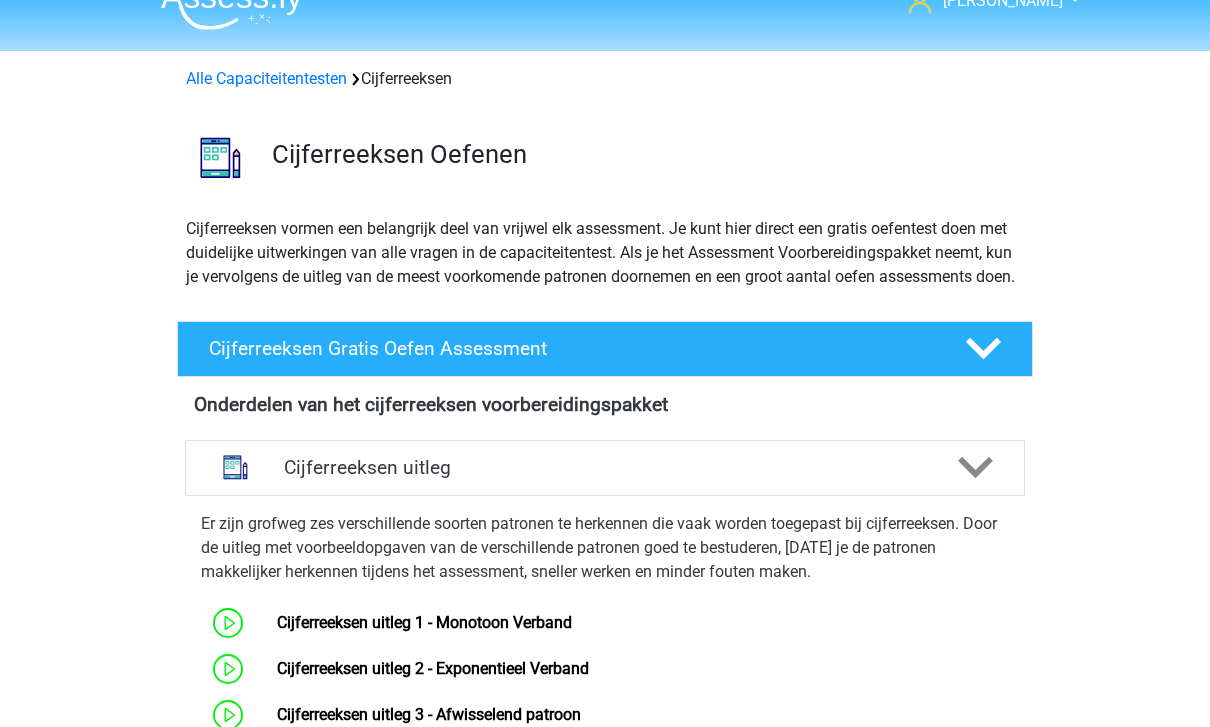 scroll, scrollTop: 0, scrollLeft: 0, axis: both 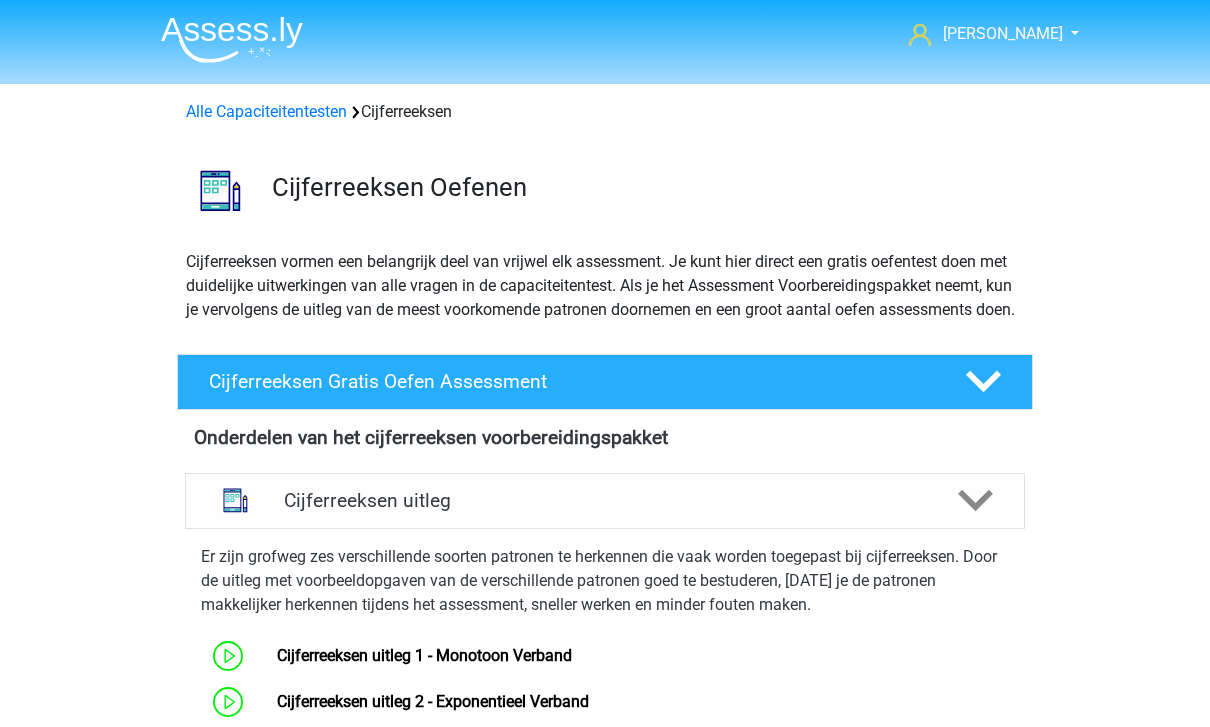 click on "Alle Capaciteitentesten" at bounding box center [266, 111] 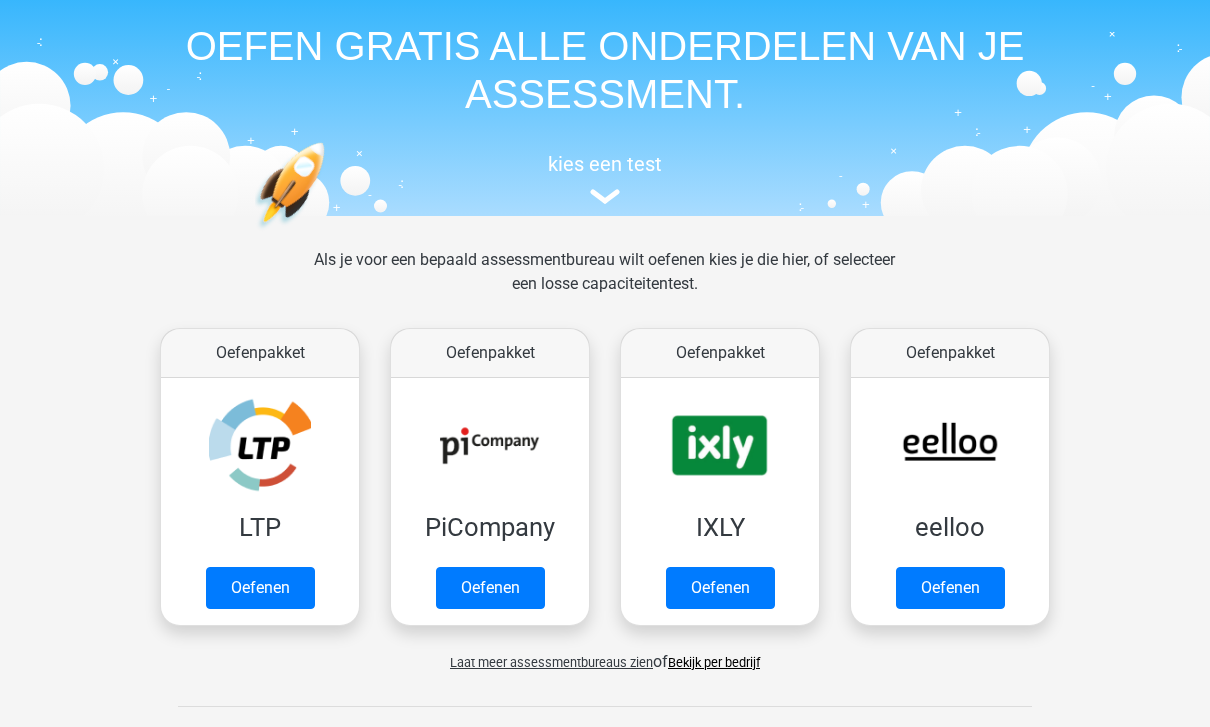 scroll, scrollTop: 0, scrollLeft: 0, axis: both 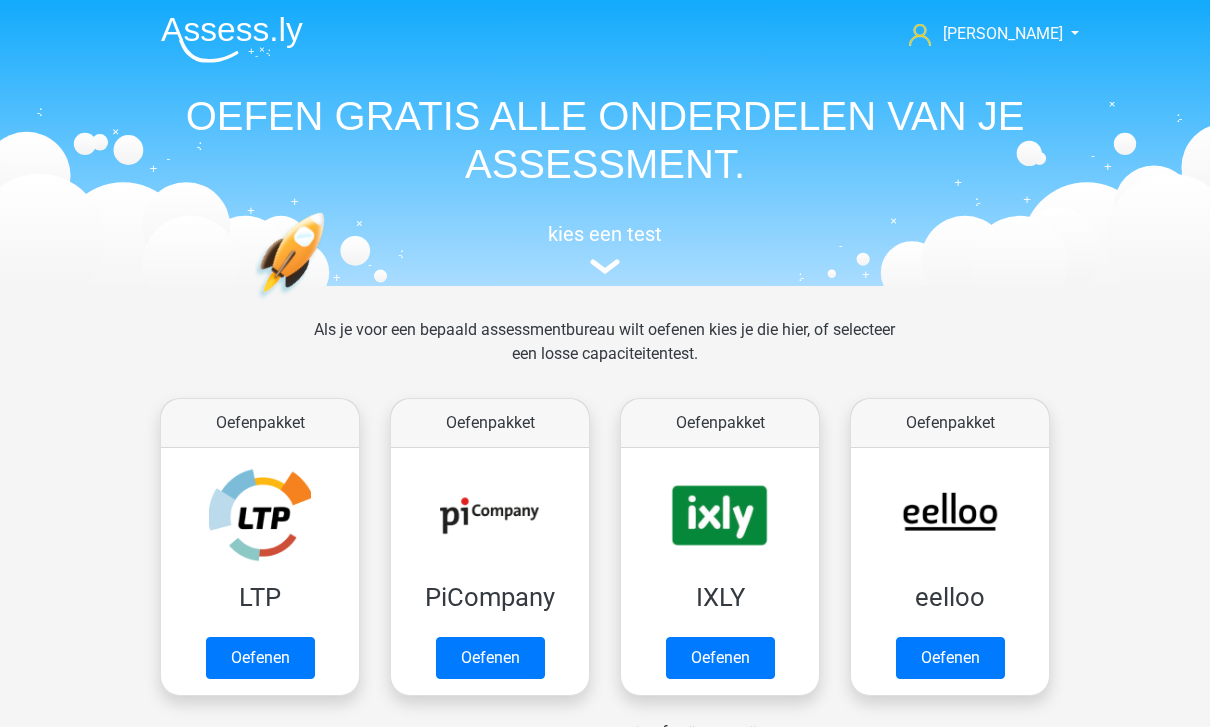 click on "[PERSON_NAME]" at bounding box center (1003, 33) 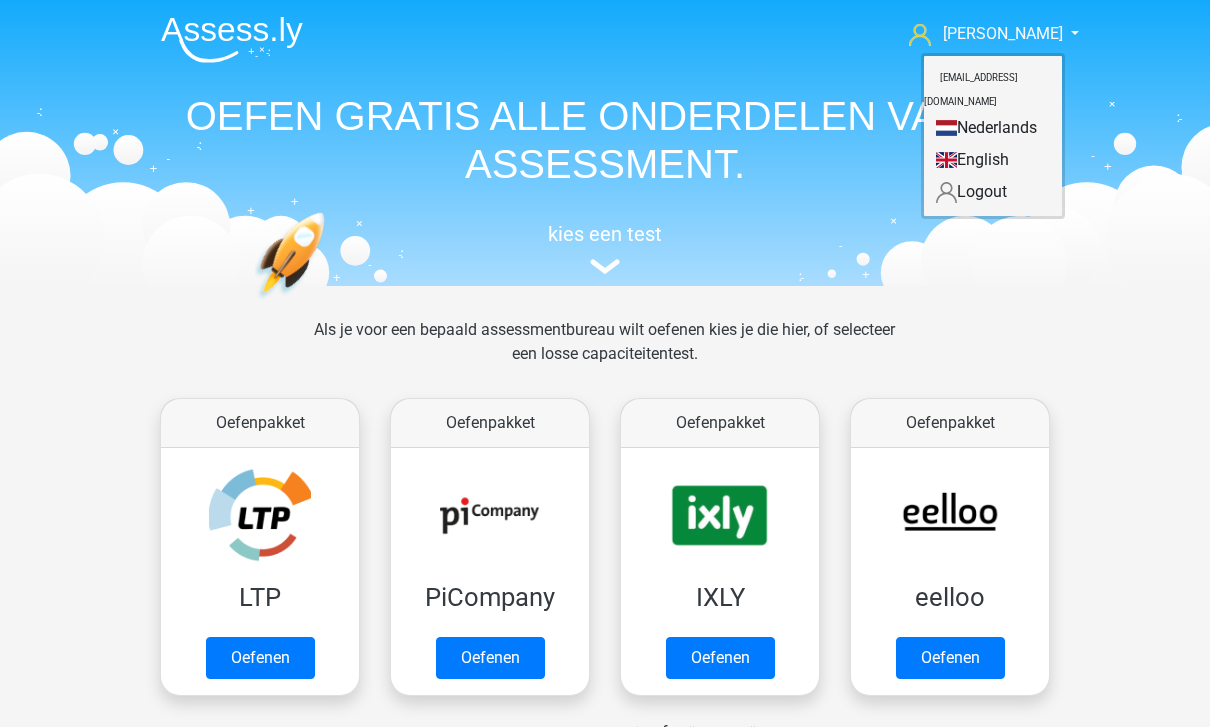 click on "Nederlands" at bounding box center (993, 128) 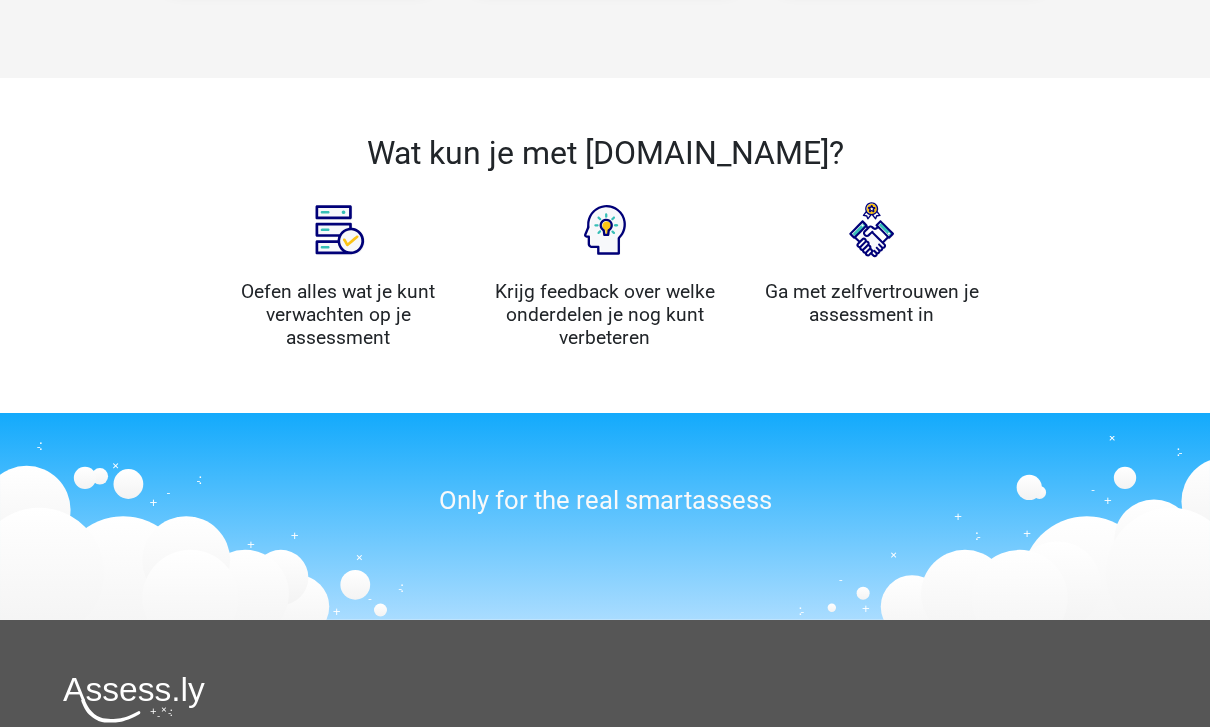 scroll, scrollTop: 2034, scrollLeft: 0, axis: vertical 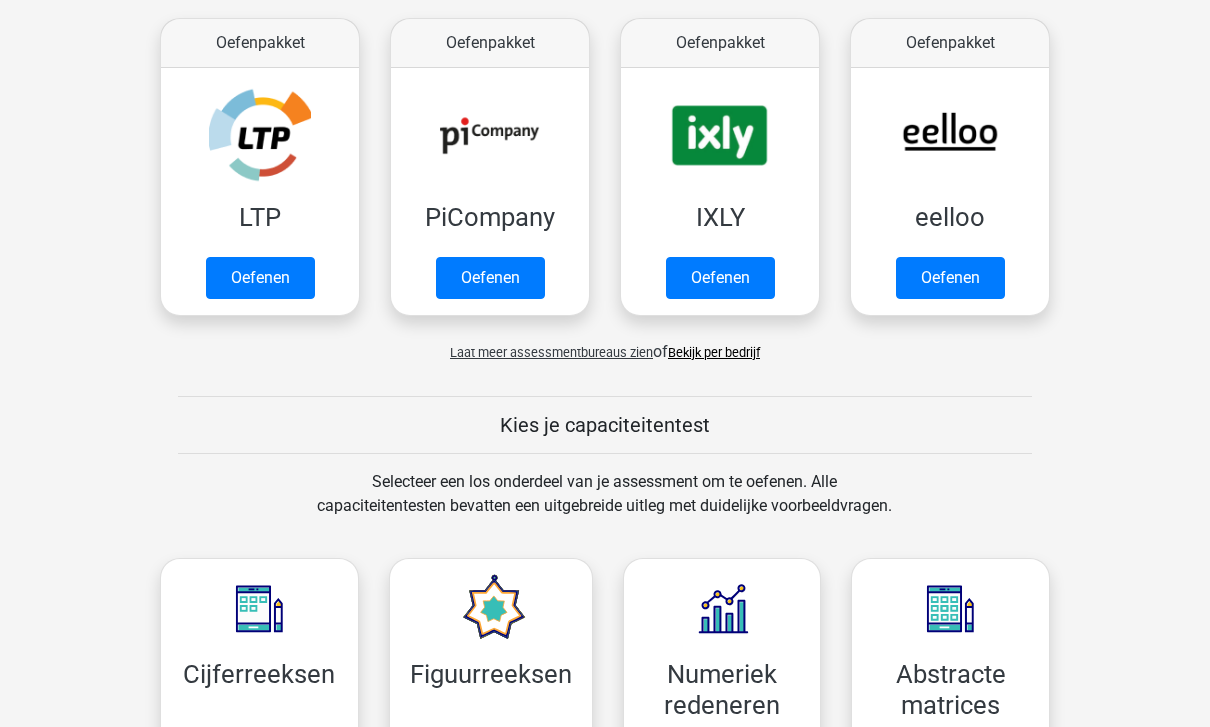 click on "Laat meer assessmentbureaus zien" at bounding box center (551, 352) 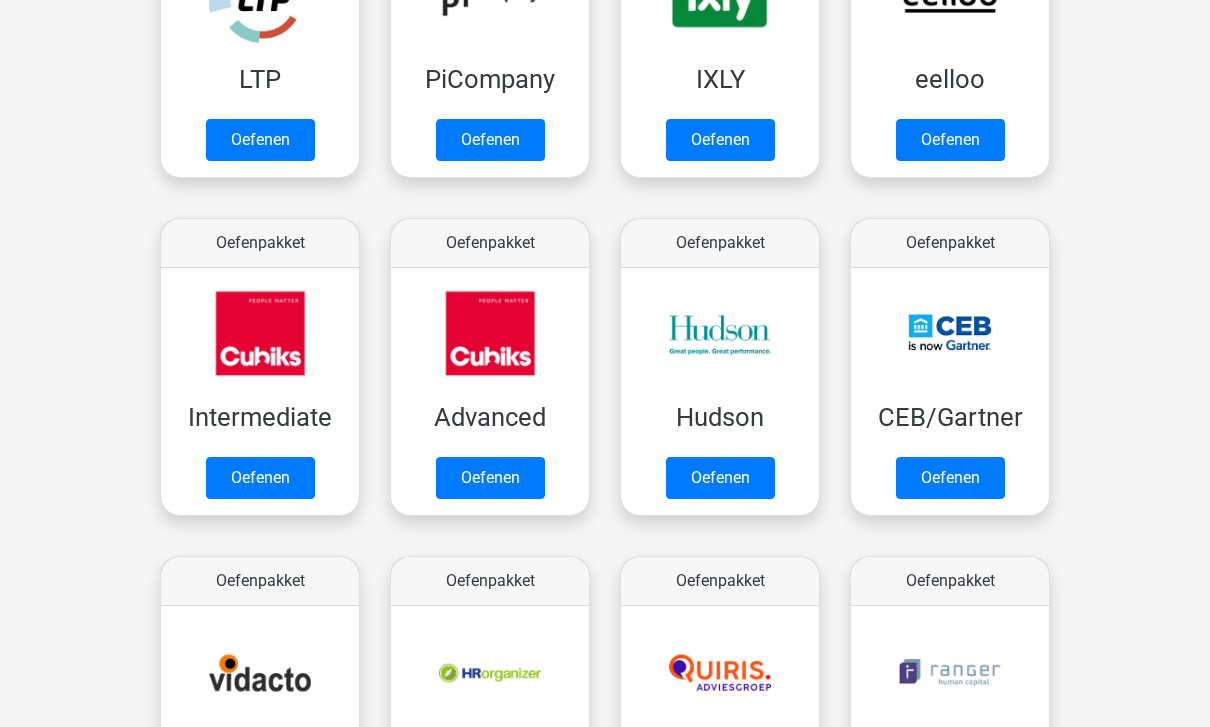 scroll, scrollTop: 656, scrollLeft: 0, axis: vertical 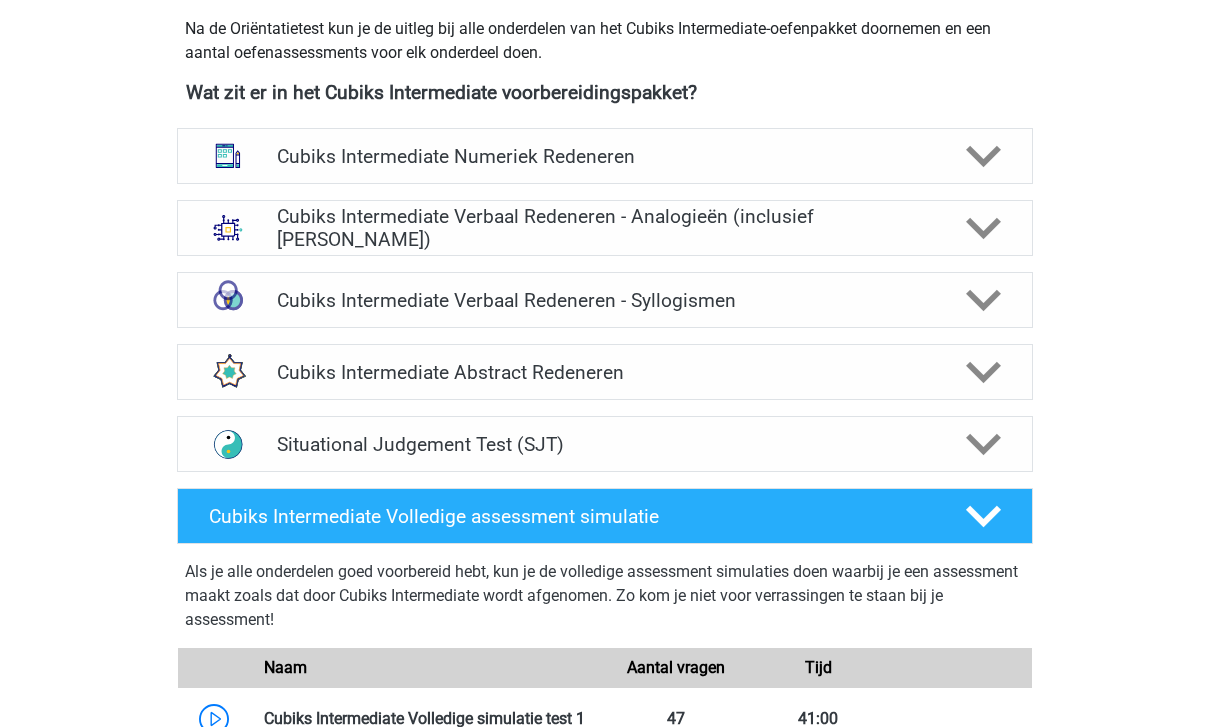 click 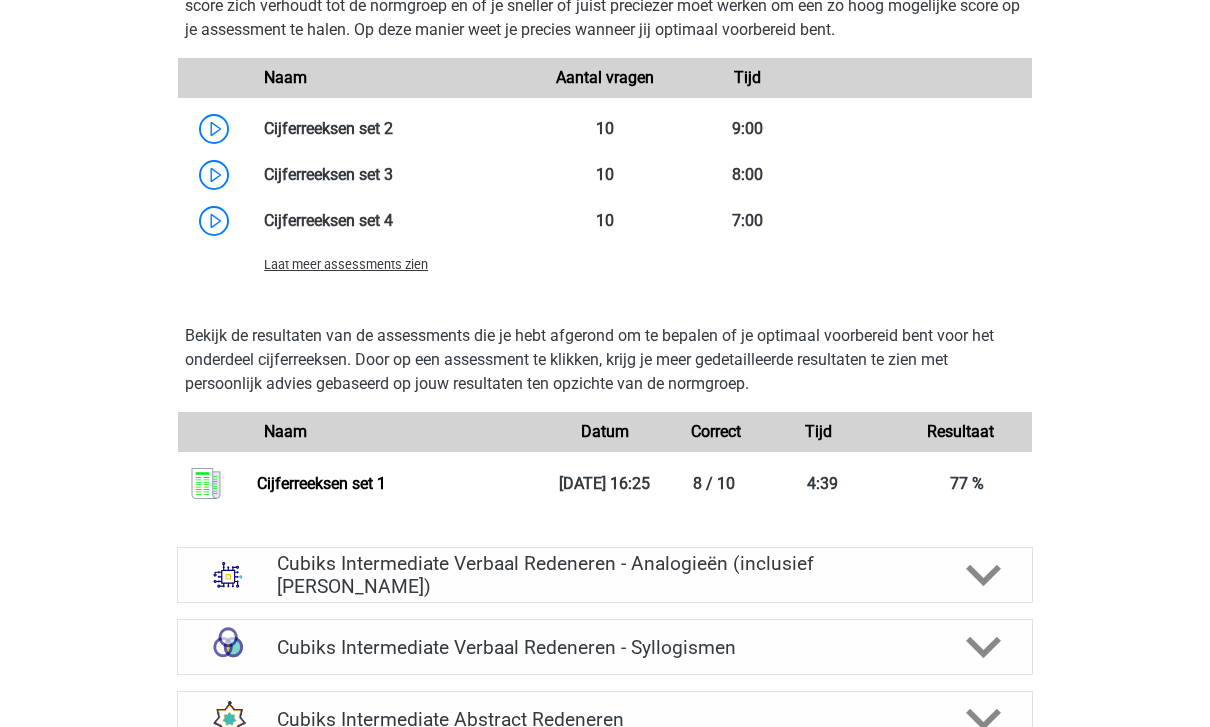 scroll, scrollTop: 1754, scrollLeft: 0, axis: vertical 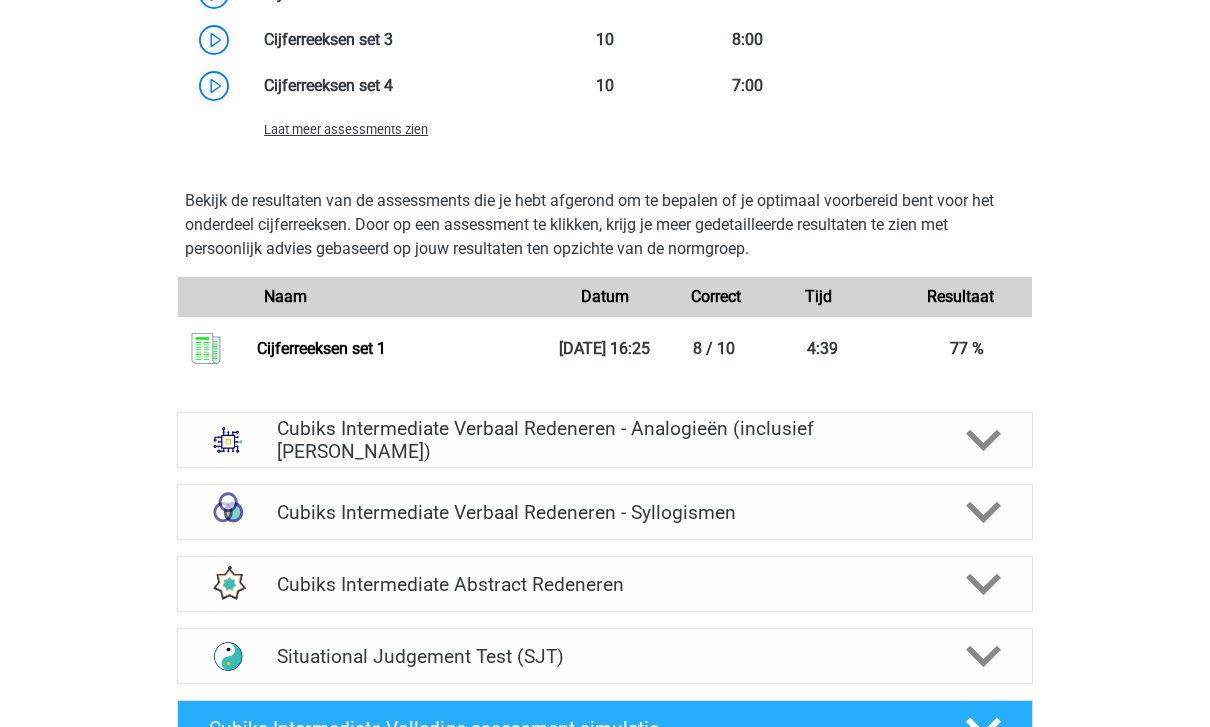 click 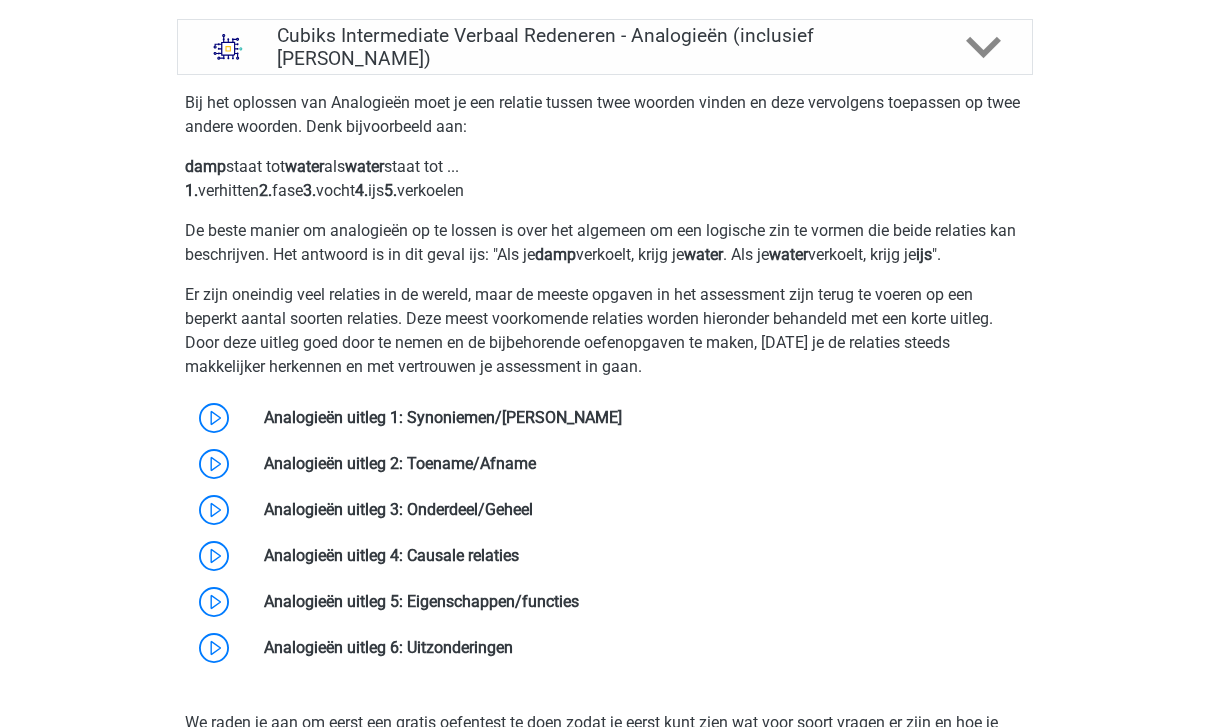 scroll, scrollTop: 2148, scrollLeft: 0, axis: vertical 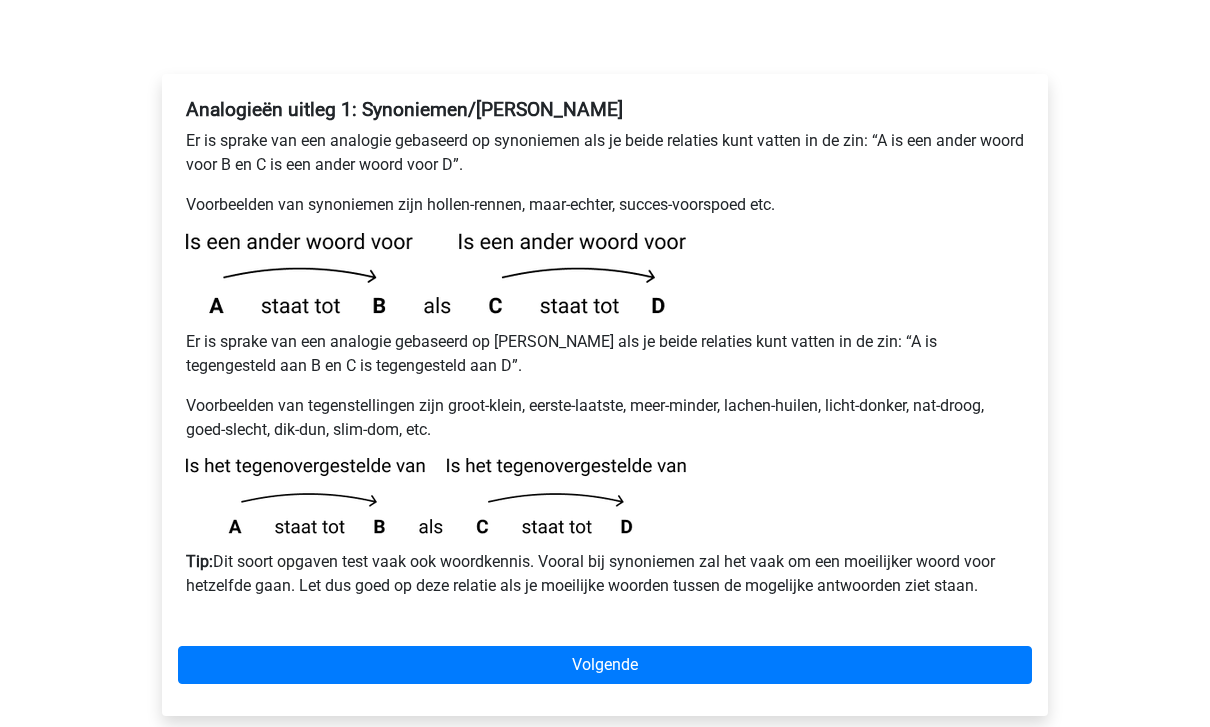 click on "Volgende" at bounding box center [605, 665] 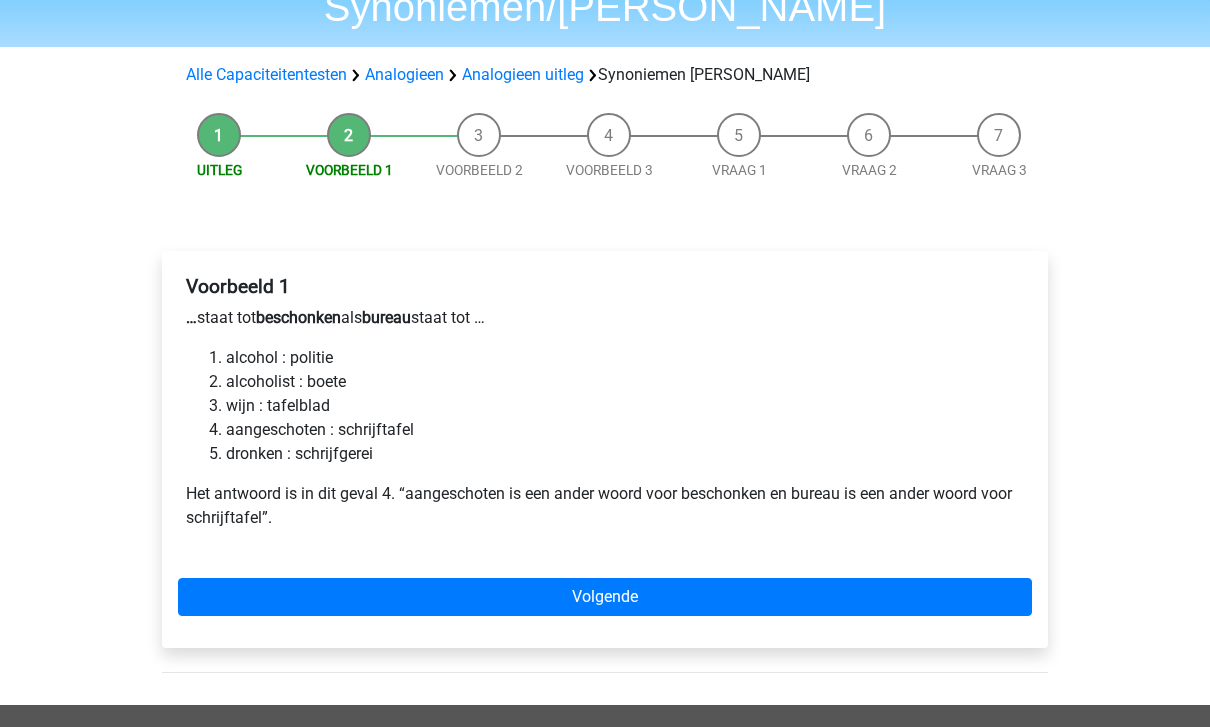 scroll, scrollTop: 141, scrollLeft: 0, axis: vertical 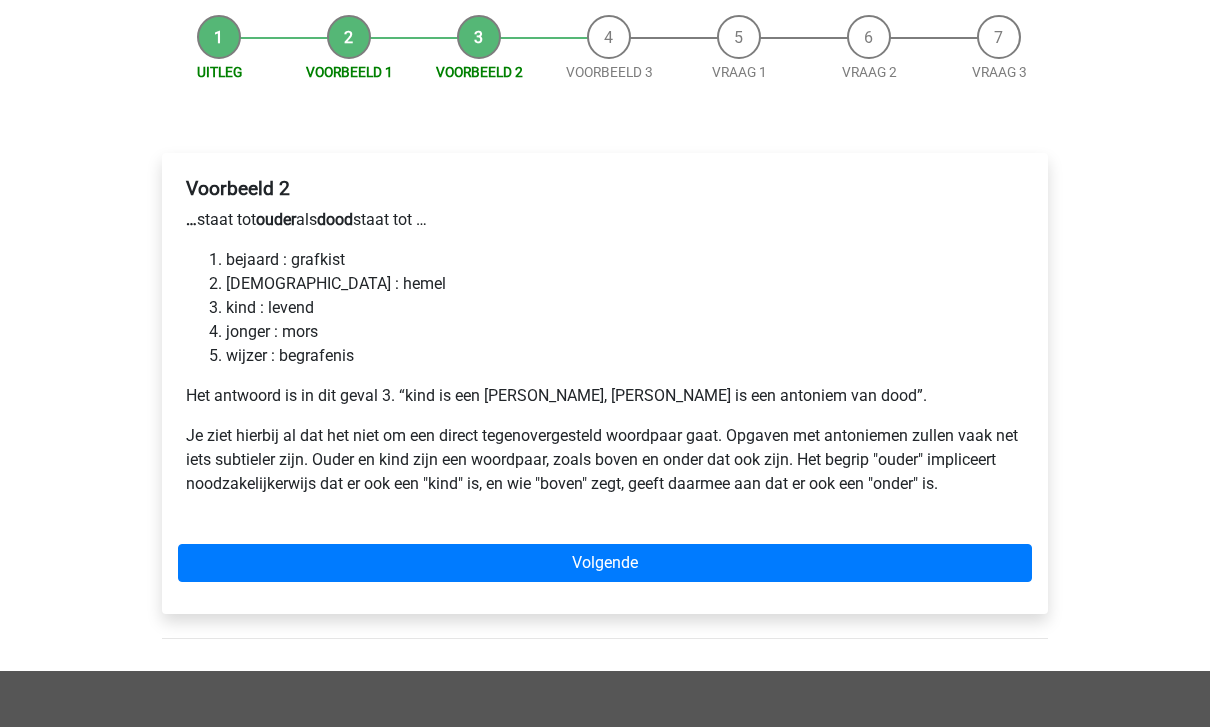 click on "Volgende" at bounding box center (605, 563) 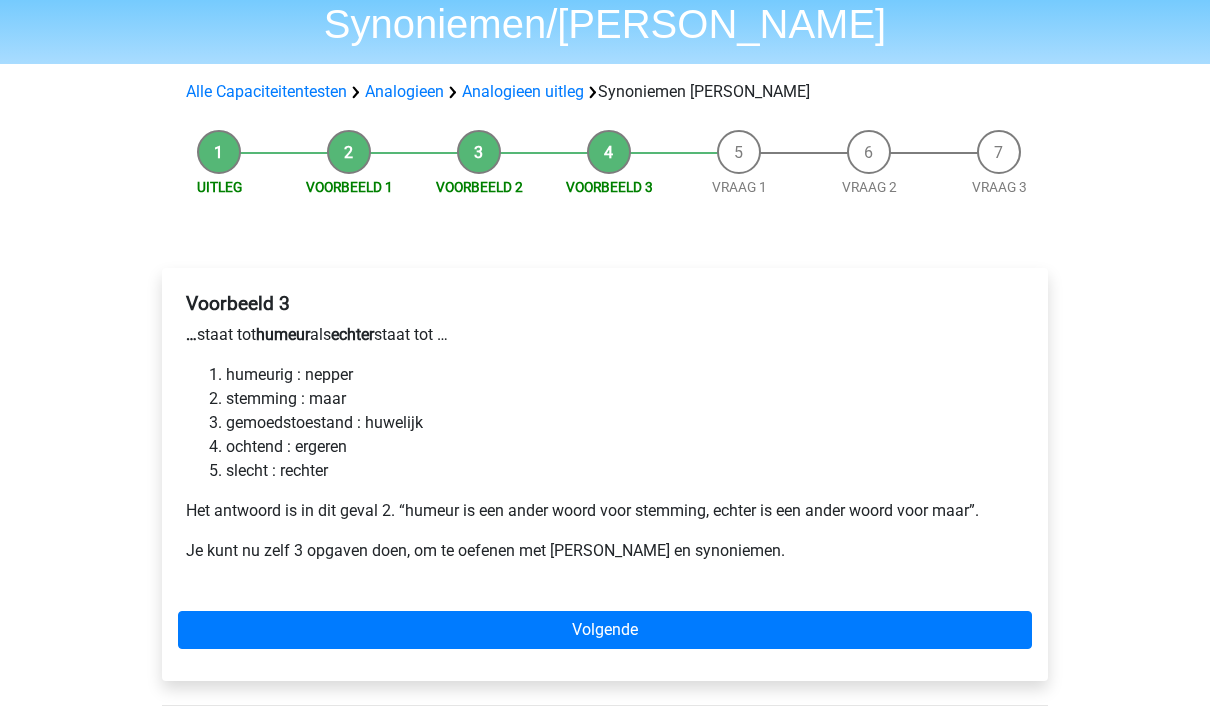 scroll, scrollTop: 194, scrollLeft: 0, axis: vertical 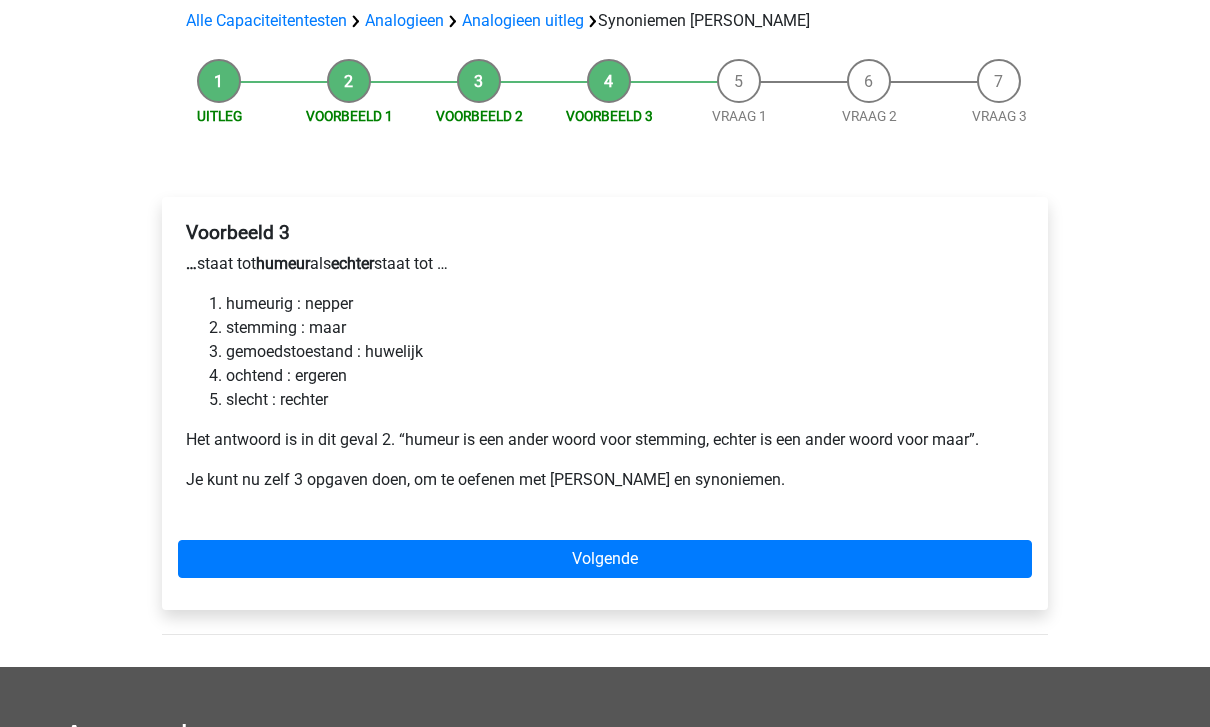 click on "Volgende" at bounding box center (605, 560) 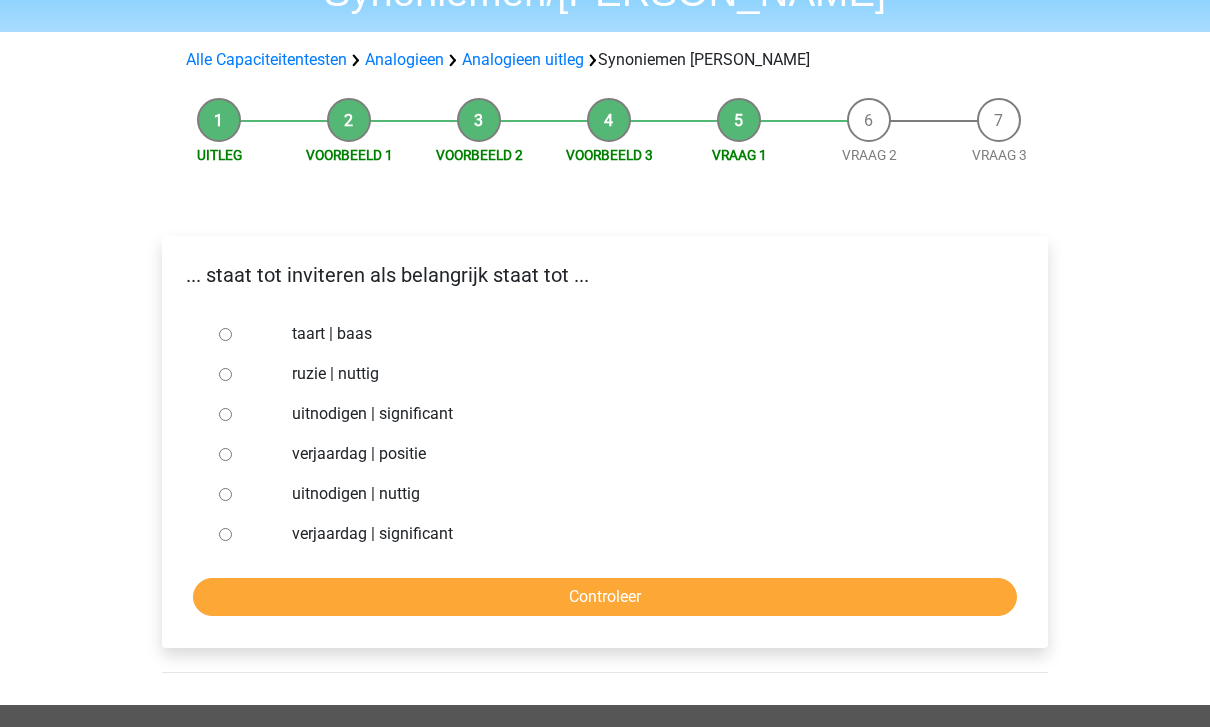 scroll, scrollTop: 157, scrollLeft: 0, axis: vertical 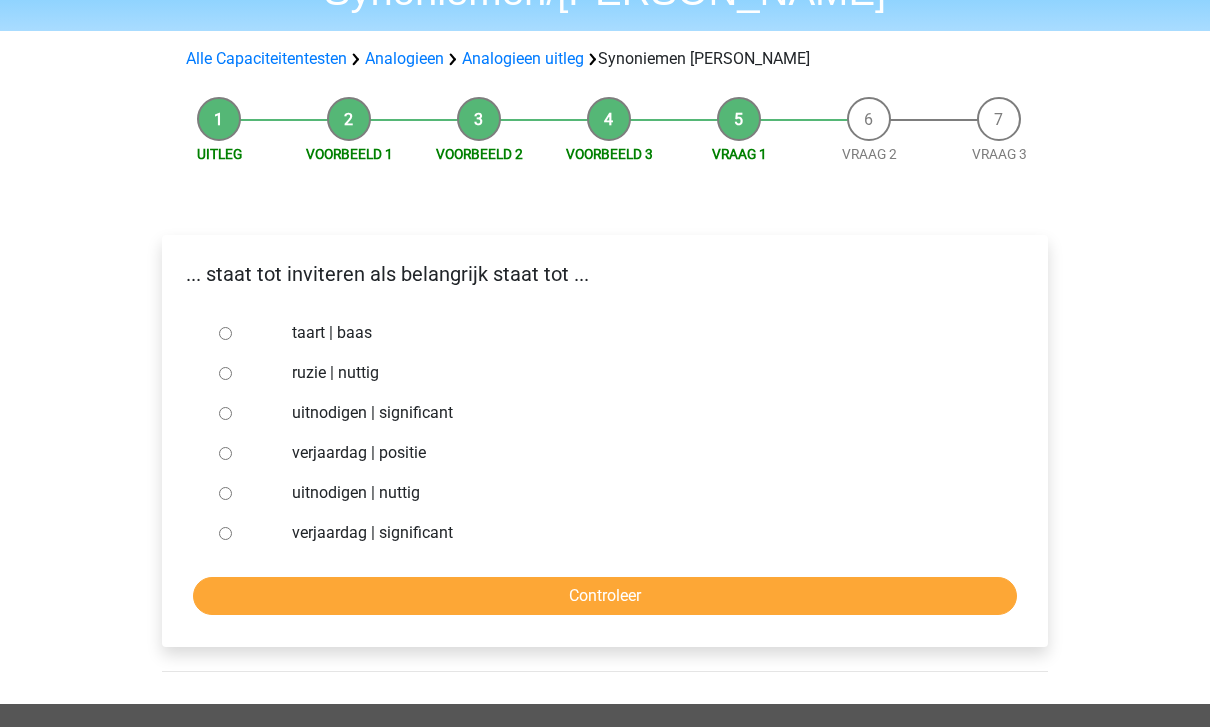 click on "uitnodigen | significant" at bounding box center (225, 413) 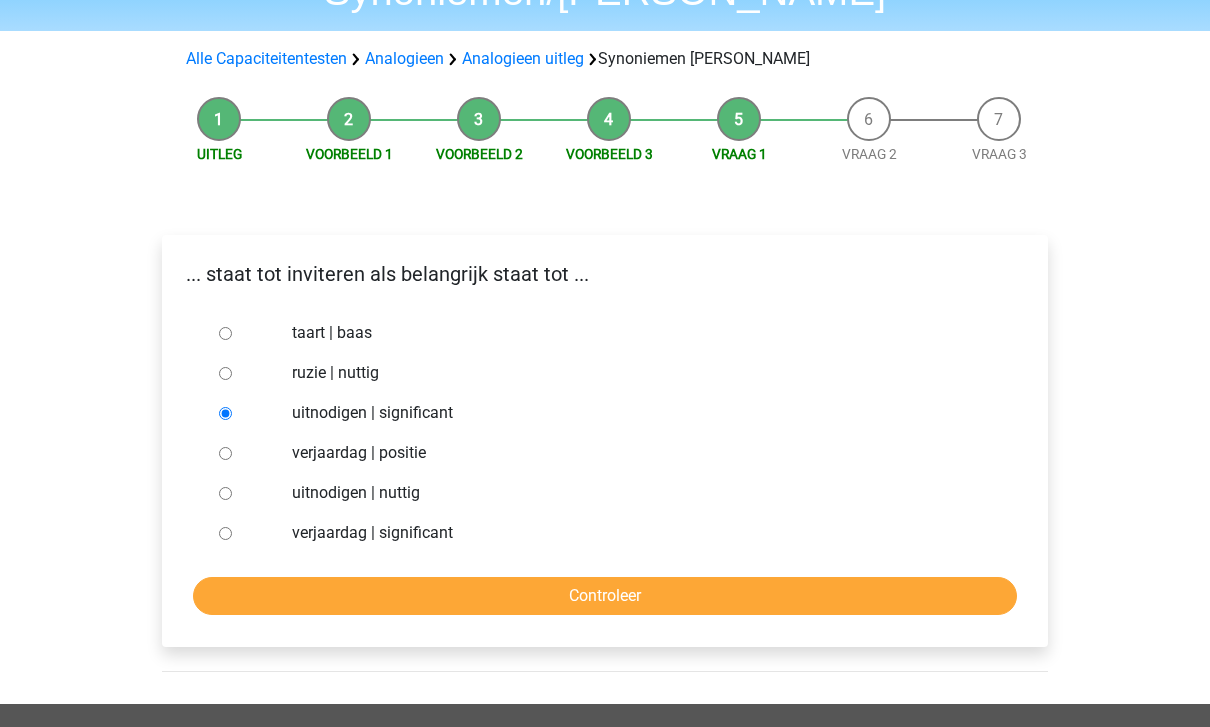 click on "Controleer" at bounding box center (605, 596) 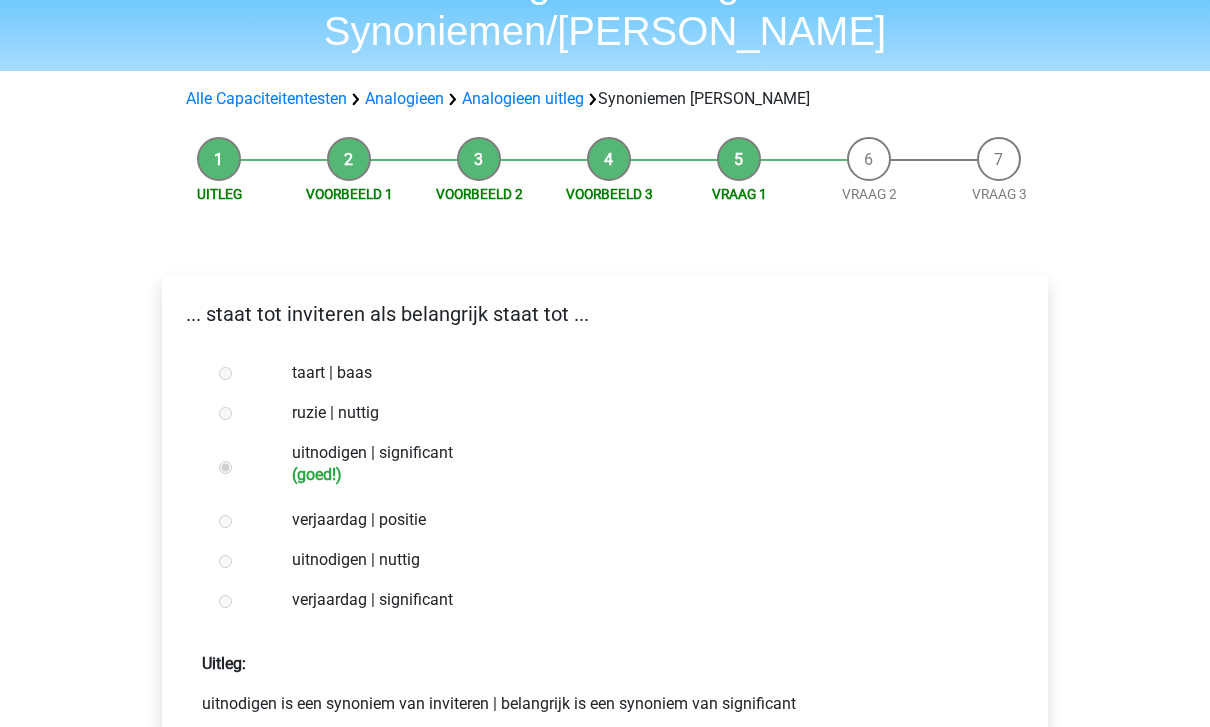 scroll, scrollTop: 313, scrollLeft: 0, axis: vertical 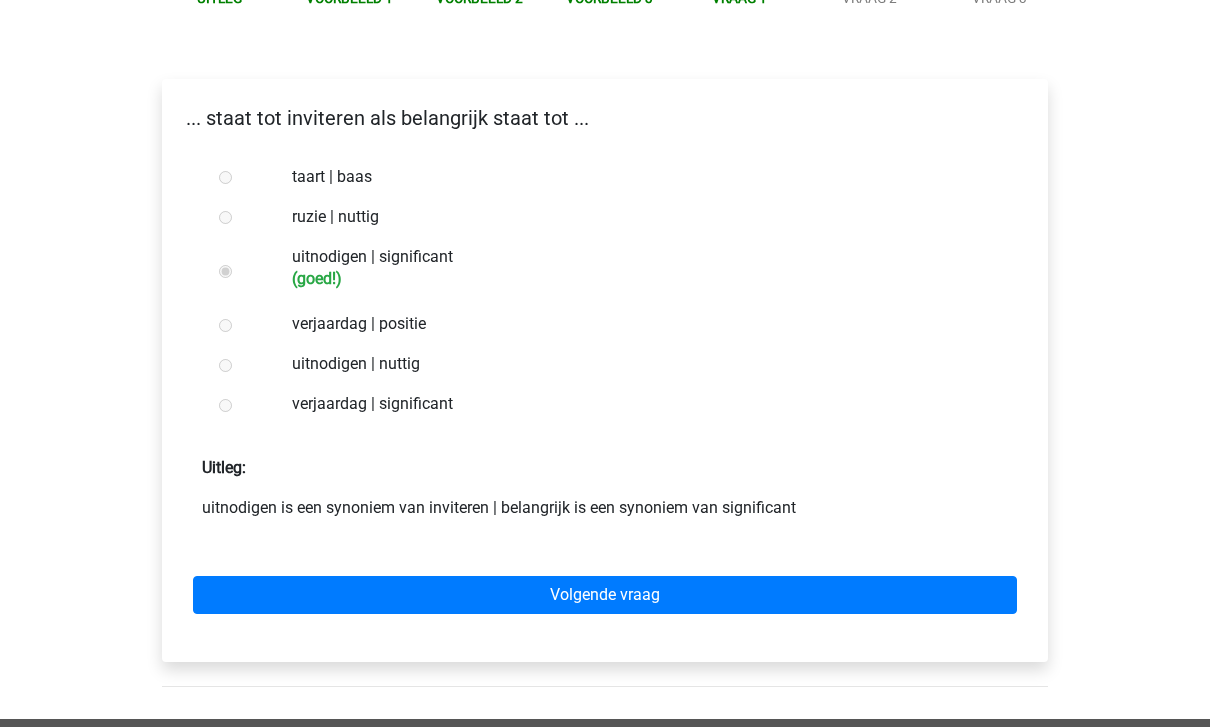 click on "Volgende vraag" at bounding box center [605, 595] 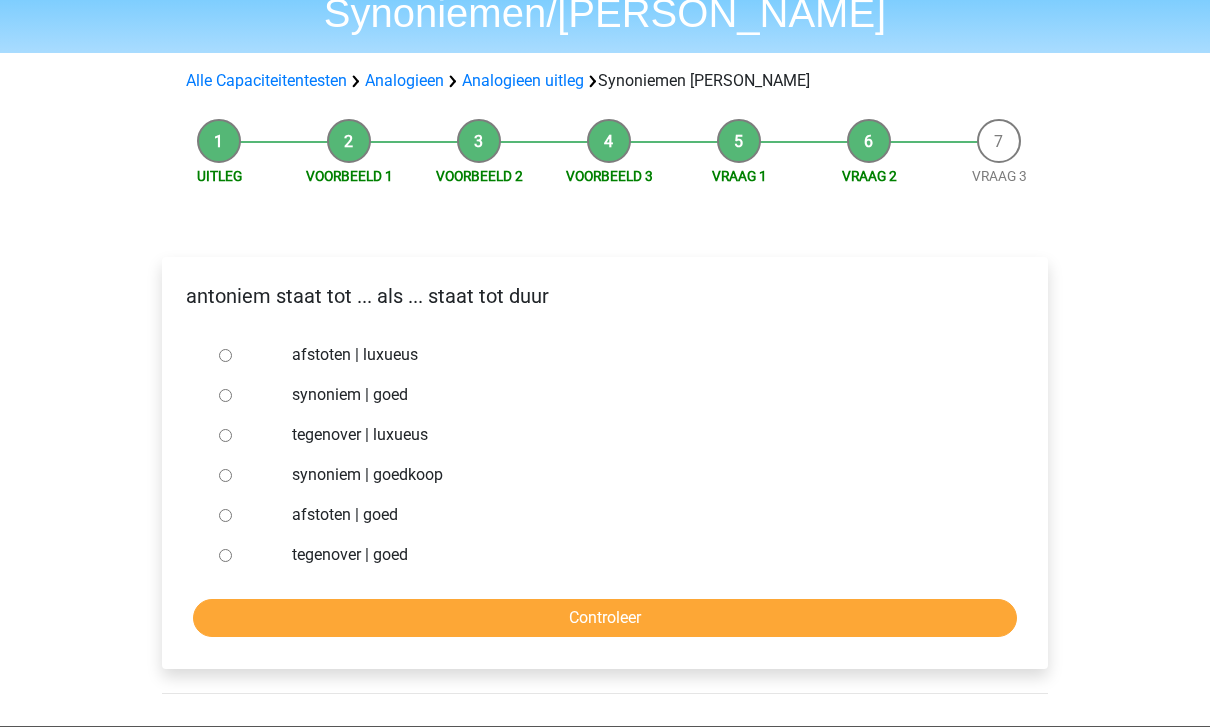 scroll, scrollTop: 143, scrollLeft: 0, axis: vertical 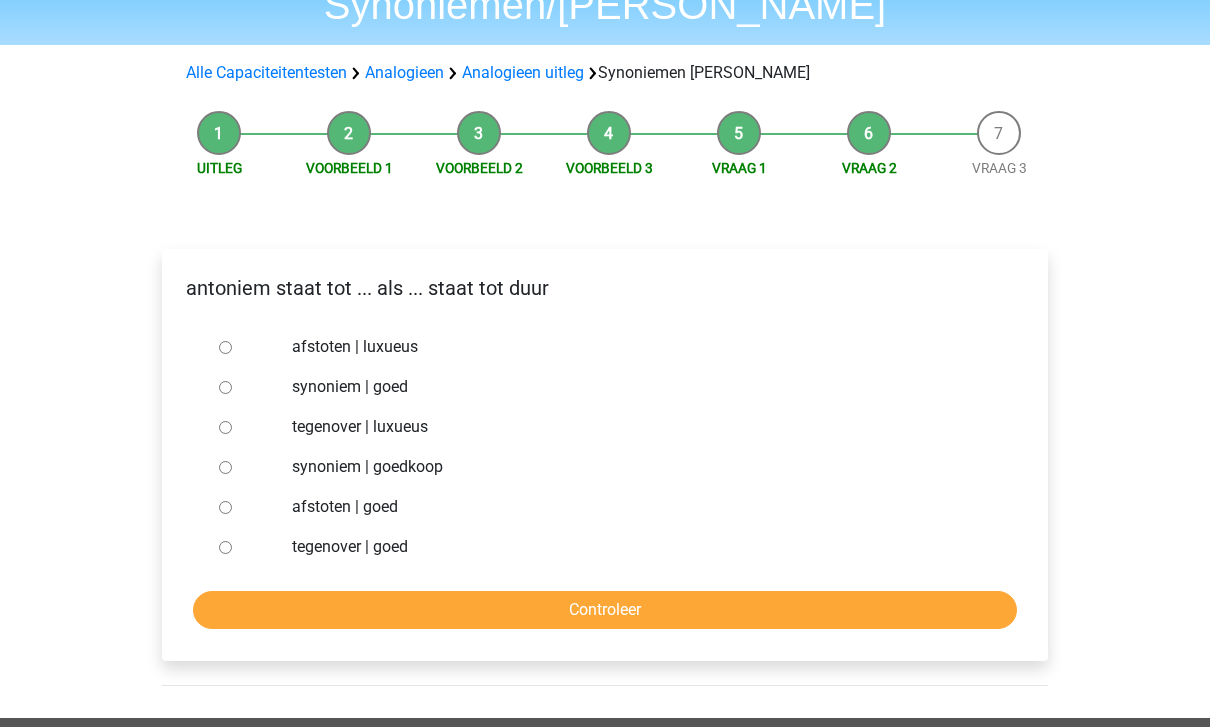 click on "synoniem | goedkoop" at bounding box center [225, 467] 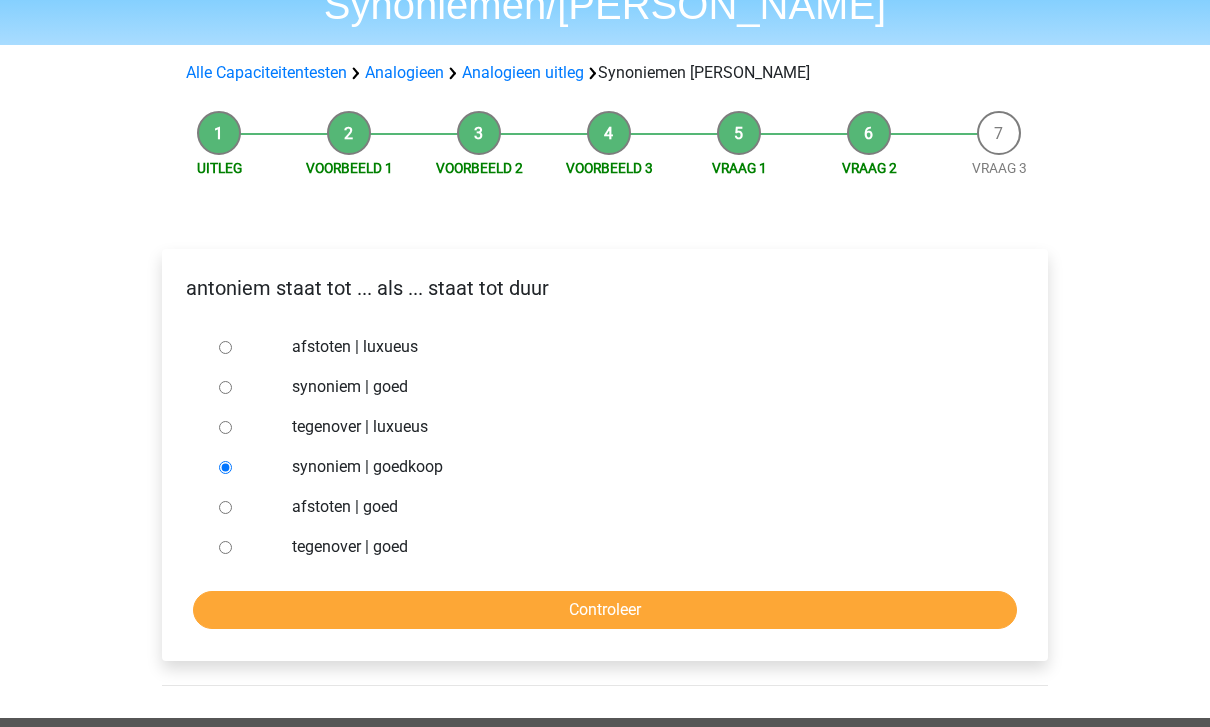 click on "Controleer" at bounding box center [605, 610] 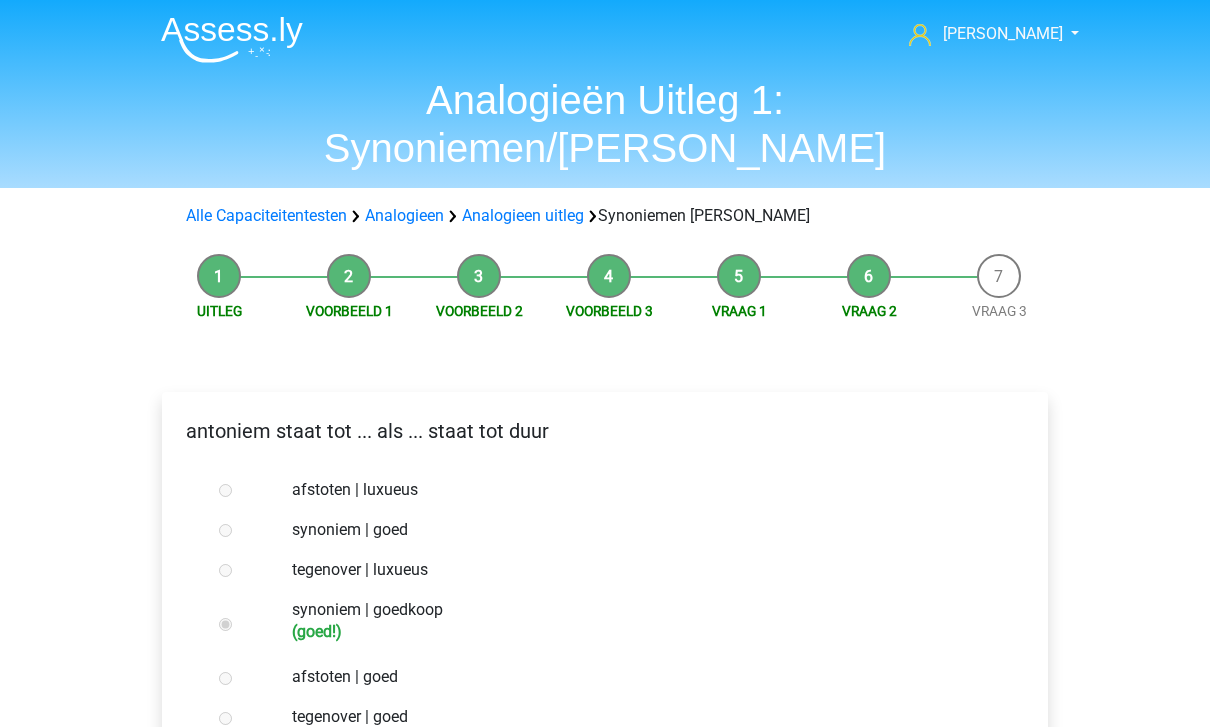 scroll, scrollTop: 355, scrollLeft: 0, axis: vertical 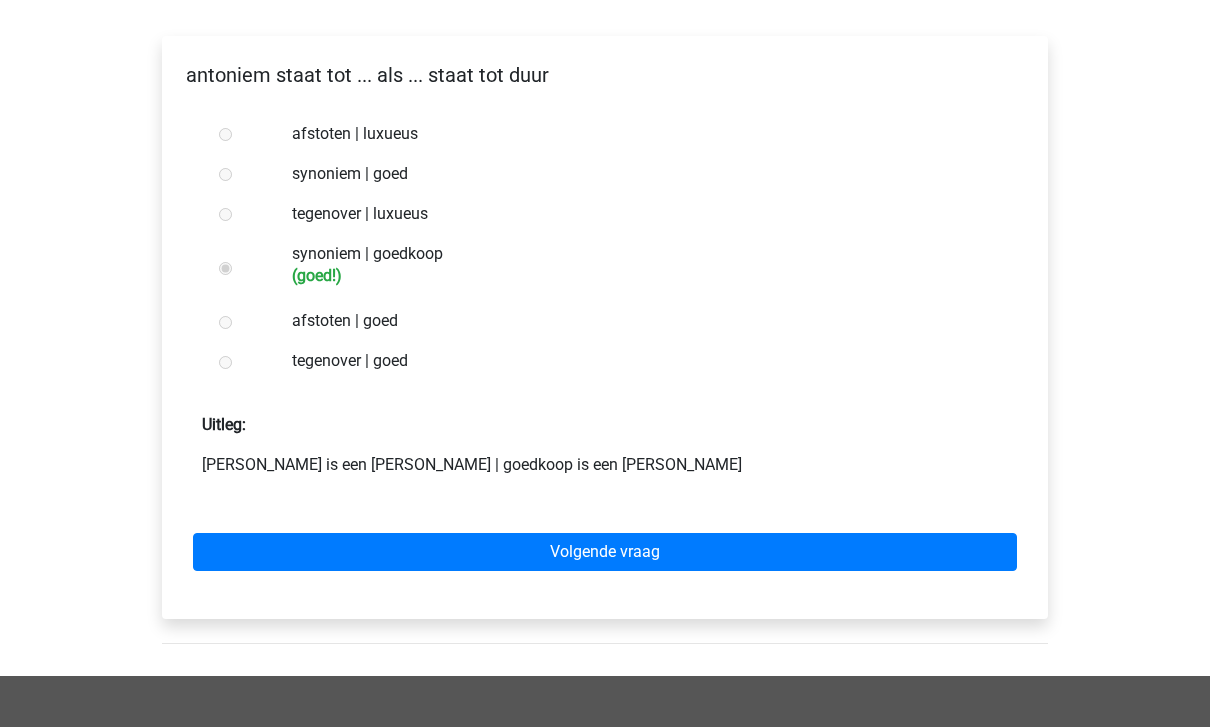 click on "Volgende vraag" at bounding box center (605, 553) 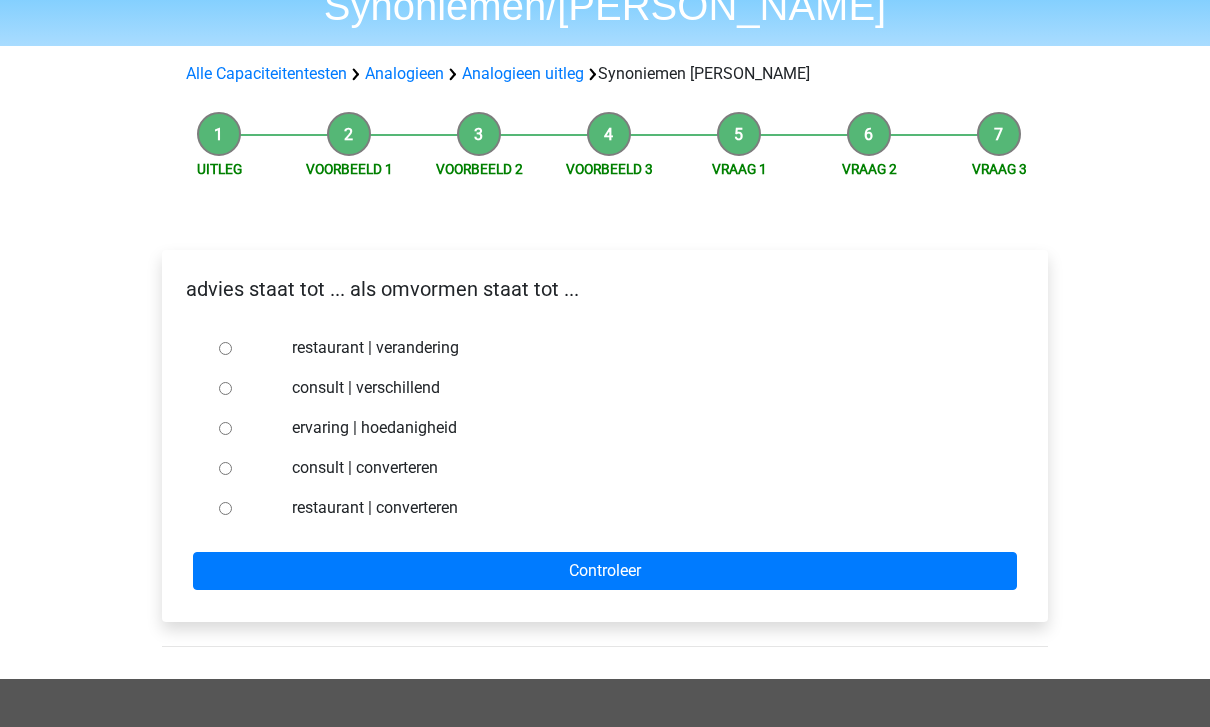 scroll, scrollTop: 184, scrollLeft: 0, axis: vertical 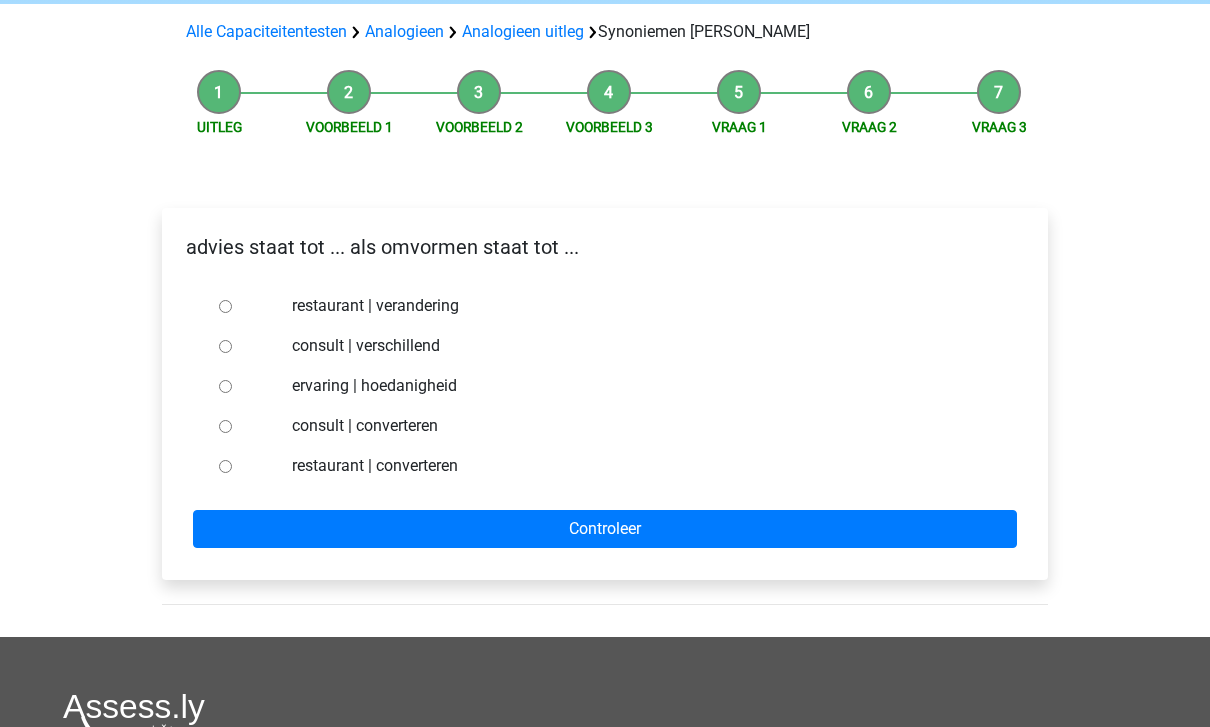 click on "consult | converteren" at bounding box center [225, 426] 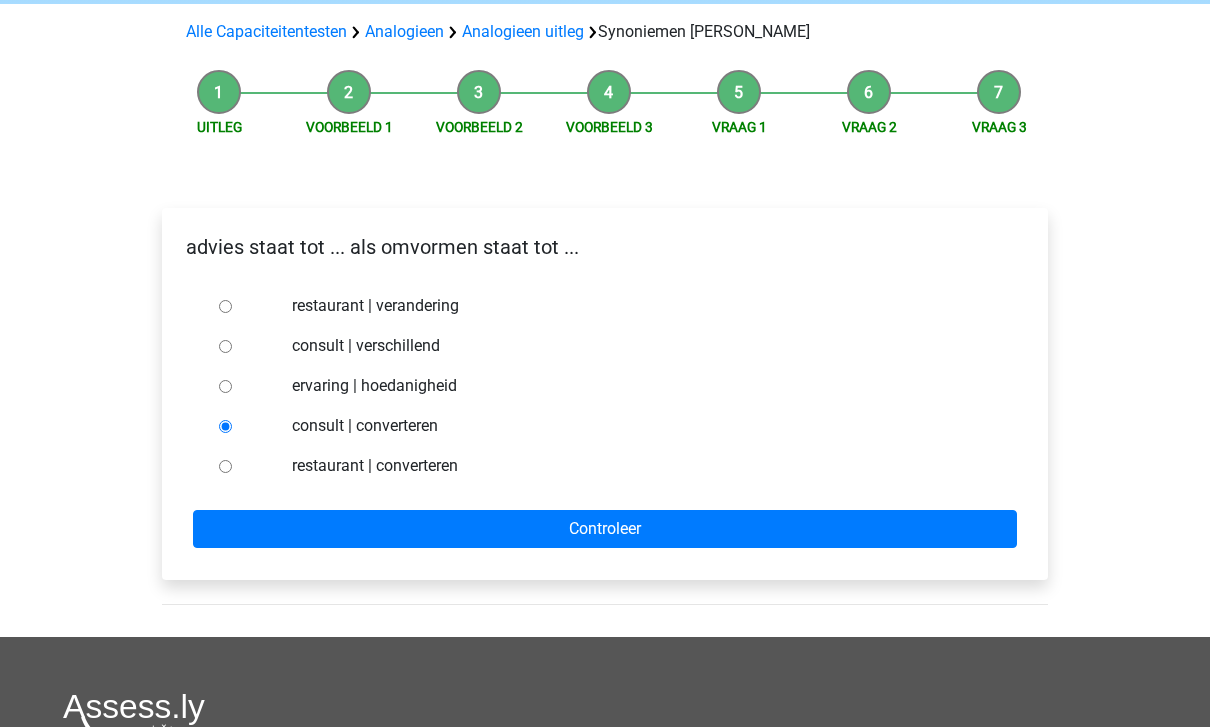 click on "Controleer" at bounding box center (605, 529) 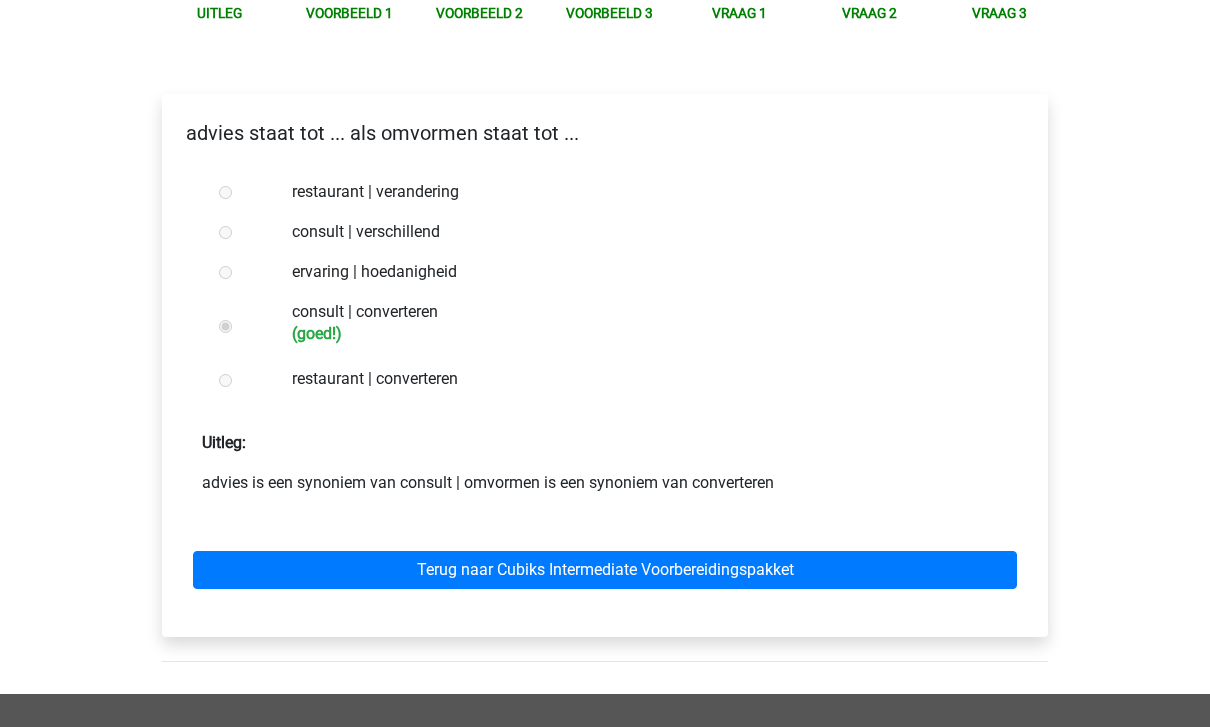 scroll, scrollTop: 316, scrollLeft: 0, axis: vertical 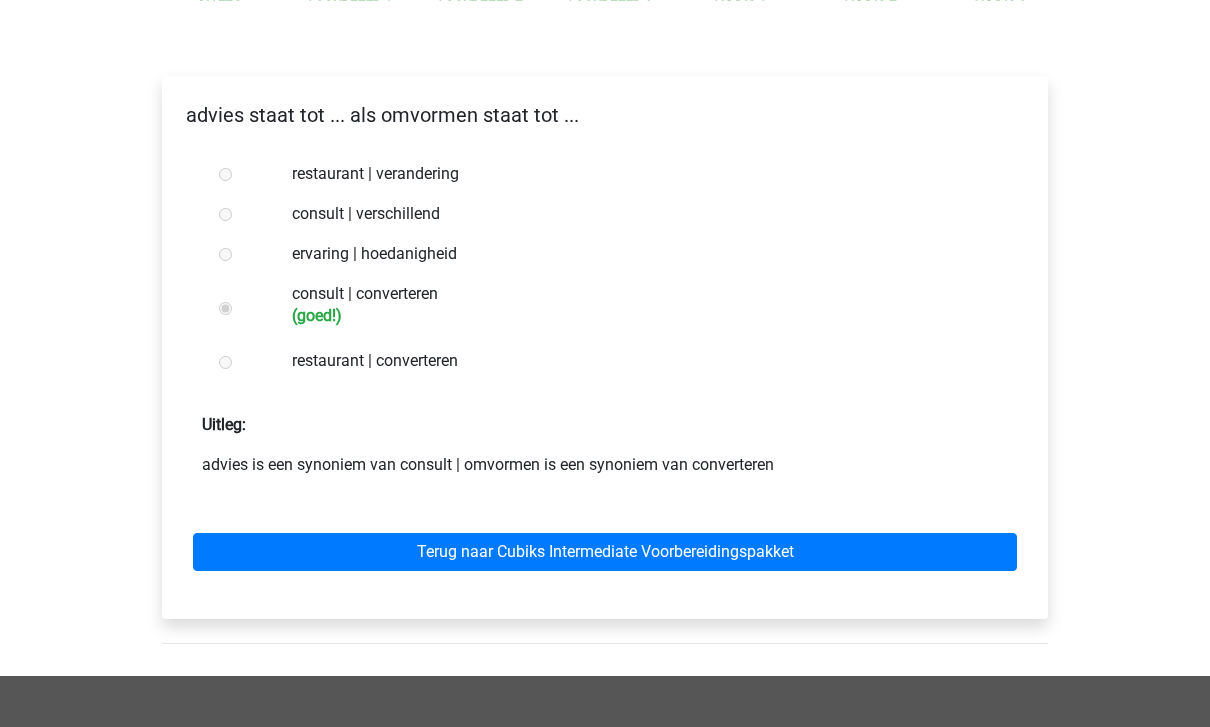 click on "Terug naar Cubiks Intermediate Voorbereidingspakket" at bounding box center (605, 552) 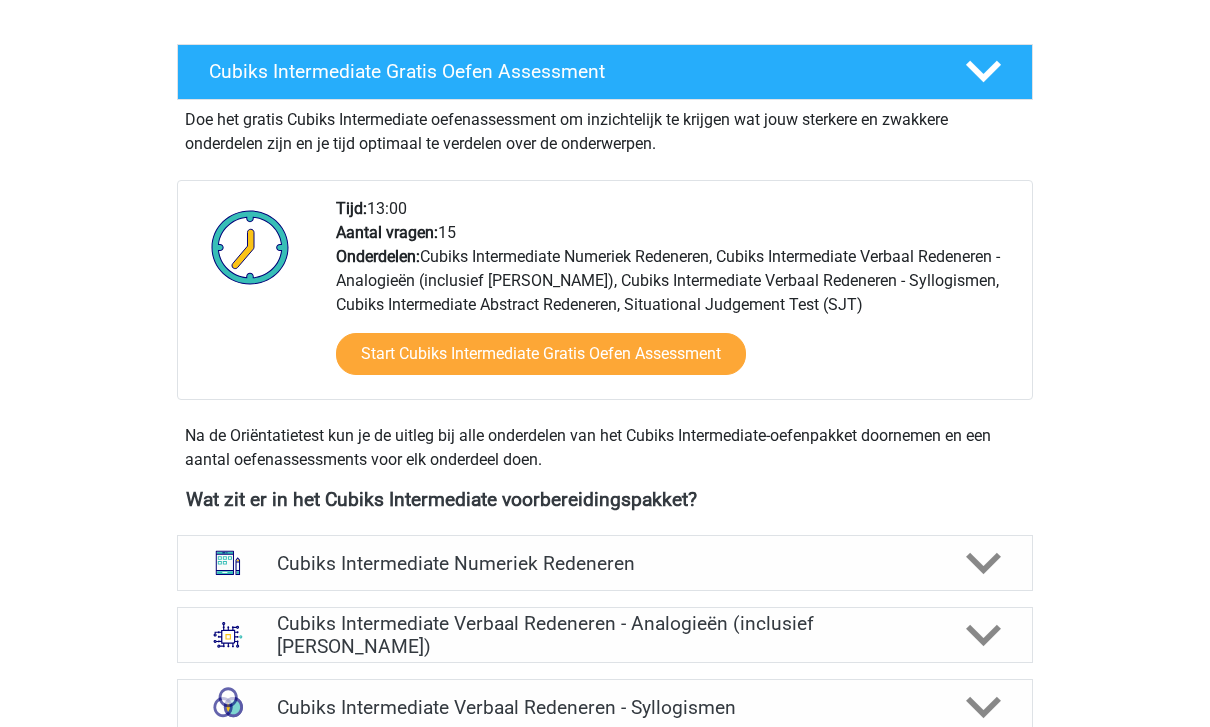 scroll, scrollTop: 620, scrollLeft: 0, axis: vertical 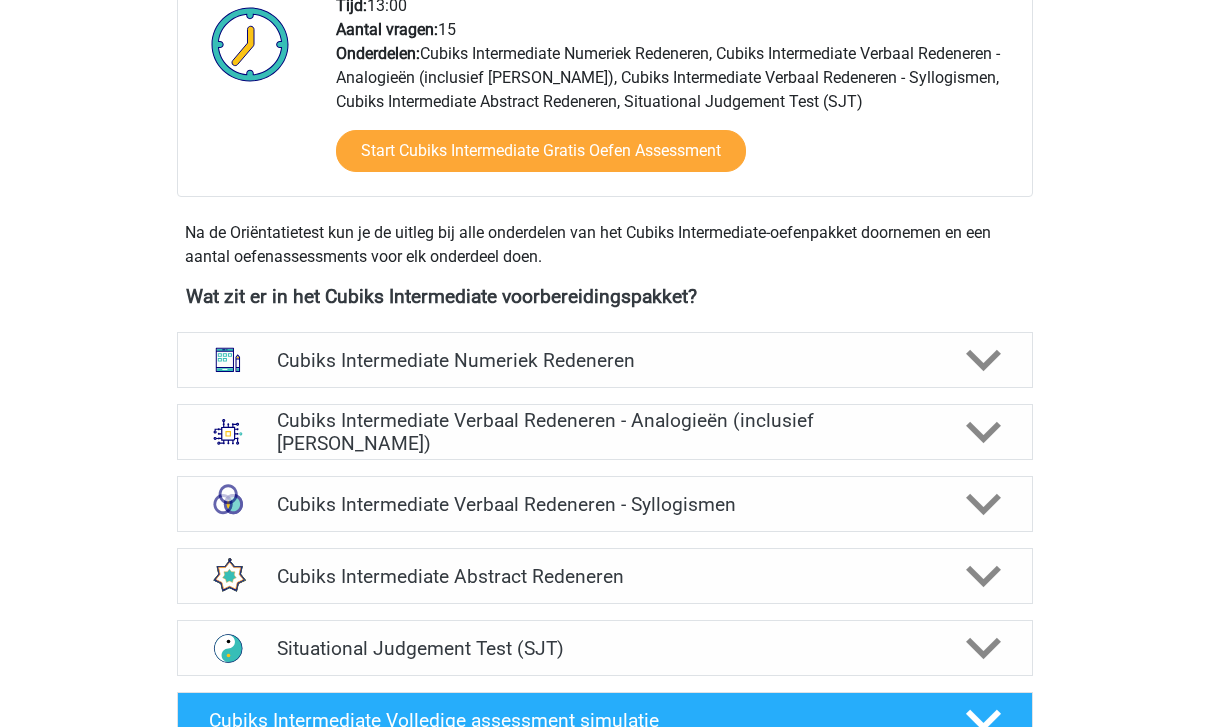 click at bounding box center (982, 433) 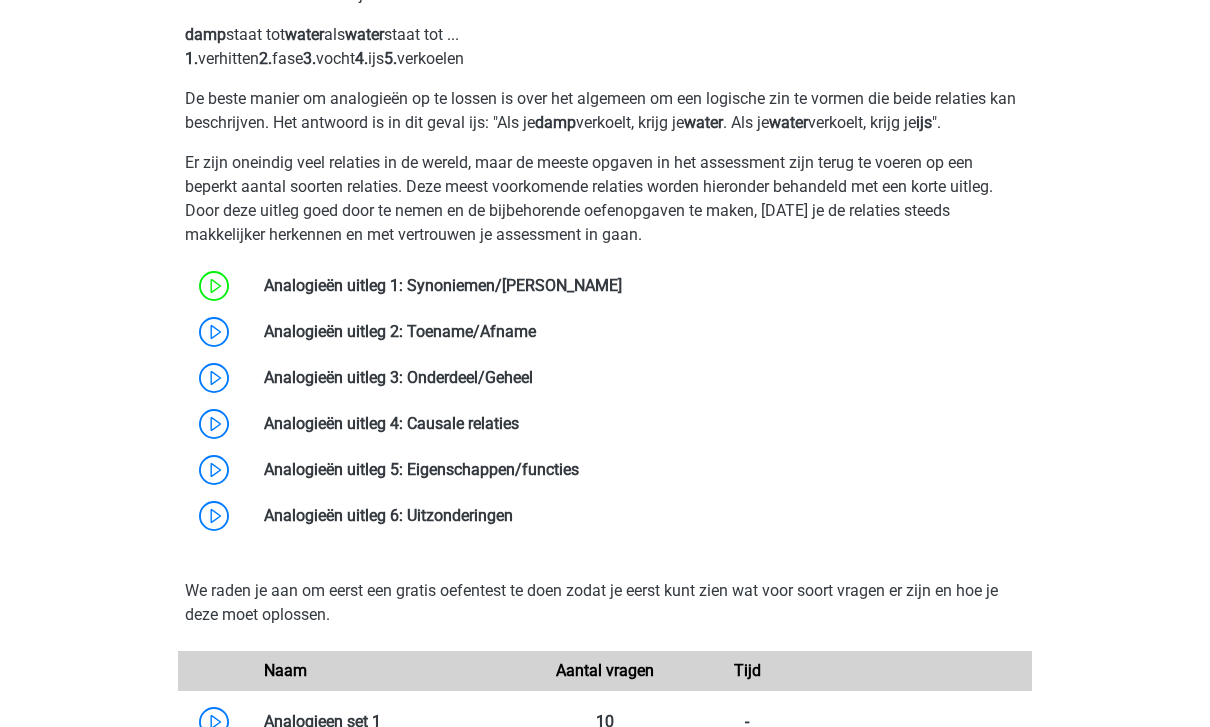 scroll, scrollTop: 1050, scrollLeft: 0, axis: vertical 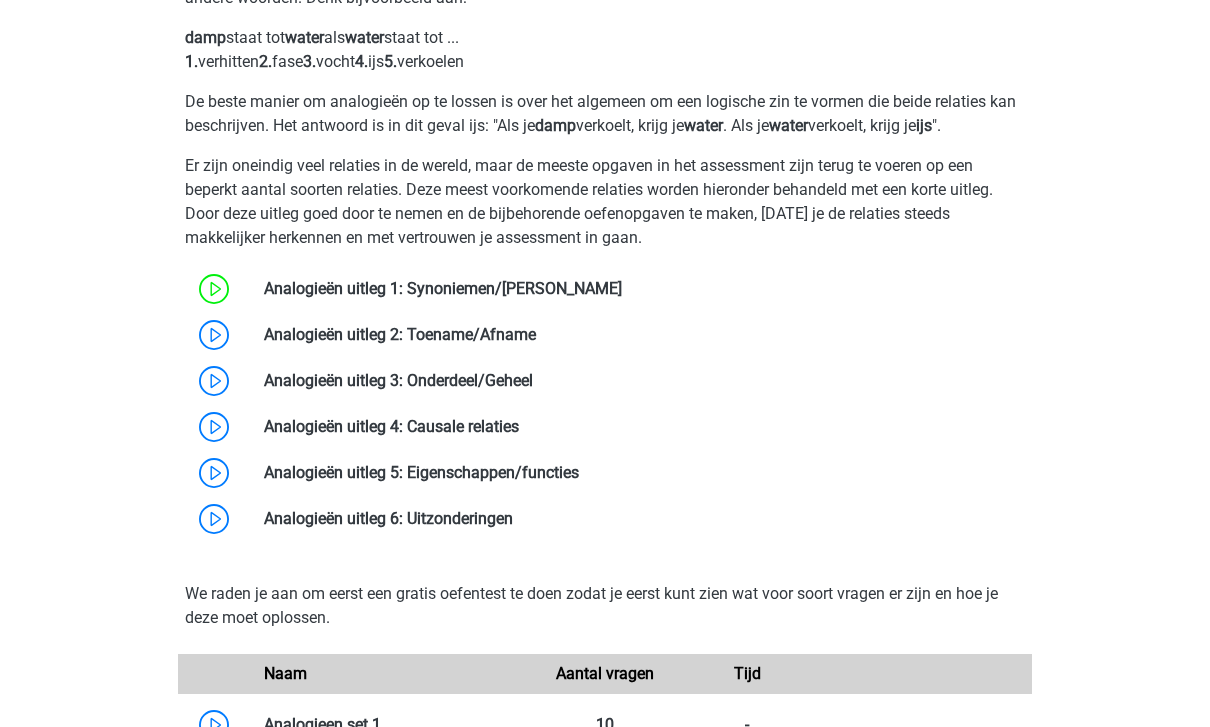 click at bounding box center (536, 334) 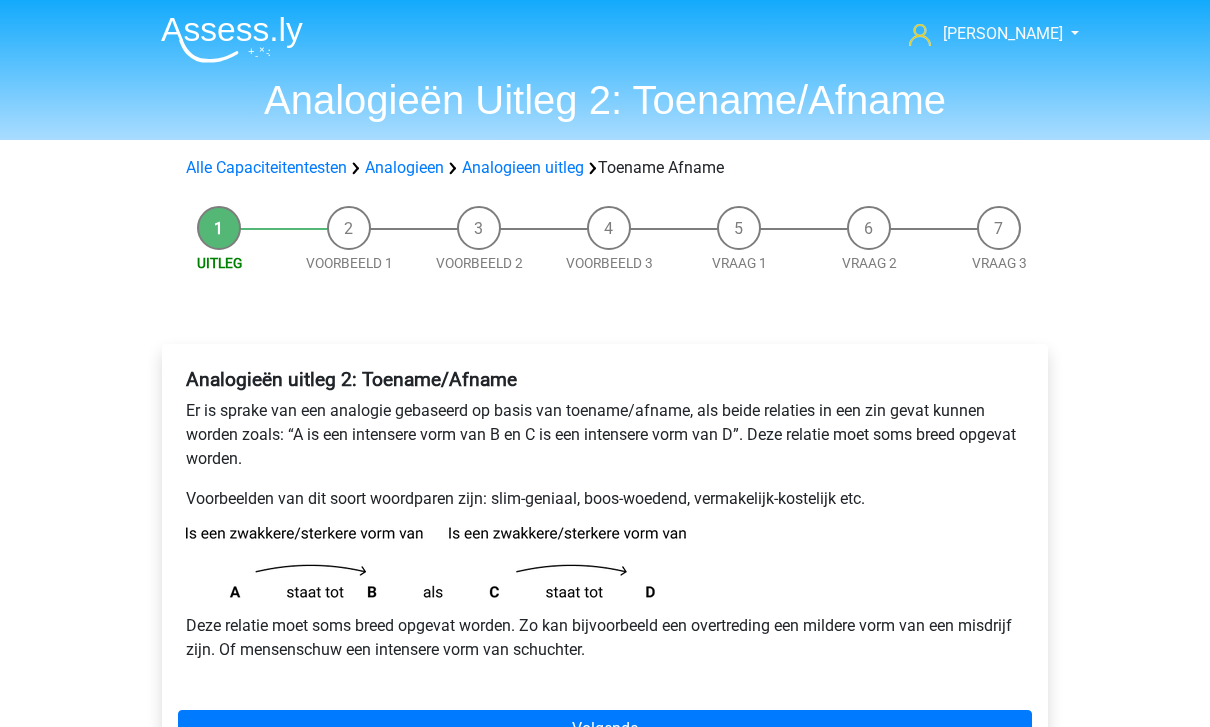 scroll, scrollTop: 314, scrollLeft: 0, axis: vertical 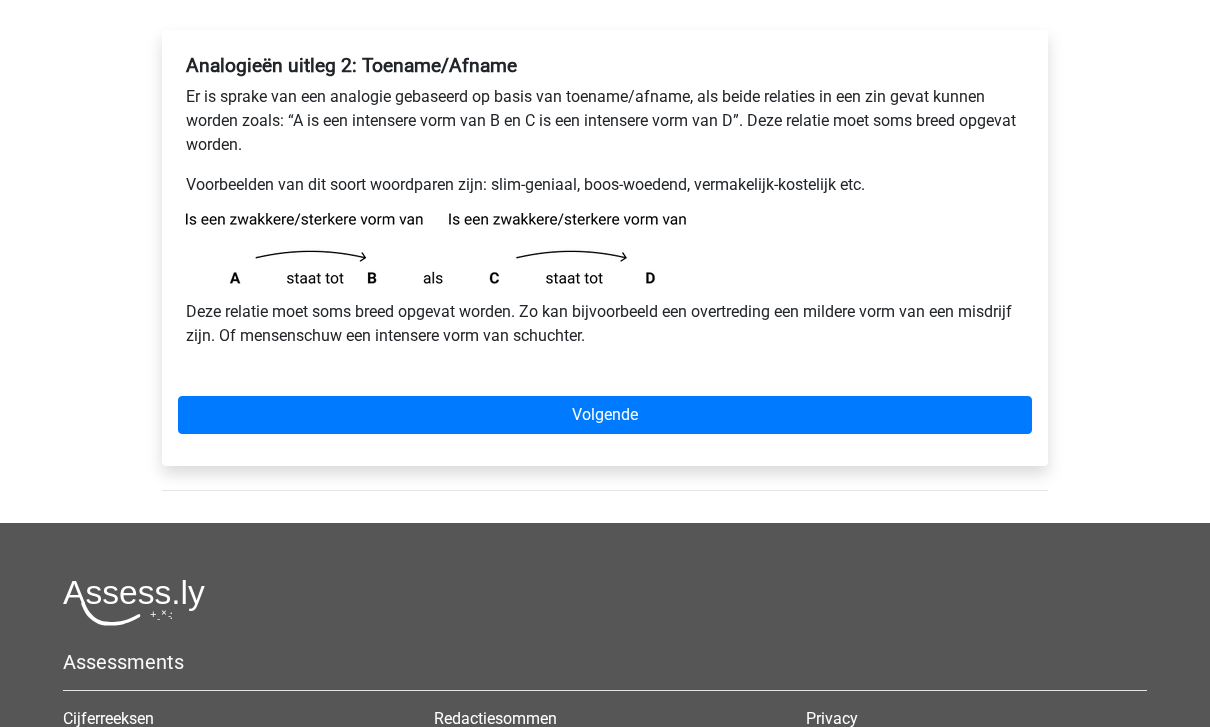 click on "Volgende" at bounding box center [605, 415] 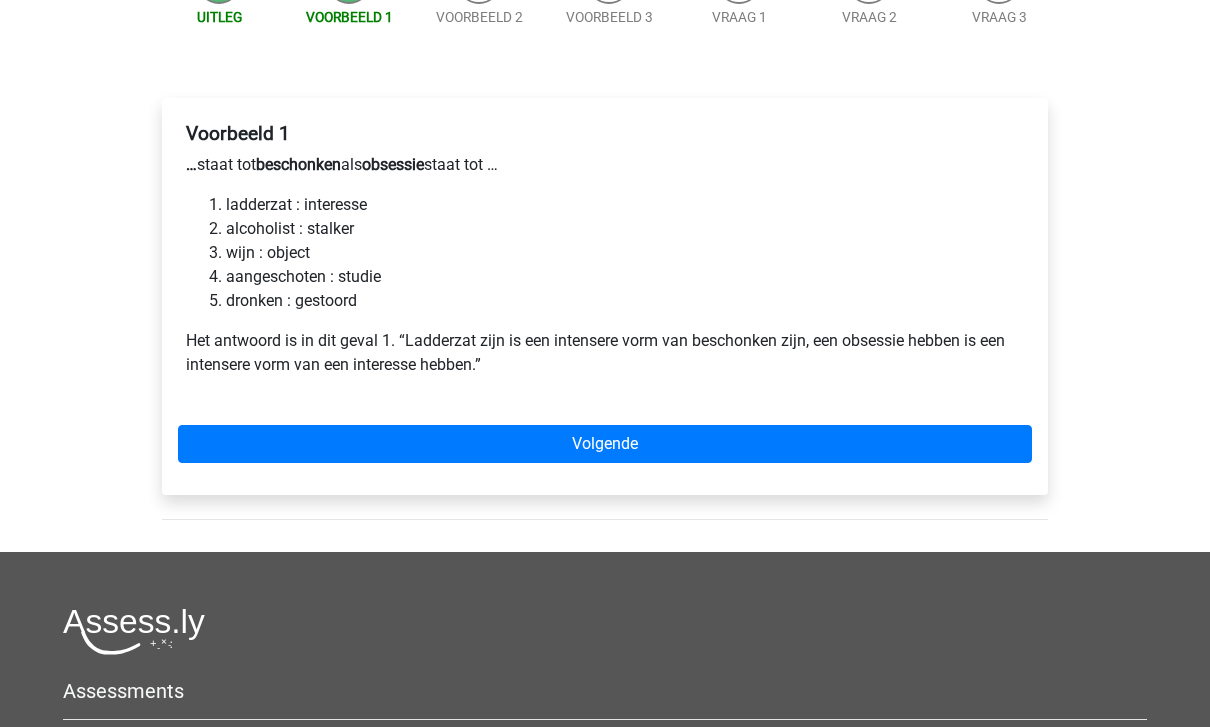 scroll, scrollTop: 246, scrollLeft: 0, axis: vertical 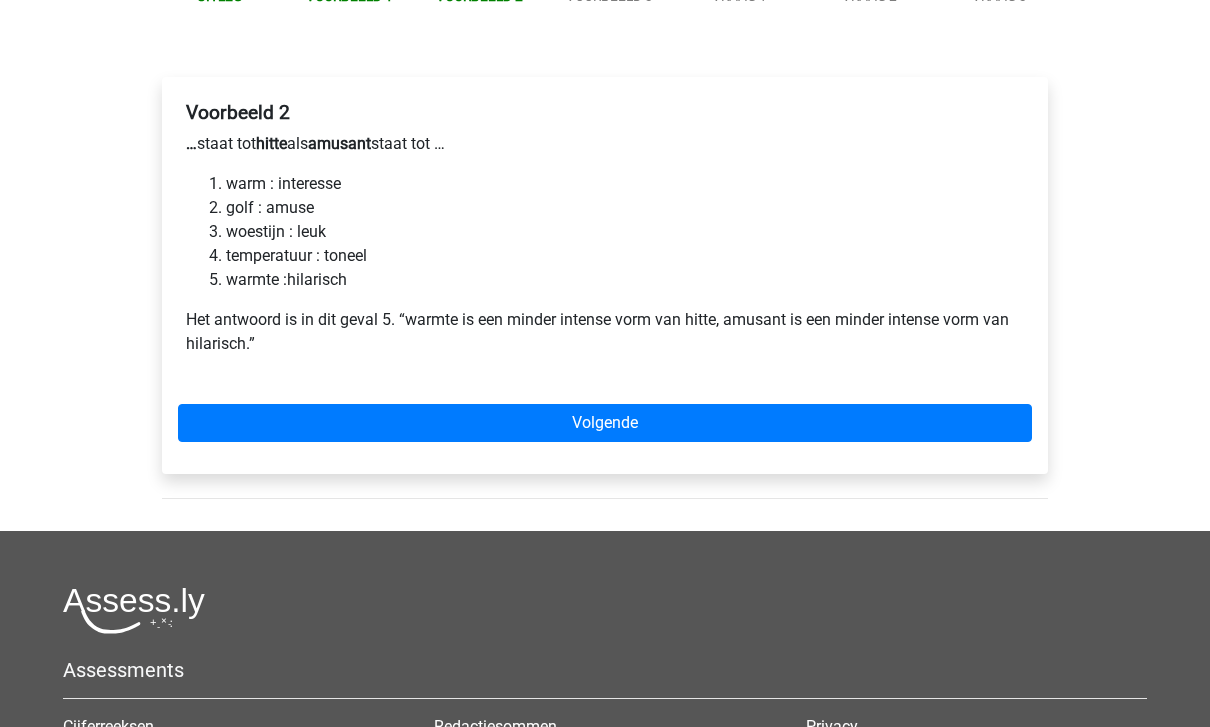 click on "Voorbeeld 2 …  staat tot  hitte  als  amusant  staat tot … warm : interesse golf : amuse woestijn : leuk temperatuur : toneel warmte :hilarisch Het antwoord is in dit geval 5. “warmte is een minder intense vorm van hitte, amusant is een minder intense vorm van hilarisch.”
Volgende" at bounding box center [605, 275] 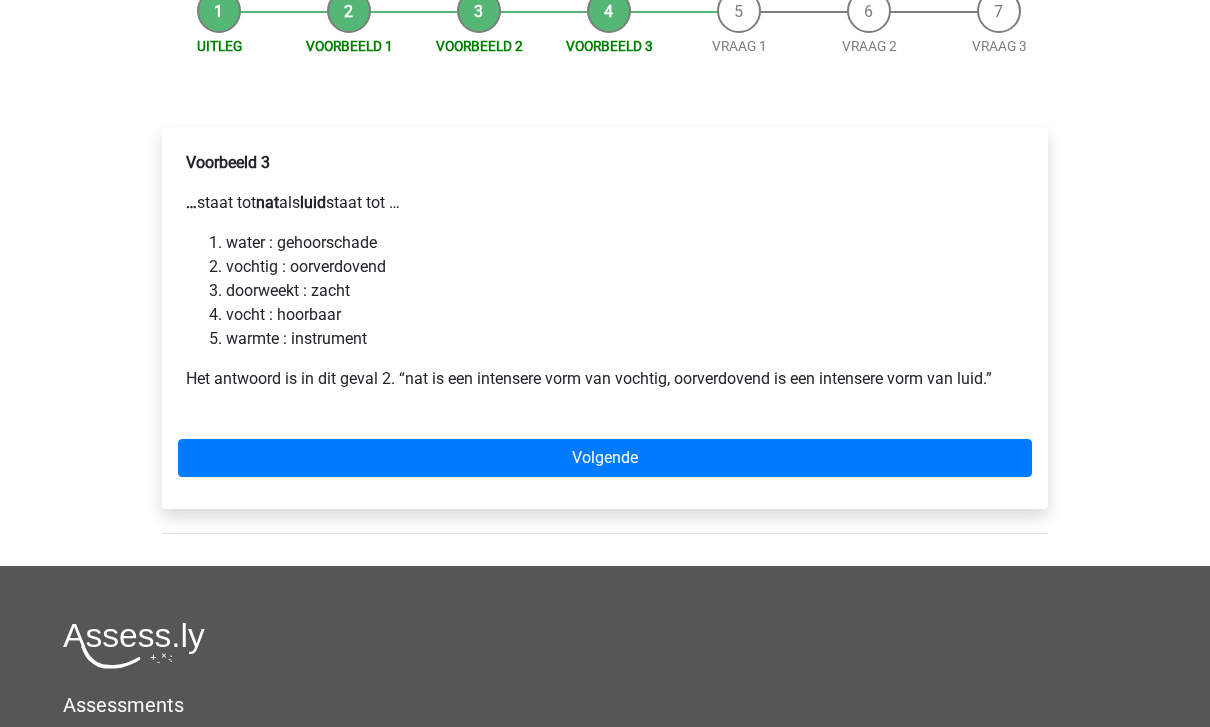 scroll, scrollTop: 215, scrollLeft: 0, axis: vertical 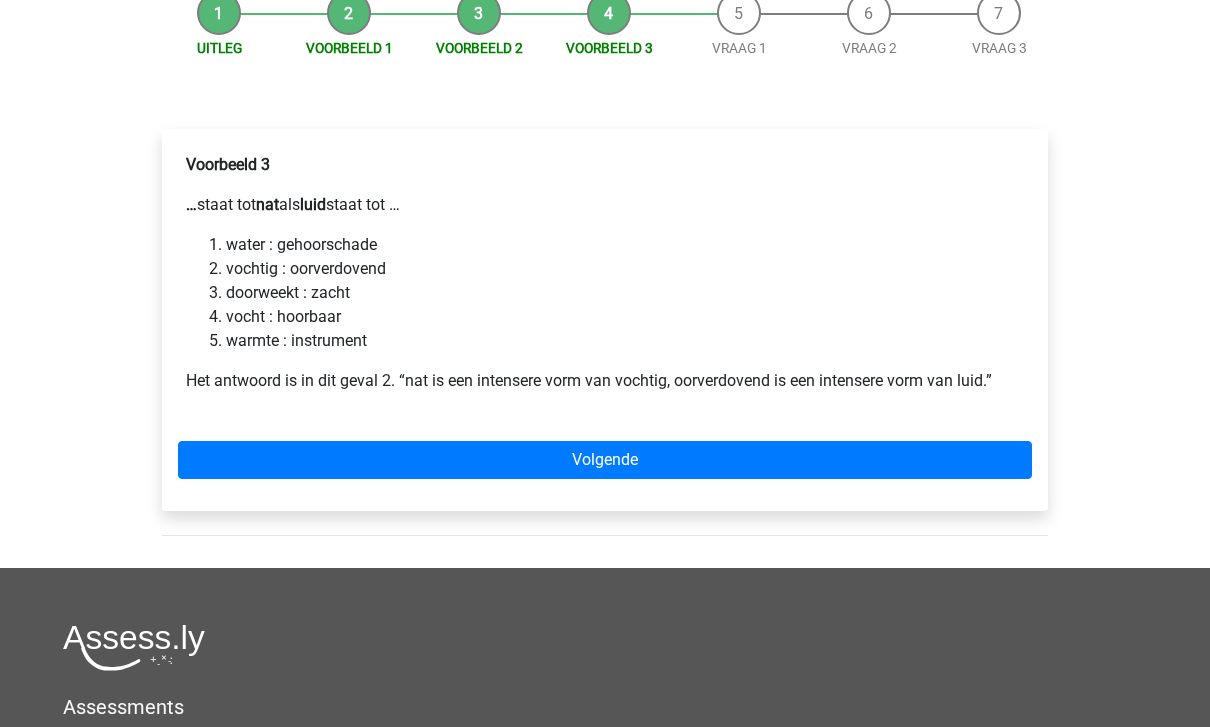 click on "Volgende" at bounding box center [605, 460] 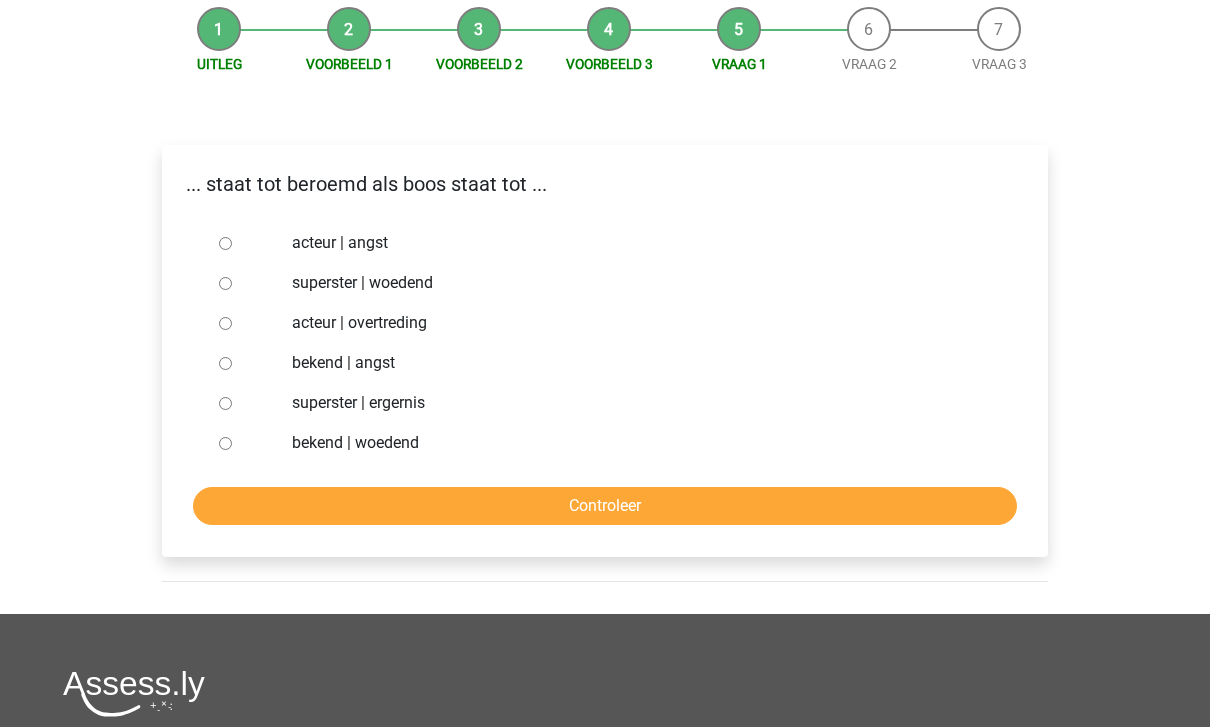 scroll, scrollTop: 182, scrollLeft: 0, axis: vertical 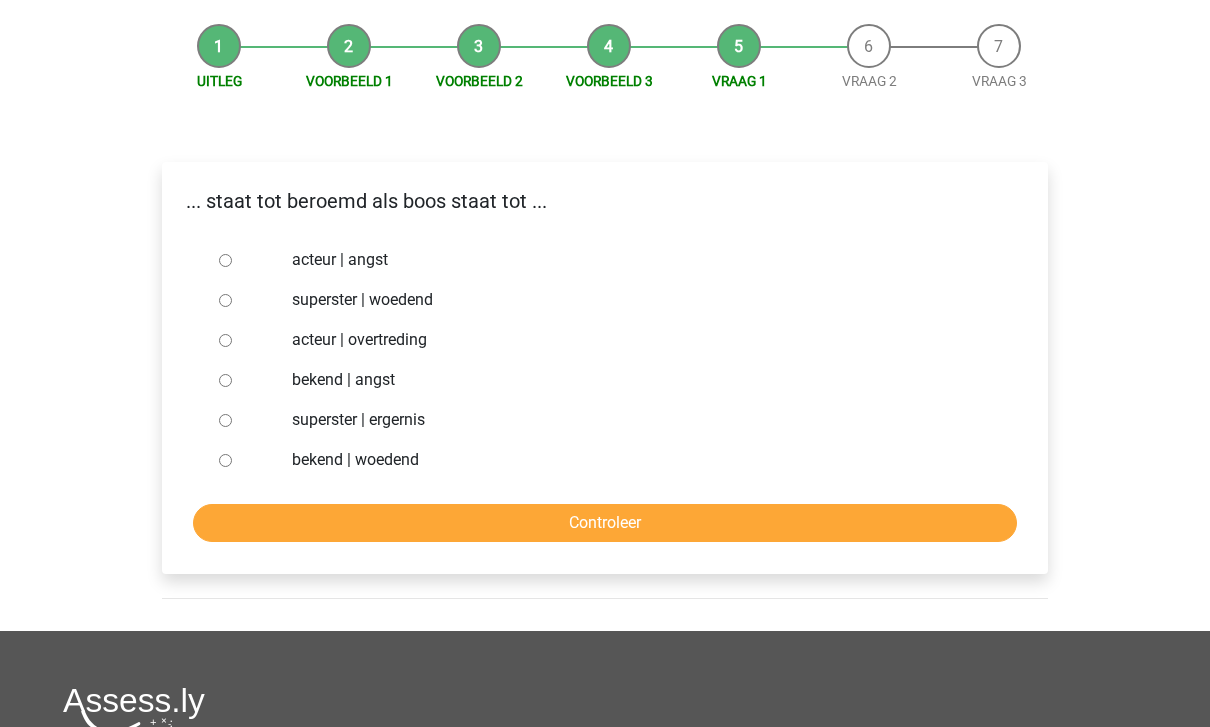 click on "superster | woedend" at bounding box center (225, 300) 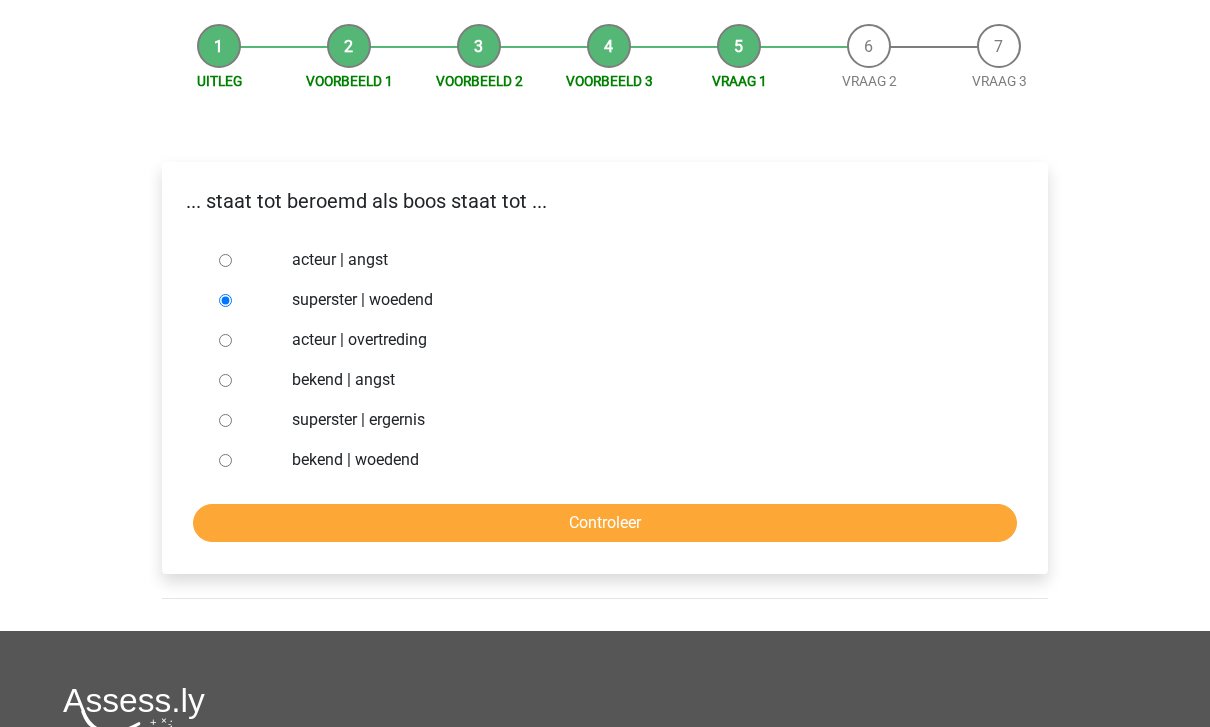 click on "Controleer" at bounding box center [605, 523] 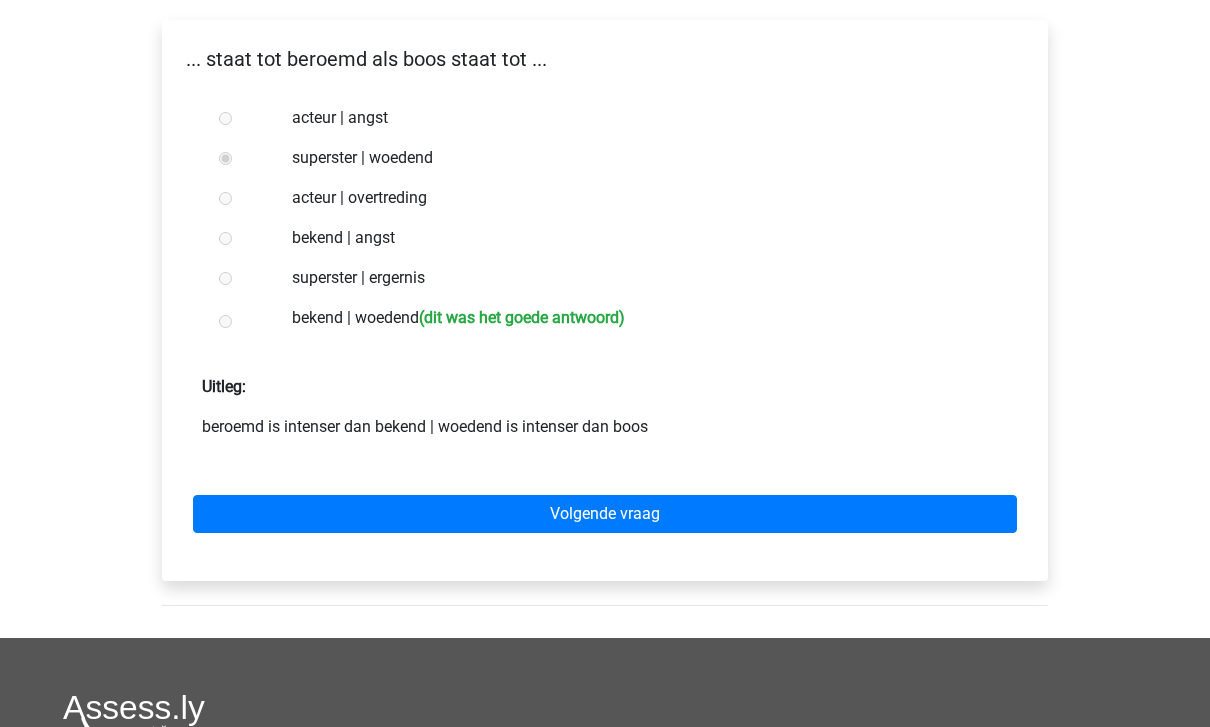 scroll, scrollTop: 321, scrollLeft: 0, axis: vertical 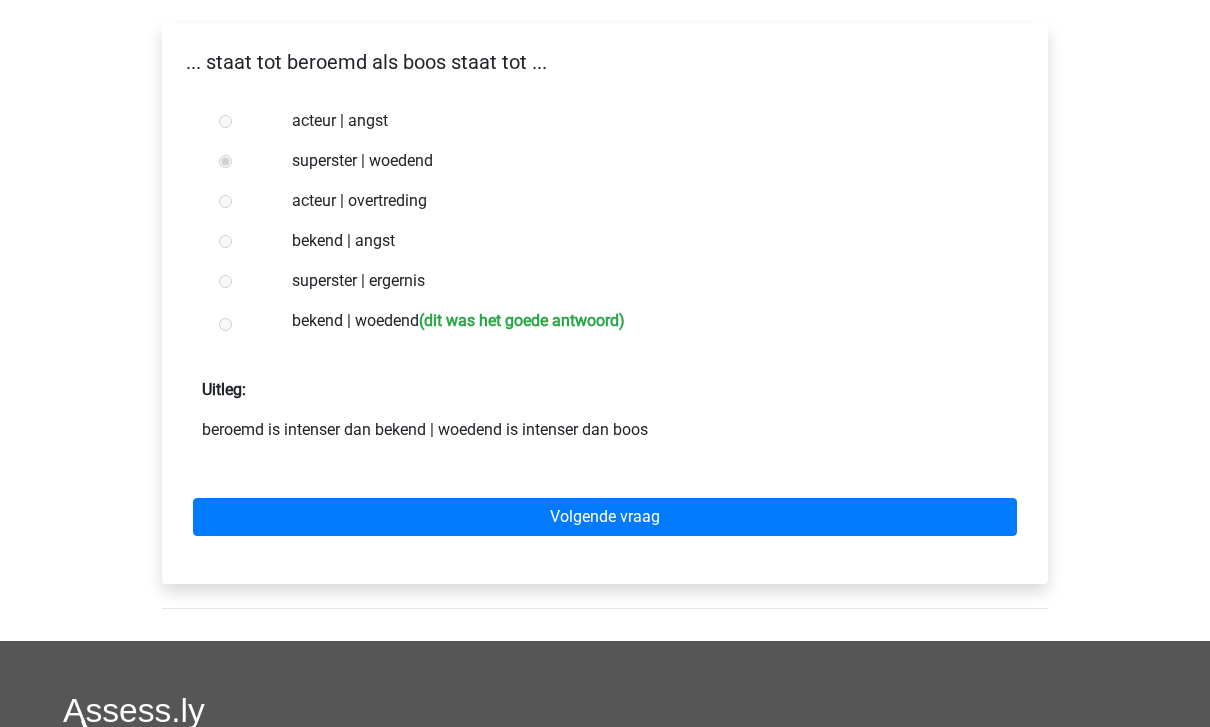 click on "Volgende vraag" at bounding box center (605, 517) 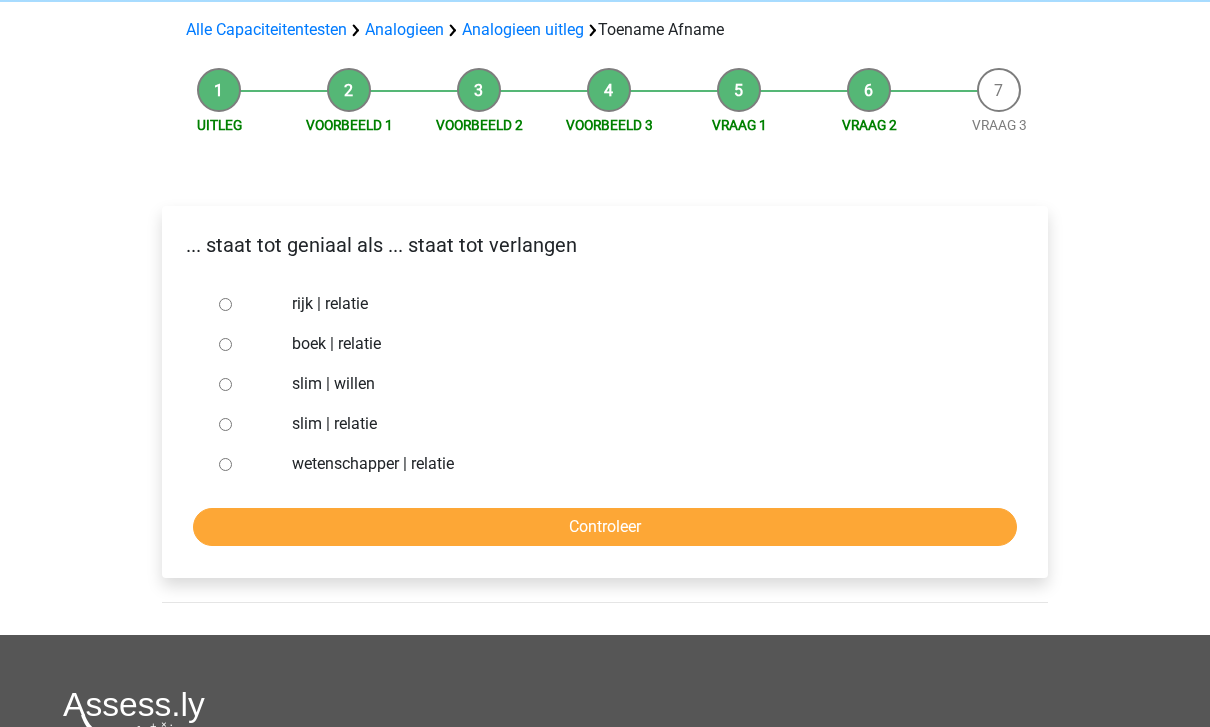 scroll, scrollTop: 200, scrollLeft: 0, axis: vertical 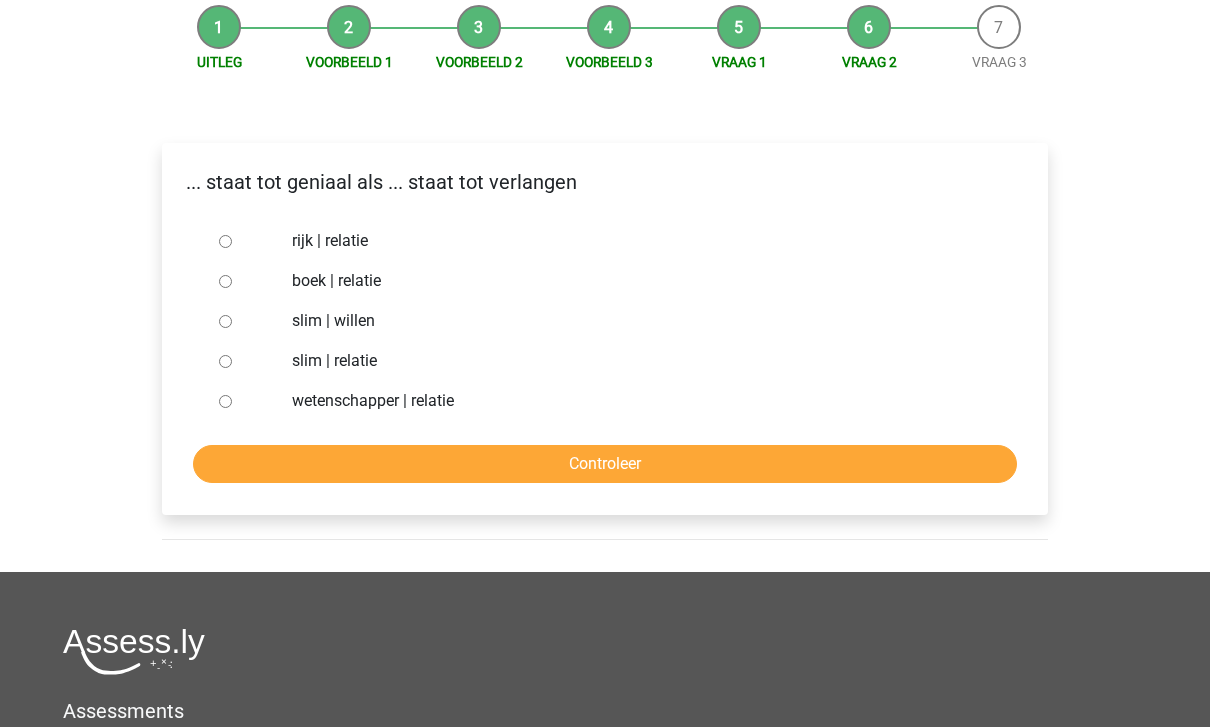 click on "slim | relatie" at bounding box center [225, 362] 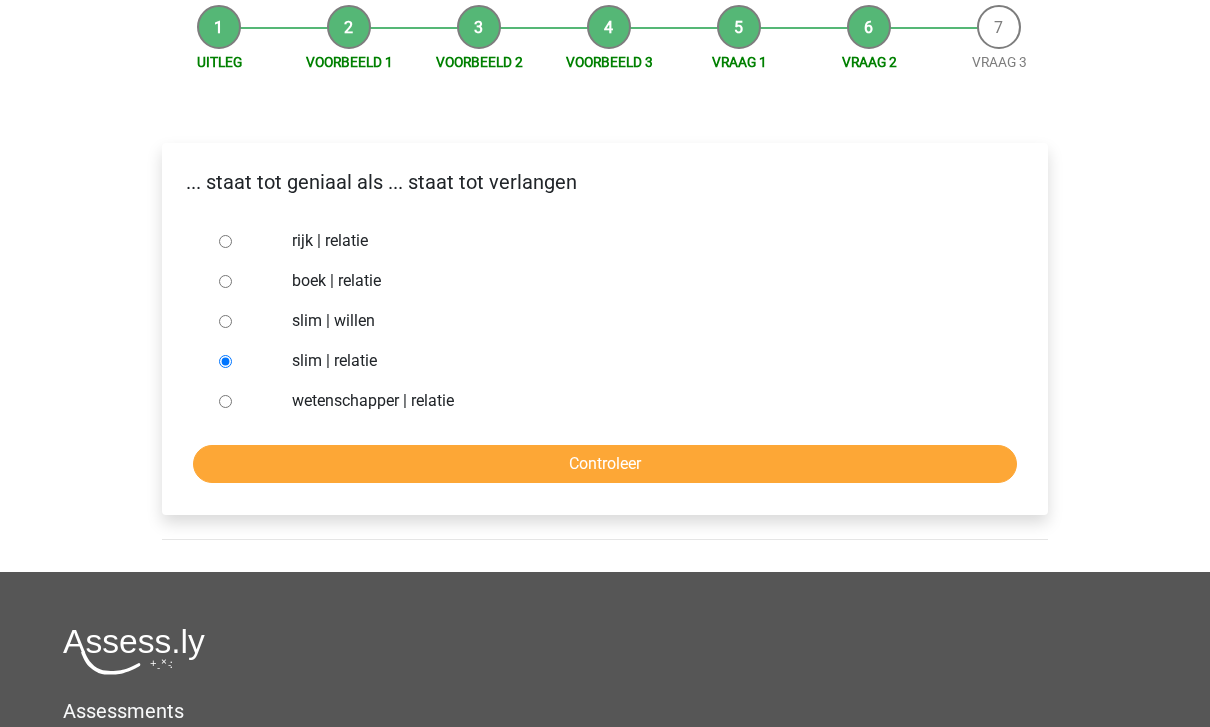 click on "Controleer" at bounding box center (605, 465) 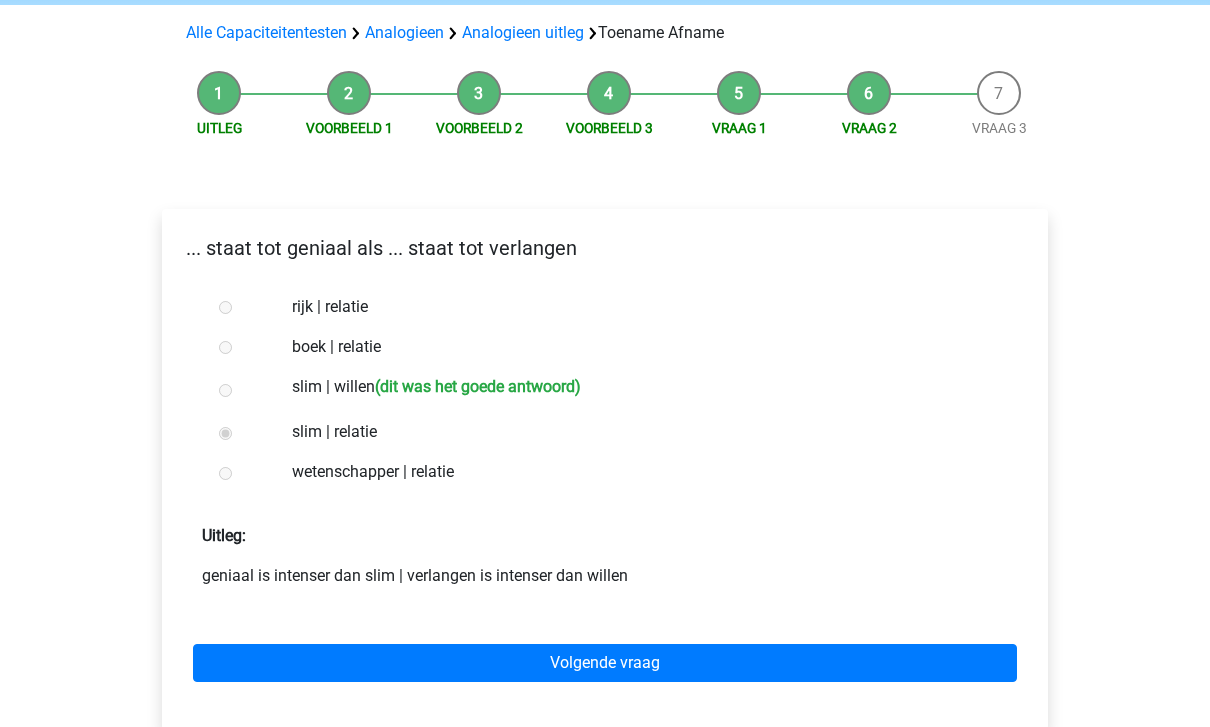 scroll, scrollTop: 215, scrollLeft: 0, axis: vertical 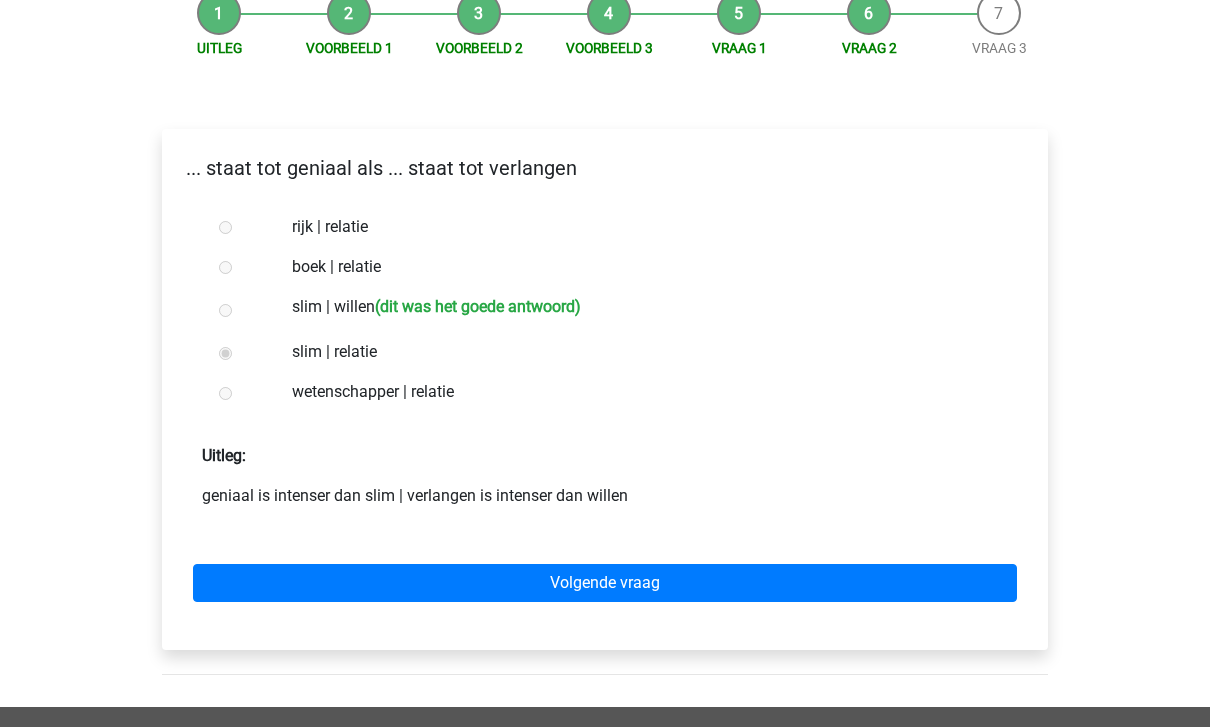 click on "Volgende vraag" at bounding box center (605, 583) 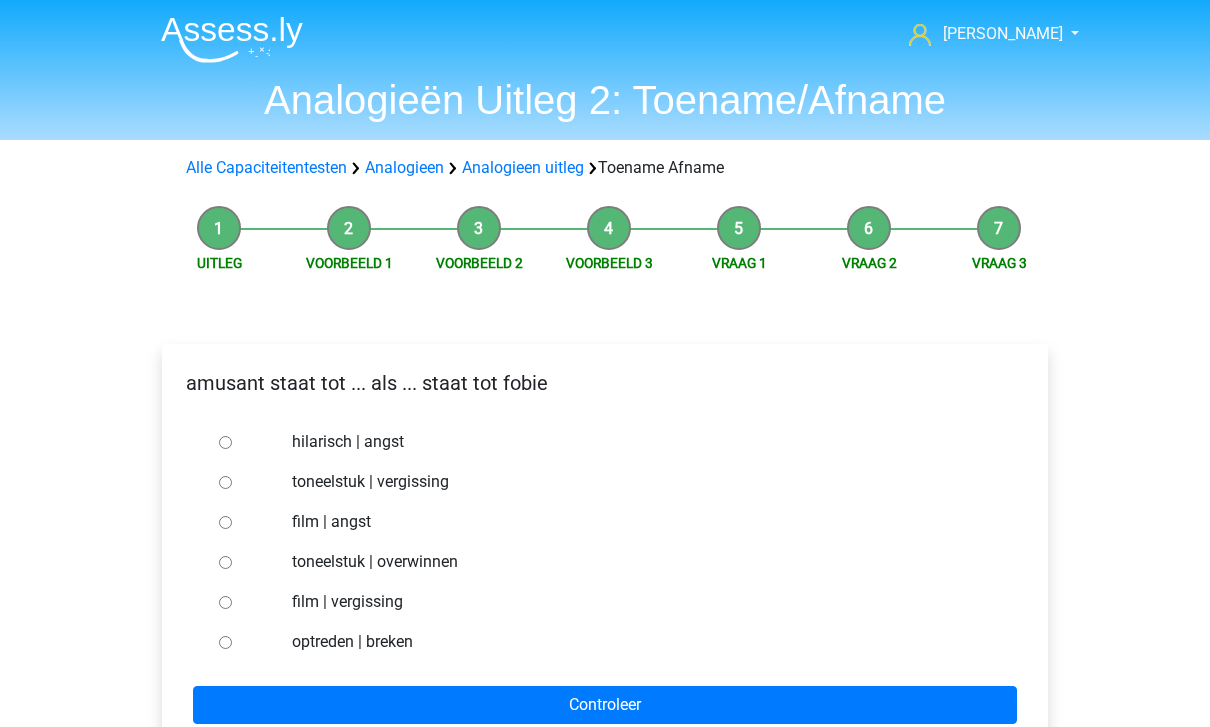 scroll, scrollTop: 74, scrollLeft: 0, axis: vertical 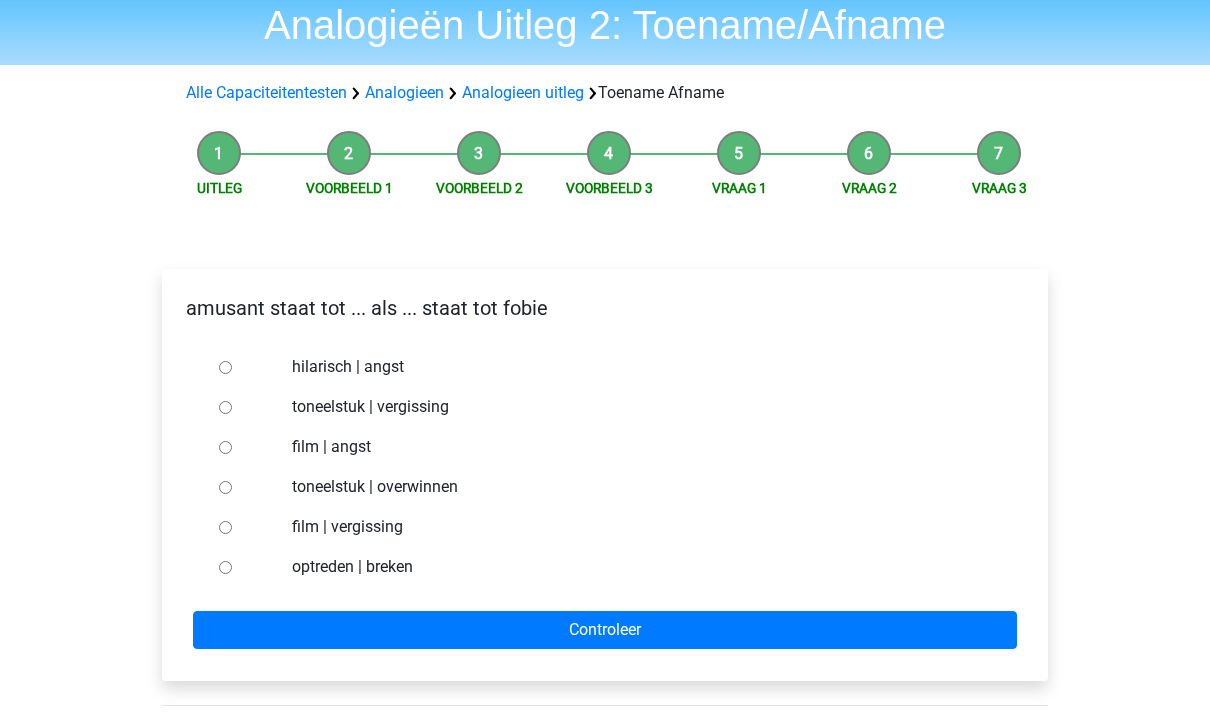 click on "hilarisch | angst" at bounding box center [225, 368] 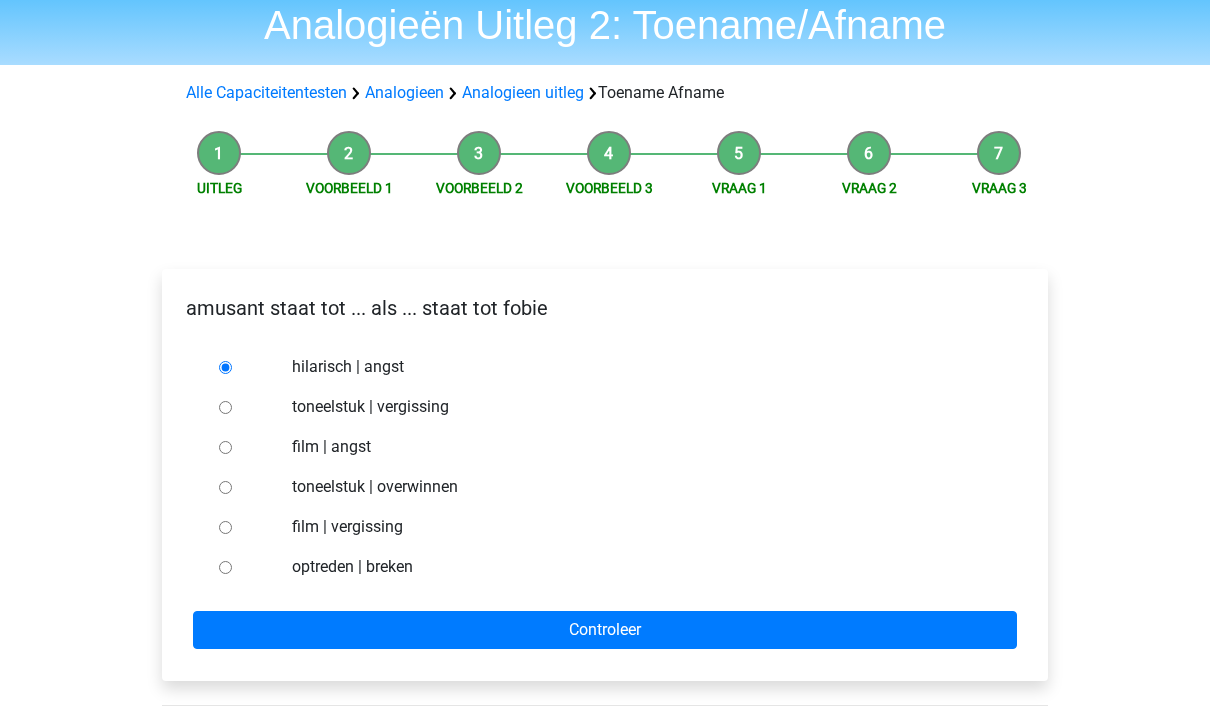 click on "Controleer" at bounding box center [605, 631] 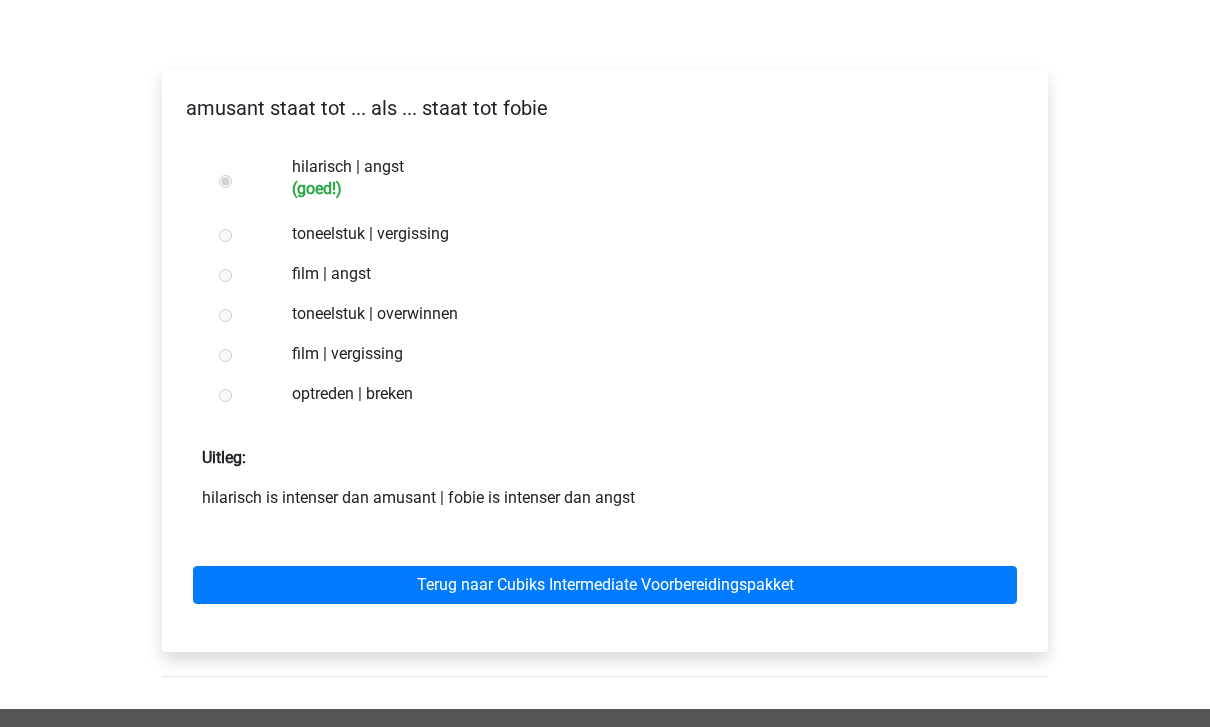 scroll, scrollTop: 360, scrollLeft: 0, axis: vertical 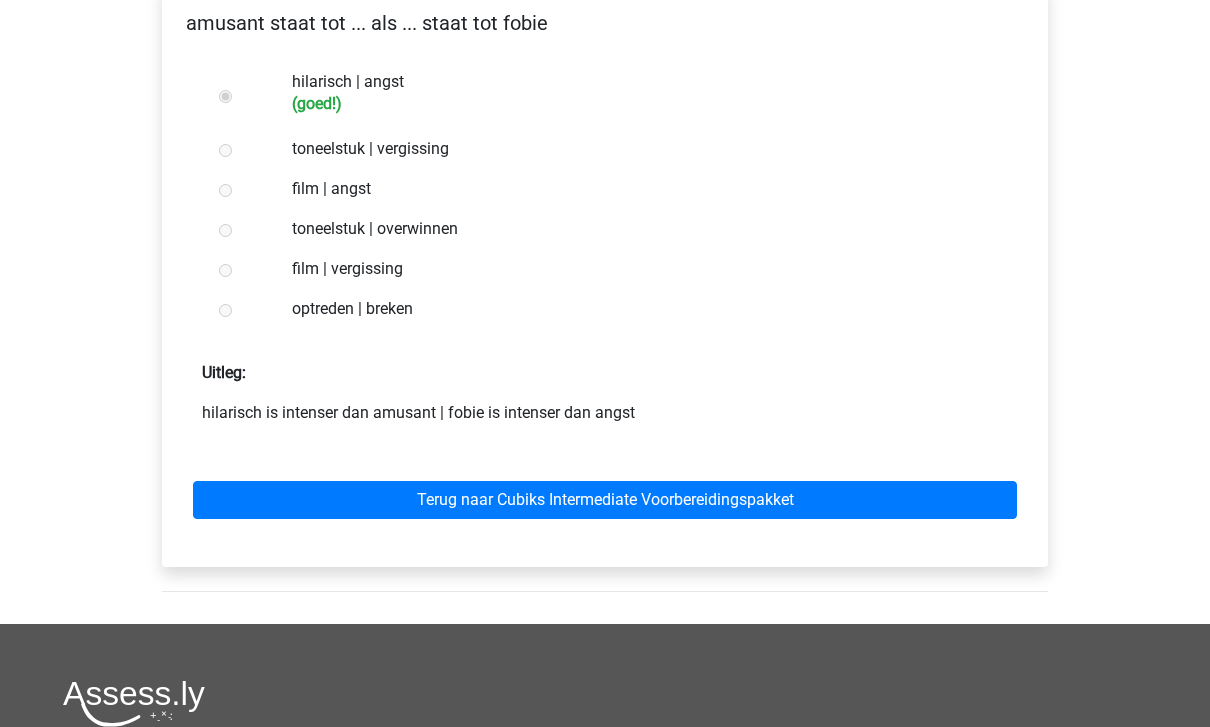click on "Terug naar Cubiks Intermediate Voorbereidingspakket" at bounding box center (605, 500) 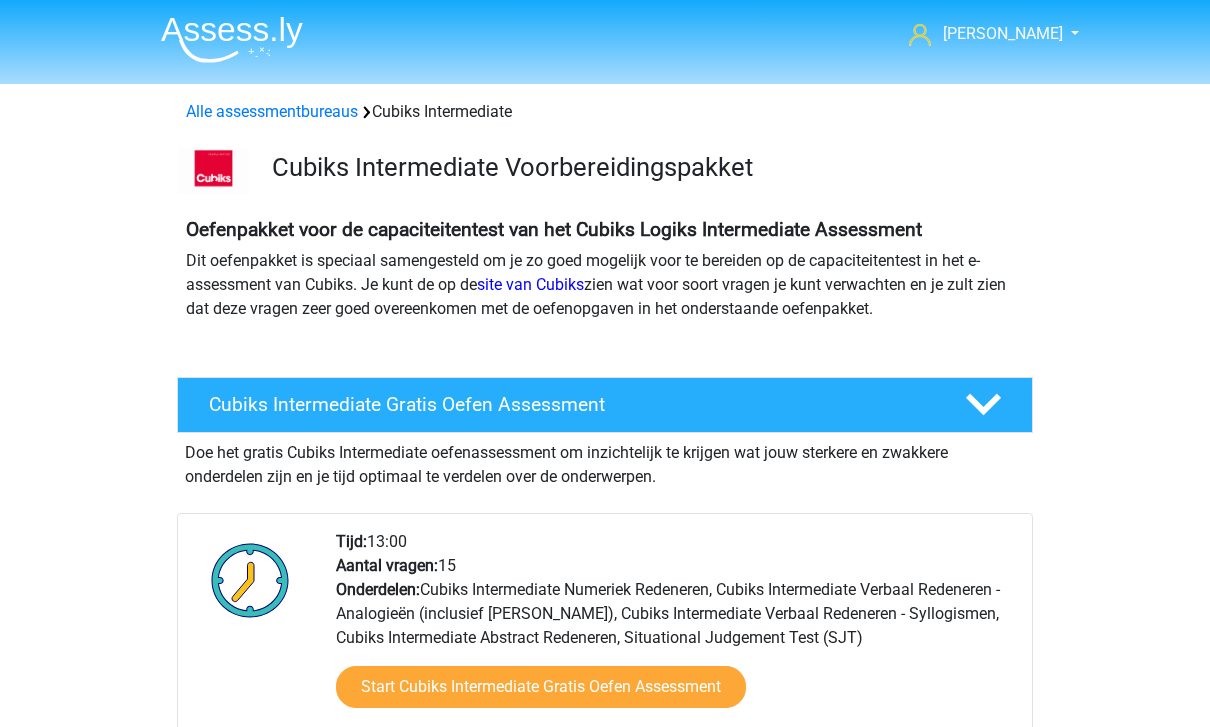 scroll, scrollTop: 0, scrollLeft: 0, axis: both 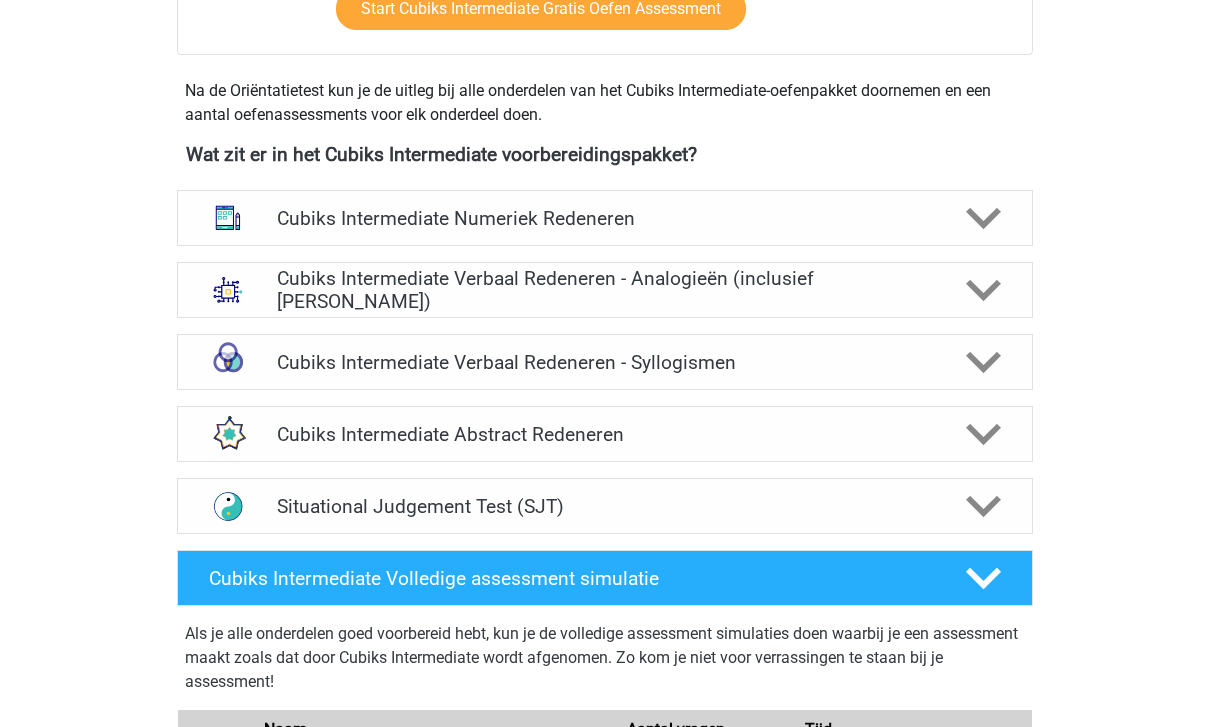 click 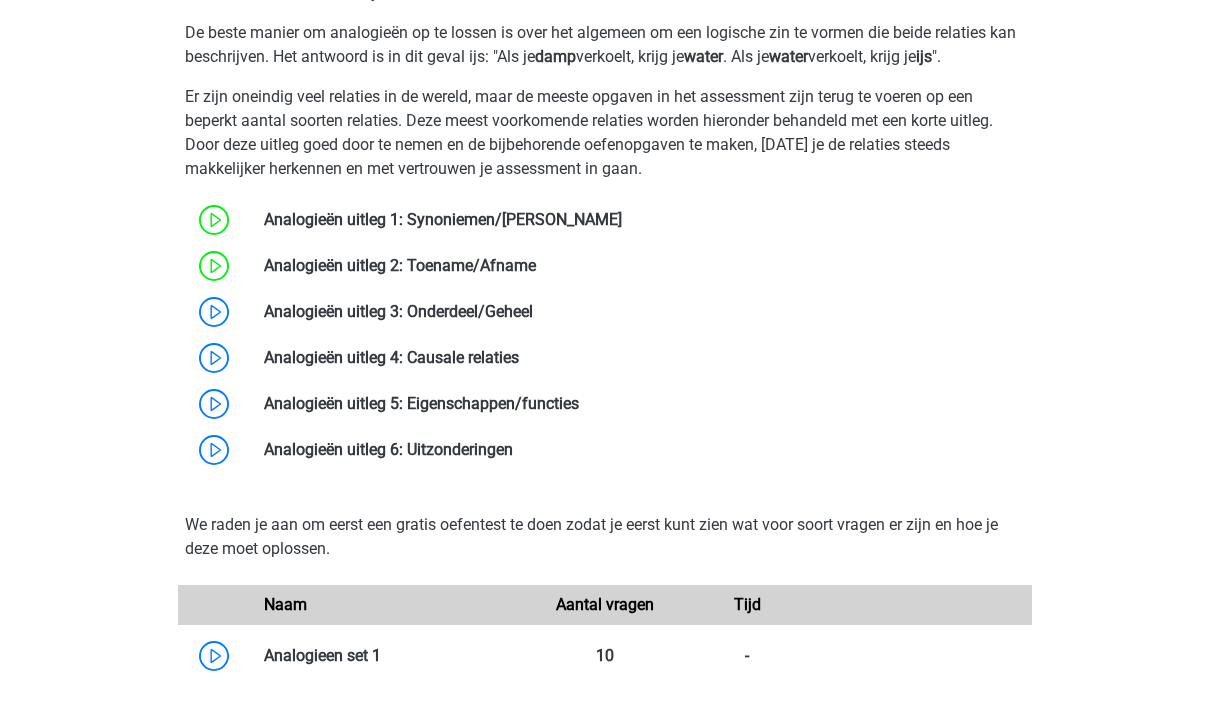 scroll, scrollTop: 1119, scrollLeft: 0, axis: vertical 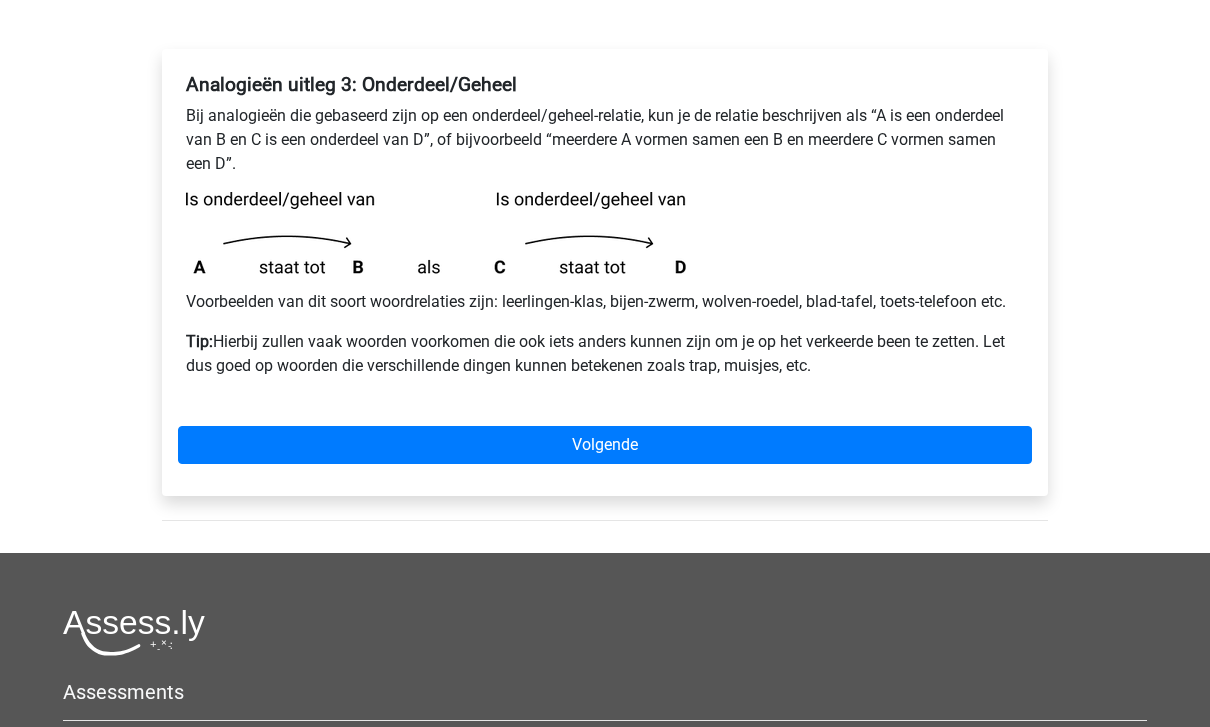 click on "Volgende" at bounding box center (605, 446) 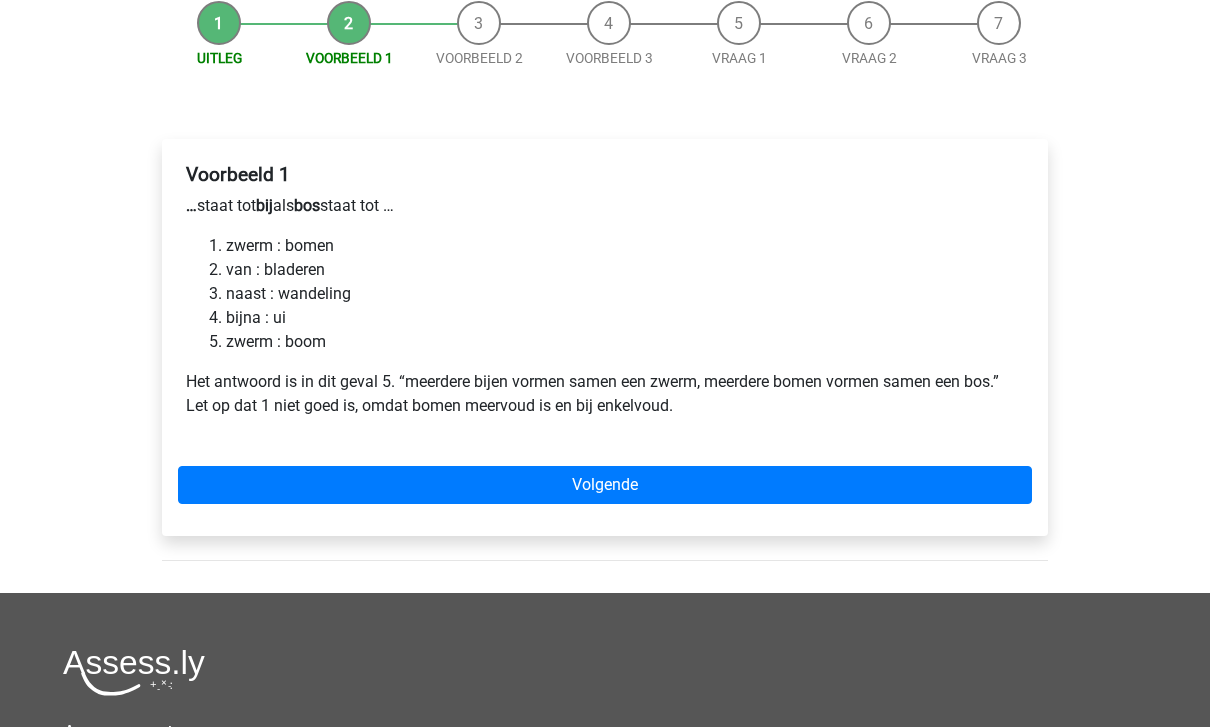 scroll, scrollTop: 205, scrollLeft: 0, axis: vertical 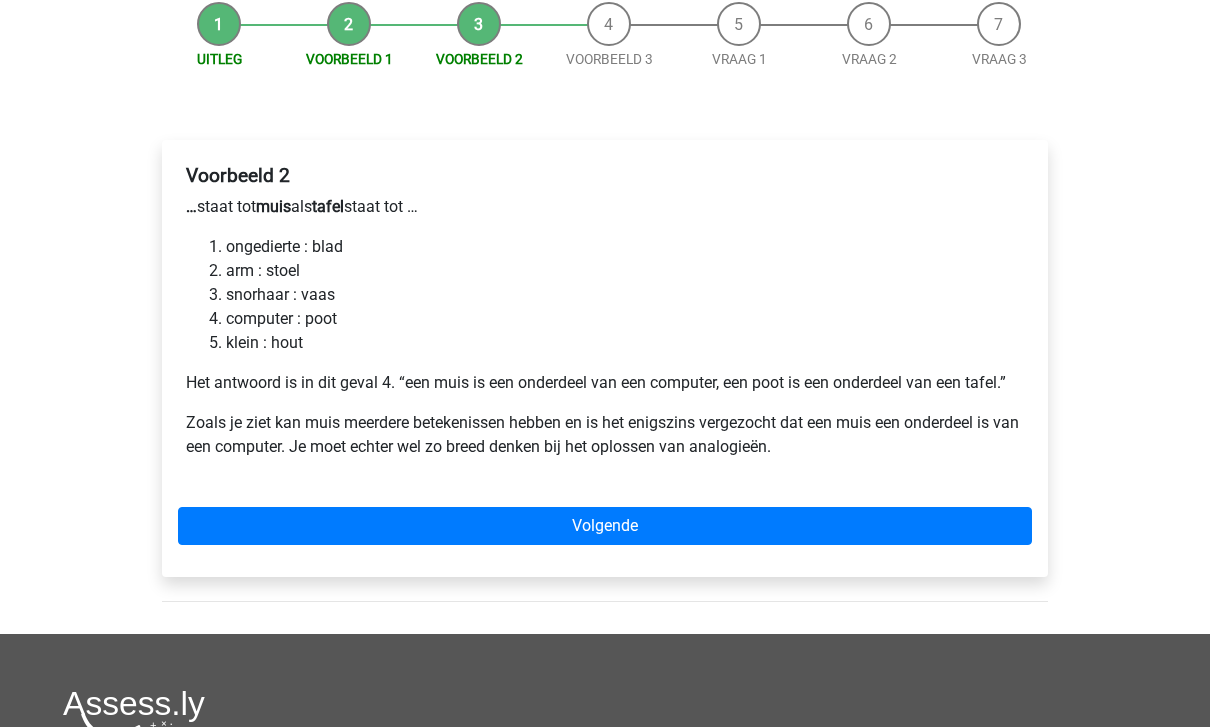 click on "Volgende" at bounding box center [605, 526] 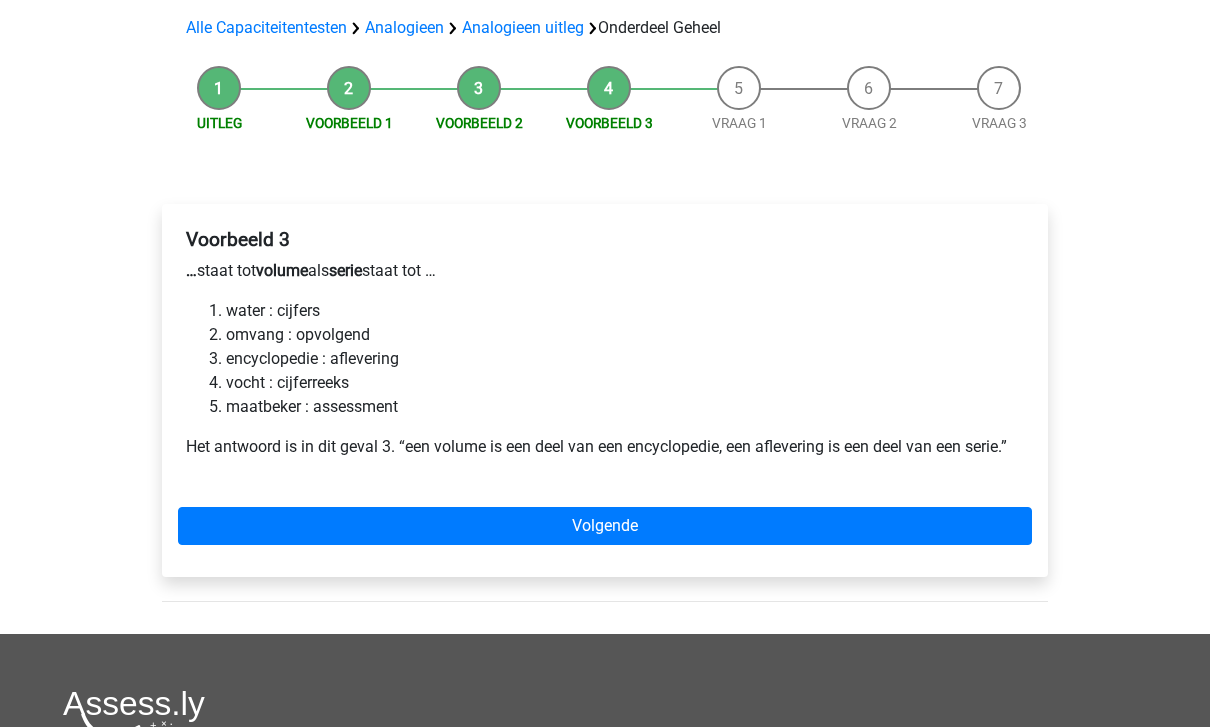 scroll, scrollTop: 141, scrollLeft: 0, axis: vertical 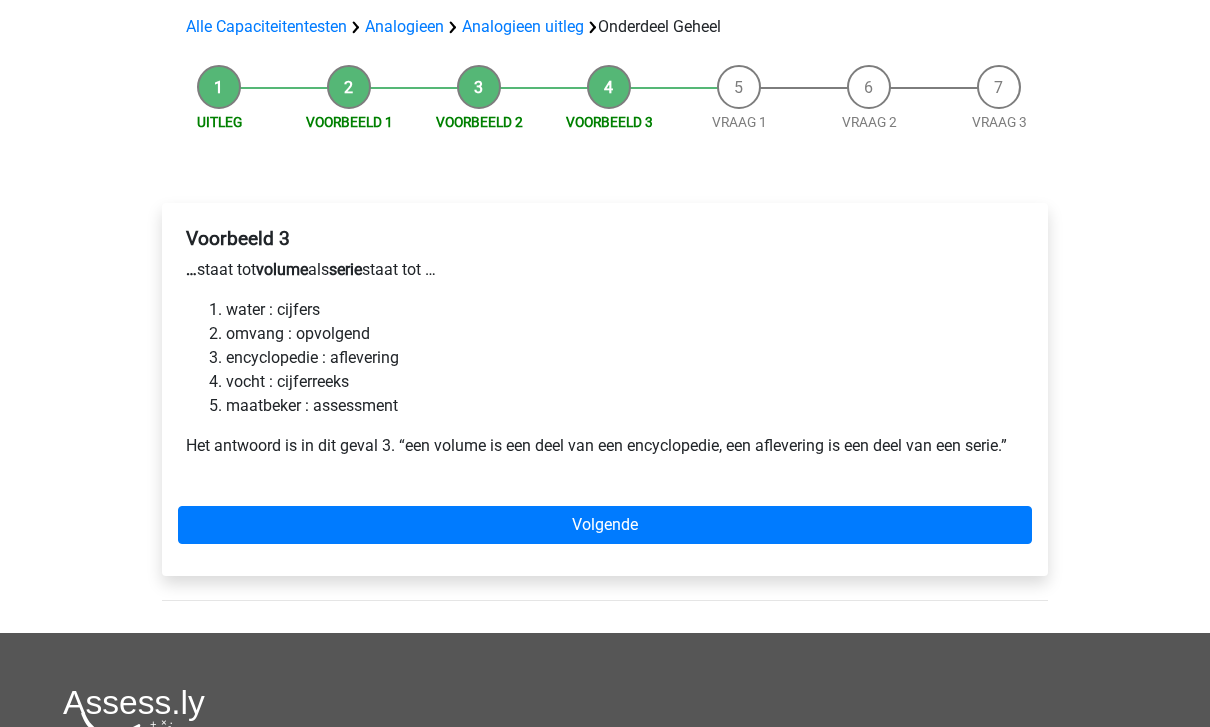click on "Volgende" at bounding box center [605, 525] 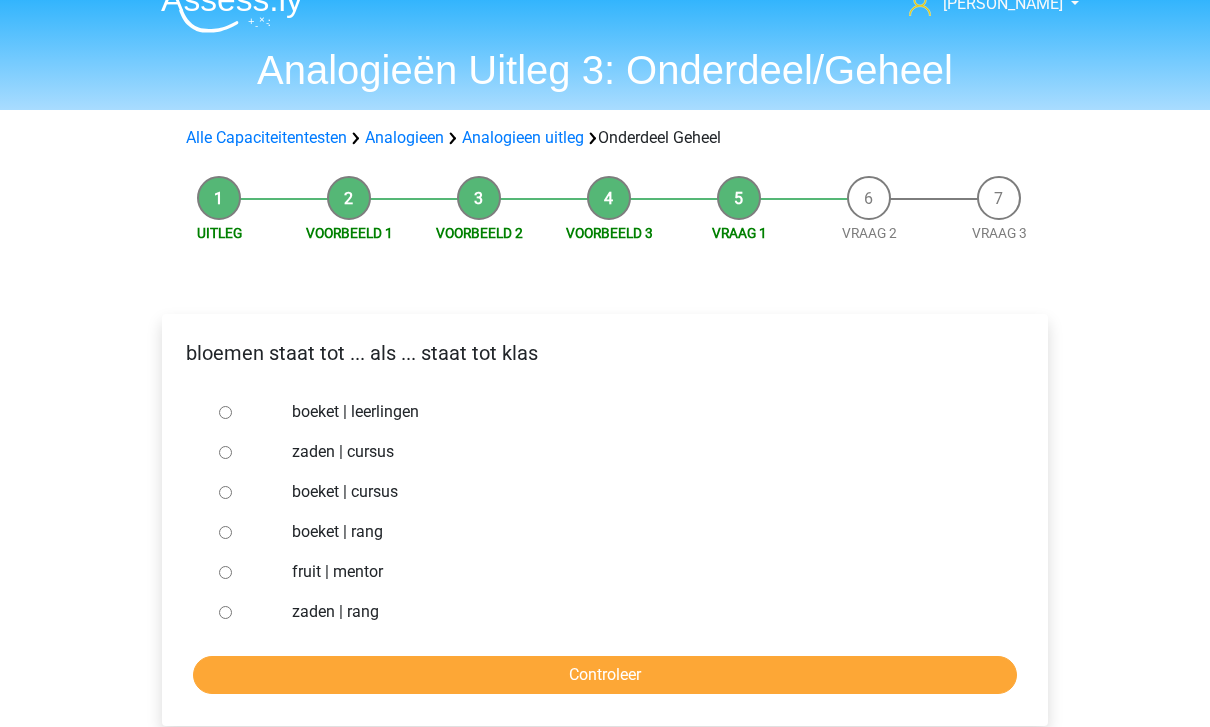 scroll, scrollTop: 30, scrollLeft: 0, axis: vertical 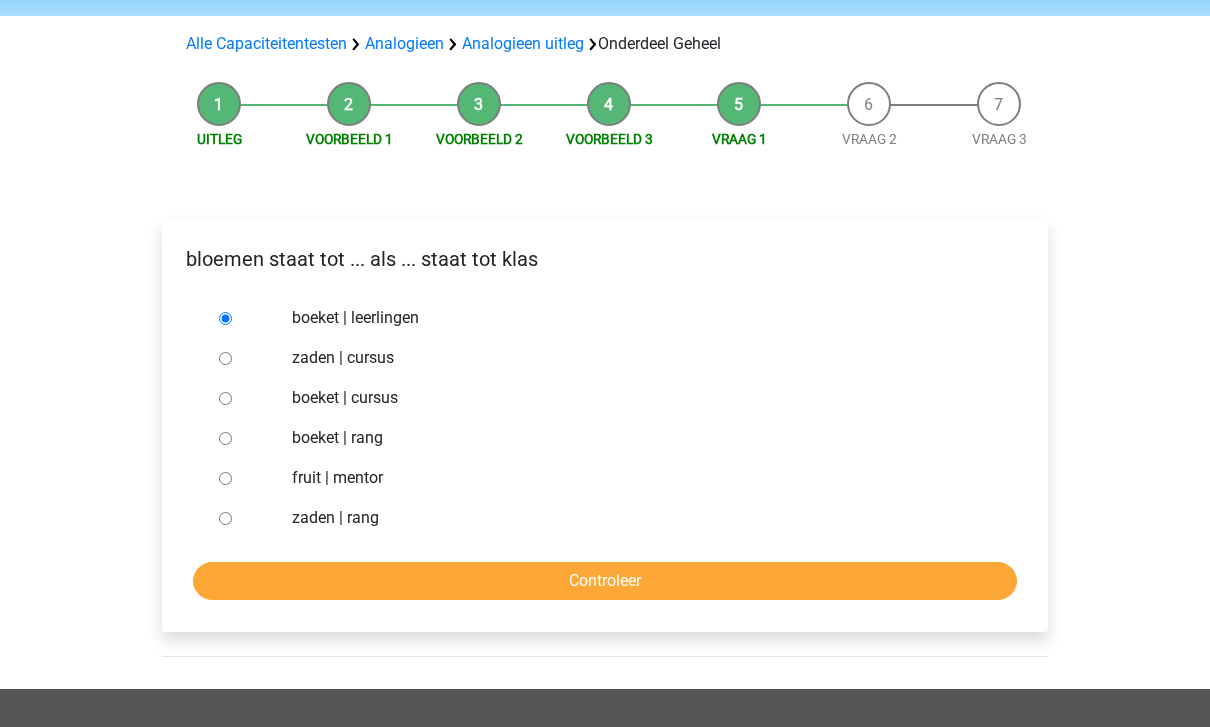 click on "Controleer" at bounding box center [605, 581] 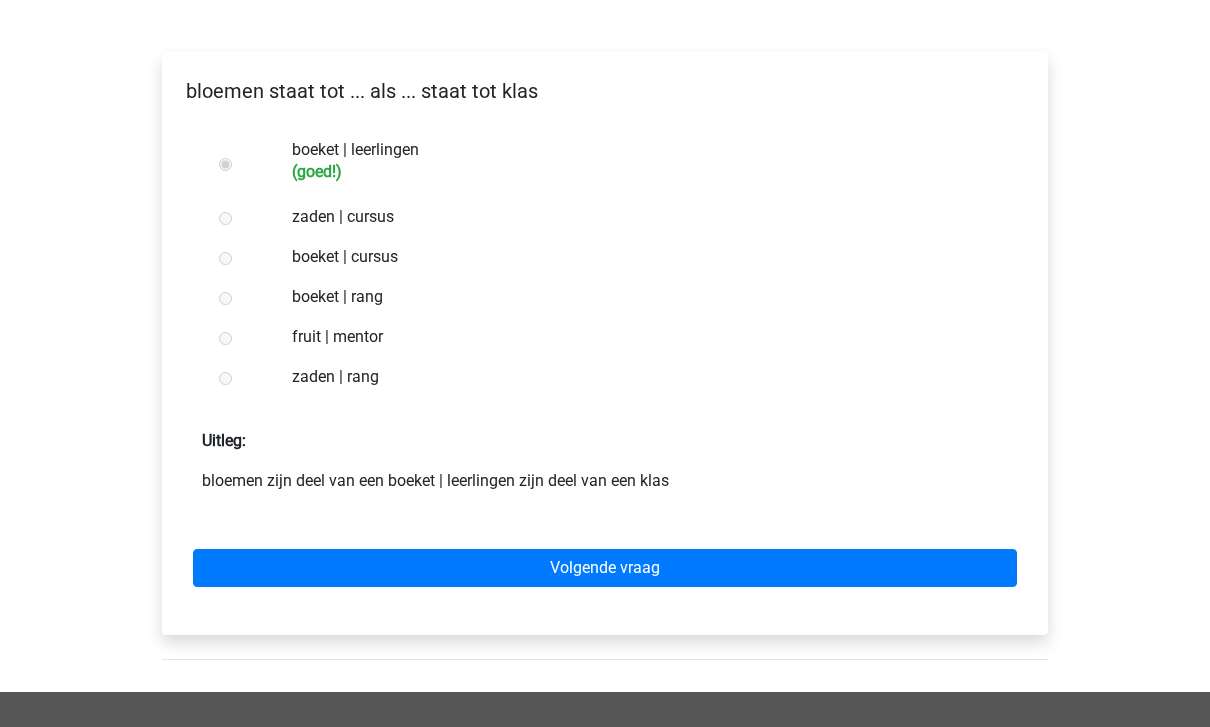 scroll, scrollTop: 321, scrollLeft: 0, axis: vertical 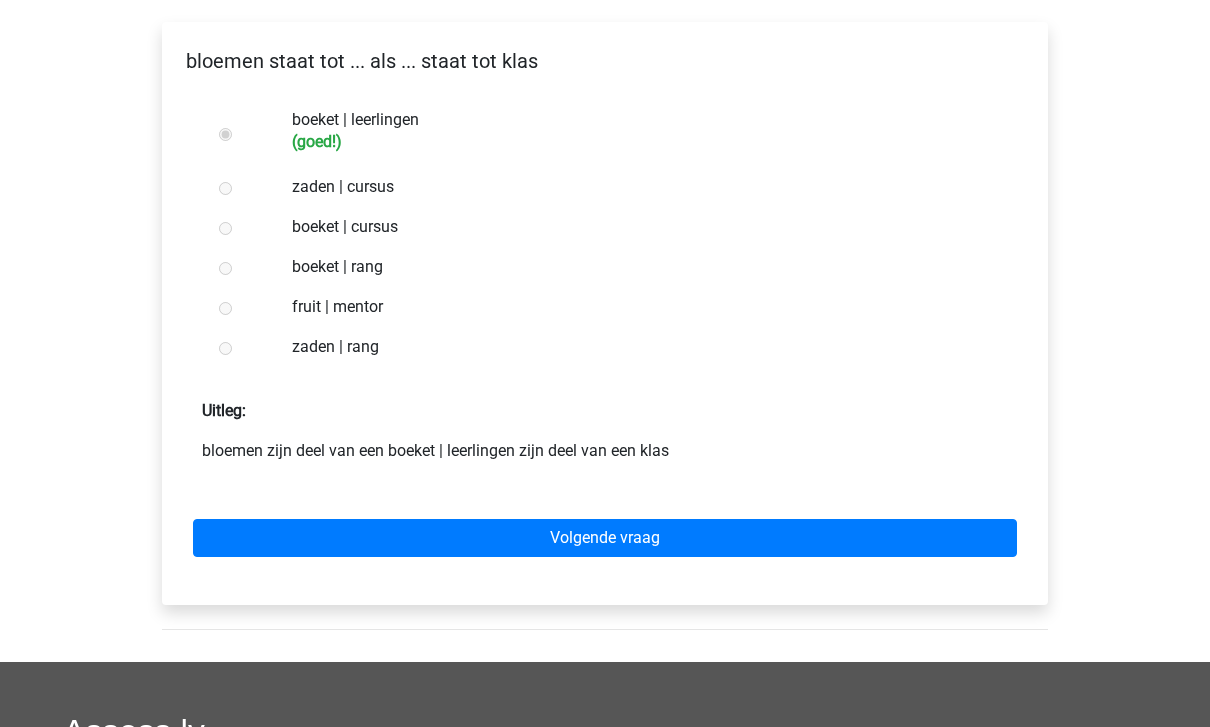click on "Volgende vraag" at bounding box center [605, 539] 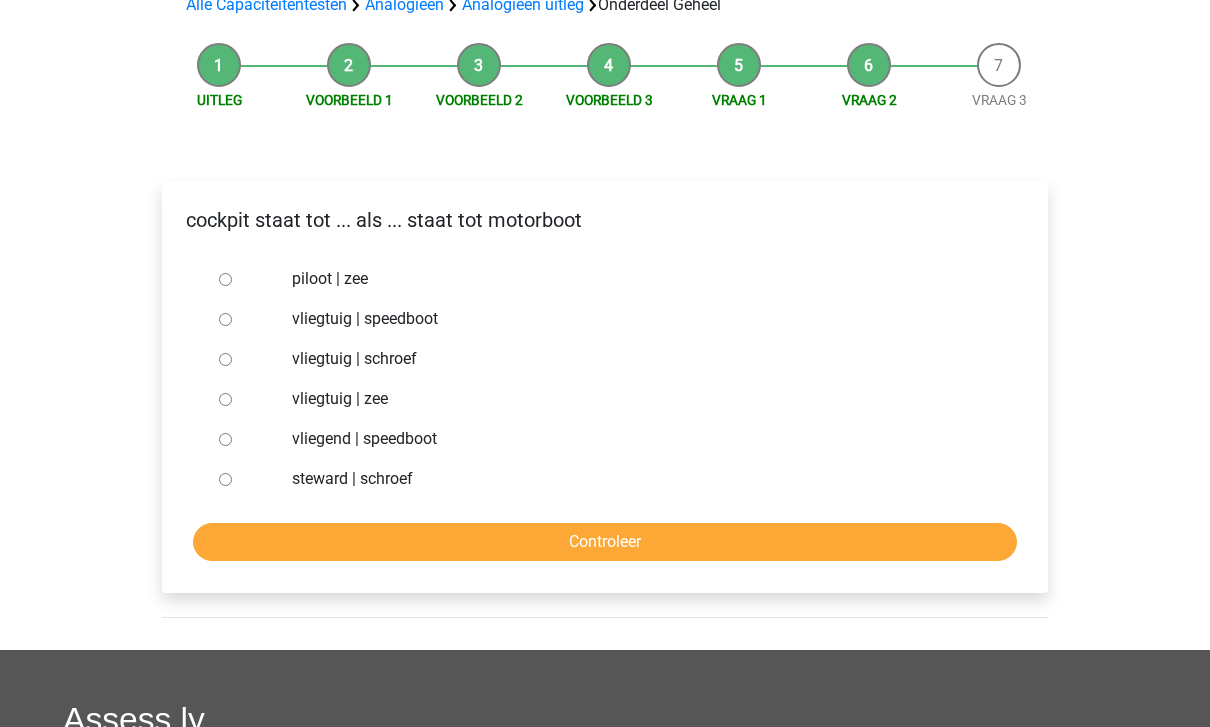 scroll, scrollTop: 160, scrollLeft: 0, axis: vertical 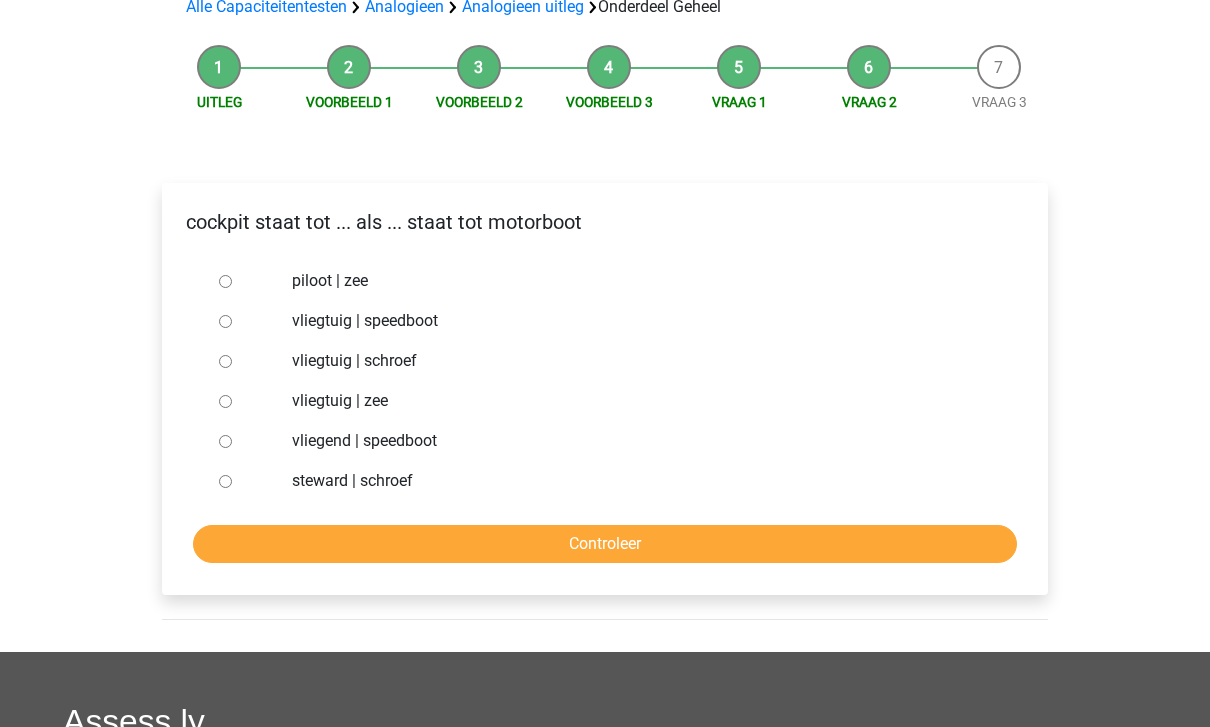 click on "vliegtuig | schroef" at bounding box center [225, 362] 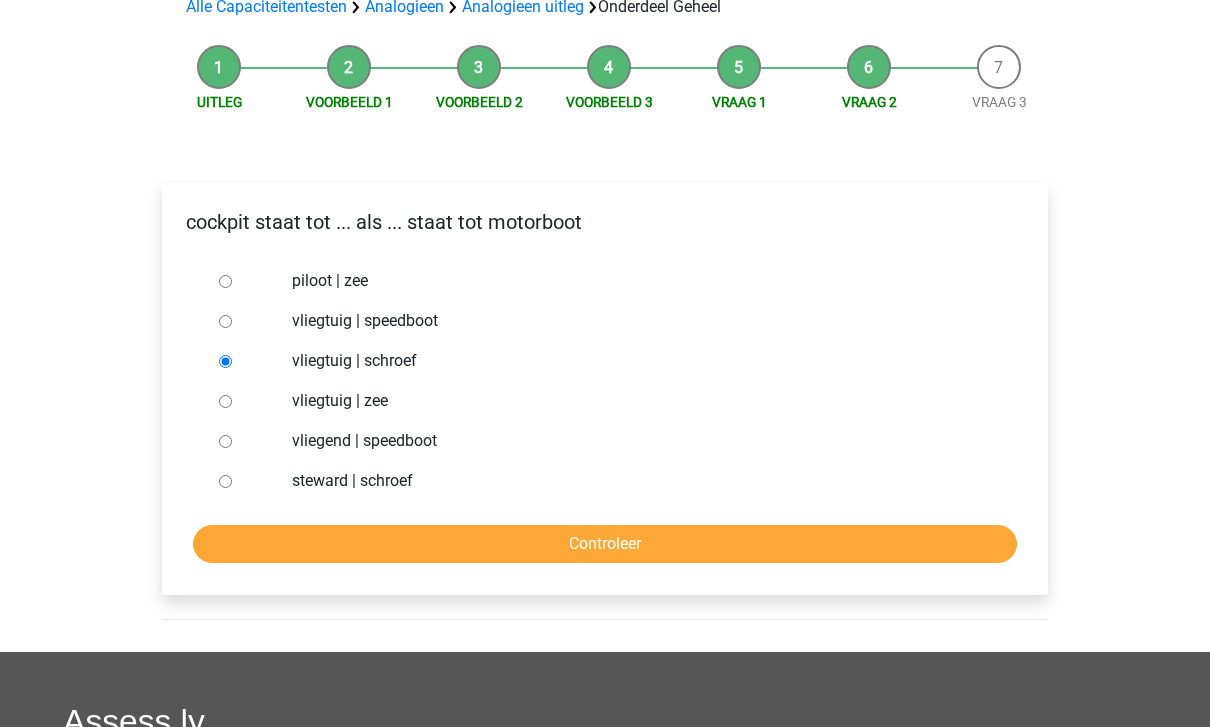 click on "Controleer" at bounding box center [605, 545] 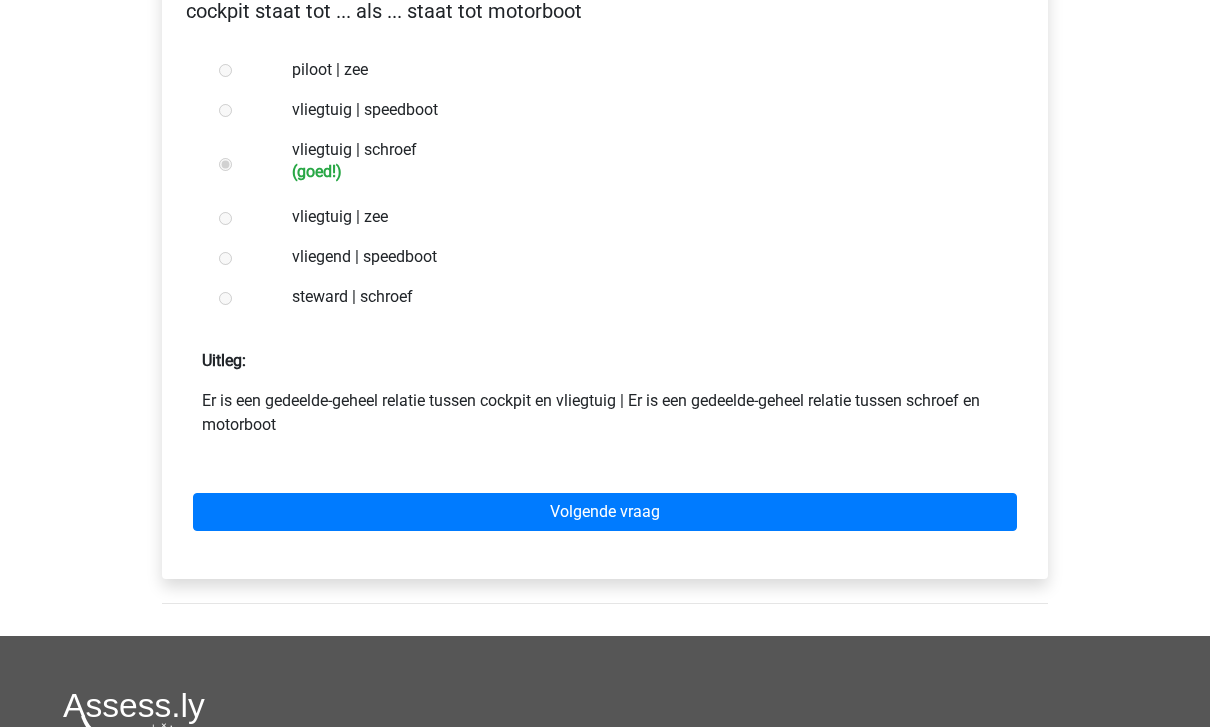 scroll, scrollTop: 378, scrollLeft: 0, axis: vertical 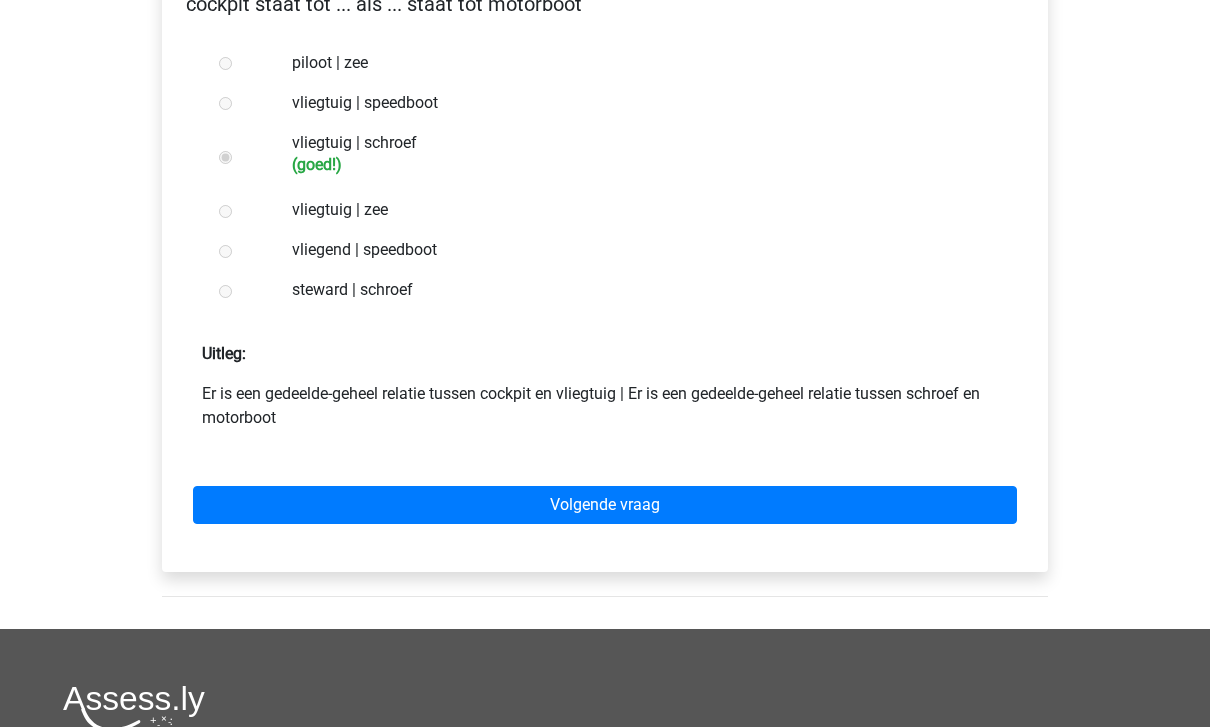 click on "Volgende vraag" at bounding box center (605, 506) 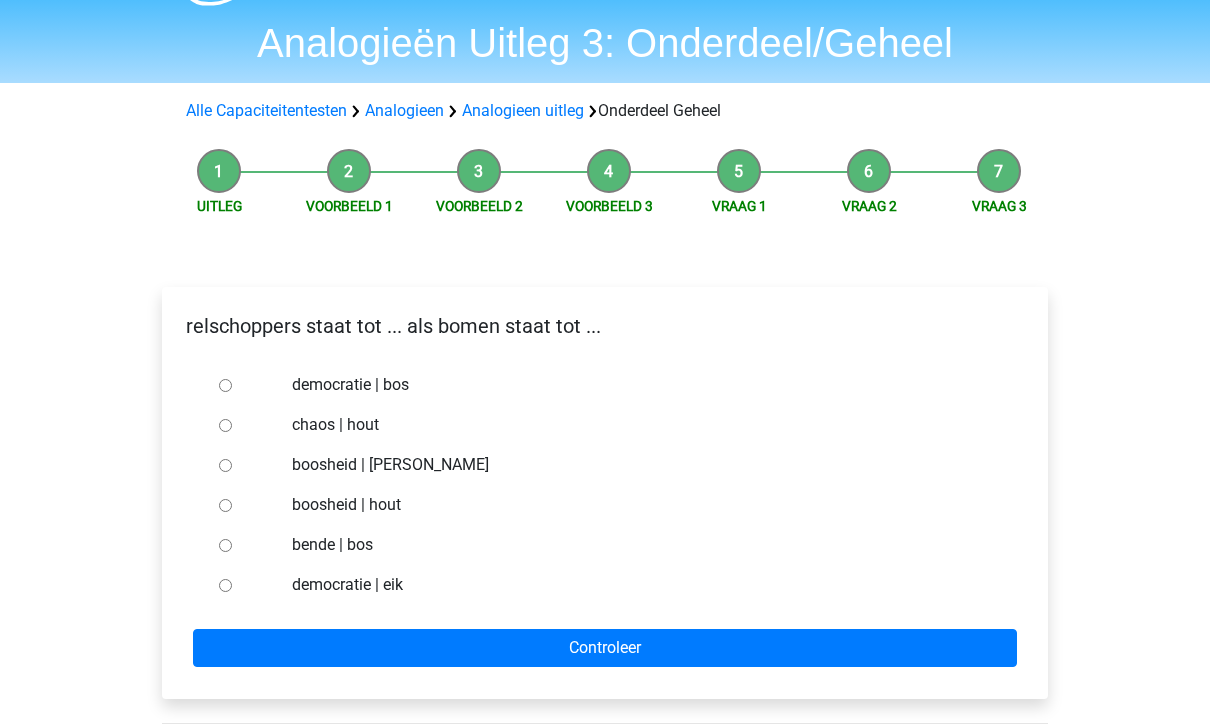 scroll, scrollTop: 180, scrollLeft: 0, axis: vertical 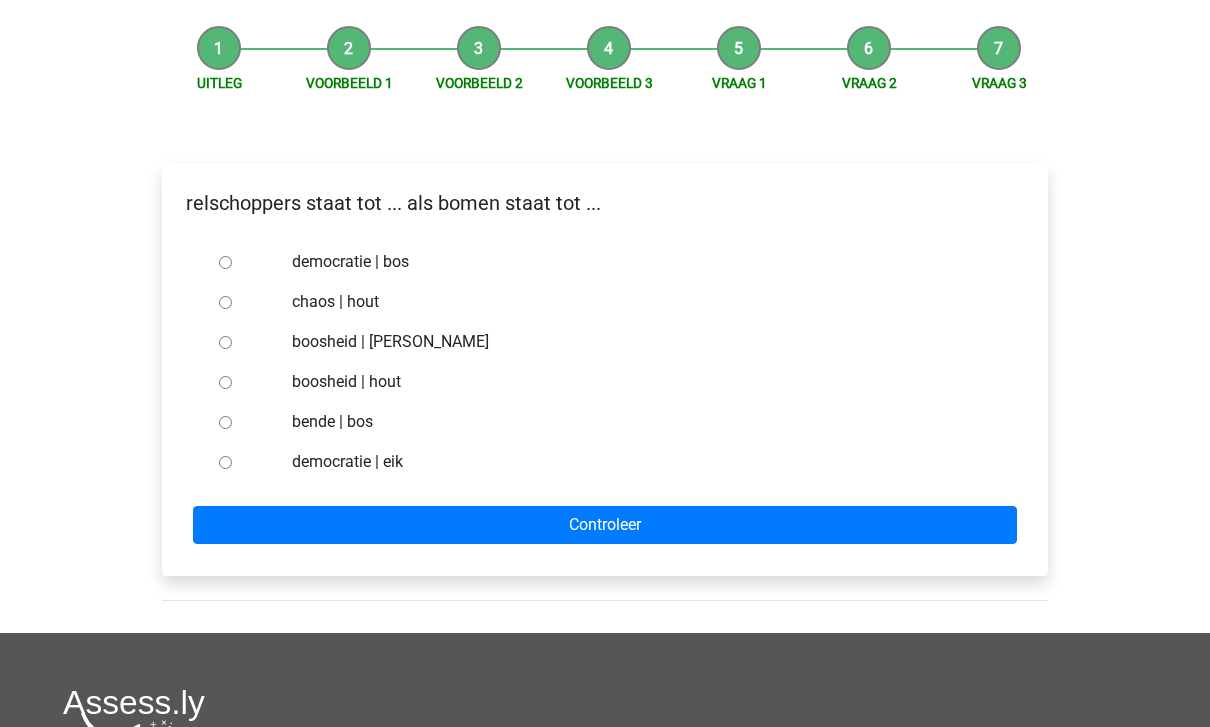 click on "bende | bos" at bounding box center [225, 422] 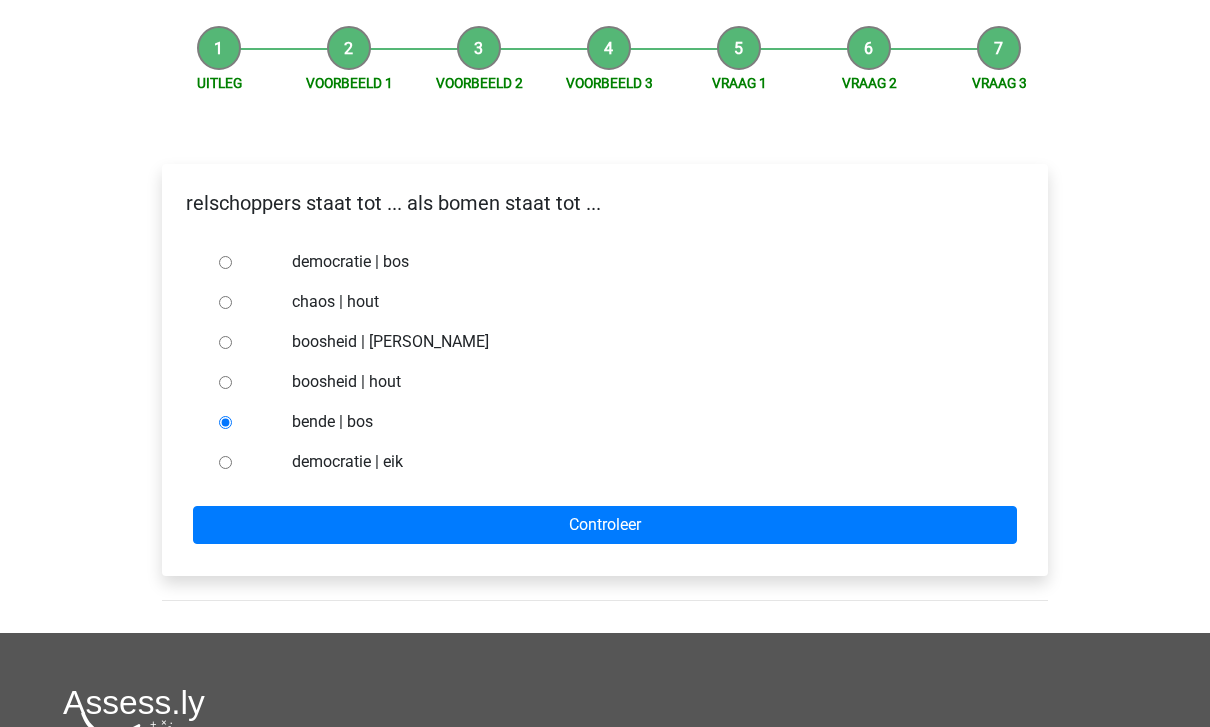 click on "Controleer" at bounding box center [605, 525] 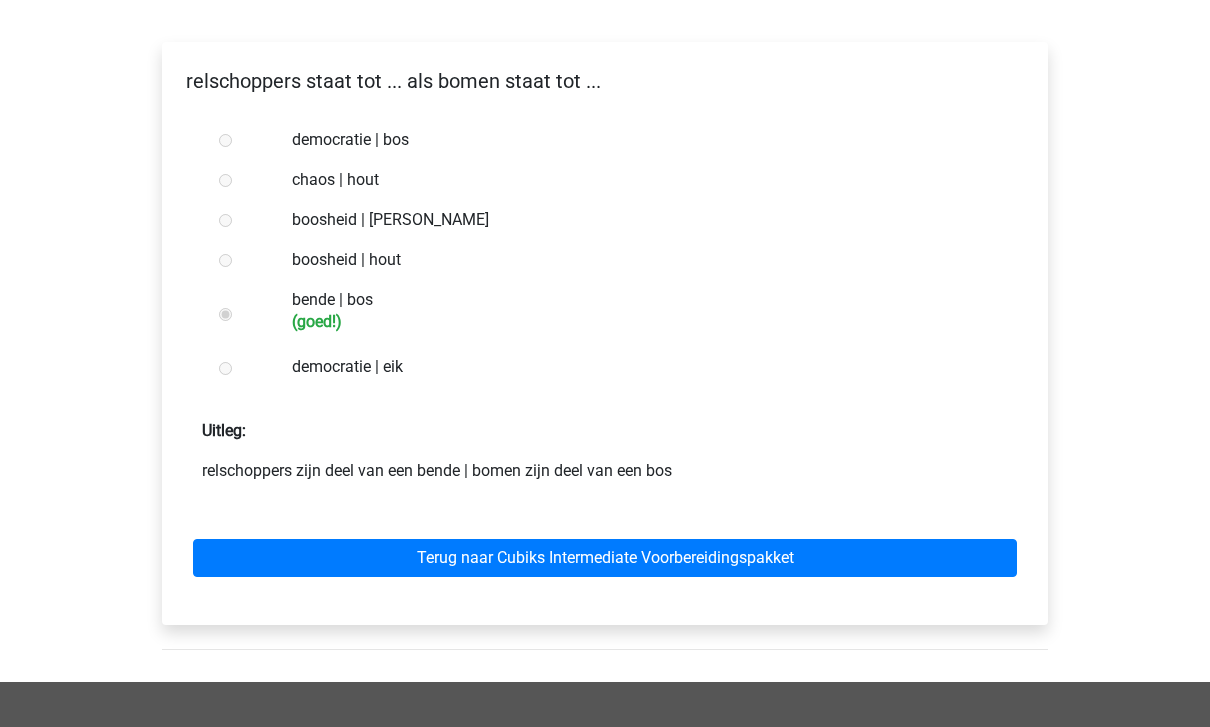 scroll, scrollTop: 302, scrollLeft: 0, axis: vertical 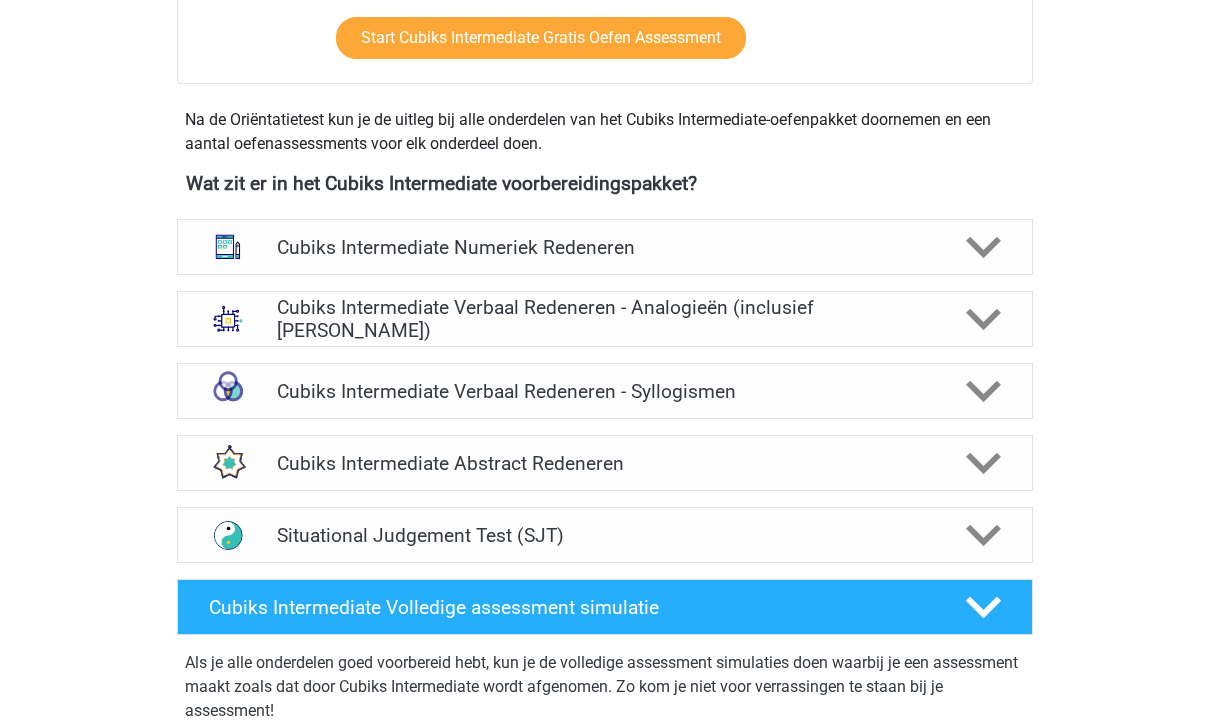 click 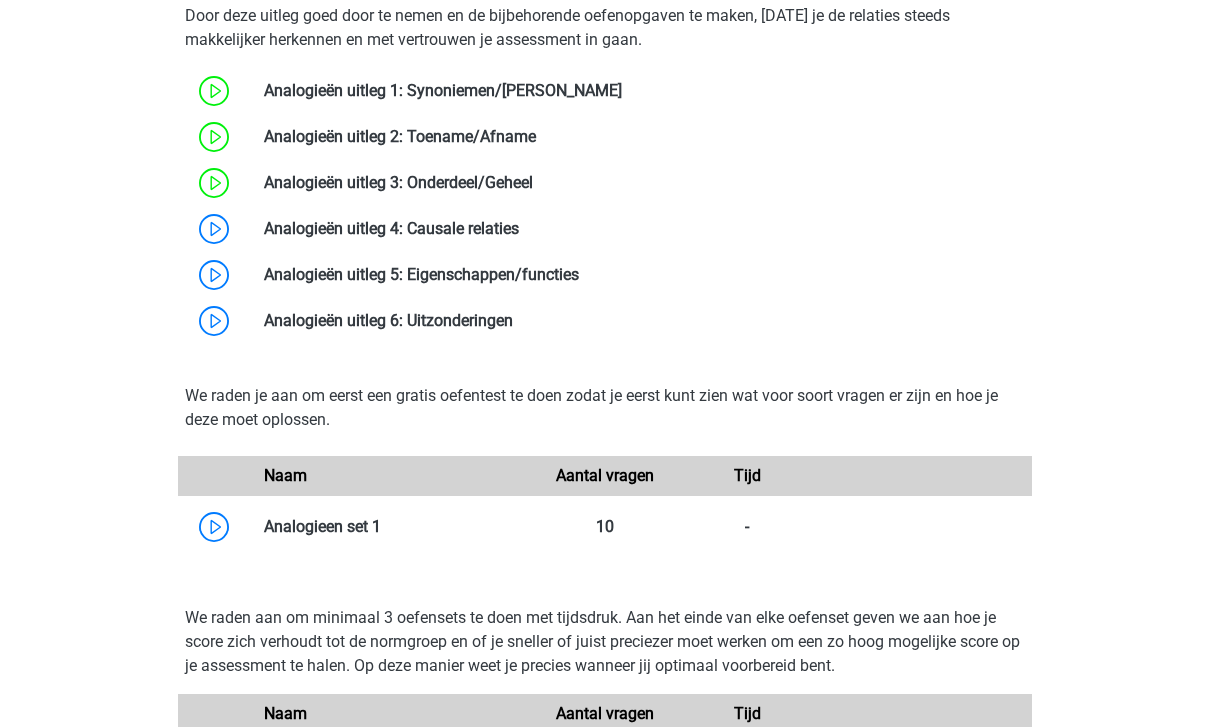 scroll, scrollTop: 1260, scrollLeft: 0, axis: vertical 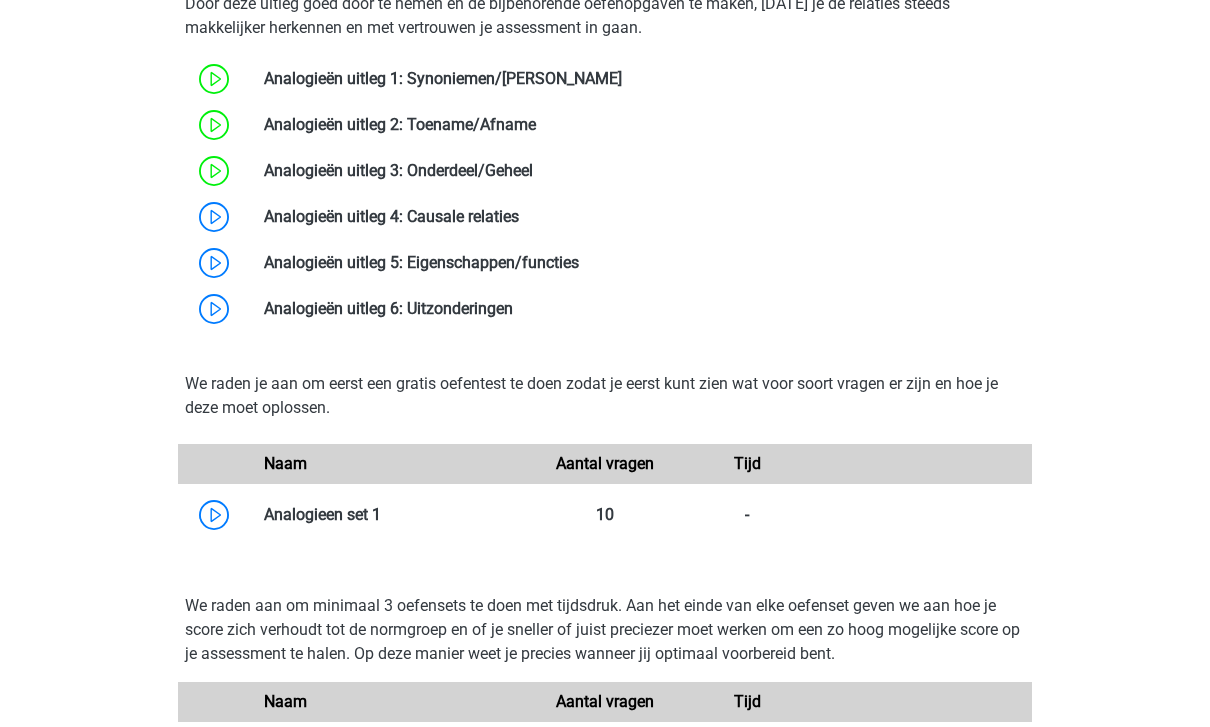 click at bounding box center (519, 216) 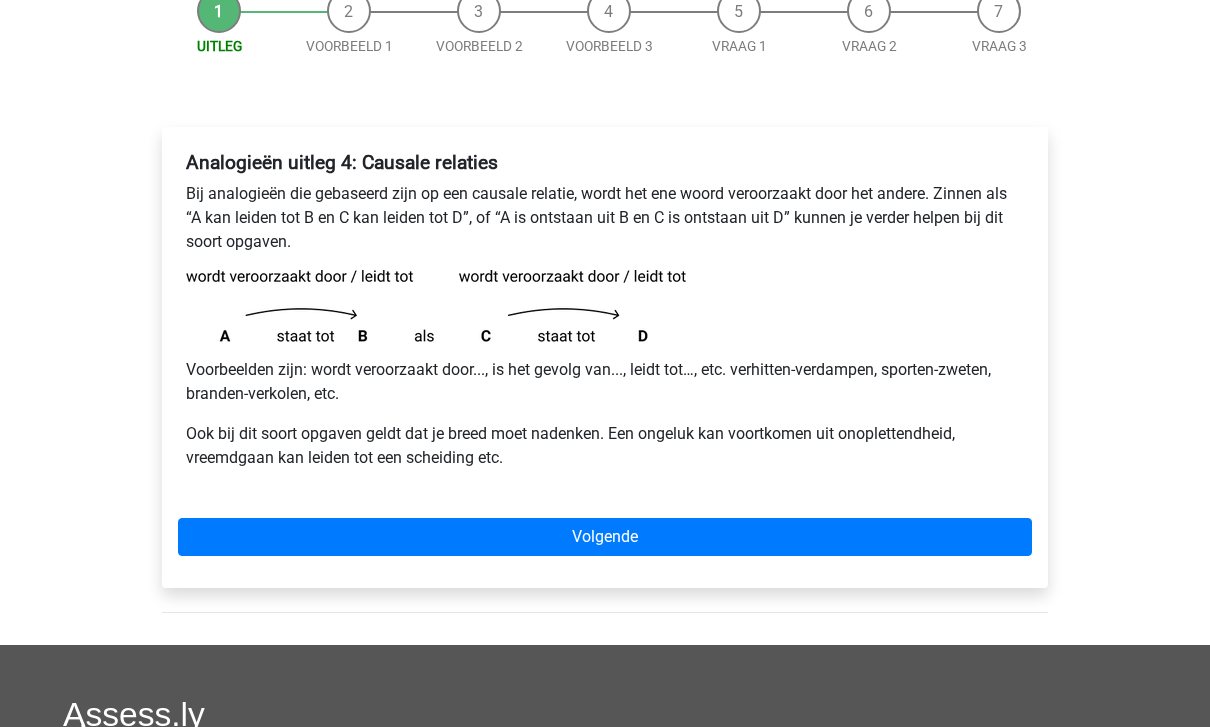 scroll, scrollTop: 345, scrollLeft: 0, axis: vertical 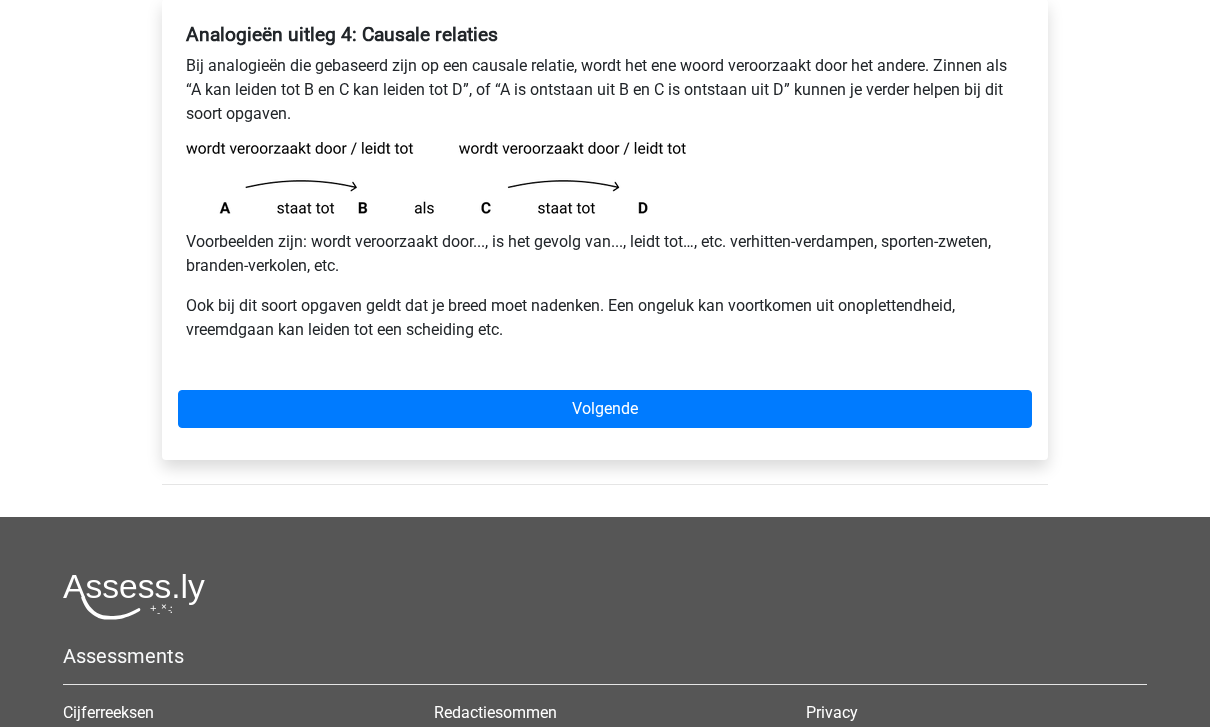click on "Volgende" at bounding box center [605, 409] 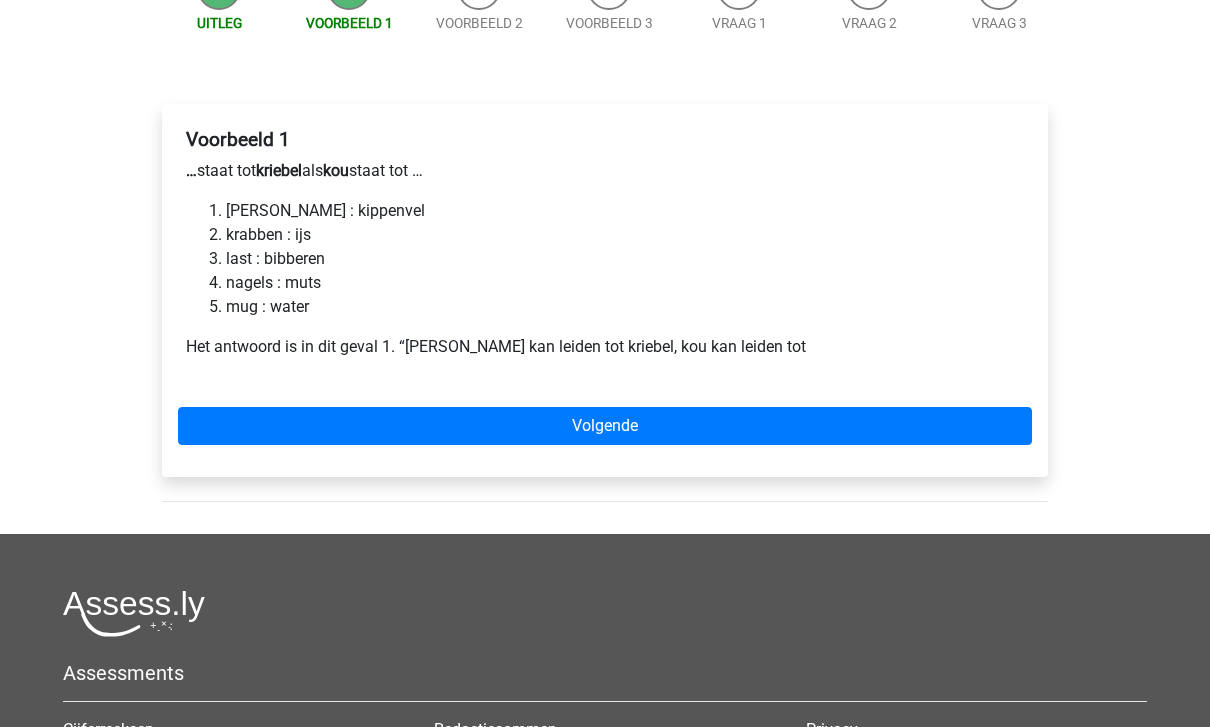 scroll, scrollTop: 193, scrollLeft: 0, axis: vertical 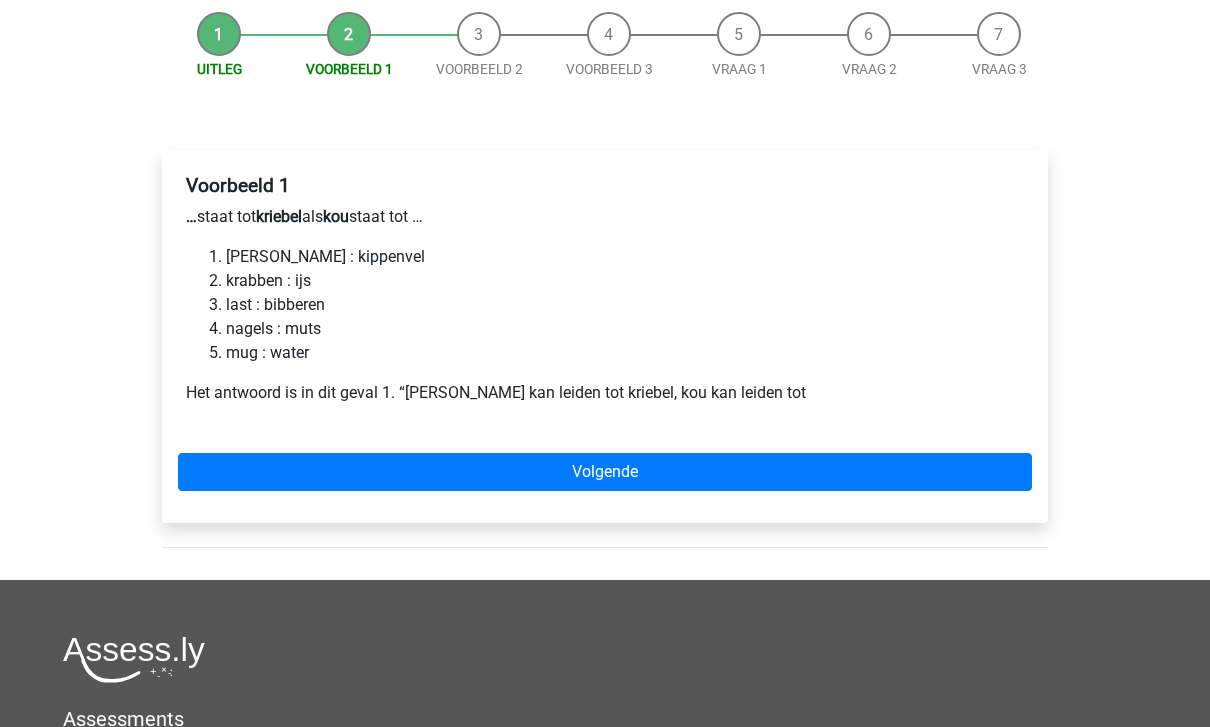 click on "Volgende" at bounding box center [605, 473] 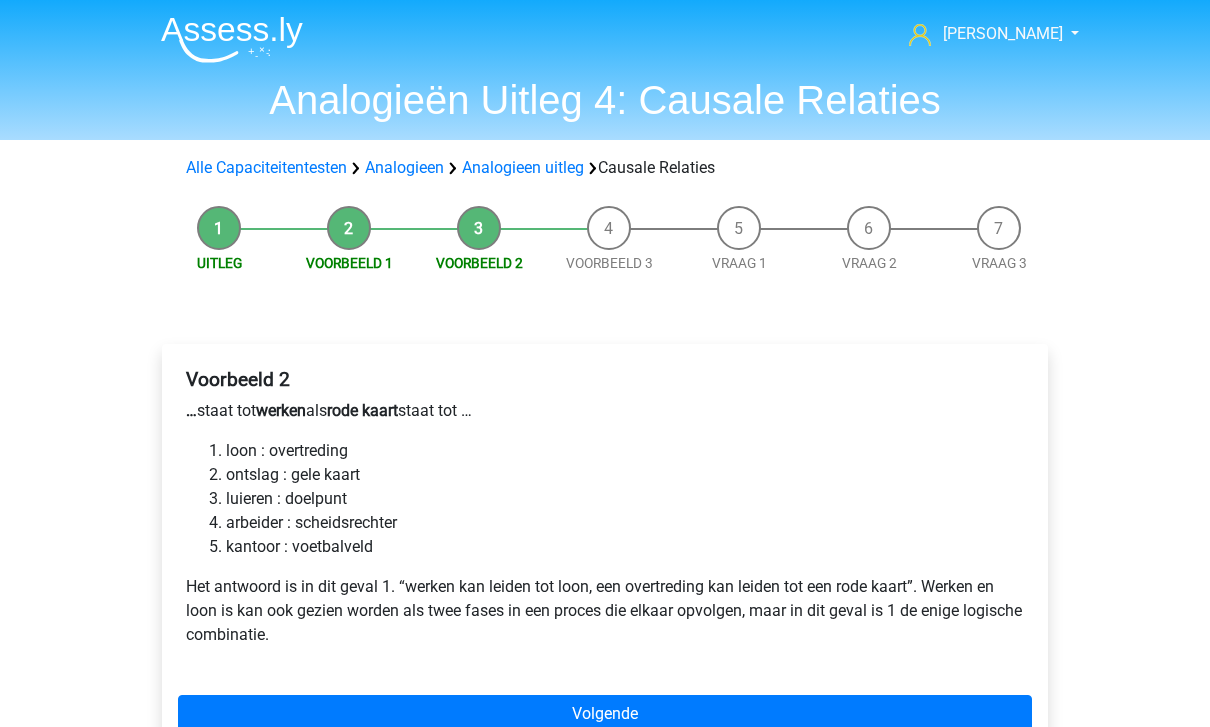 scroll, scrollTop: 251, scrollLeft: 0, axis: vertical 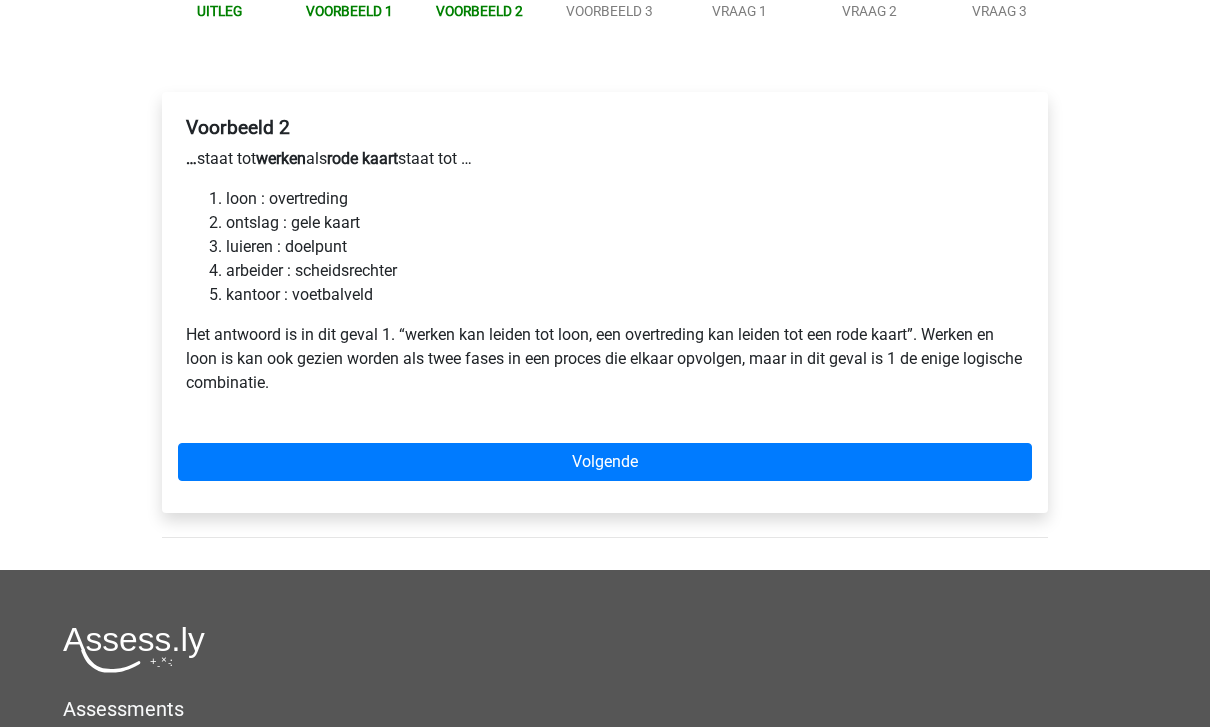 click on "Volgende" at bounding box center (605, 463) 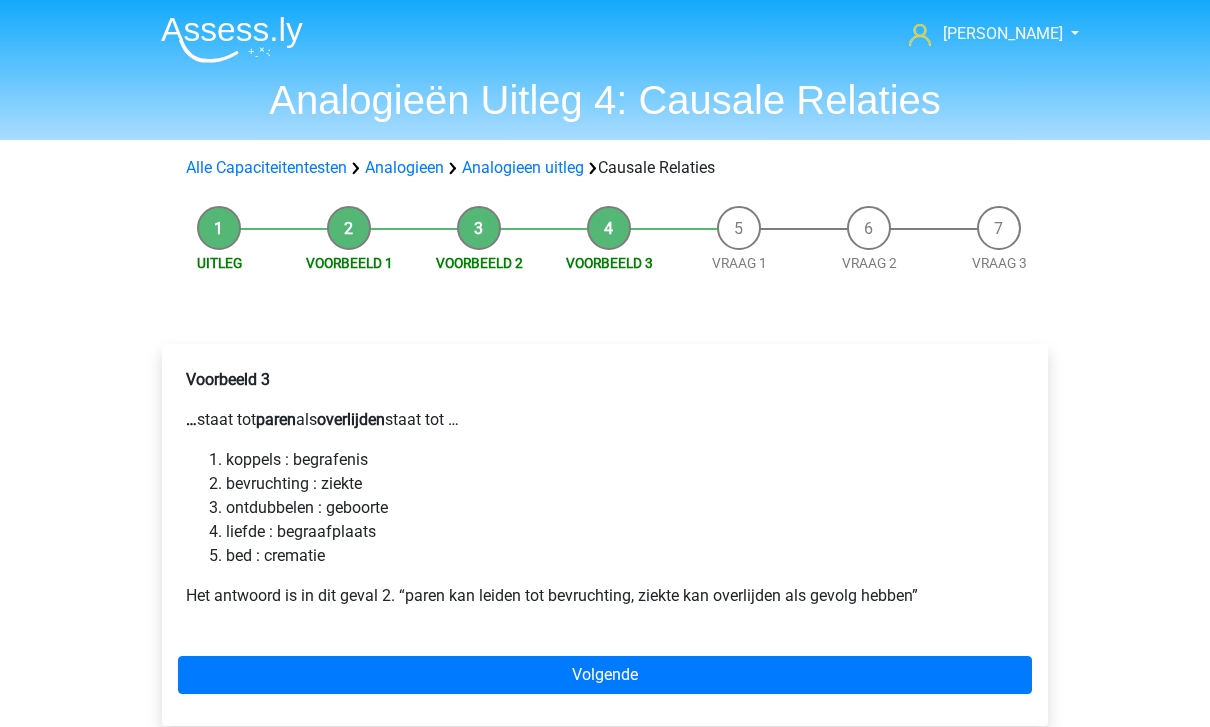 scroll, scrollTop: 230, scrollLeft: 0, axis: vertical 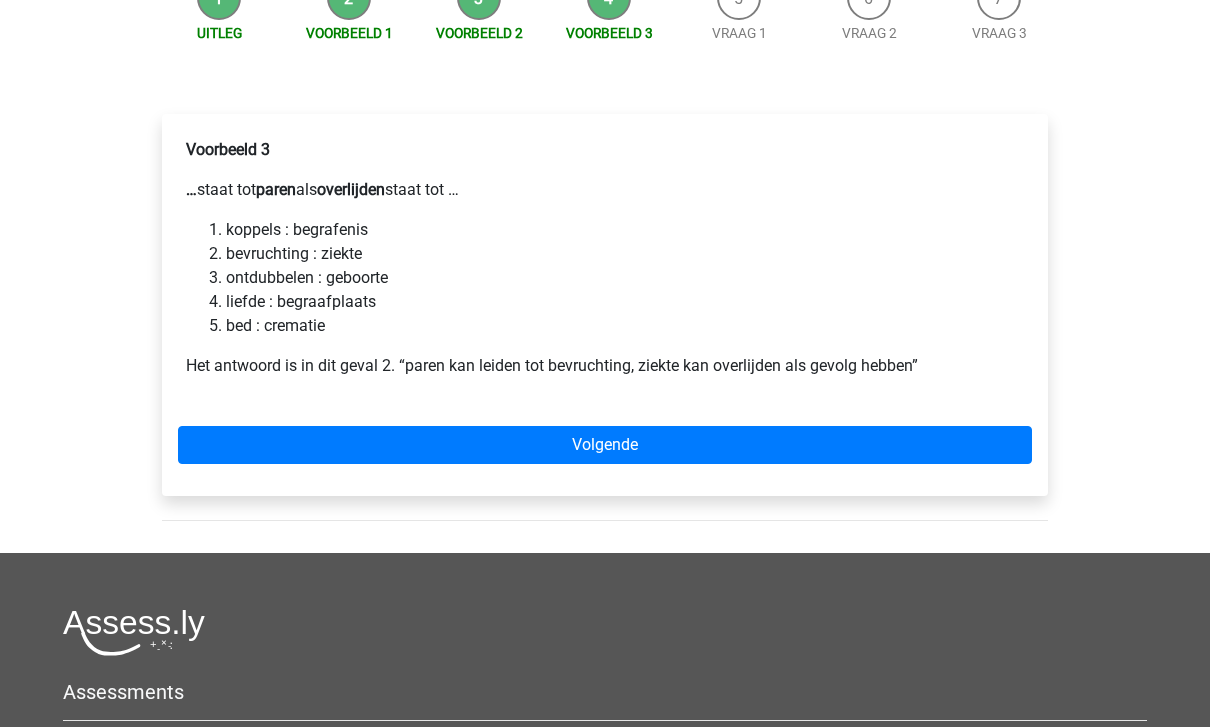click on "Volgende" at bounding box center [605, 445] 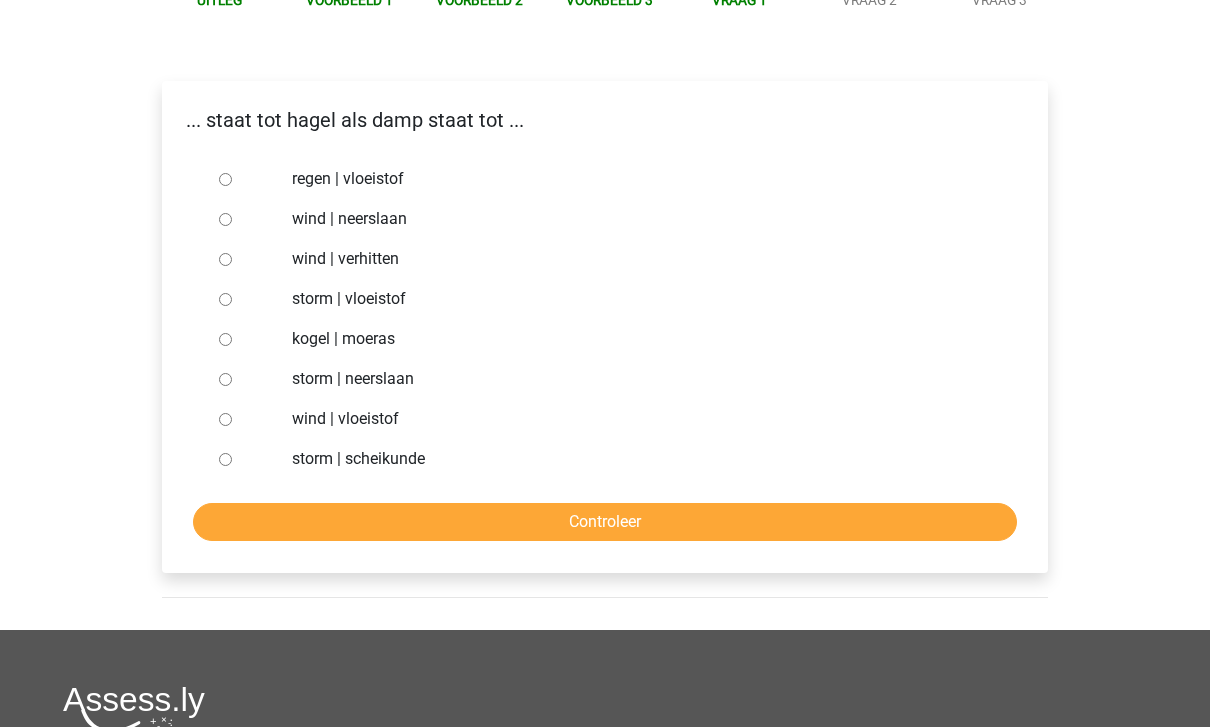 scroll, scrollTop: 241, scrollLeft: 0, axis: vertical 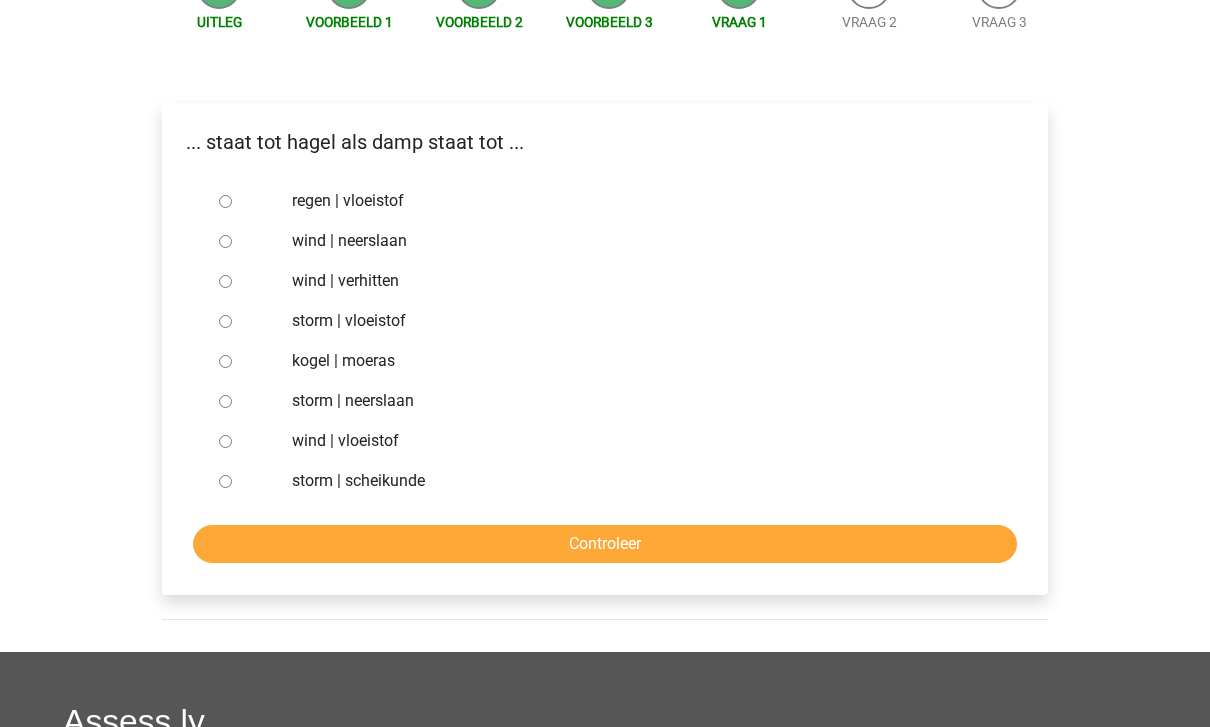 click on "regen | vloeistof" at bounding box center [638, 201] 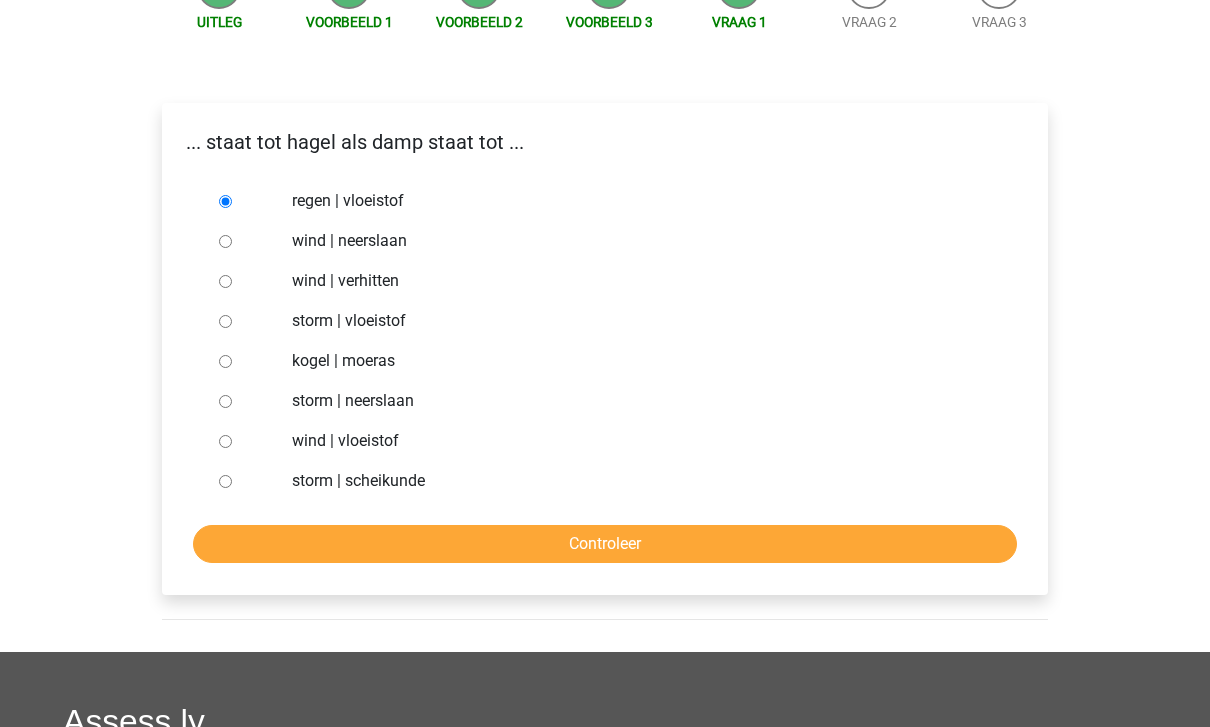 click on "Controleer" at bounding box center (605, 544) 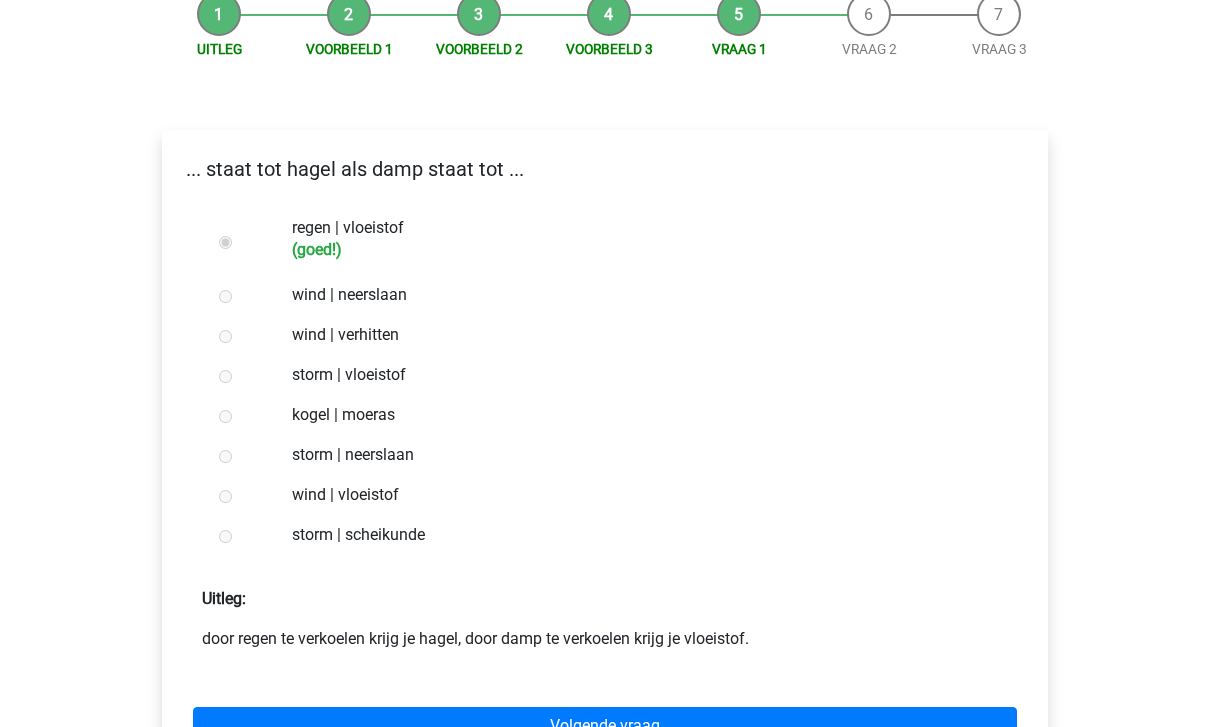 scroll, scrollTop: 510, scrollLeft: 0, axis: vertical 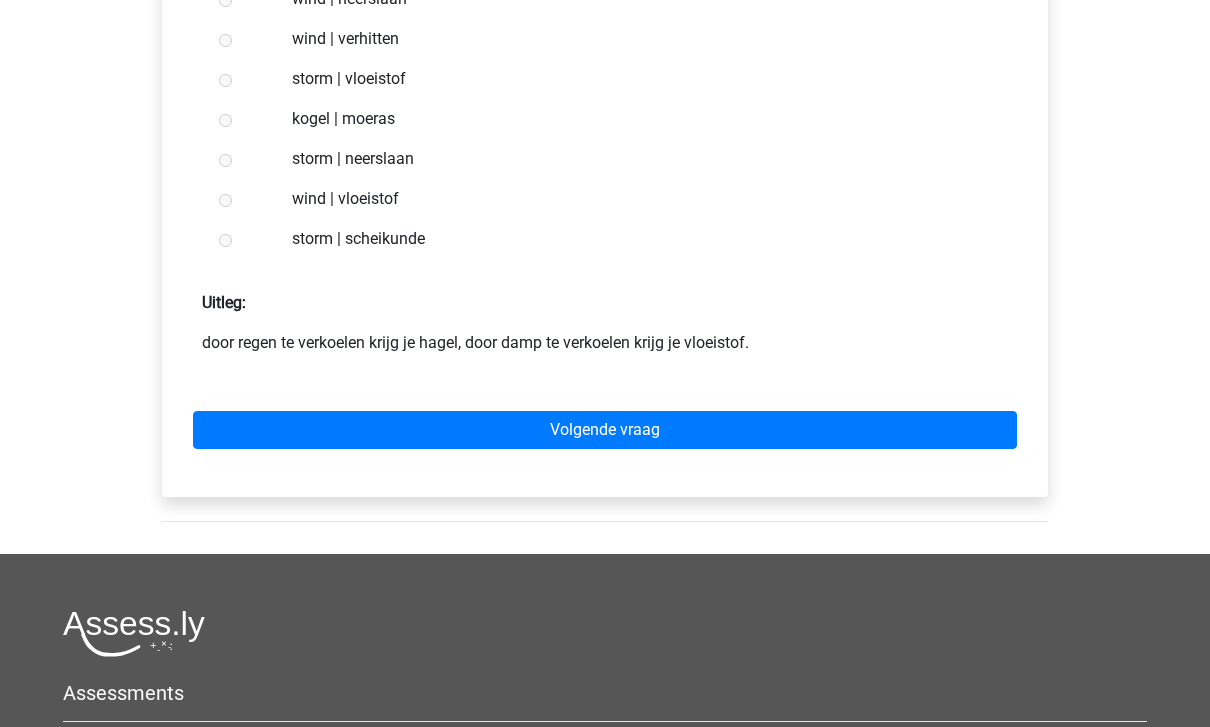 click on "Volgende vraag" at bounding box center (605, 430) 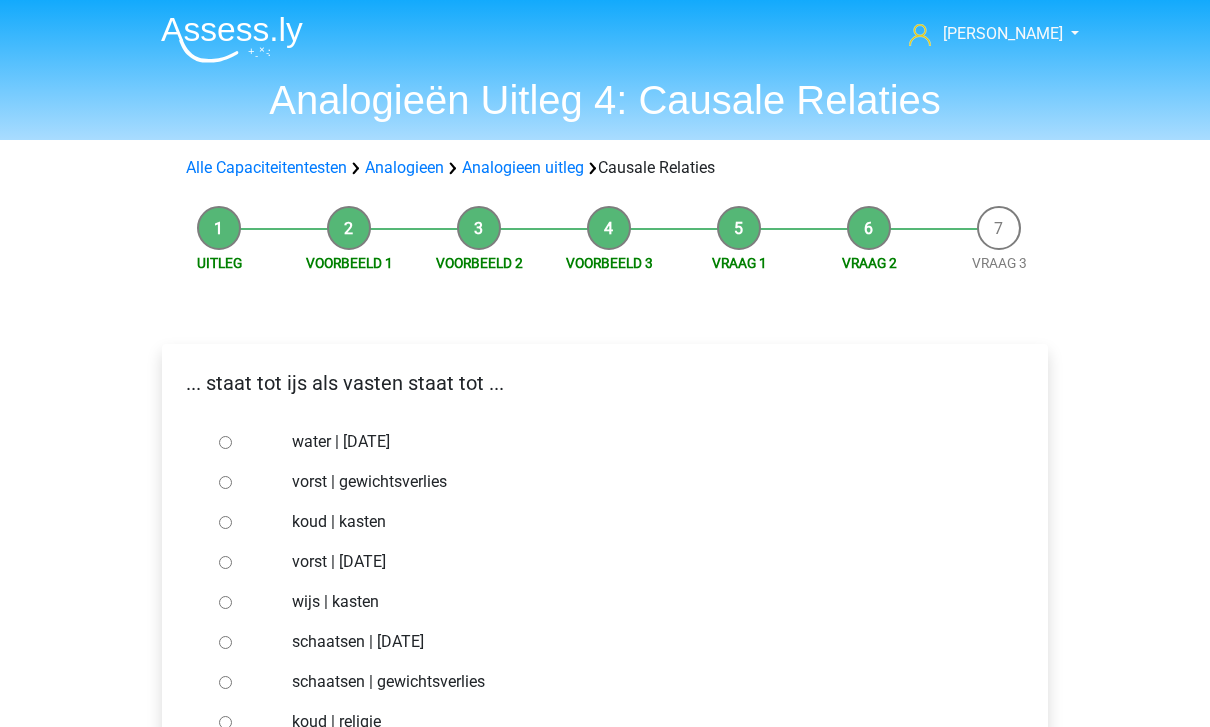 scroll, scrollTop: 190, scrollLeft: 0, axis: vertical 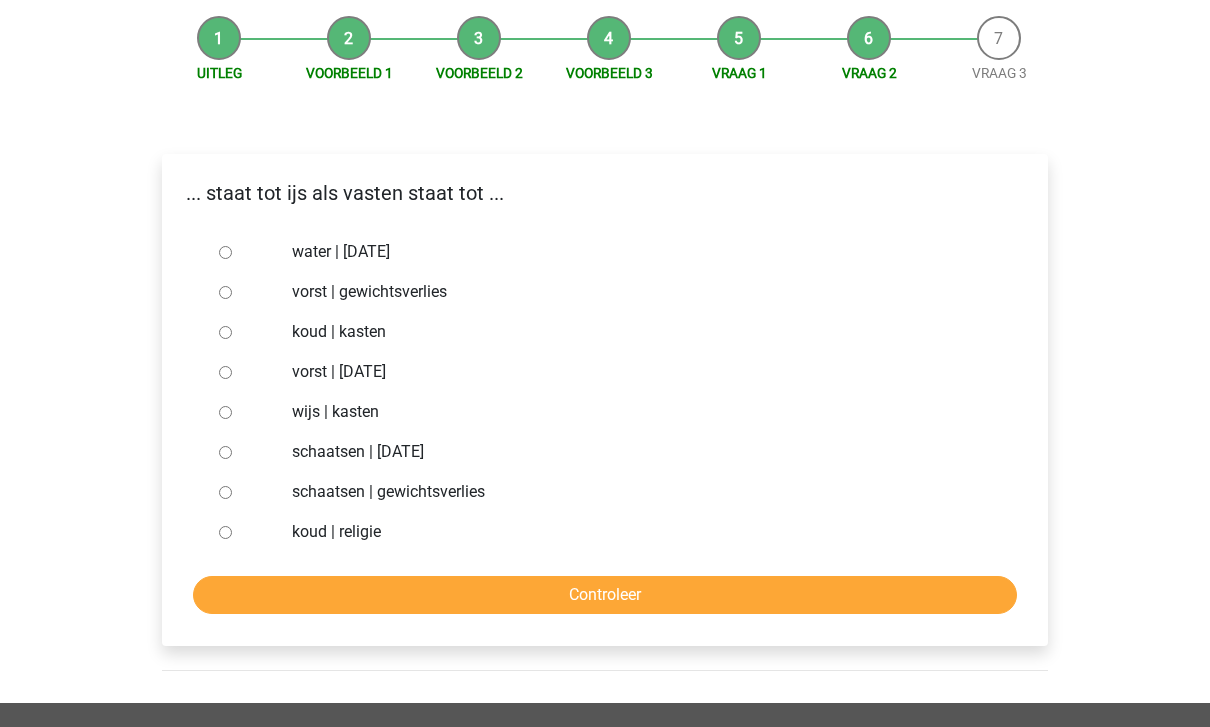 click on "water | [DATE]" at bounding box center [638, 252] 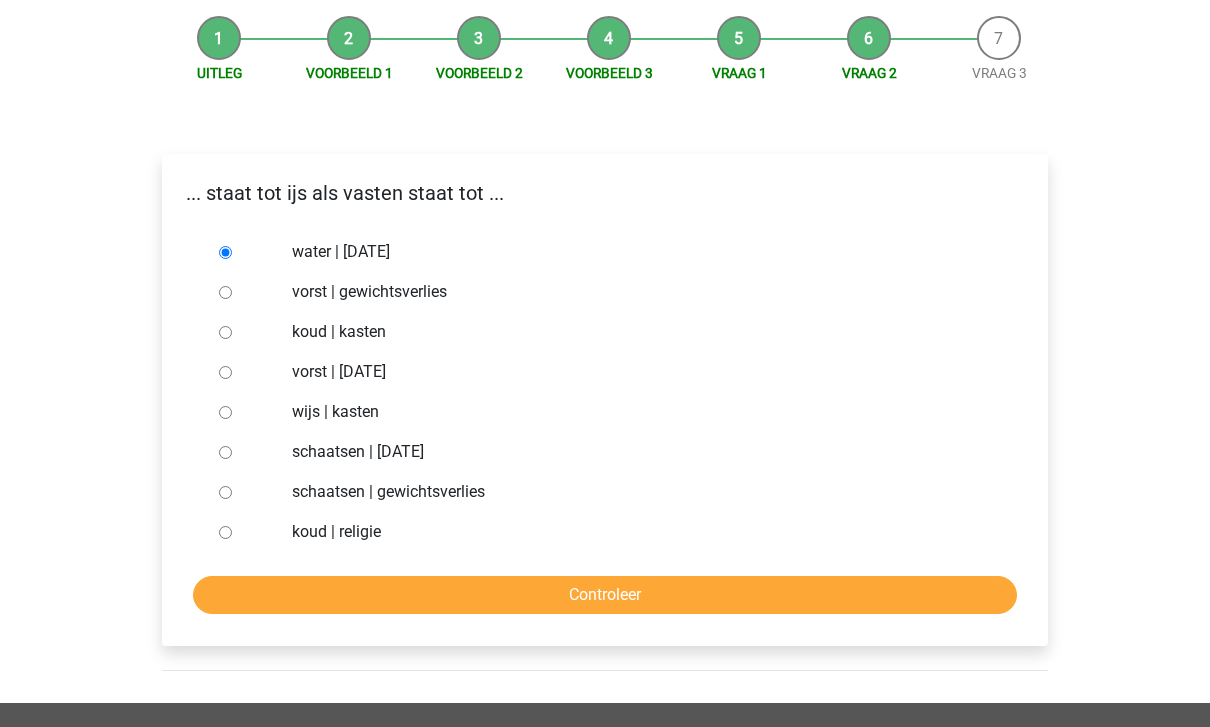 click on "Controleer" at bounding box center [605, 595] 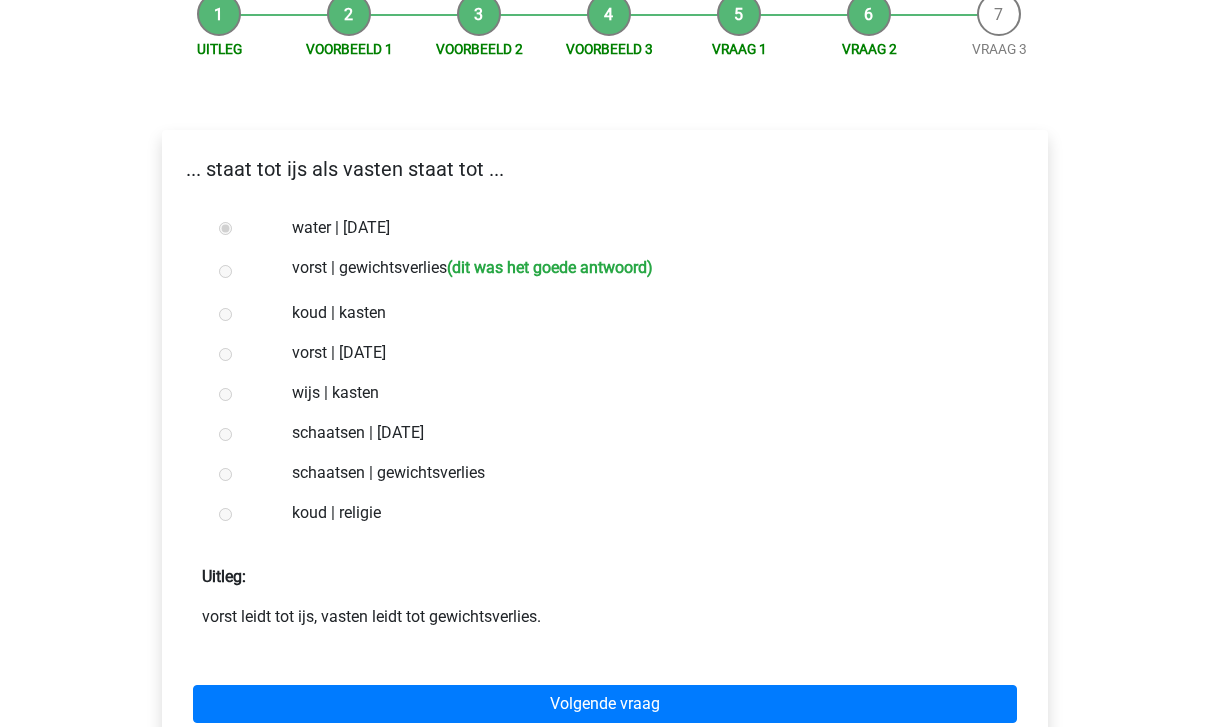 scroll, scrollTop: 216, scrollLeft: 0, axis: vertical 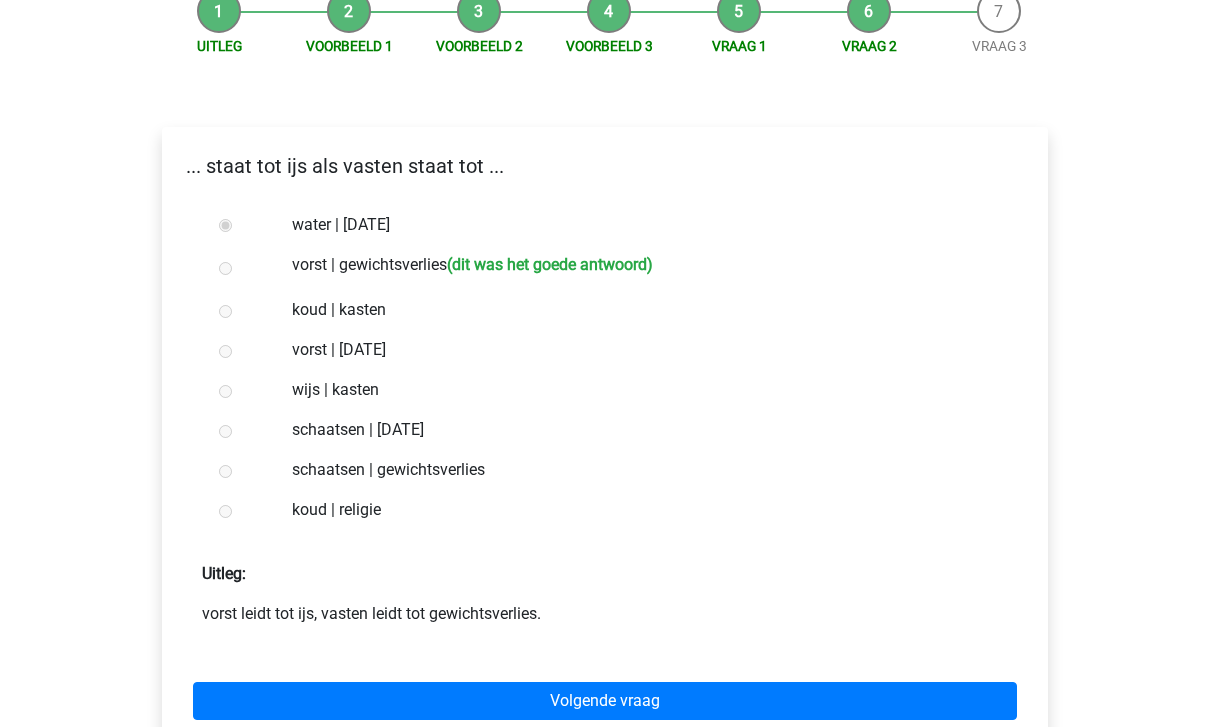 click on "Volgende vraag" at bounding box center [605, 702] 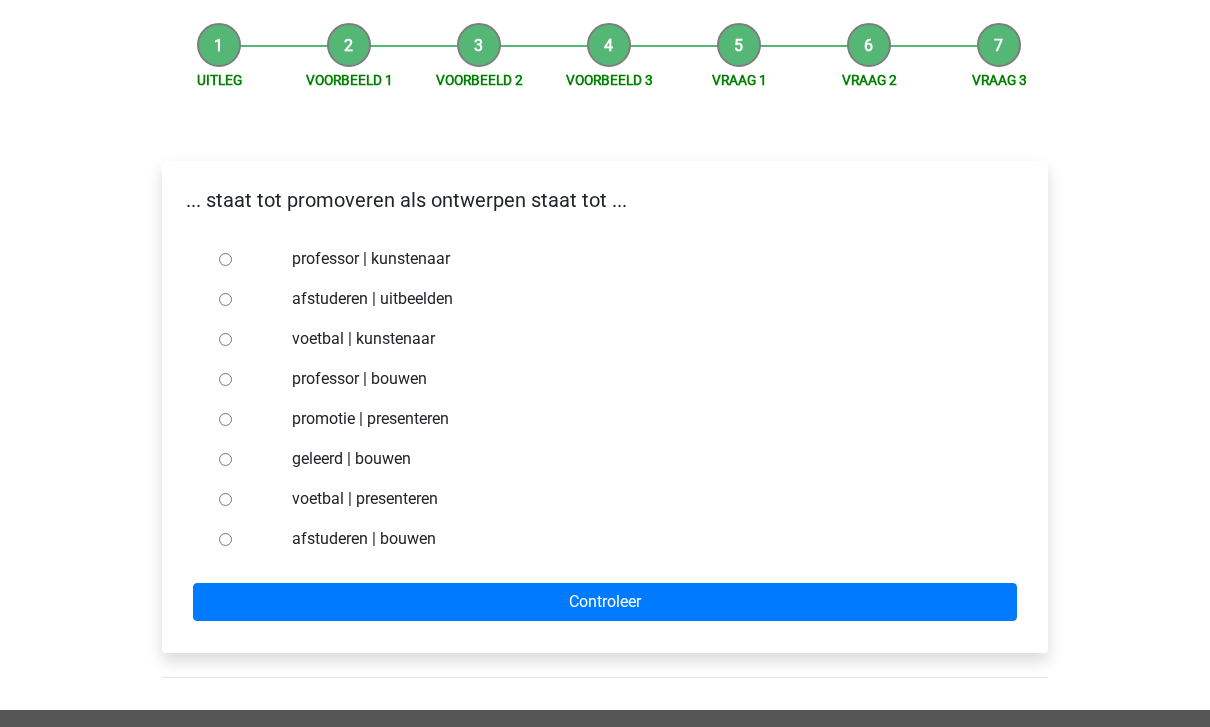 scroll, scrollTop: 196, scrollLeft: 0, axis: vertical 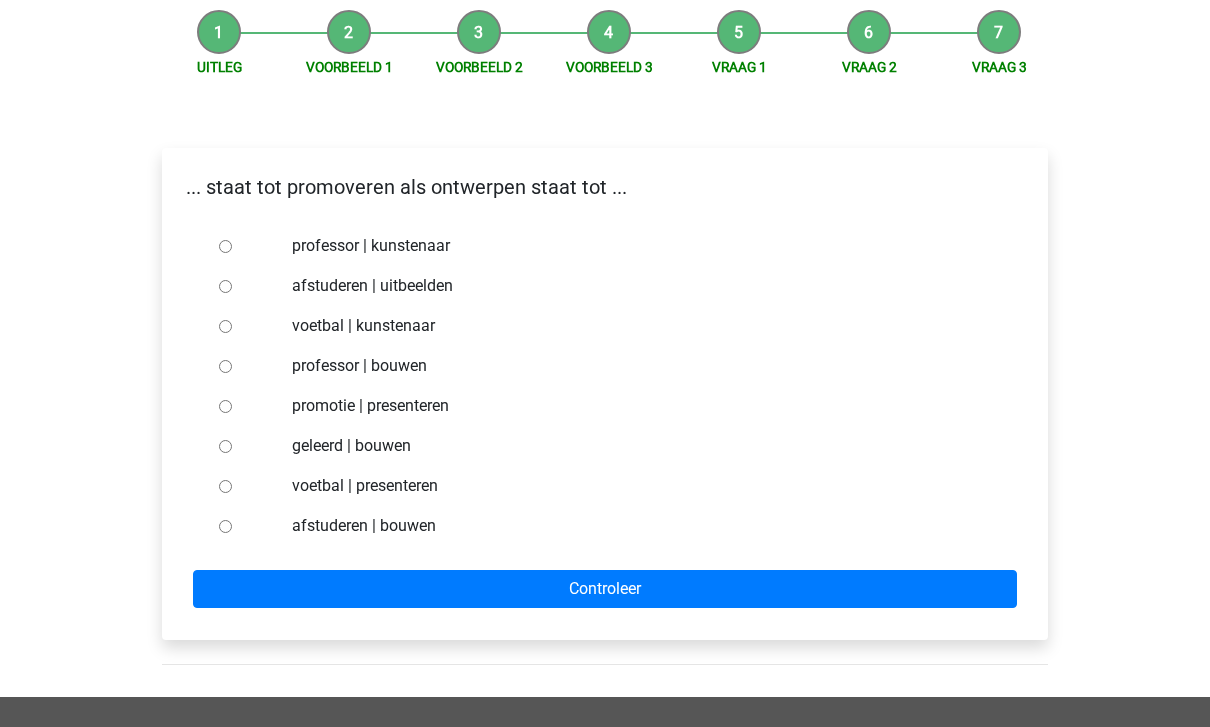 click on "professor | kunstenaar" at bounding box center (638, 246) 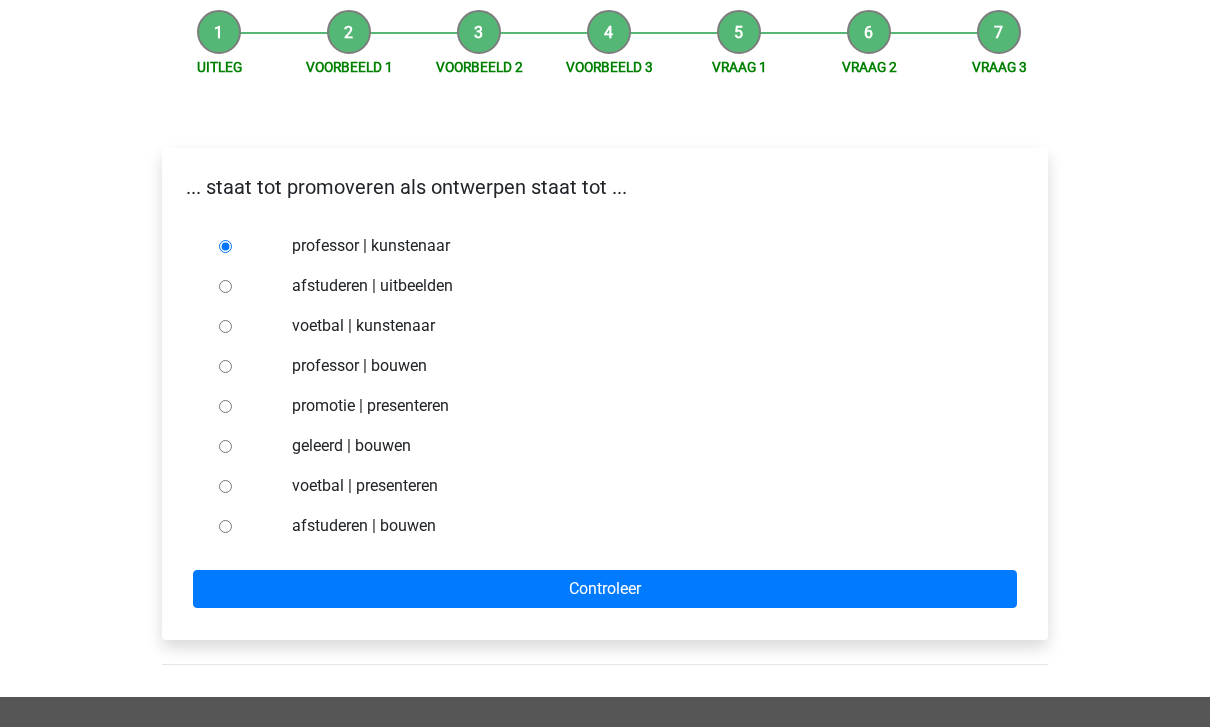 click on "promotie | presenteren" at bounding box center (638, 406) 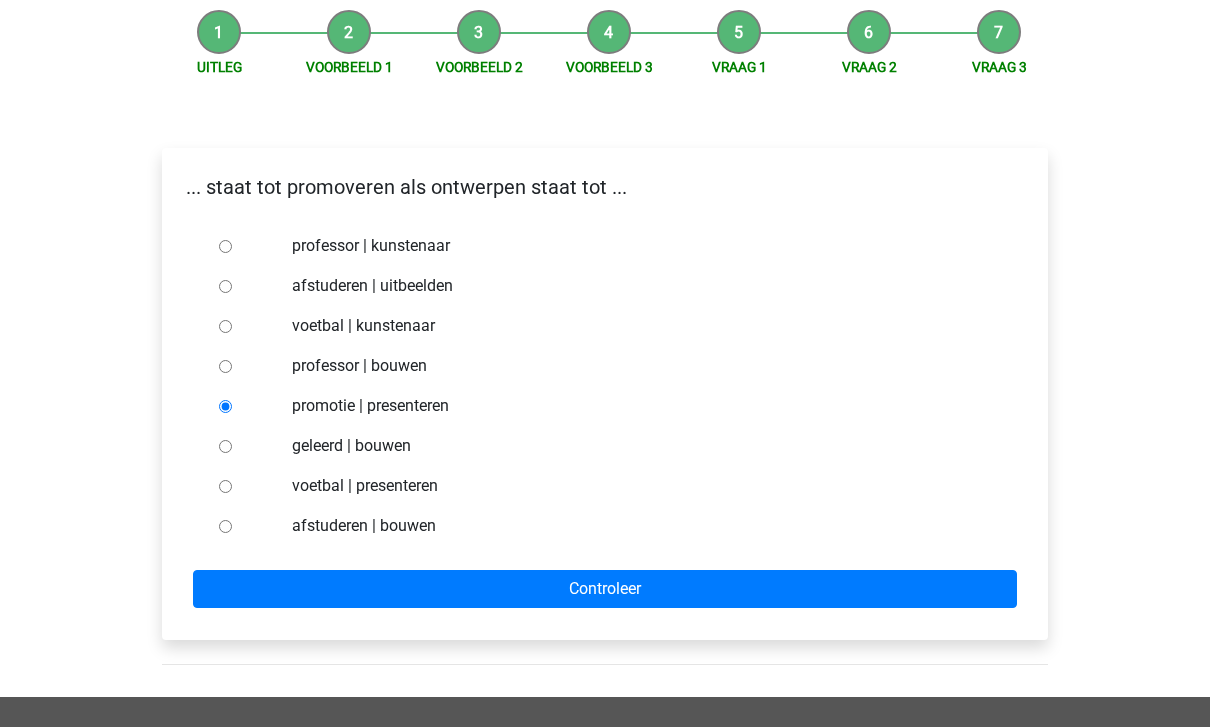 click on "Controleer" at bounding box center (605, 589) 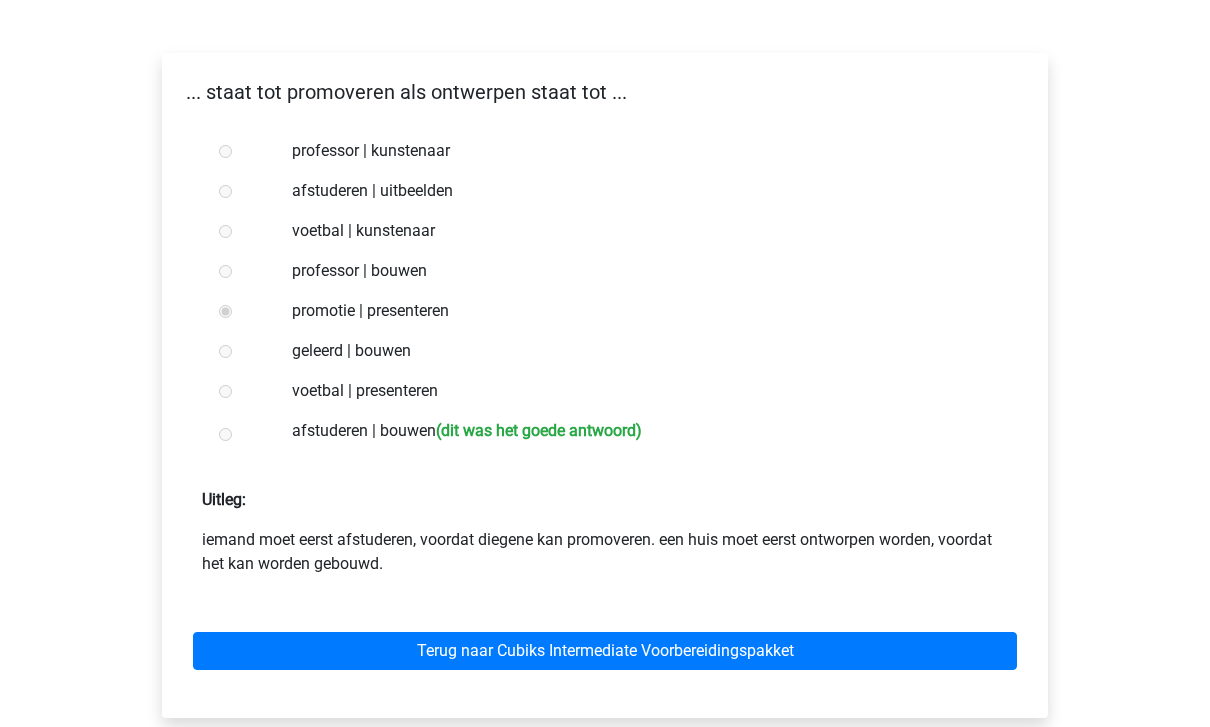 scroll, scrollTop: 291, scrollLeft: 0, axis: vertical 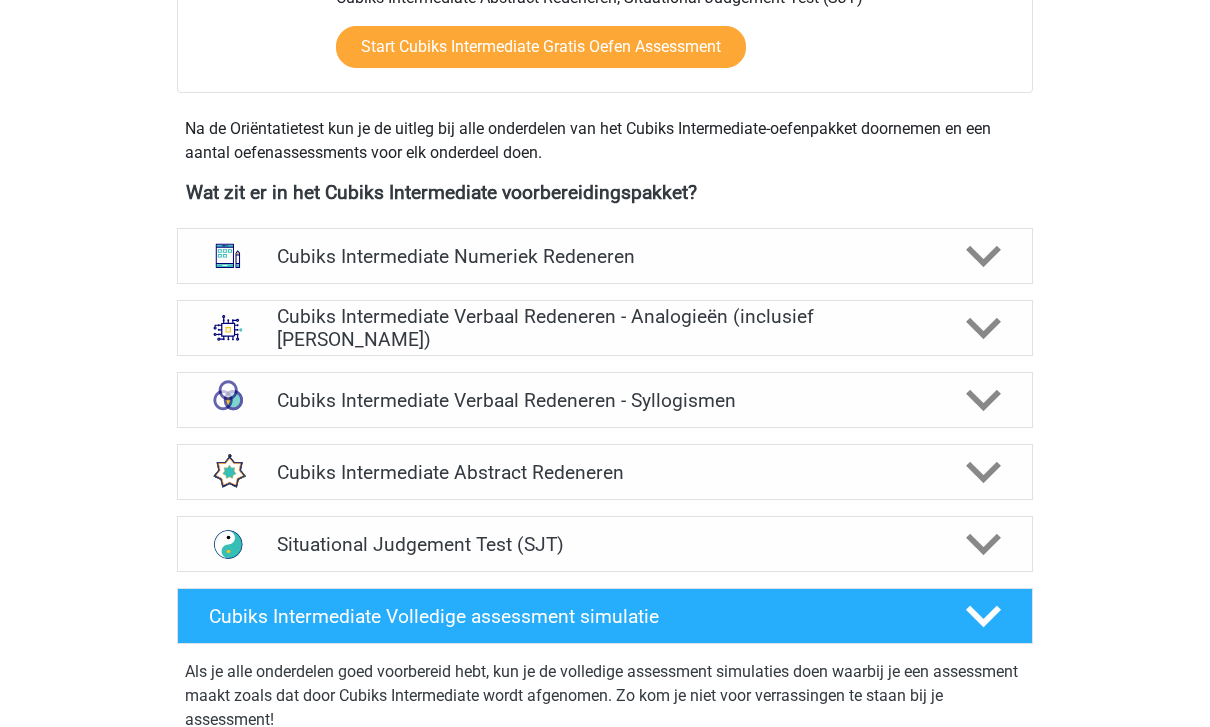 click at bounding box center (982, 329) 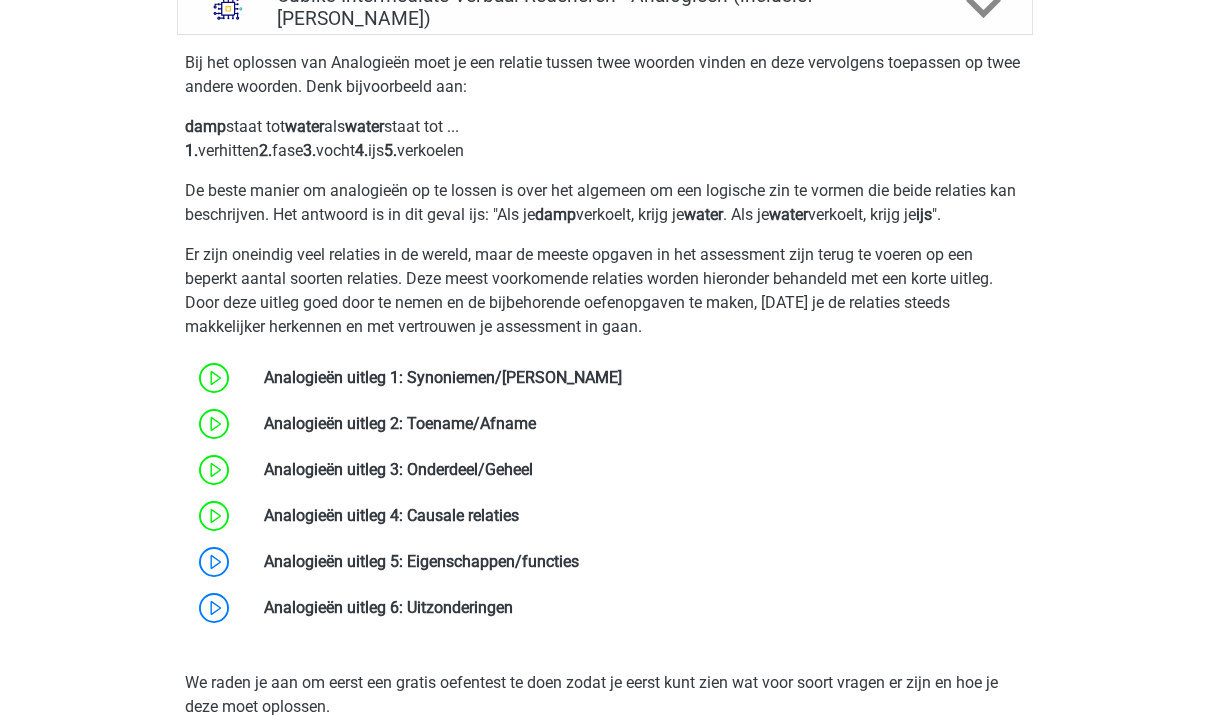 scroll, scrollTop: 1014, scrollLeft: 0, axis: vertical 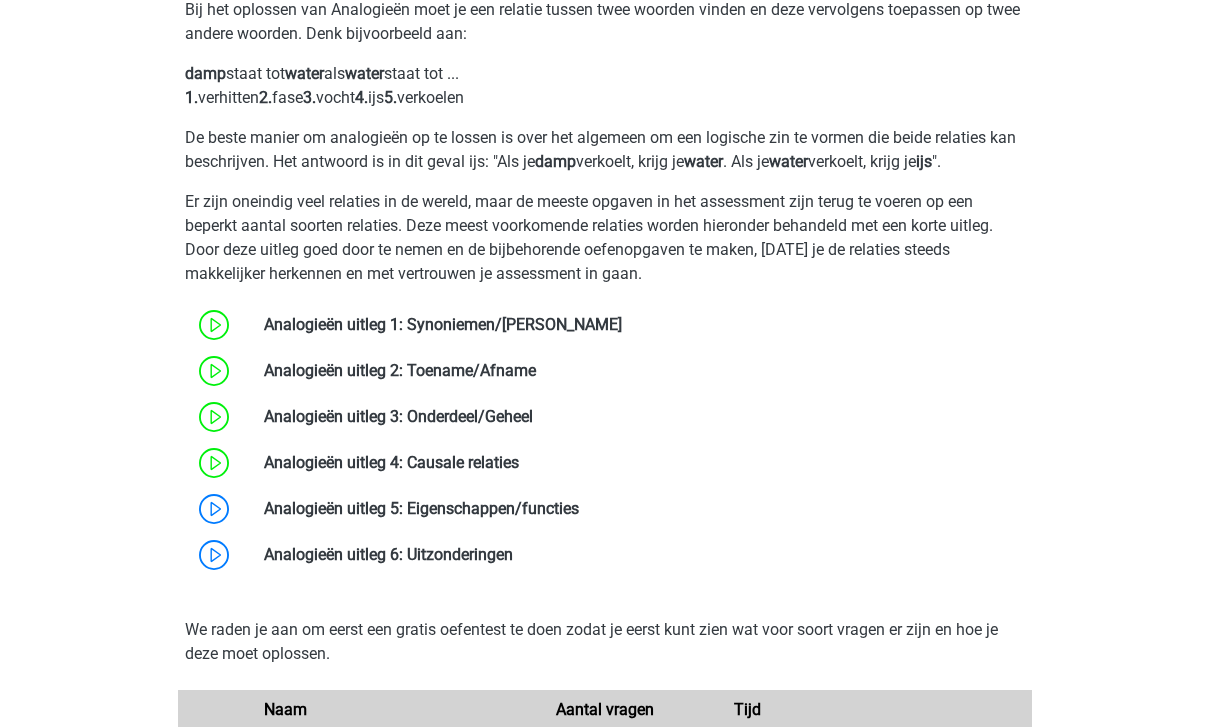 click at bounding box center [579, 508] 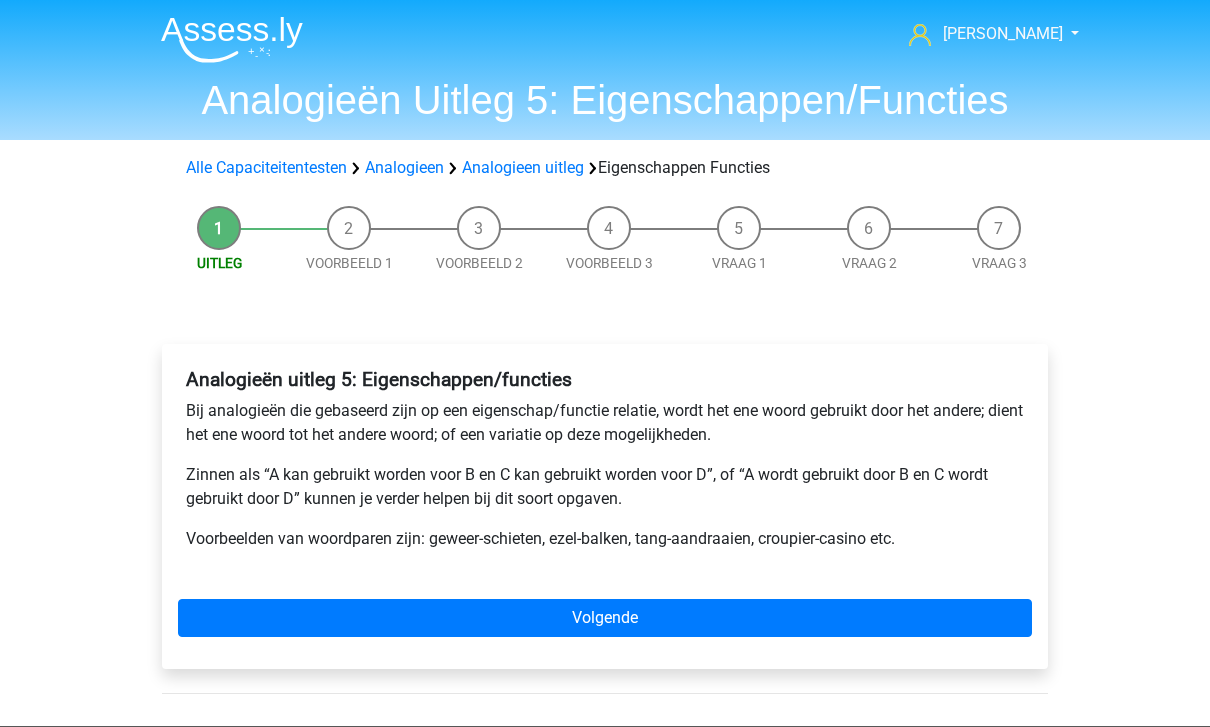 scroll, scrollTop: 202, scrollLeft: 0, axis: vertical 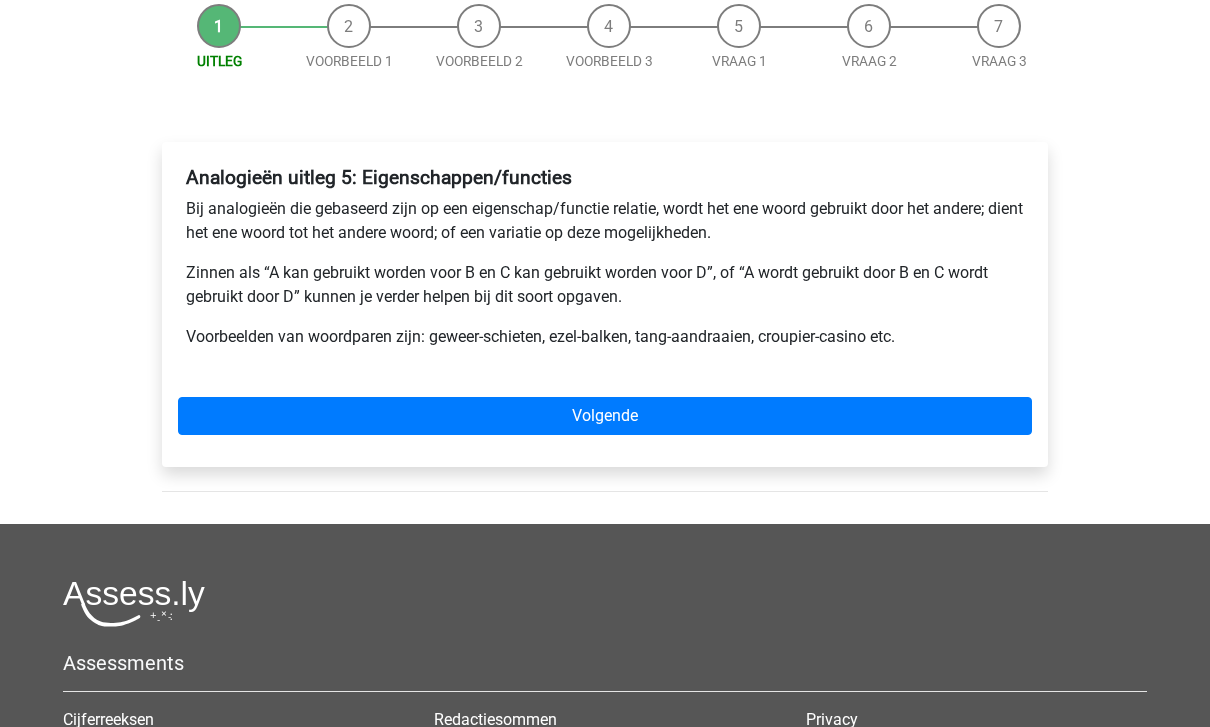 click on "Volgende" at bounding box center (605, 416) 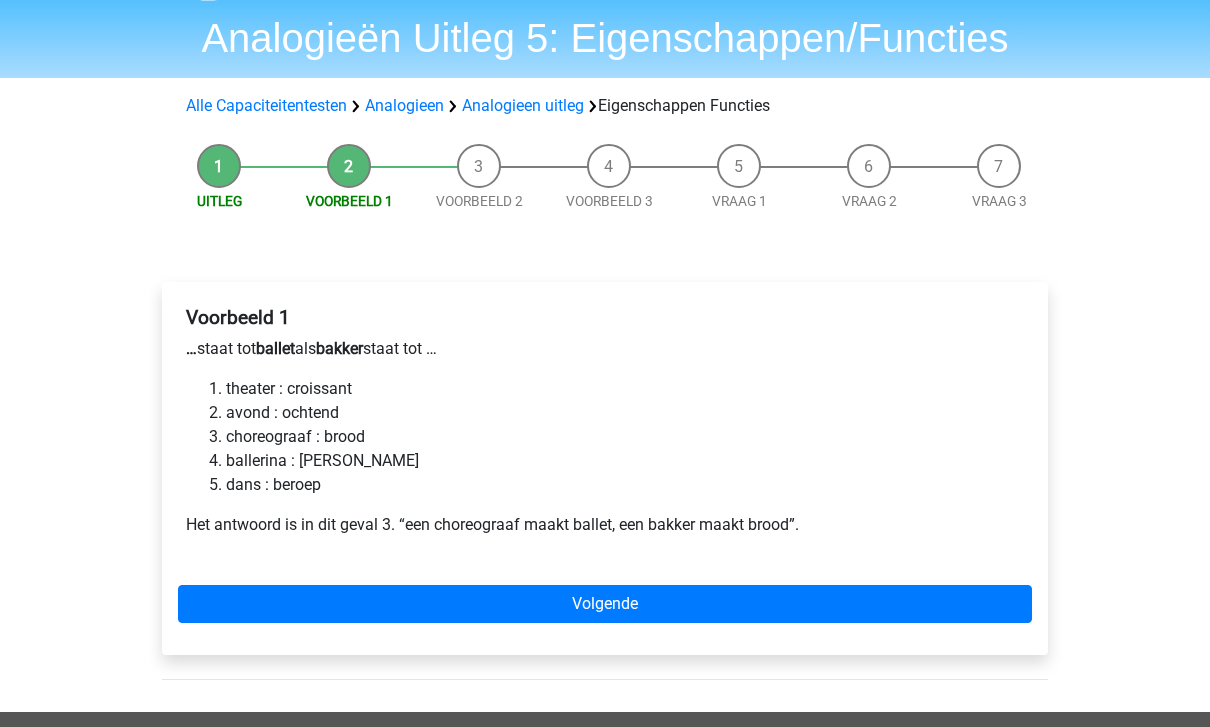 scroll, scrollTop: 63, scrollLeft: 0, axis: vertical 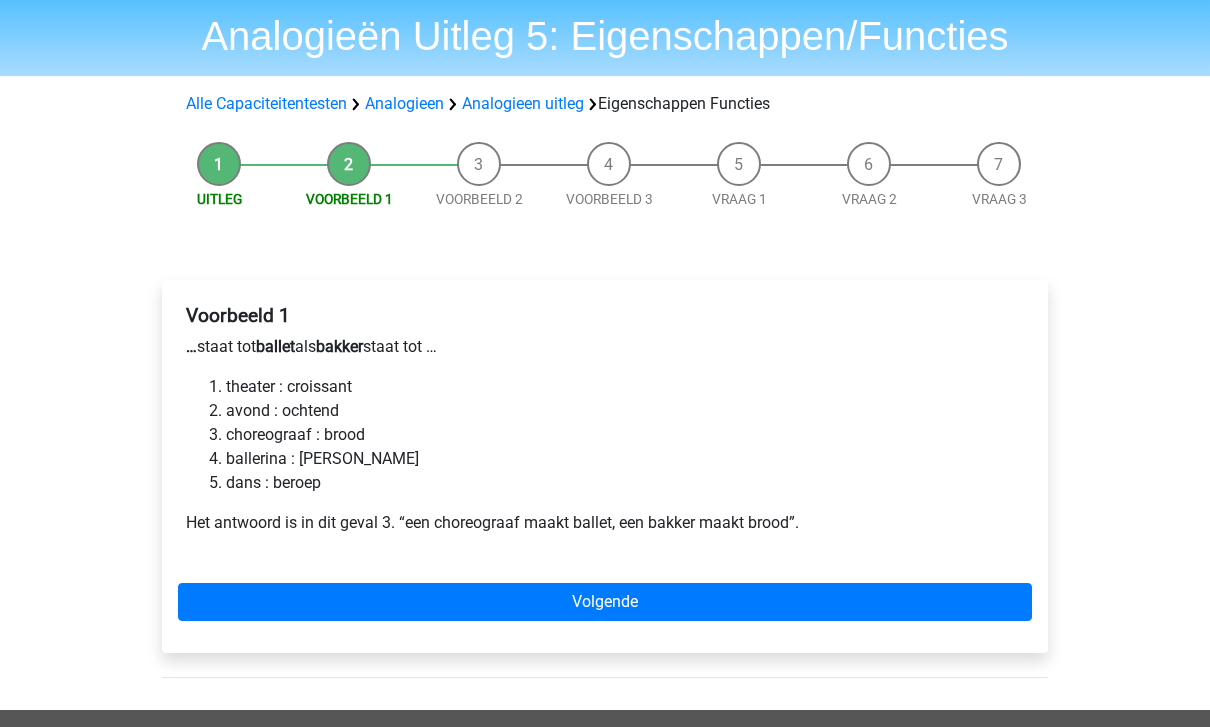 click on "Volgende" at bounding box center (605, 603) 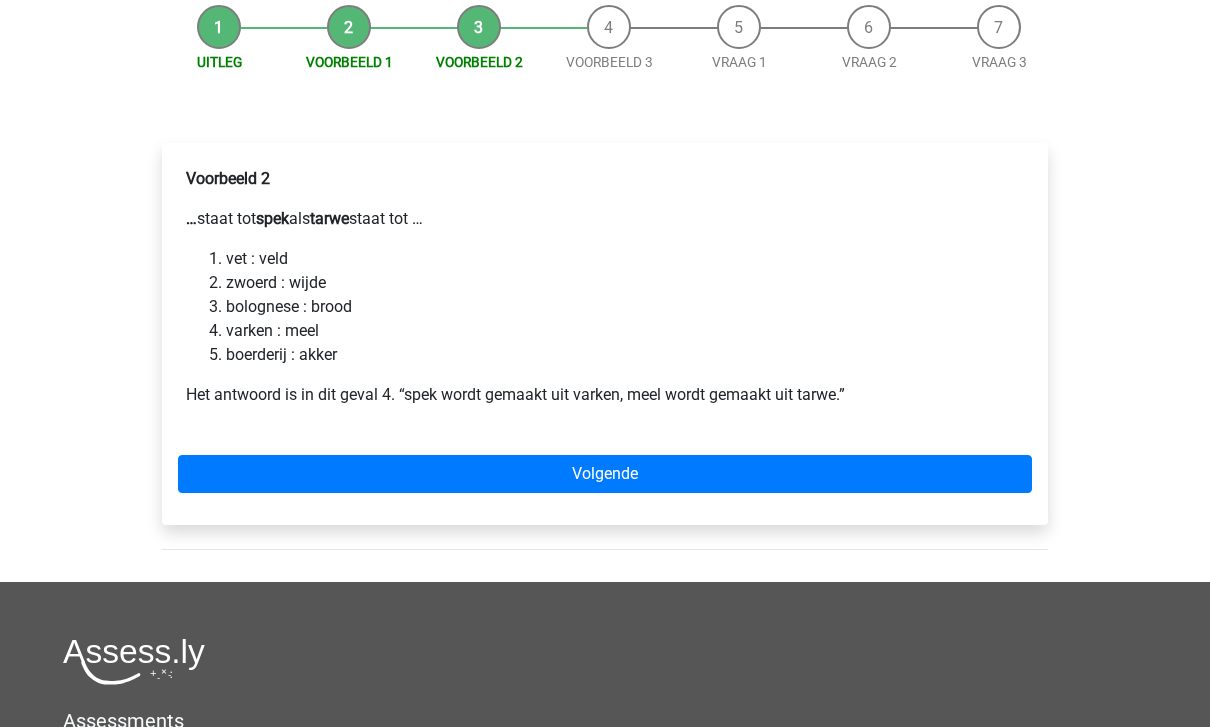 scroll, scrollTop: 201, scrollLeft: 0, axis: vertical 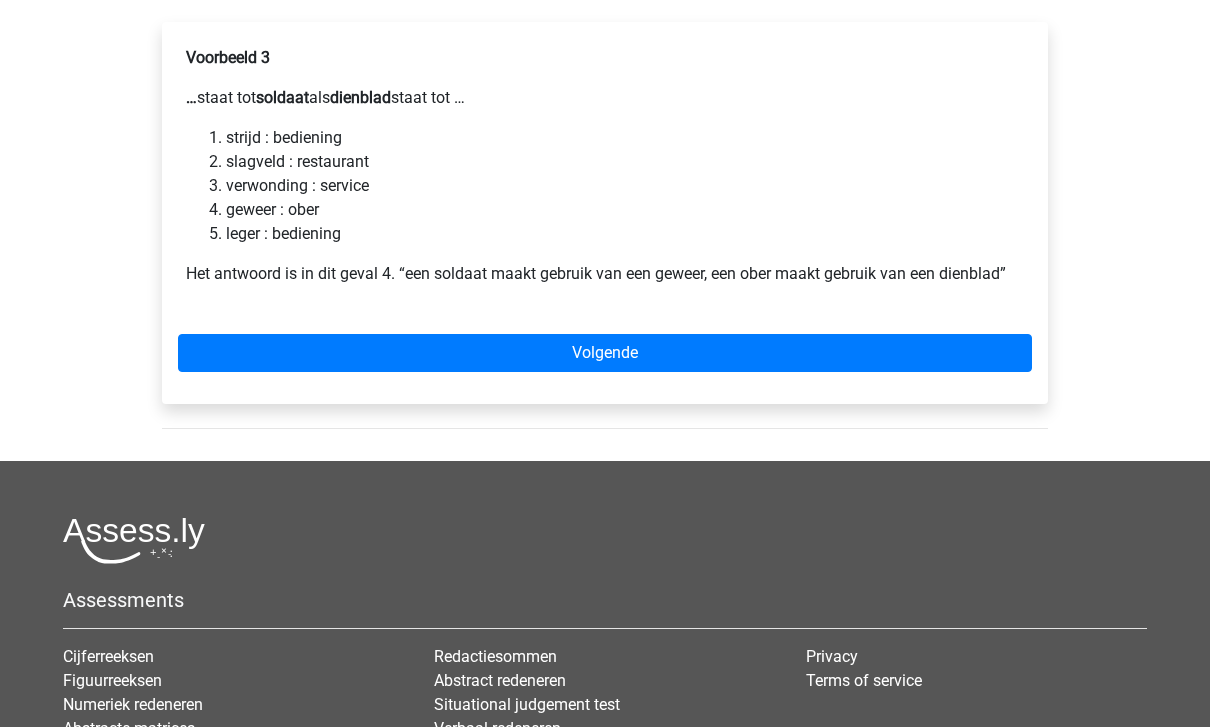 click on "Volgende" at bounding box center [605, 353] 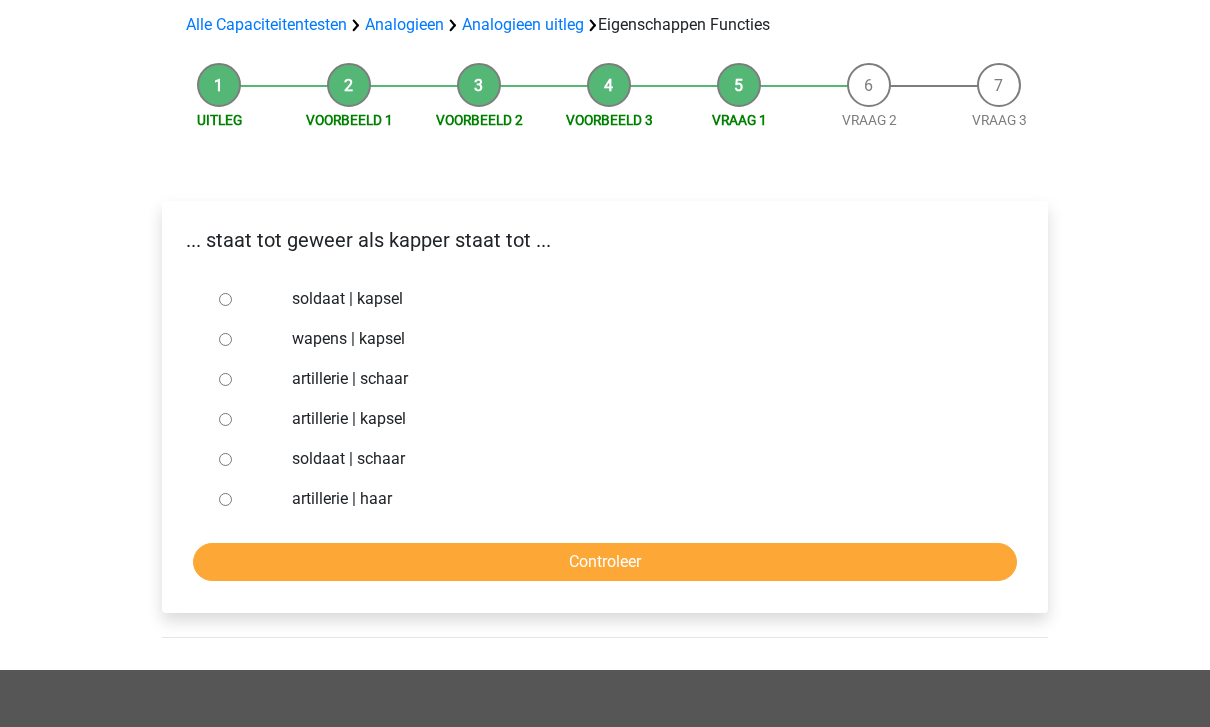 scroll, scrollTop: 142, scrollLeft: 0, axis: vertical 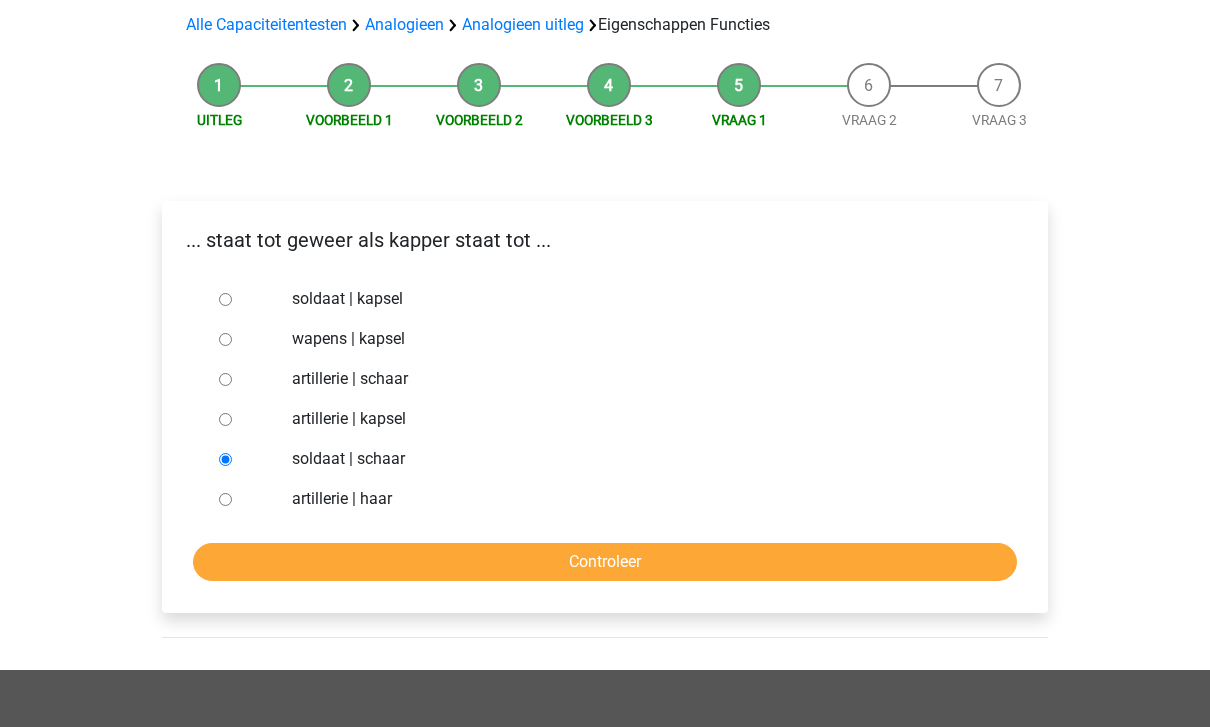click on "Controleer" at bounding box center [605, 563] 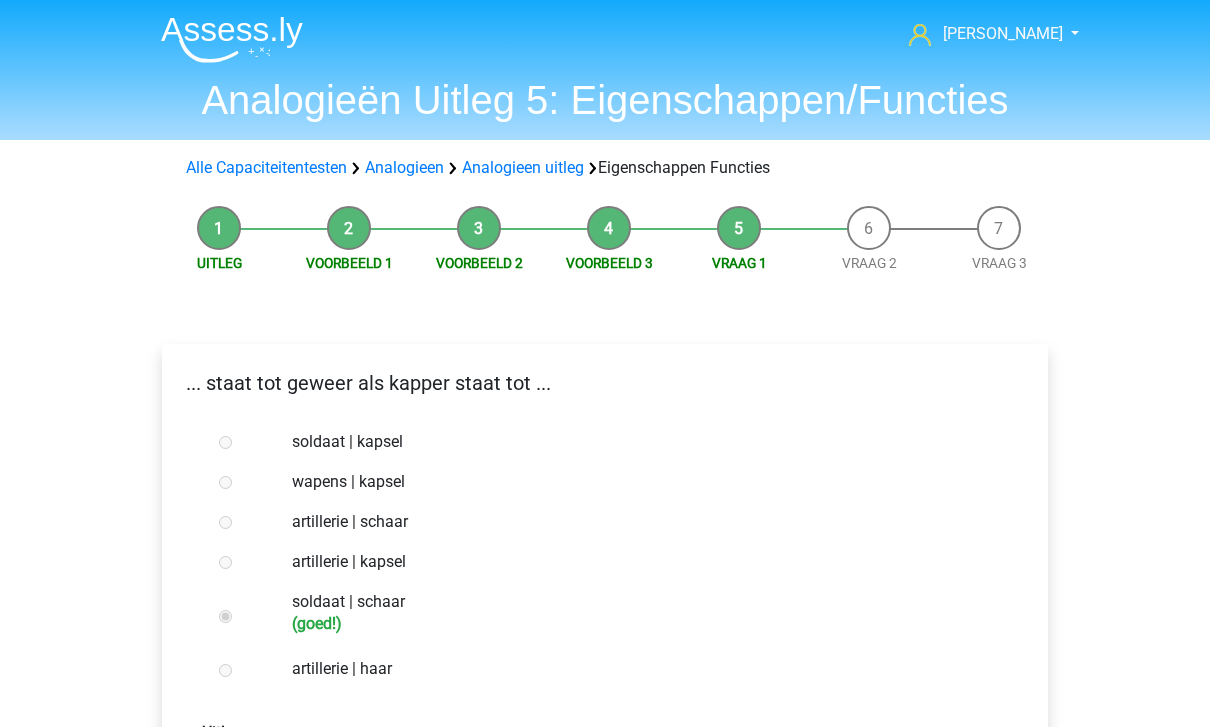 scroll, scrollTop: 287, scrollLeft: 0, axis: vertical 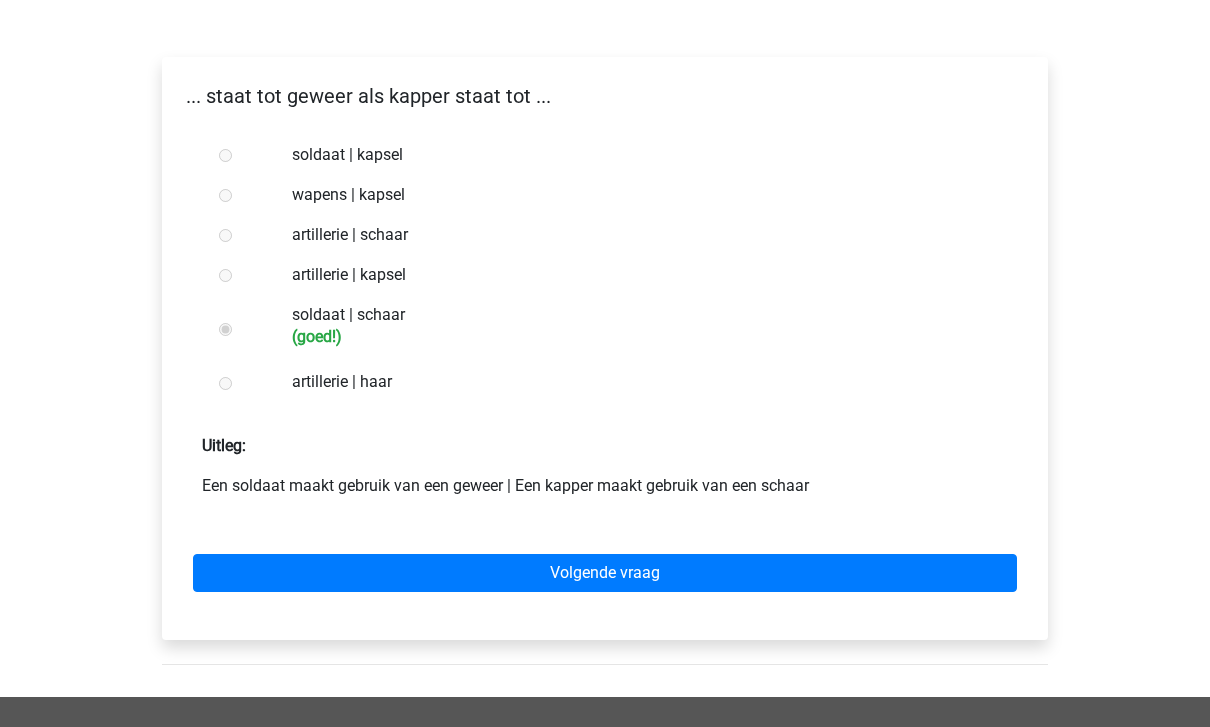 click on "Volgende vraag" at bounding box center [605, 573] 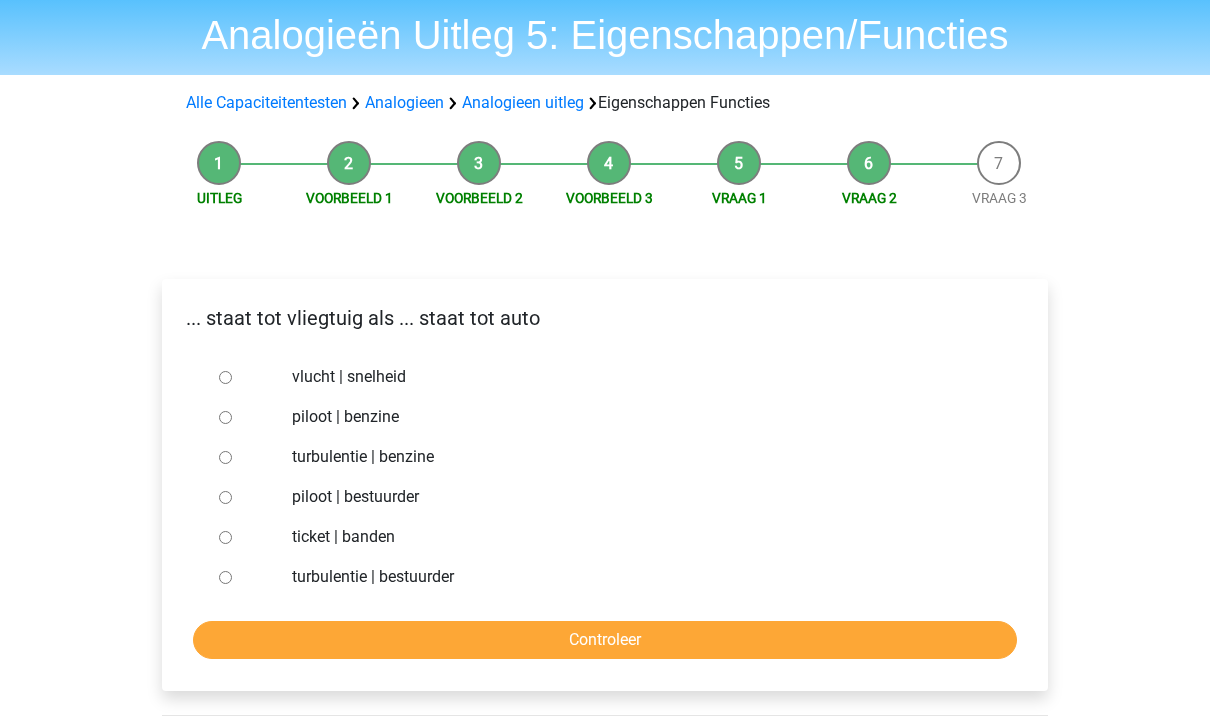 scroll, scrollTop: 64, scrollLeft: 0, axis: vertical 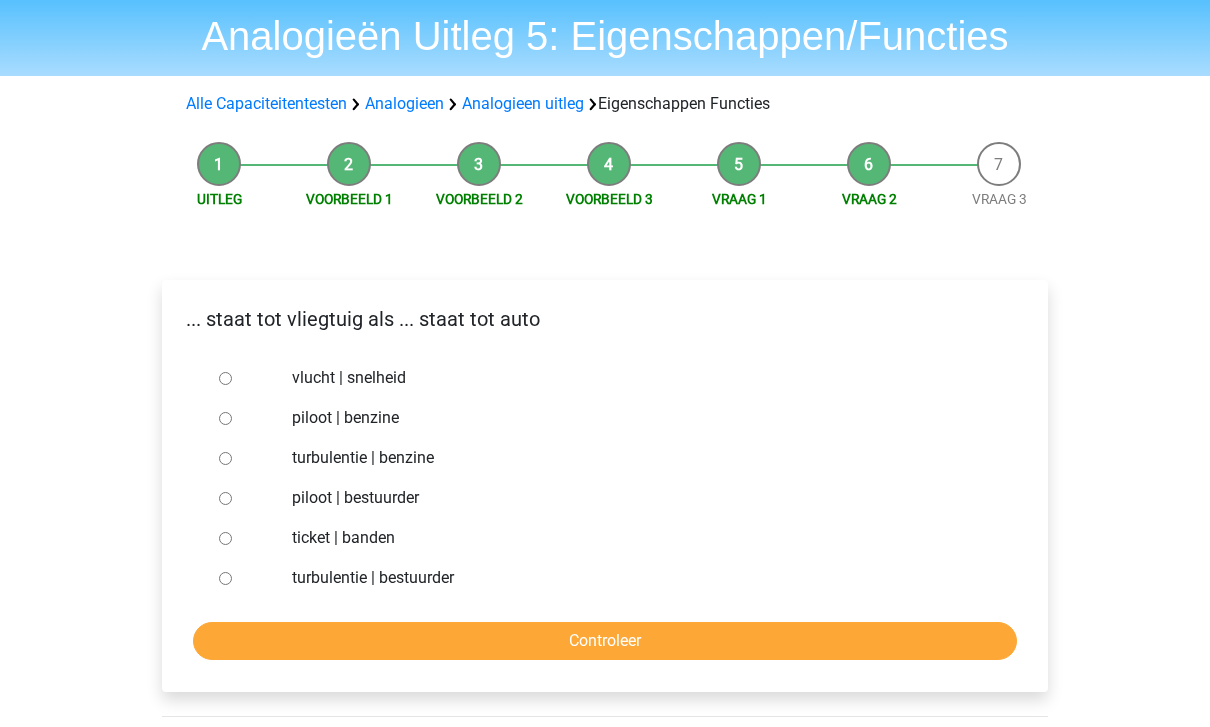 click on "piloot | bestuurder" at bounding box center (225, 498) 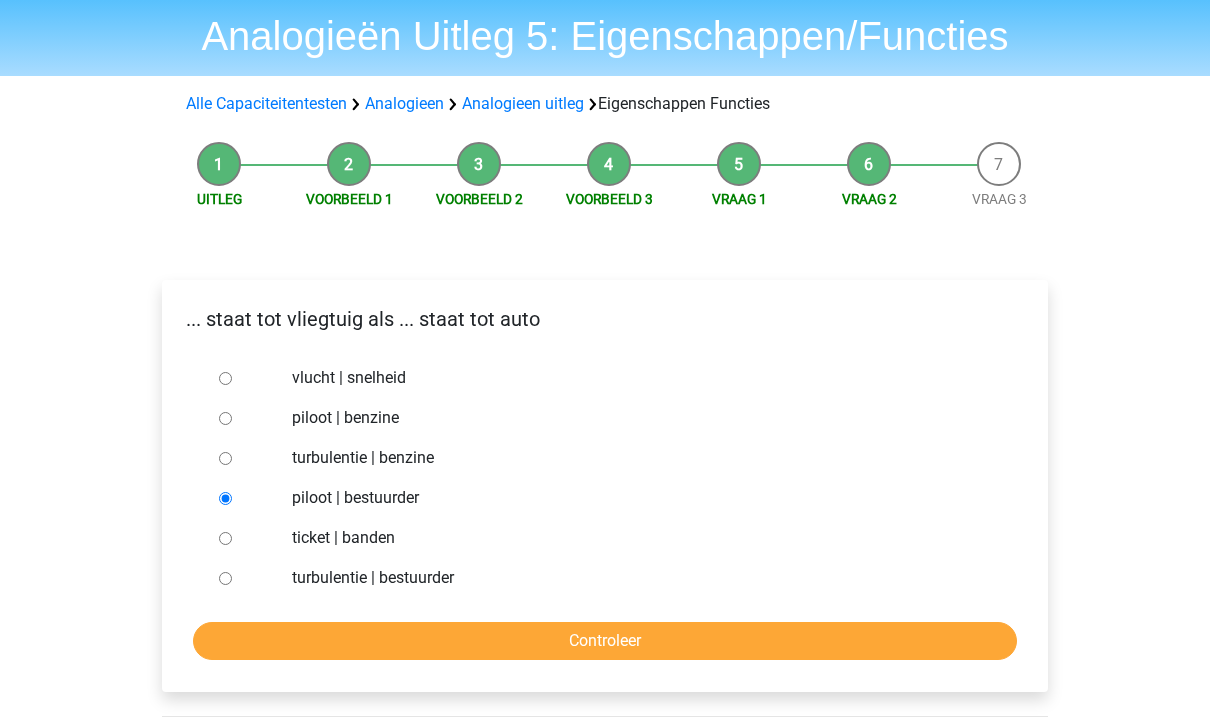 click on "Controleer" at bounding box center [605, 641] 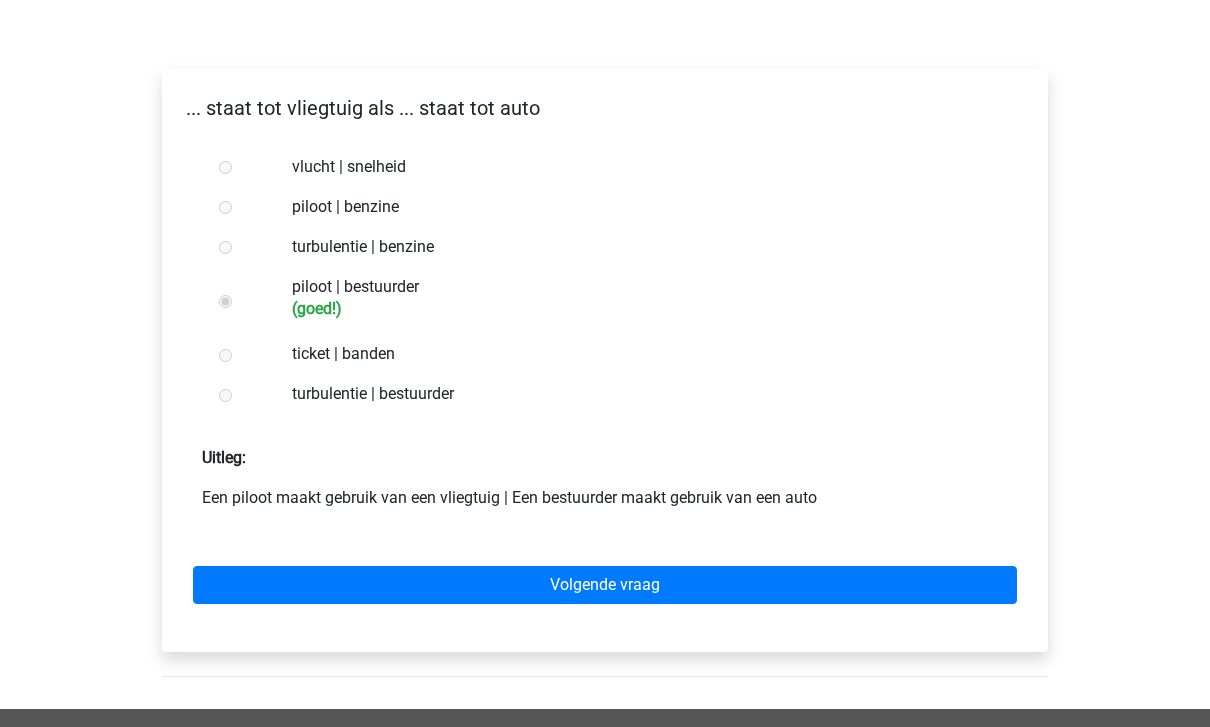 scroll, scrollTop: 268, scrollLeft: 0, axis: vertical 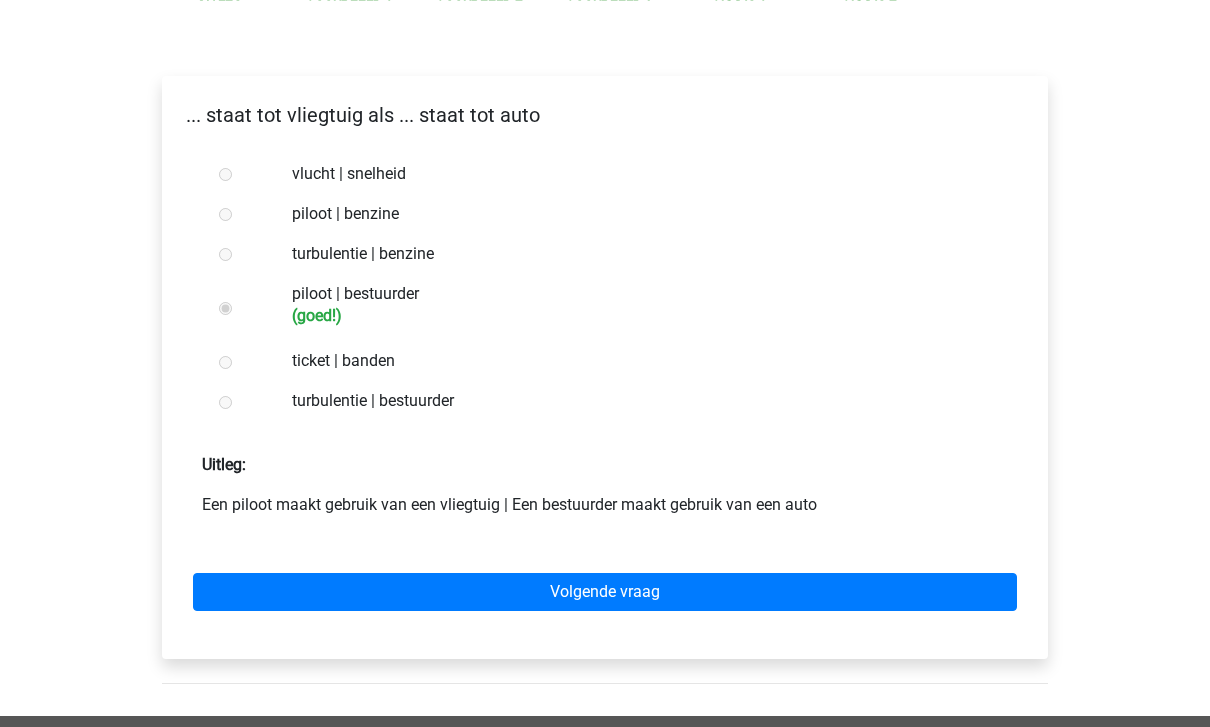 click on "Volgende vraag" at bounding box center (605, 592) 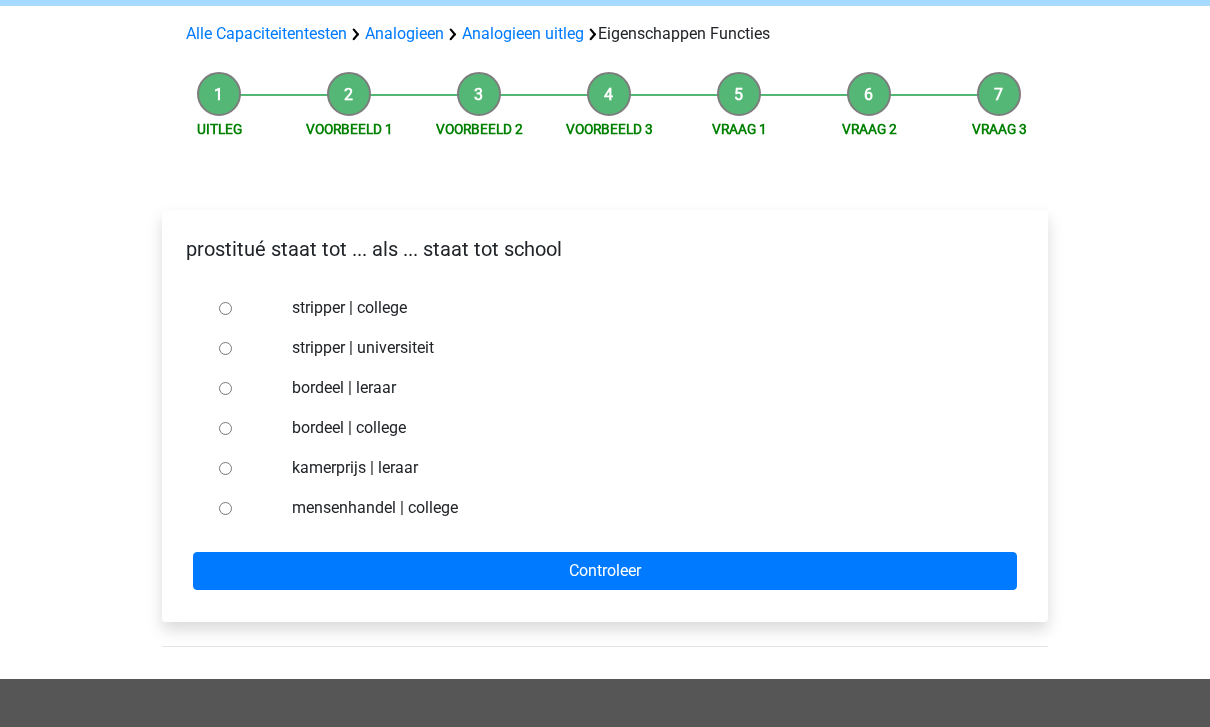 scroll, scrollTop: 134, scrollLeft: 0, axis: vertical 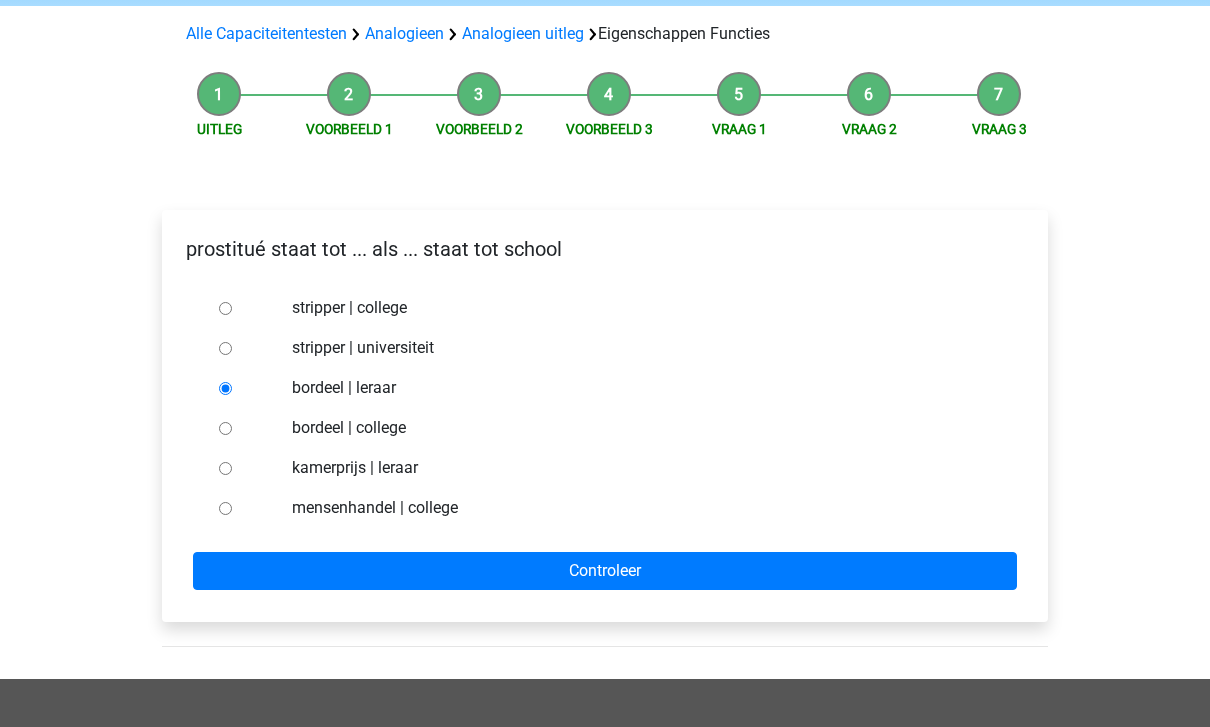 click on "Controleer" at bounding box center [605, 571] 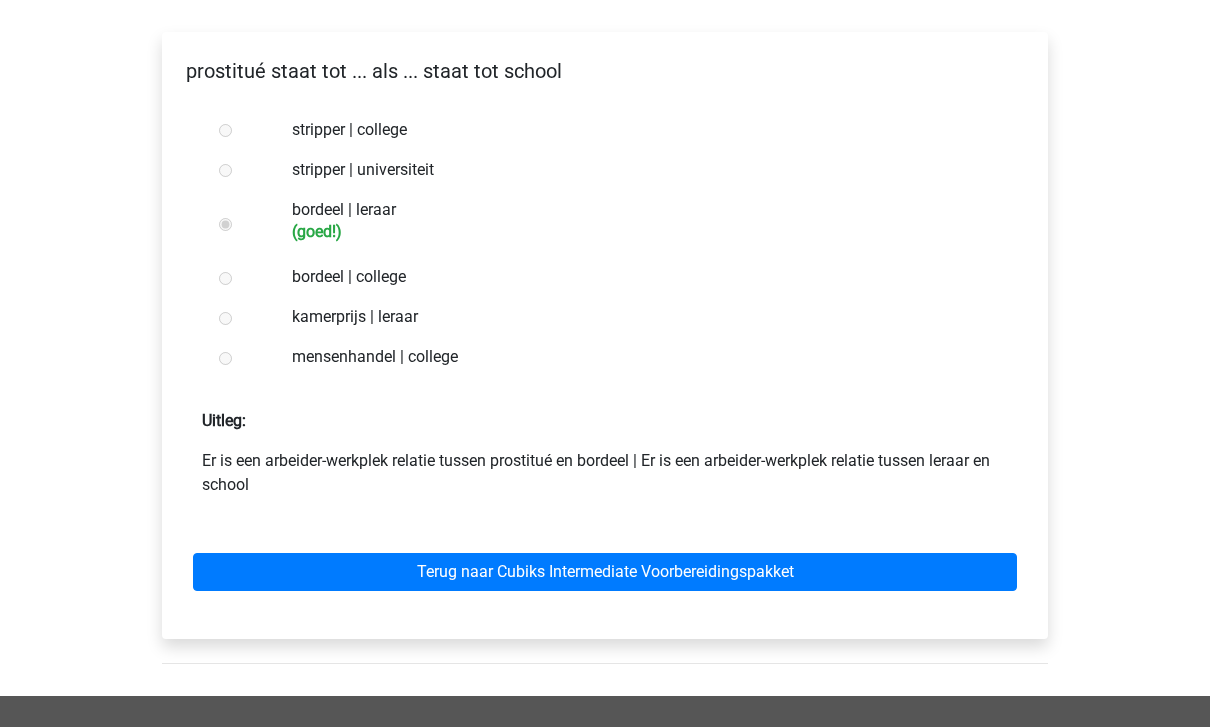 scroll, scrollTop: 454, scrollLeft: 0, axis: vertical 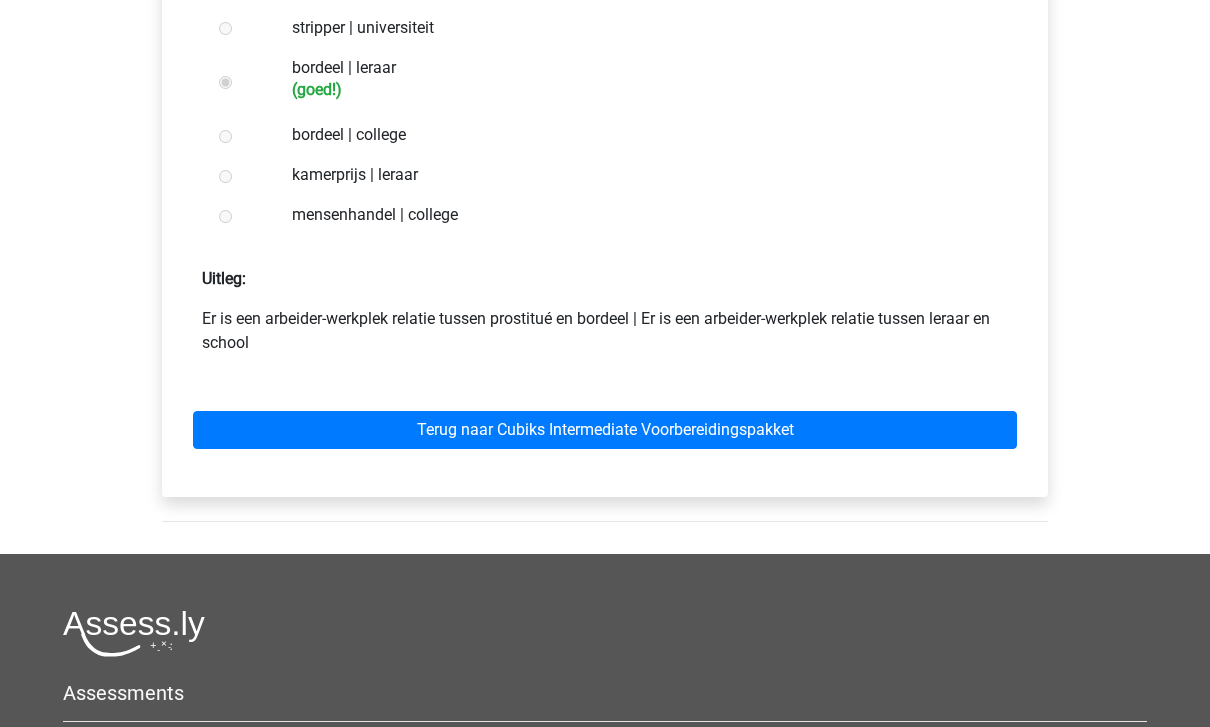 click on "Terug naar Cubiks Intermediate Voorbereidingspakket" at bounding box center (605, 430) 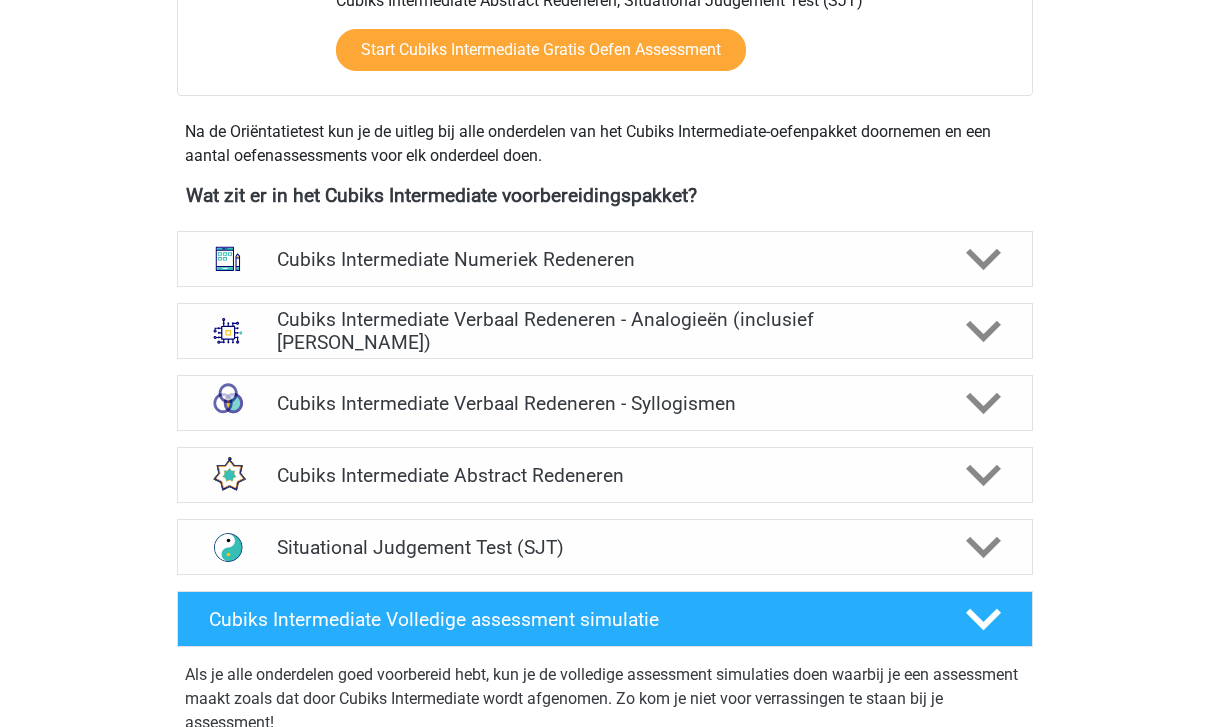 click 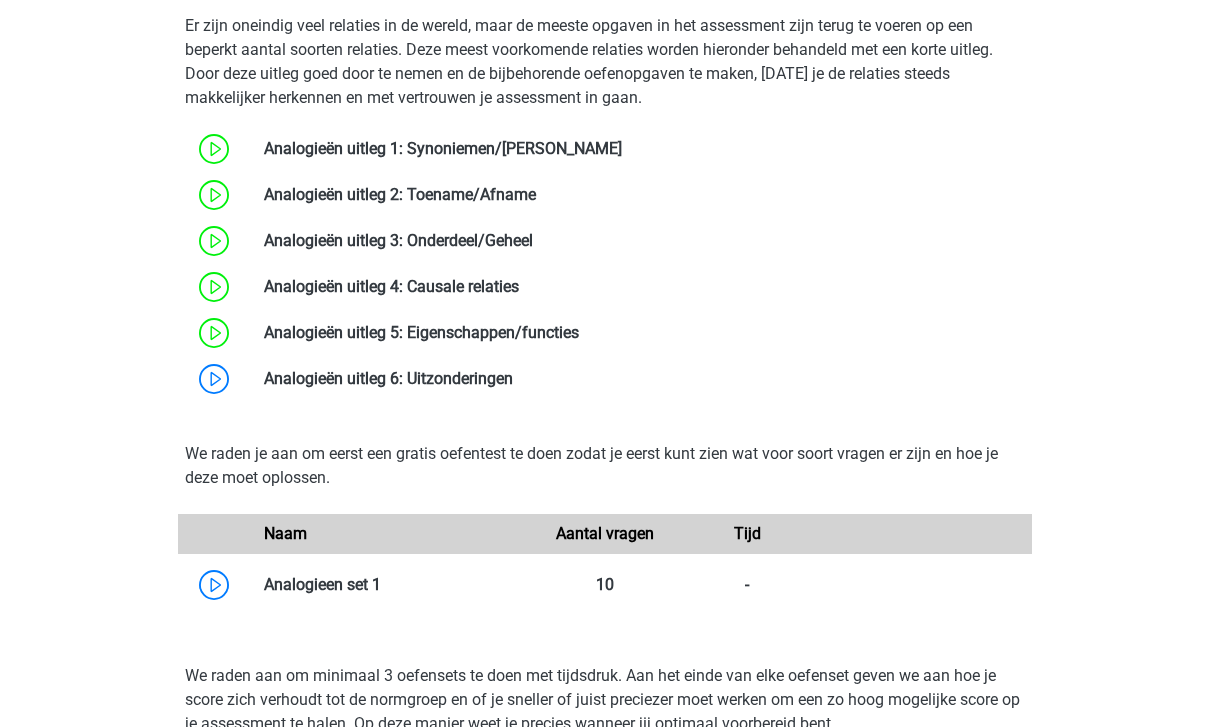 scroll, scrollTop: 1260, scrollLeft: 0, axis: vertical 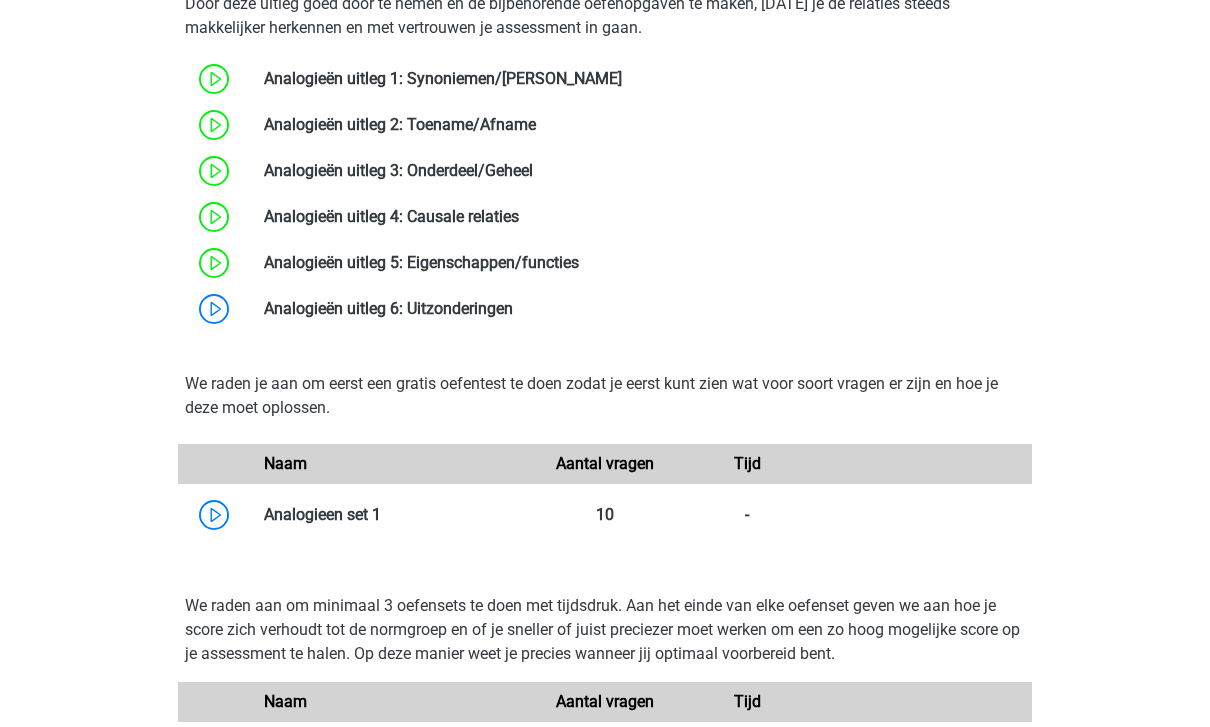 click at bounding box center (513, 308) 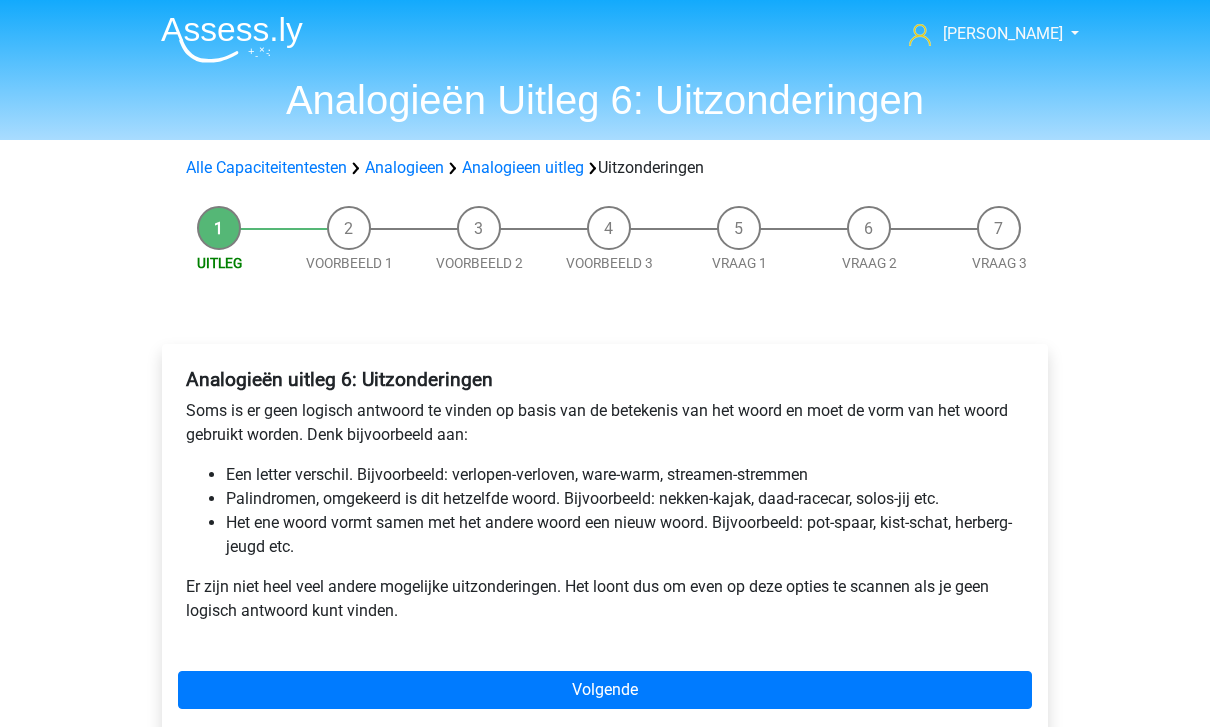 scroll, scrollTop: 396, scrollLeft: 0, axis: vertical 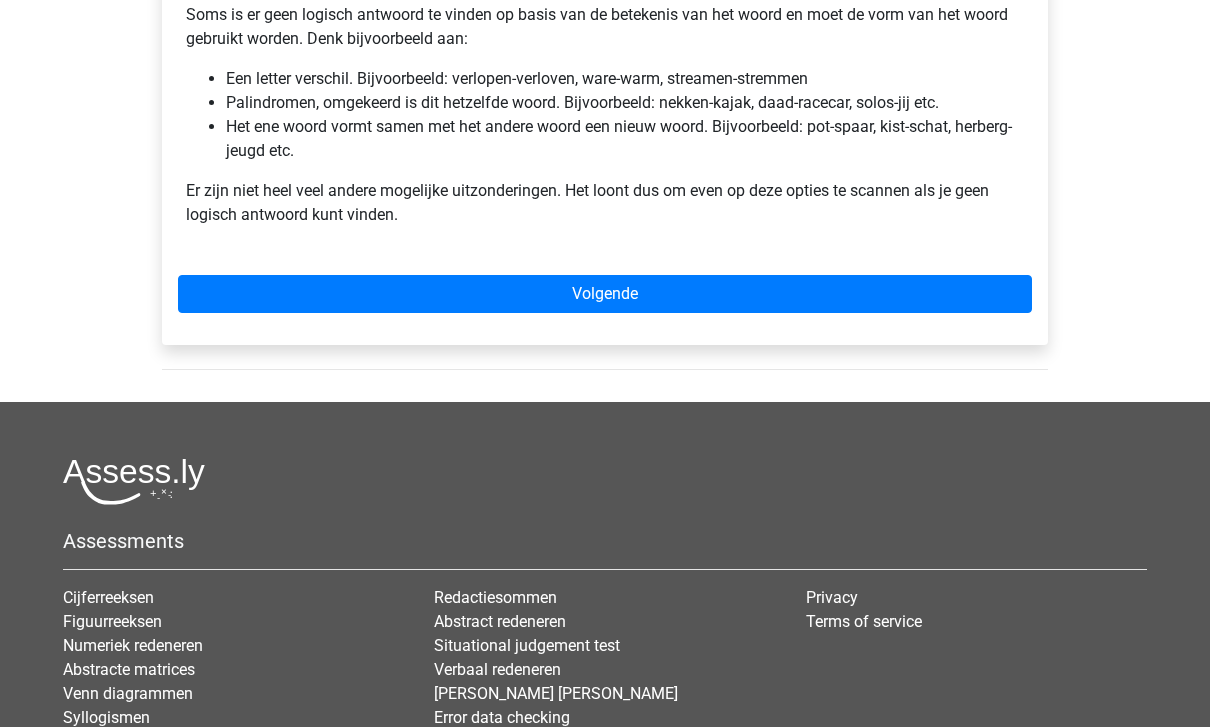 click on "Volgende" at bounding box center (605, 294) 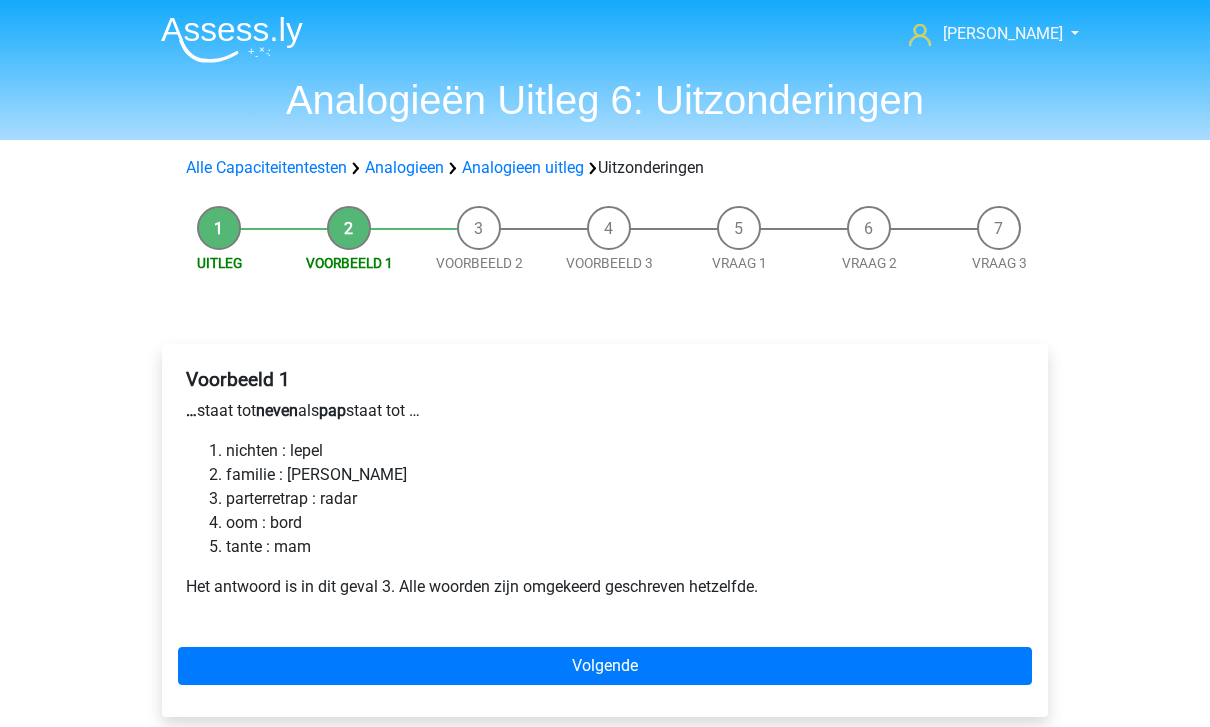 scroll, scrollTop: 99, scrollLeft: 0, axis: vertical 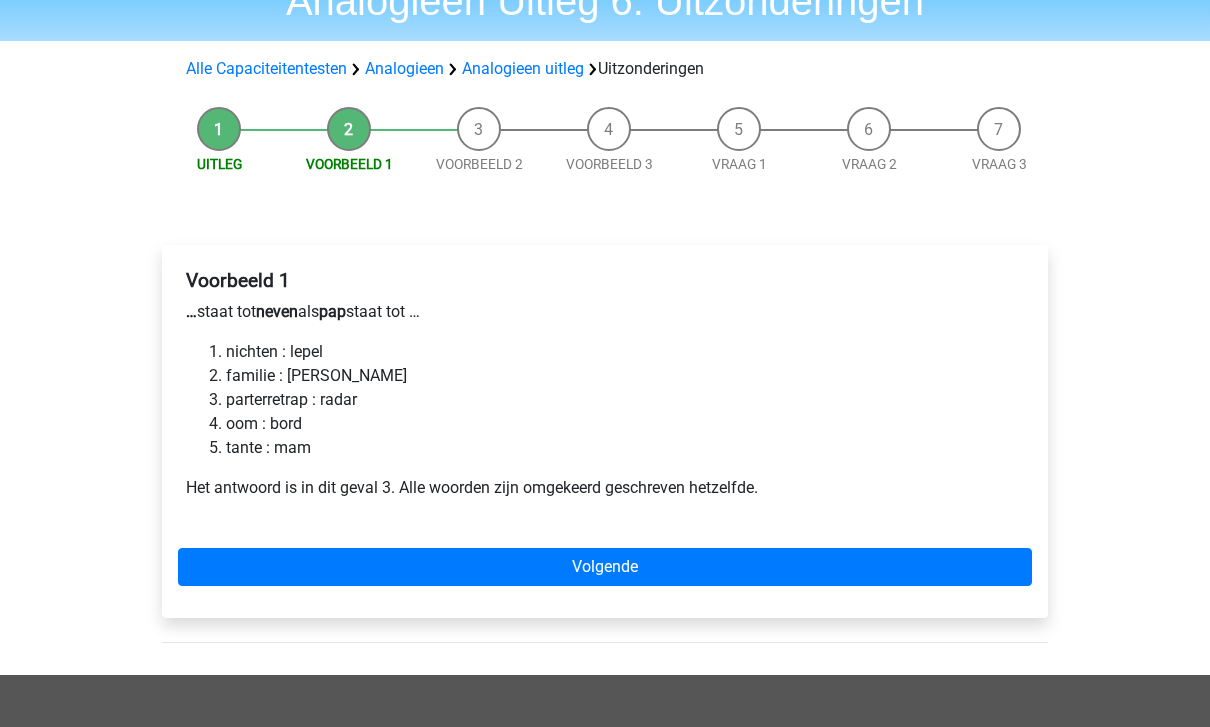 click on "Volgende" at bounding box center (605, 567) 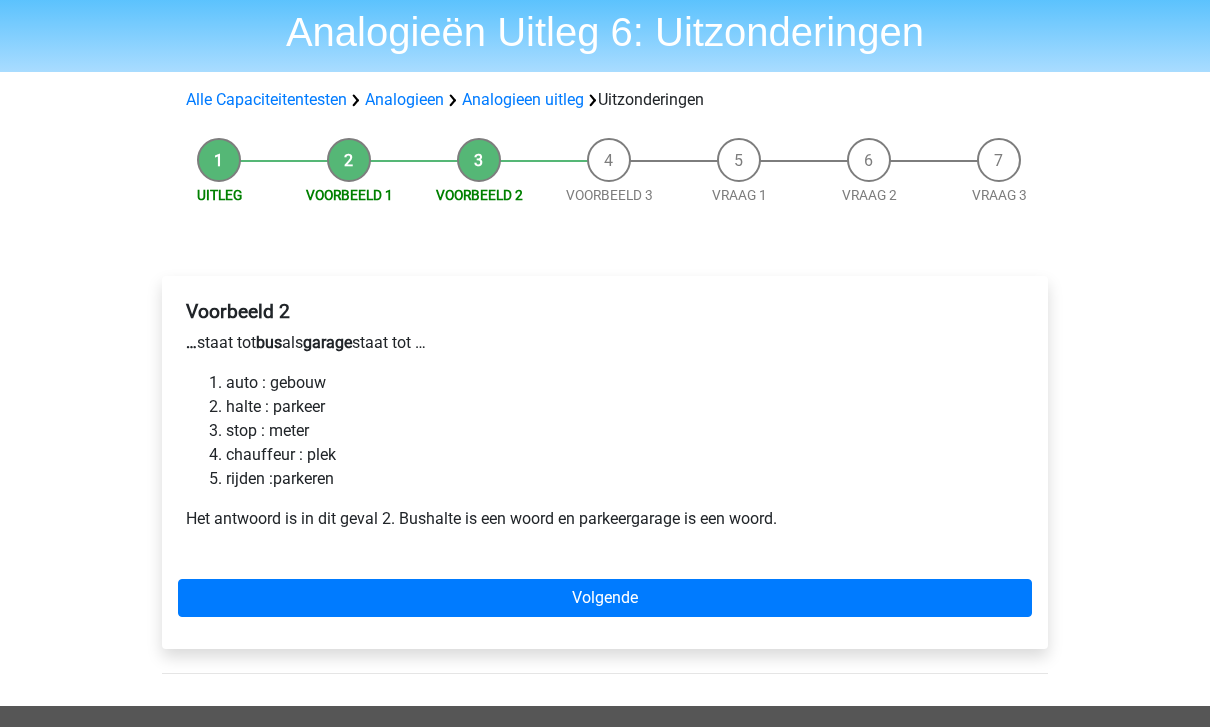 scroll, scrollTop: 68, scrollLeft: 0, axis: vertical 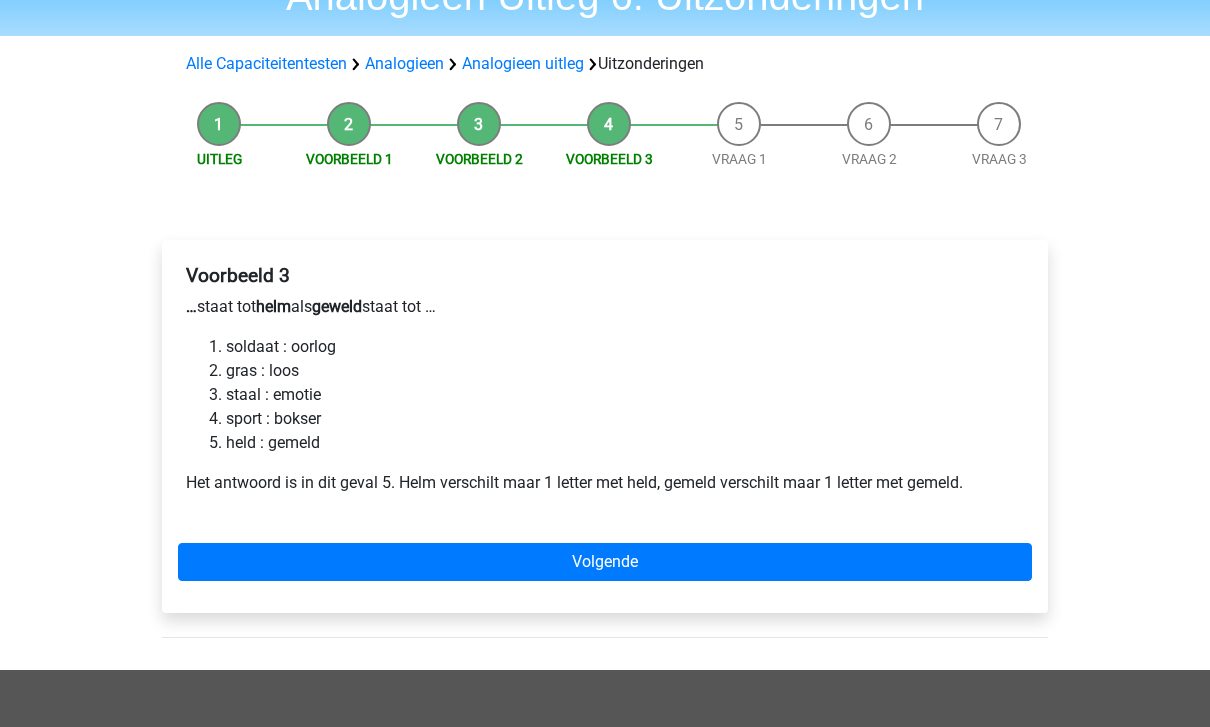 click on "Volgende" at bounding box center [605, 562] 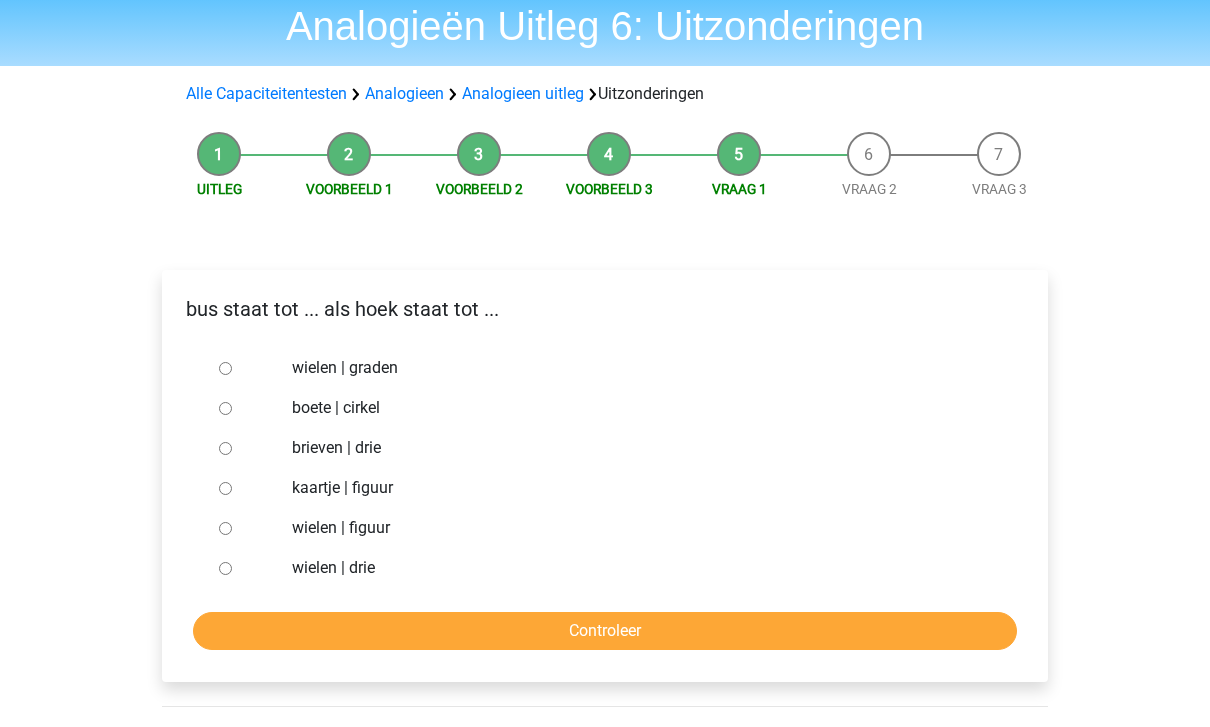scroll, scrollTop: 71, scrollLeft: 0, axis: vertical 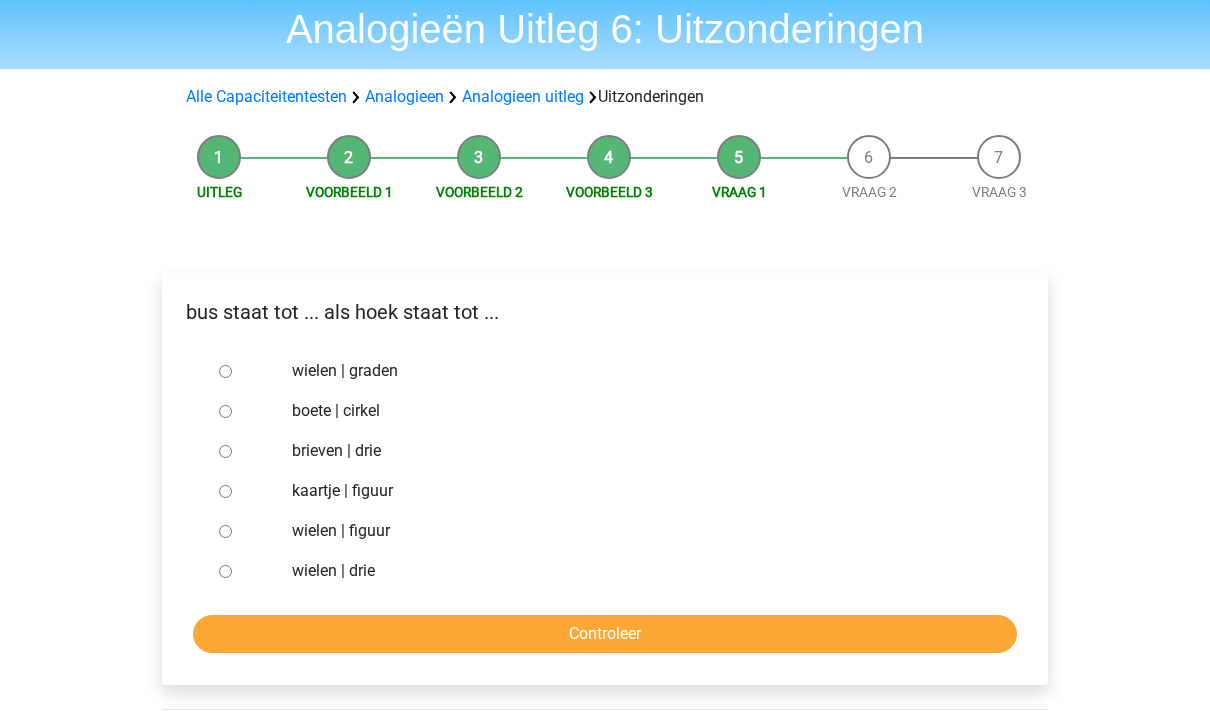 click on "wielen | graden" at bounding box center [225, 371] 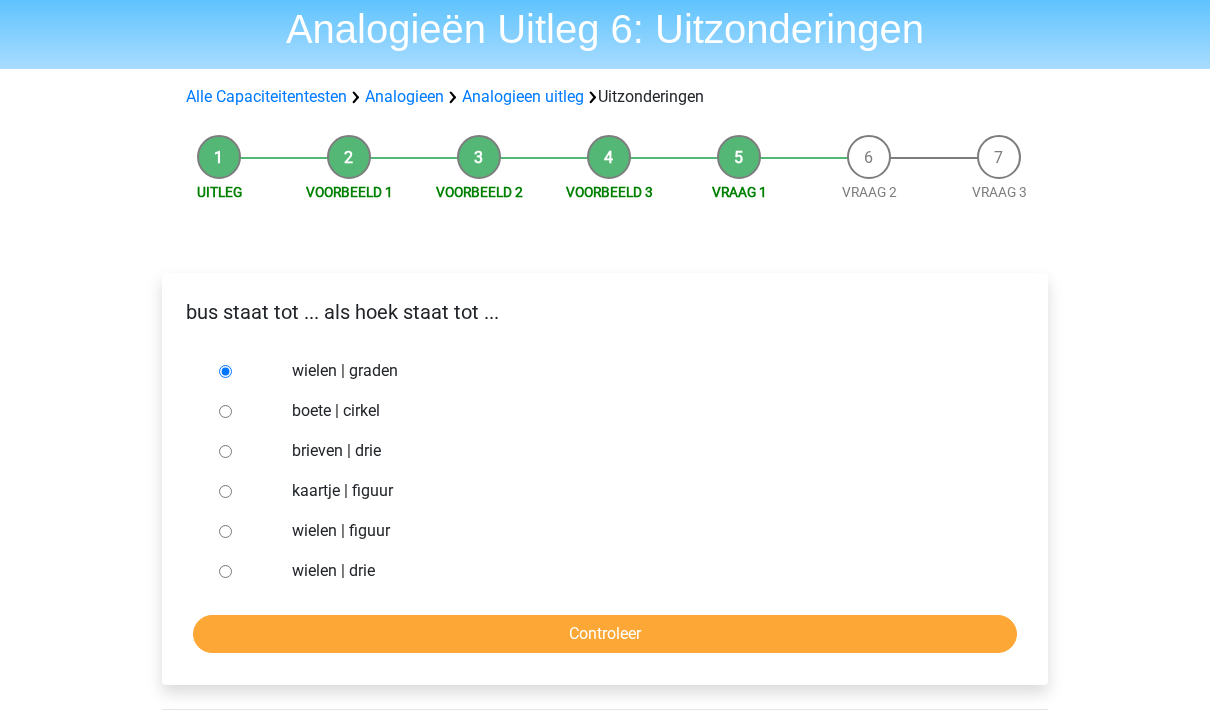 click on "Controleer" at bounding box center (605, 634) 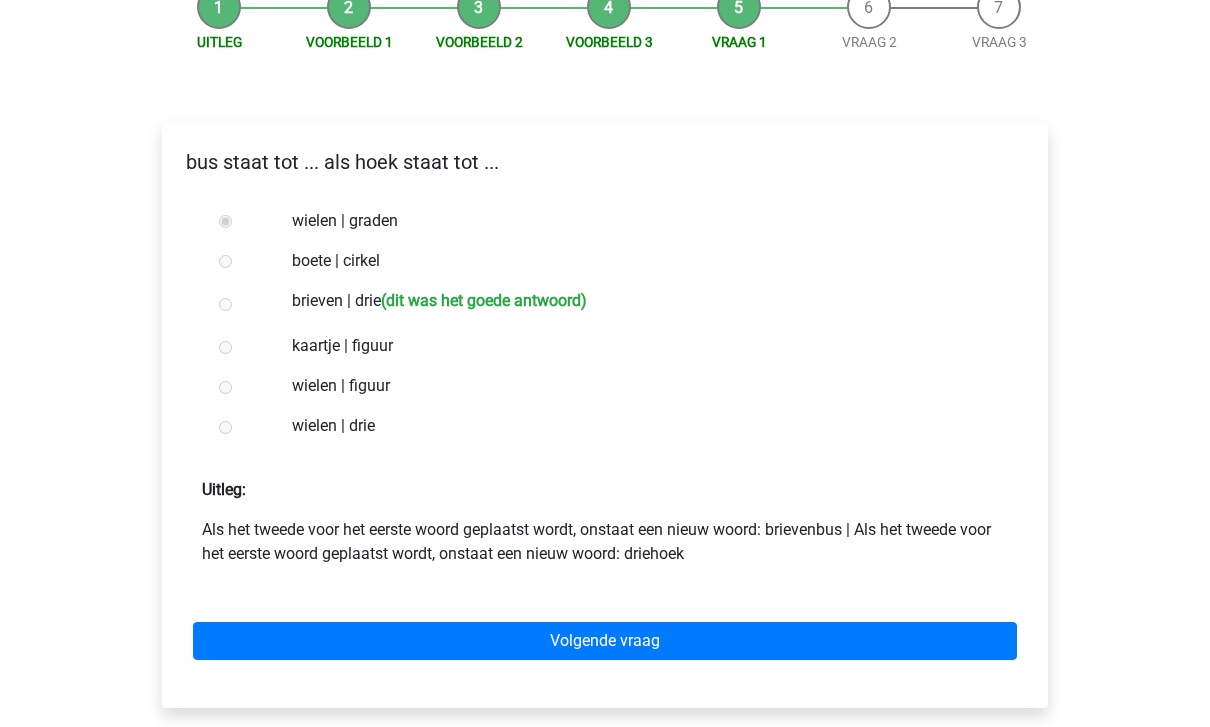 scroll, scrollTop: 221, scrollLeft: 0, axis: vertical 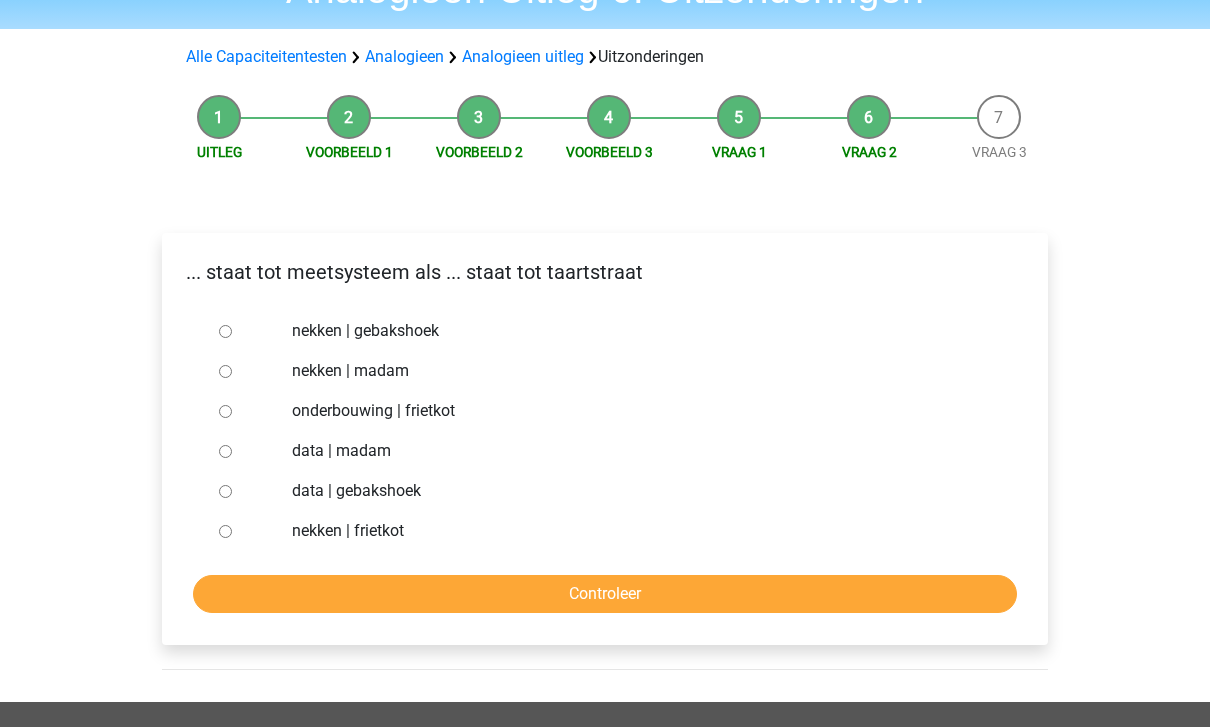 click on "data | madam" at bounding box center [225, 451] 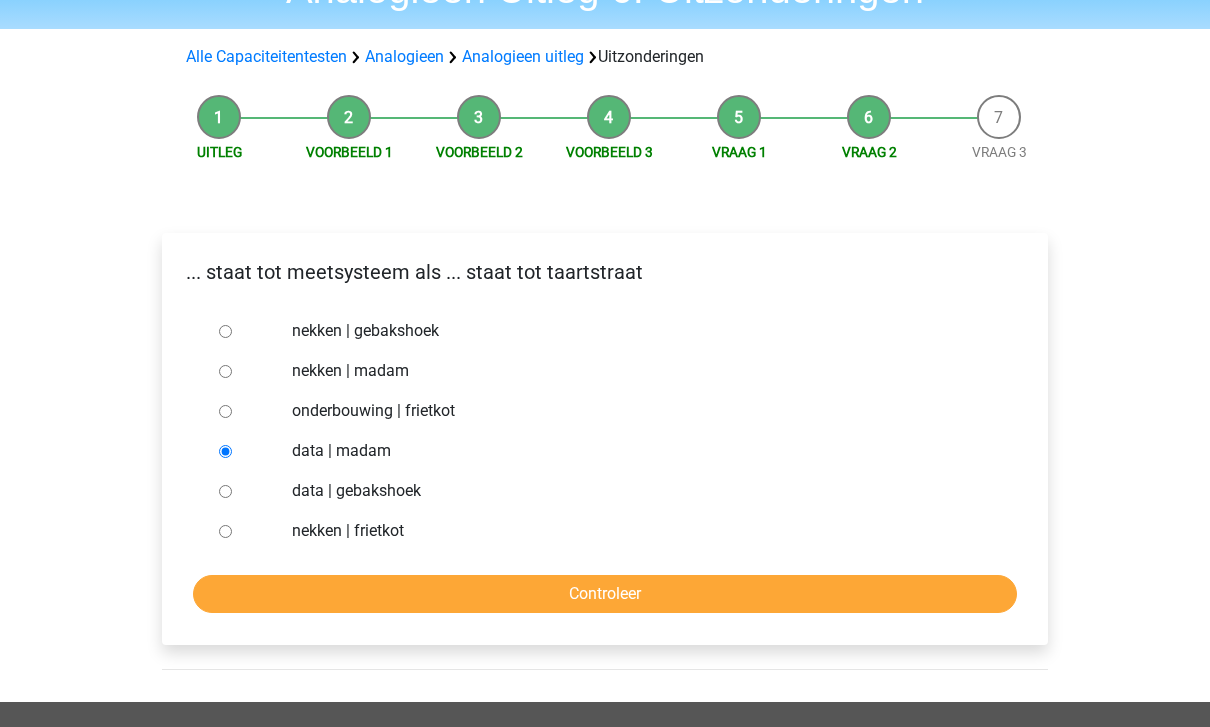click on "Controleer" at bounding box center (605, 594) 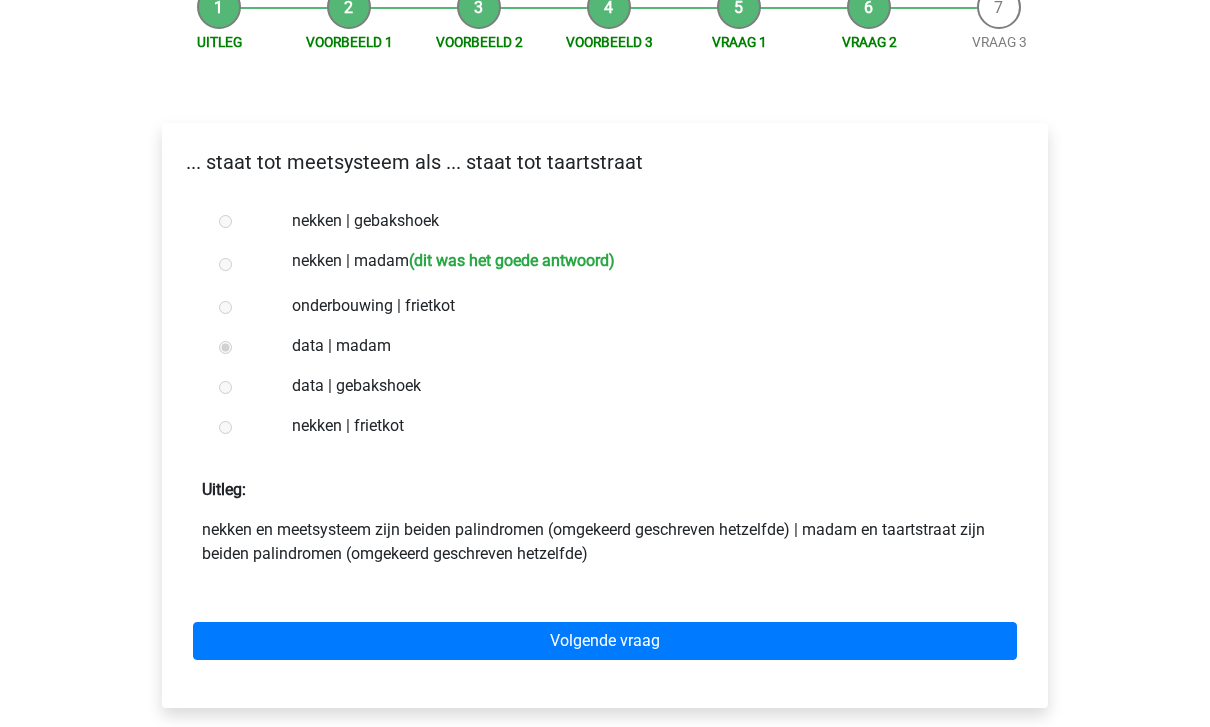 scroll, scrollTop: 221, scrollLeft: 0, axis: vertical 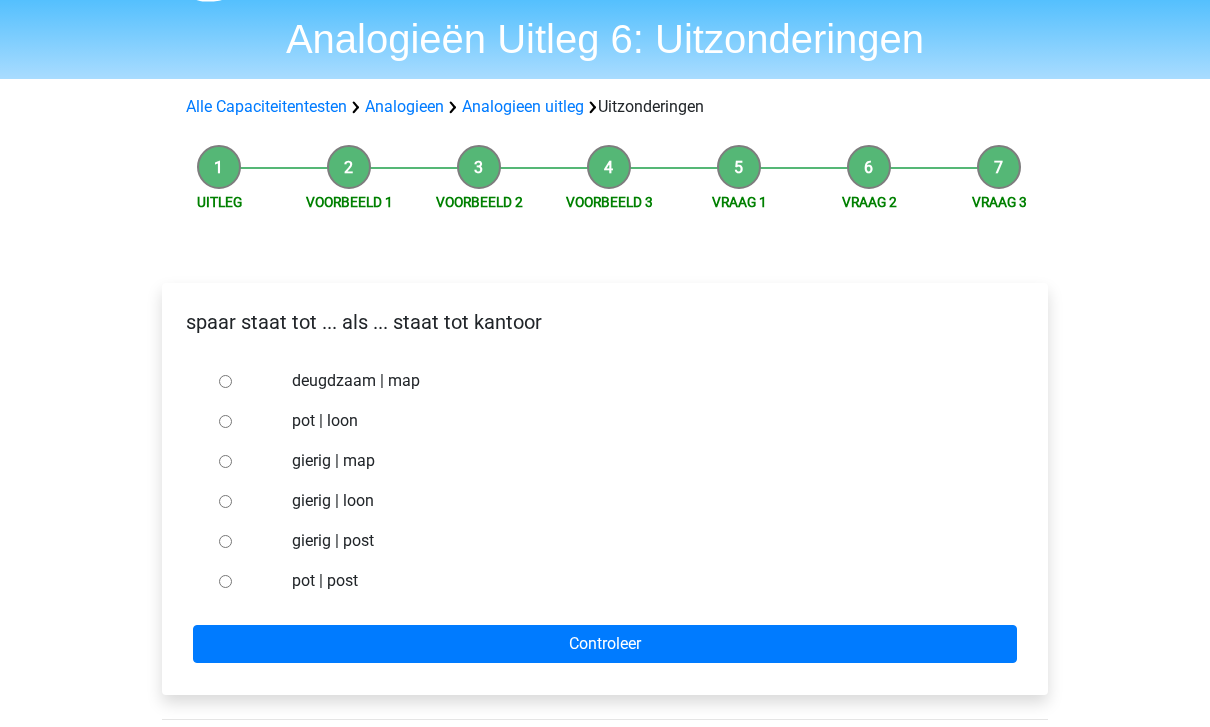 click on "pot | loon" at bounding box center (225, 422) 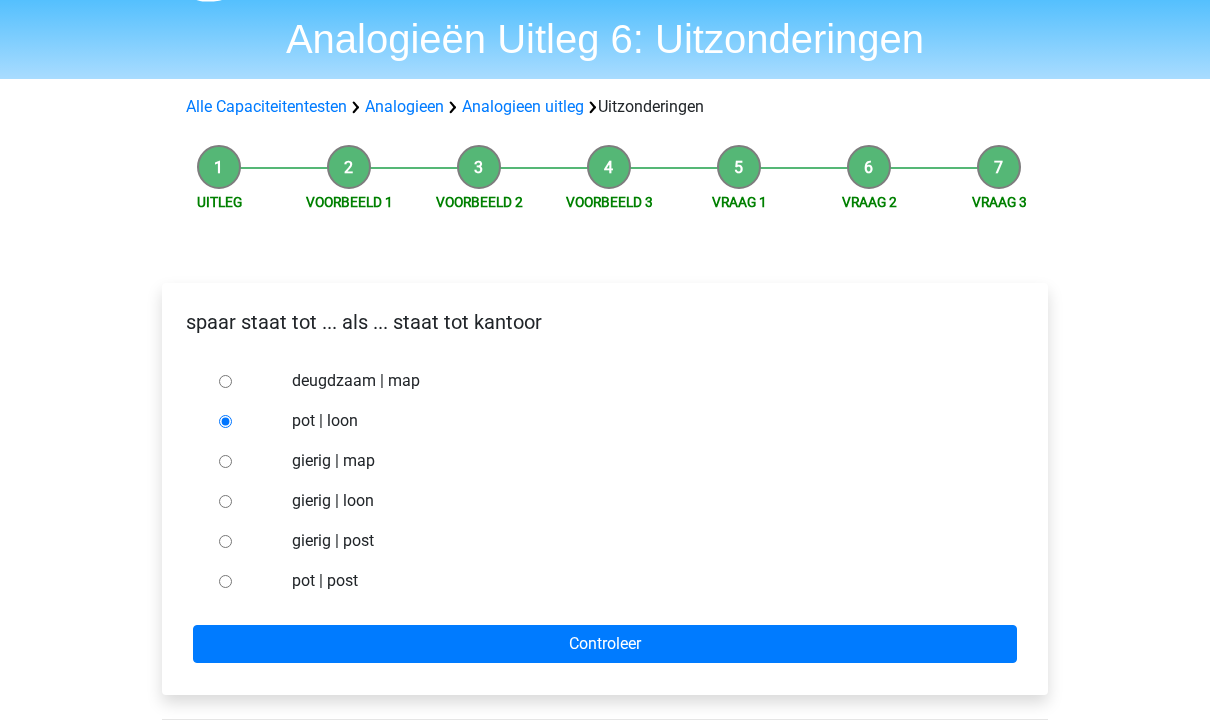 click on "Controleer" at bounding box center (605, 645) 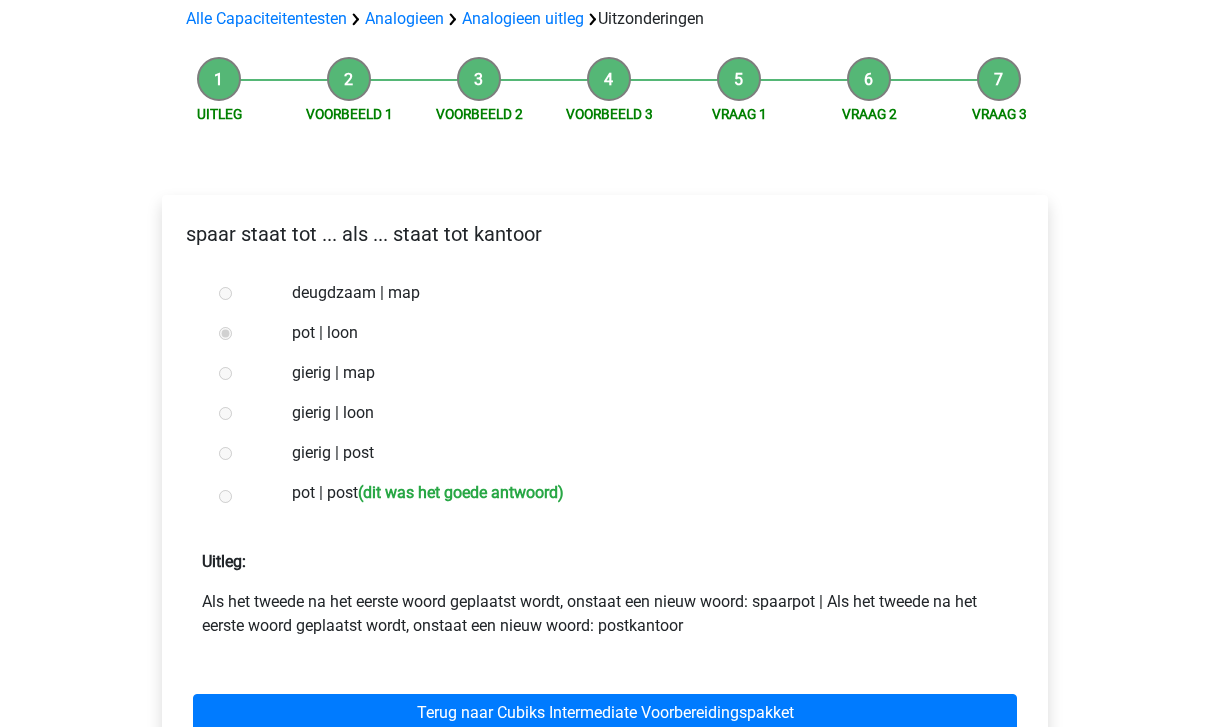 scroll, scrollTop: 182, scrollLeft: 0, axis: vertical 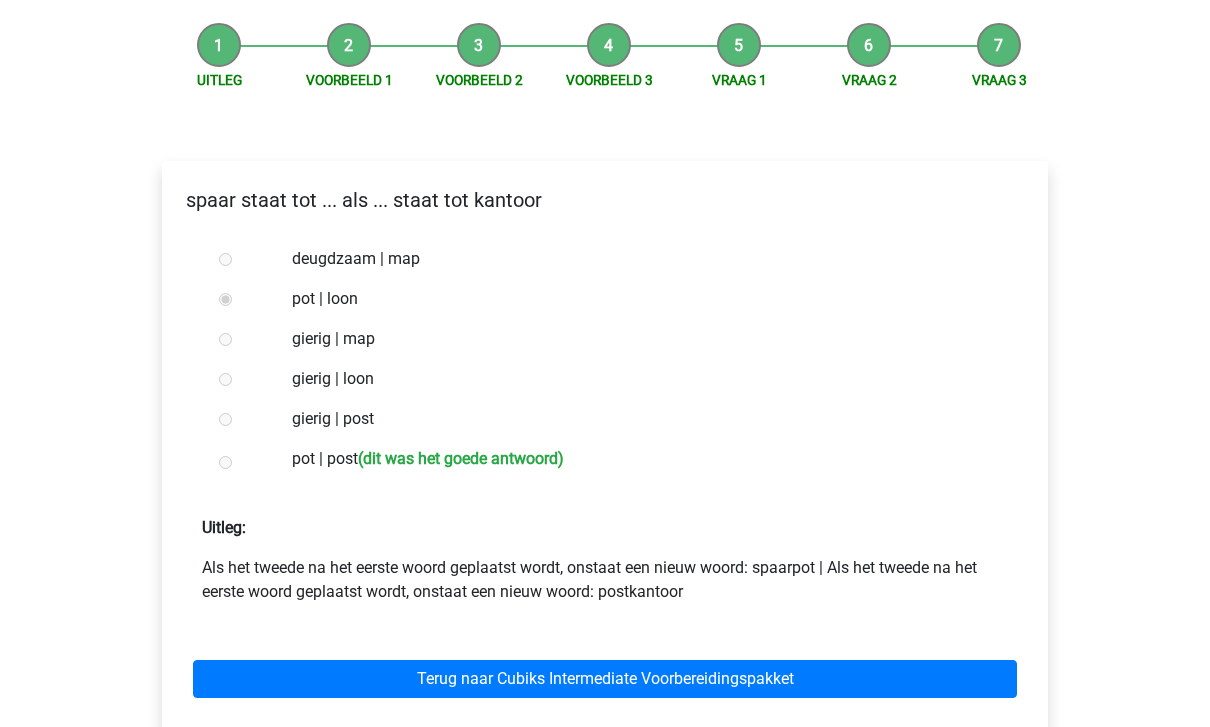 click on "Terug naar Cubiks Intermediate Voorbereidingspakket" at bounding box center [605, 680] 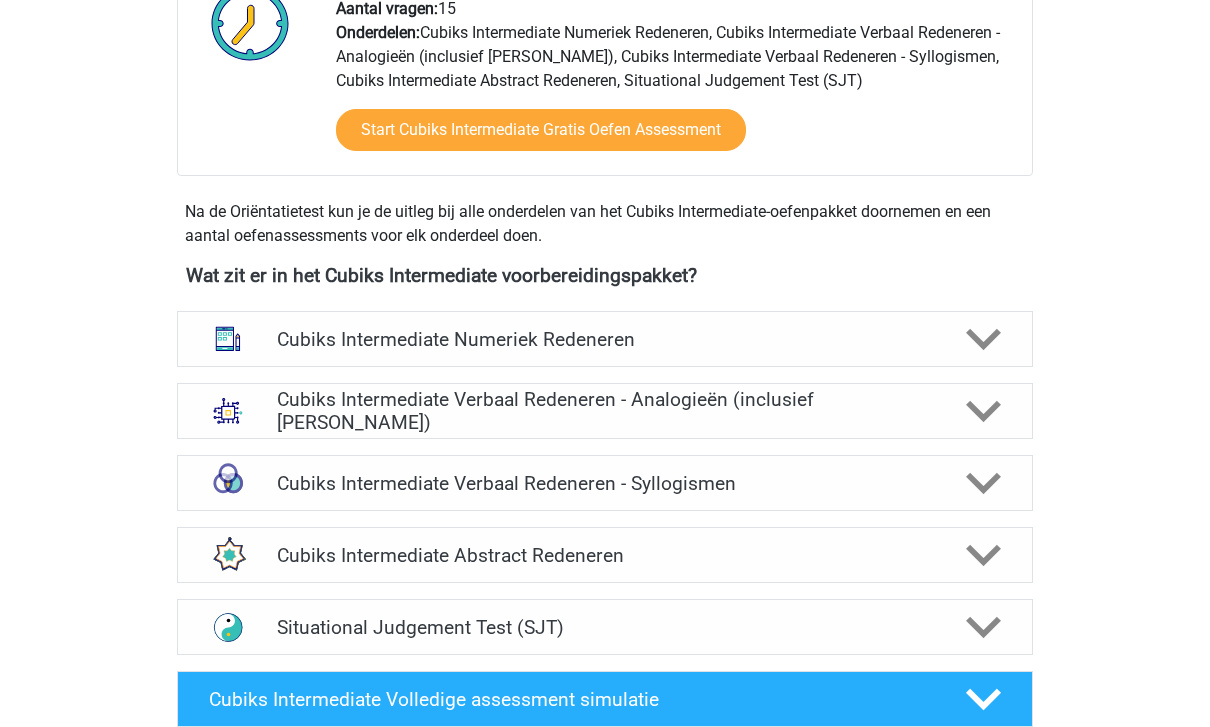 click 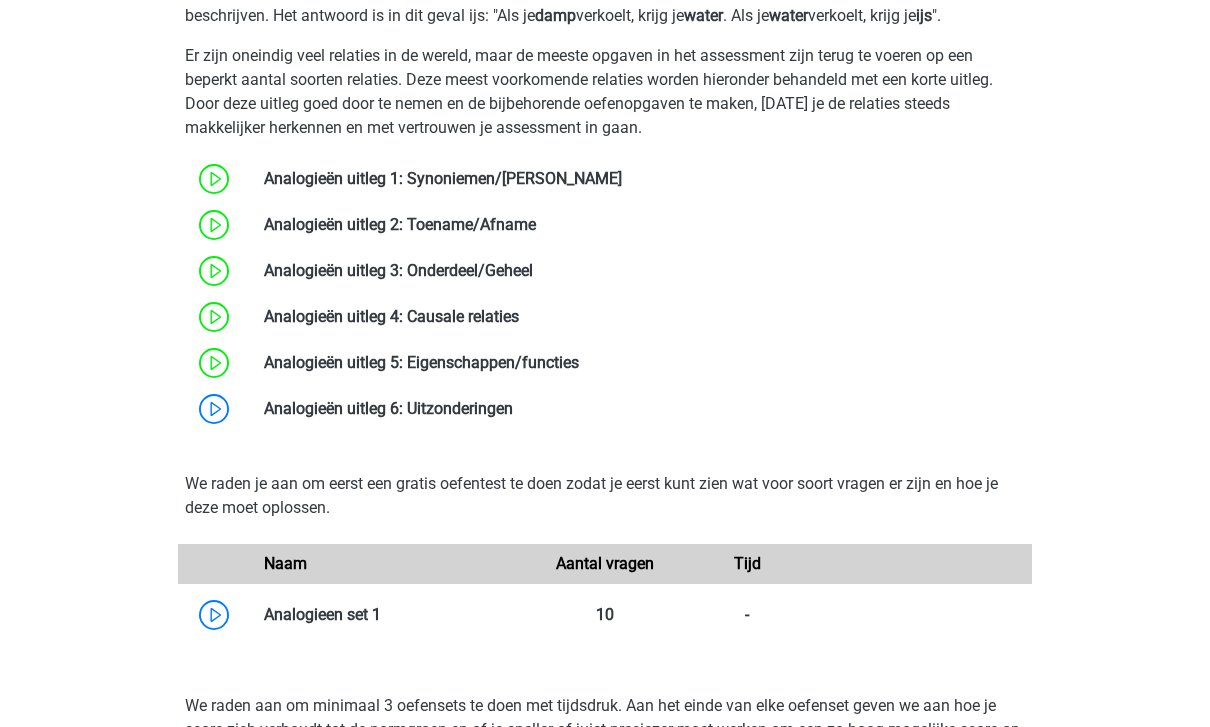 scroll, scrollTop: 1164, scrollLeft: 0, axis: vertical 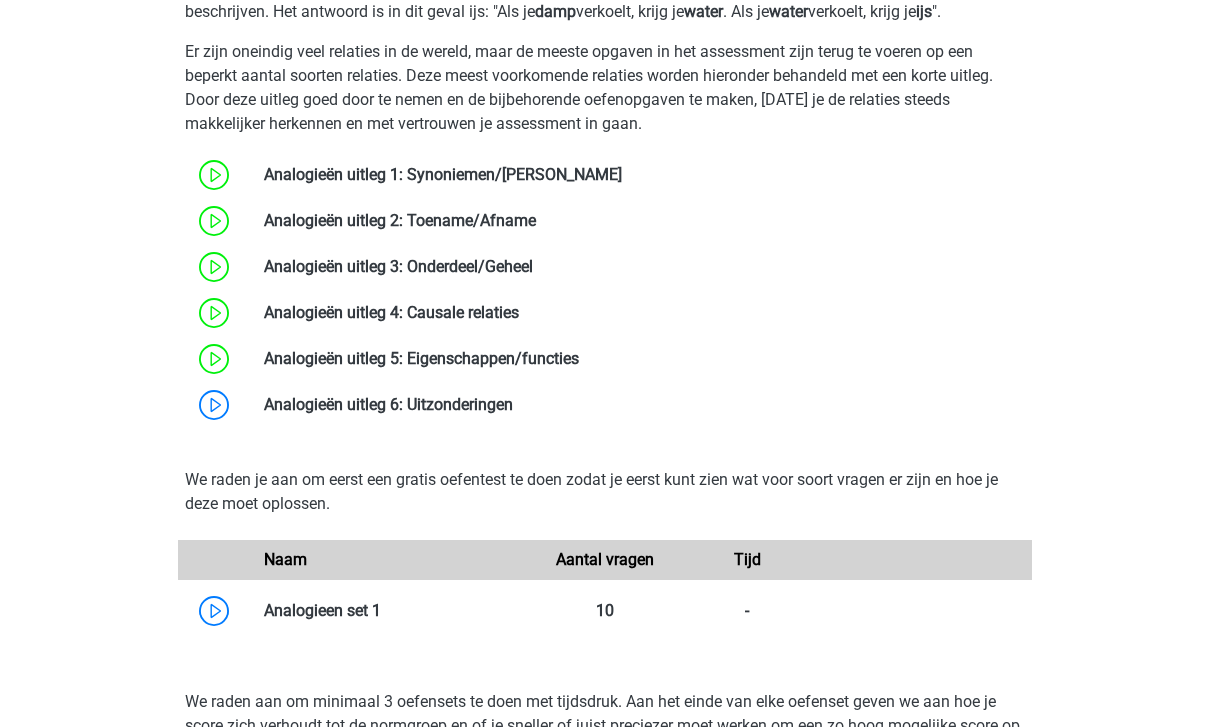 click at bounding box center [513, 404] 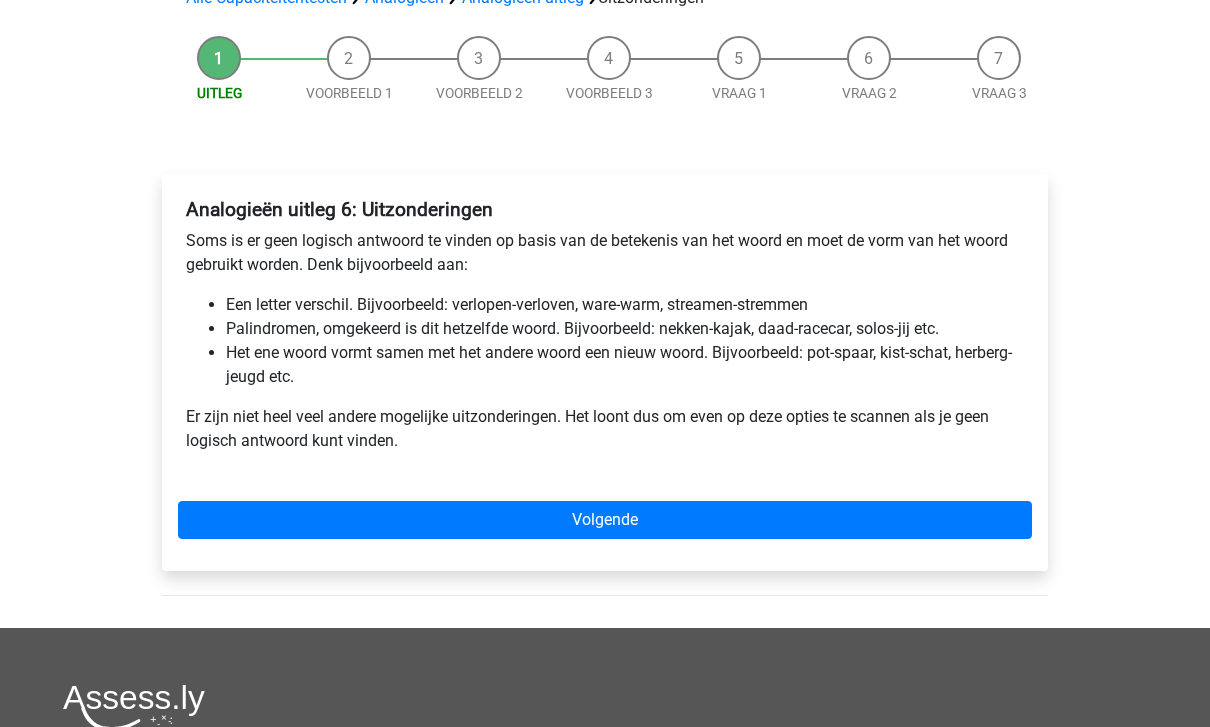 scroll, scrollTop: 0, scrollLeft: 0, axis: both 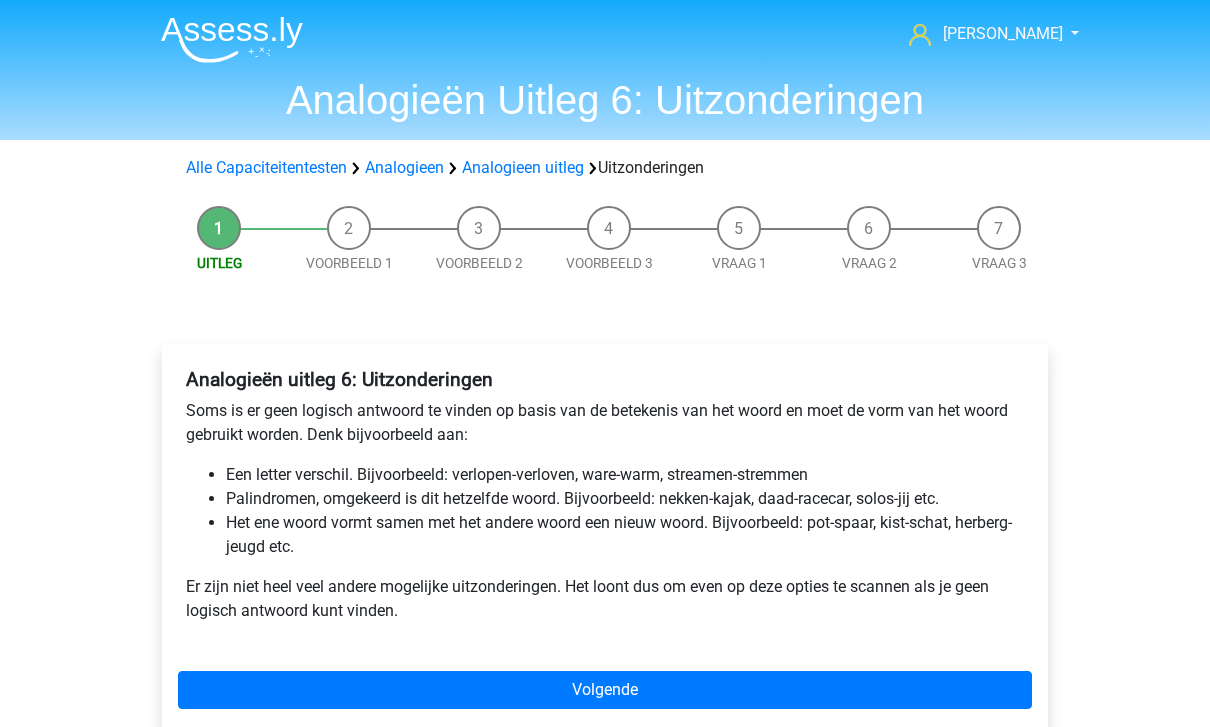 click on "Analogieen" at bounding box center [404, 167] 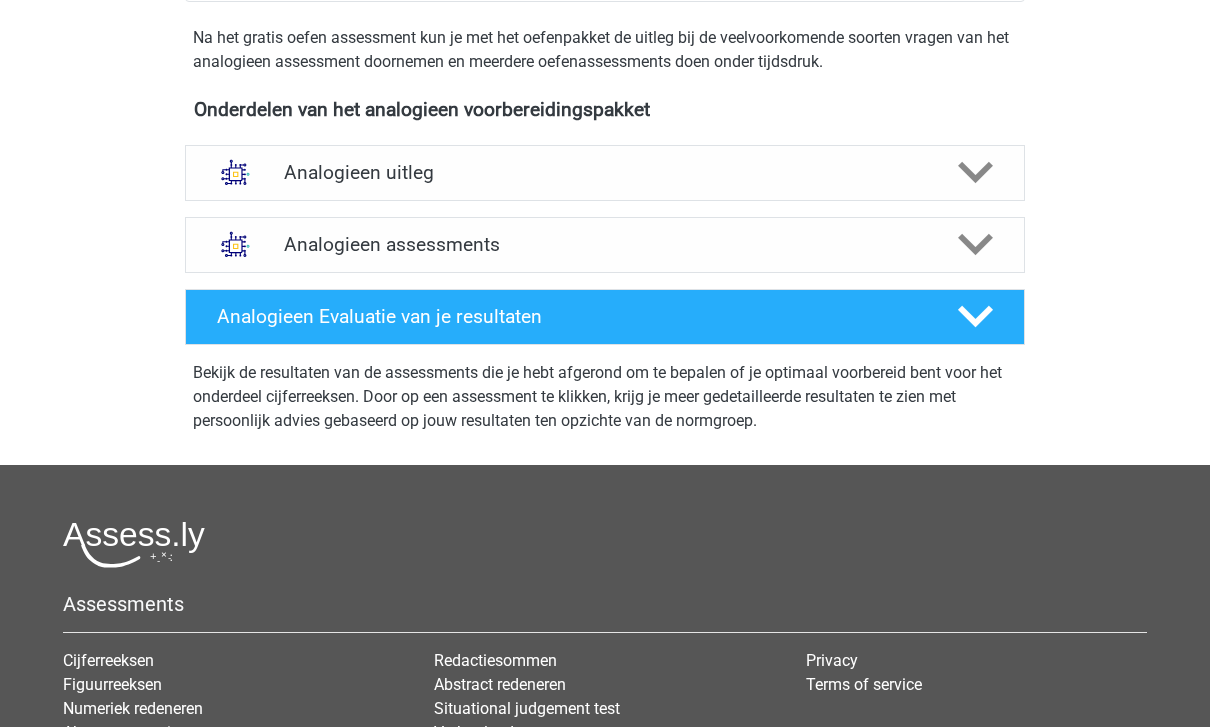 click on "Analogieen assessments" at bounding box center [605, 246] 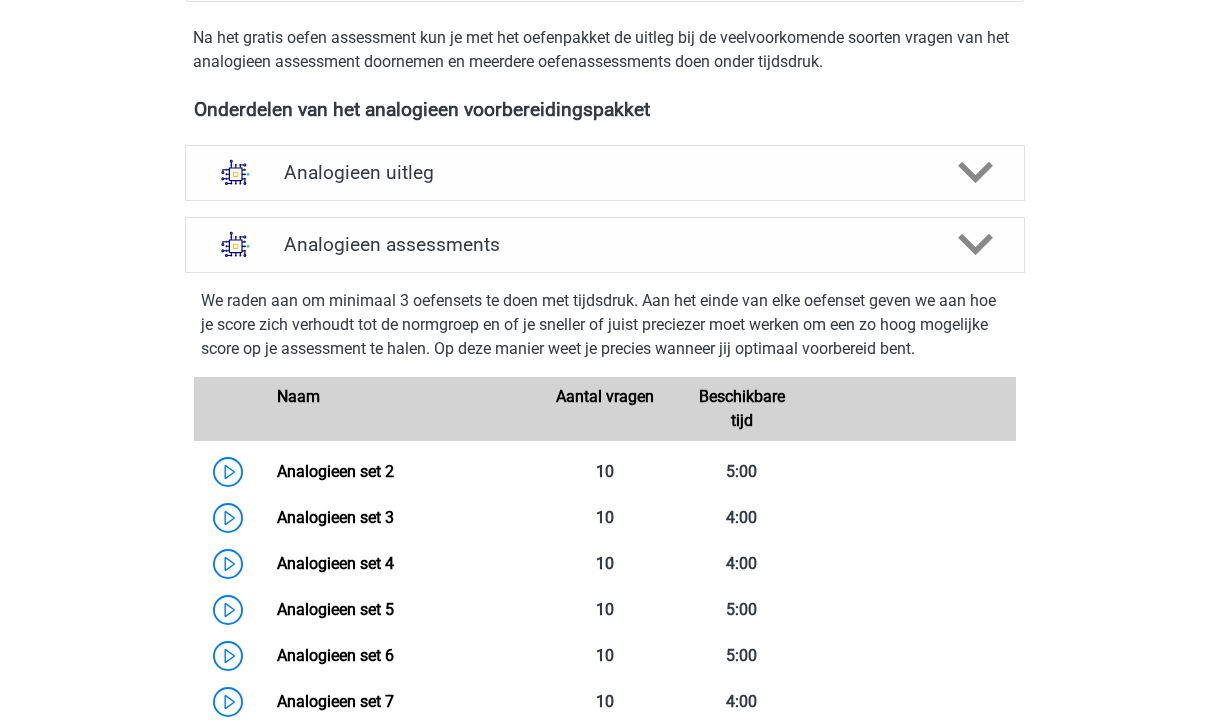 click on "Analogieen uitleg" at bounding box center [605, 172] 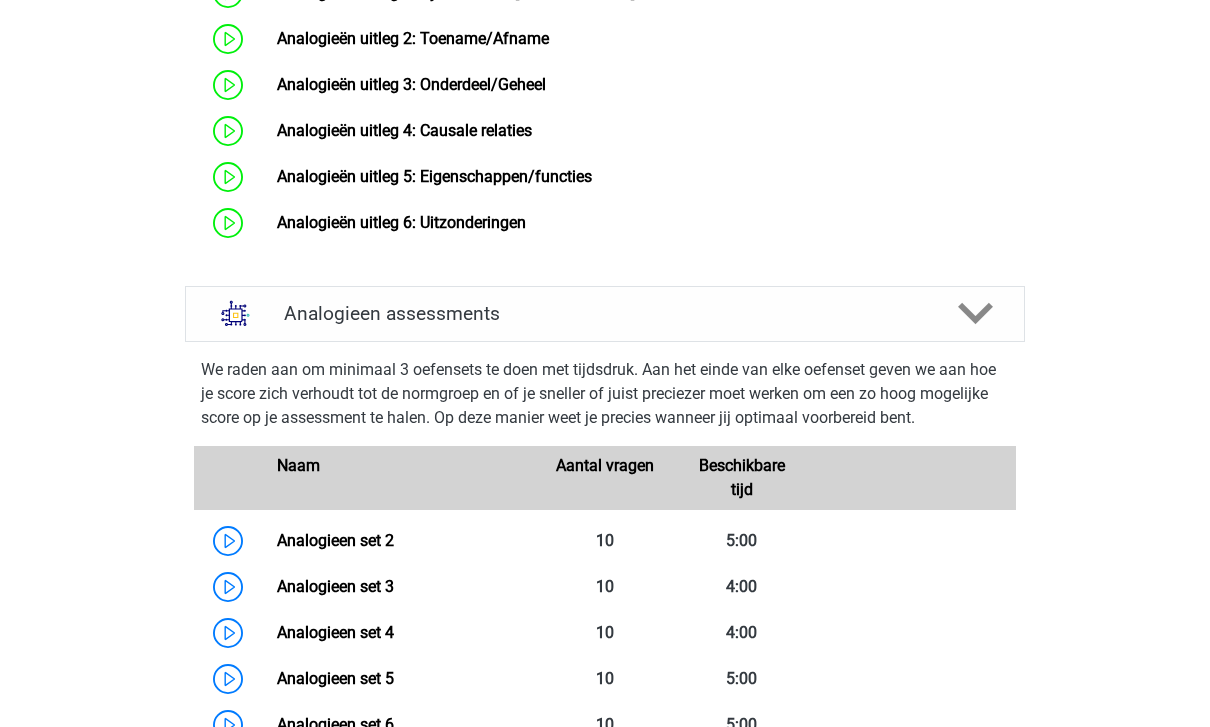 click on "Analogieen assessments" at bounding box center (605, 314) 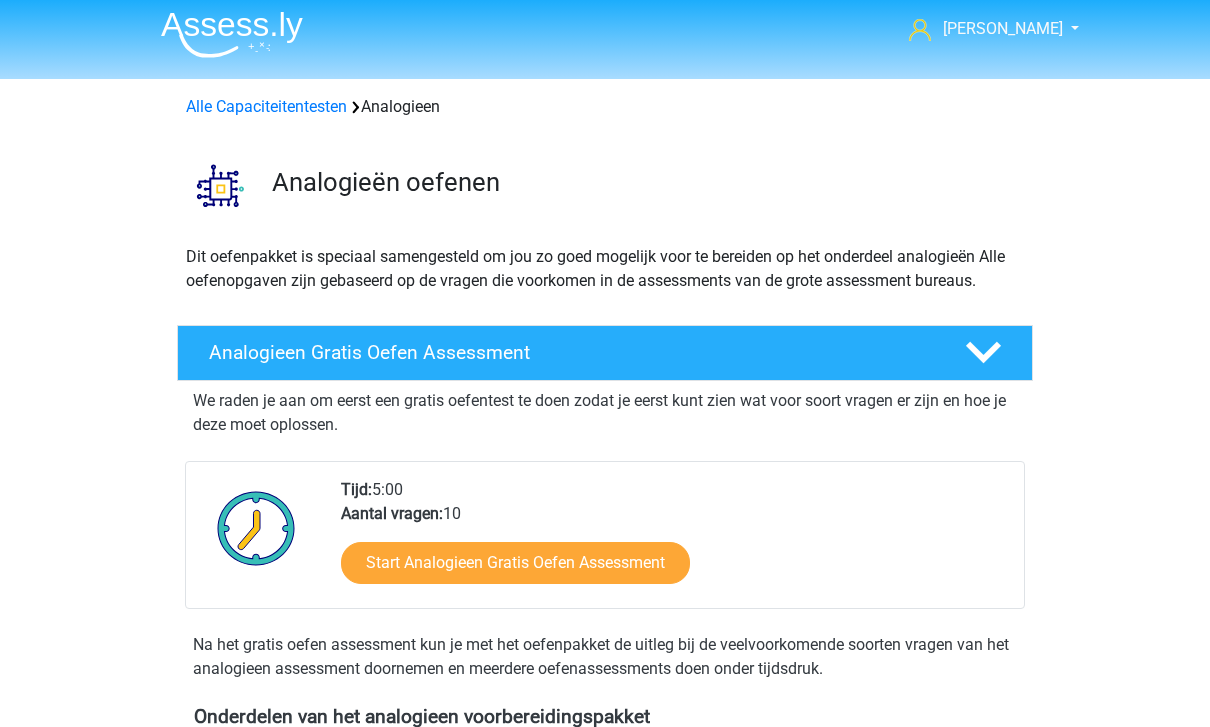 scroll, scrollTop: 5, scrollLeft: 0, axis: vertical 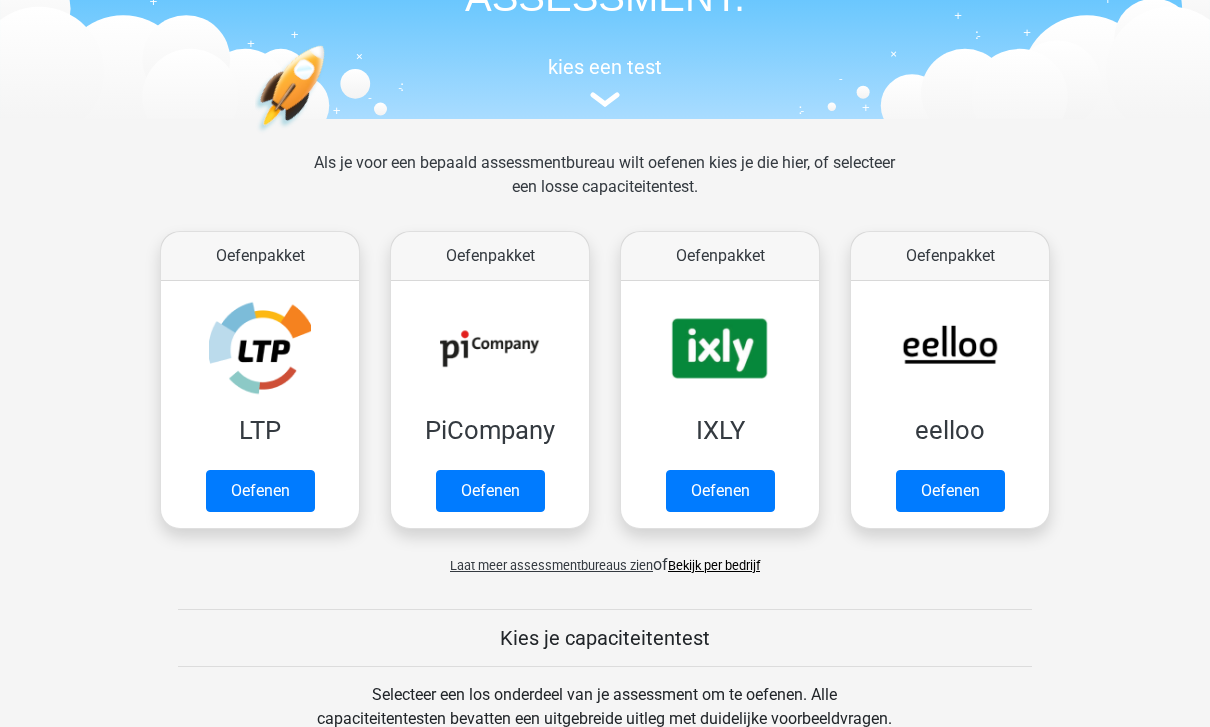 click on "Laat meer assessmentbureaus zien" at bounding box center (551, 566) 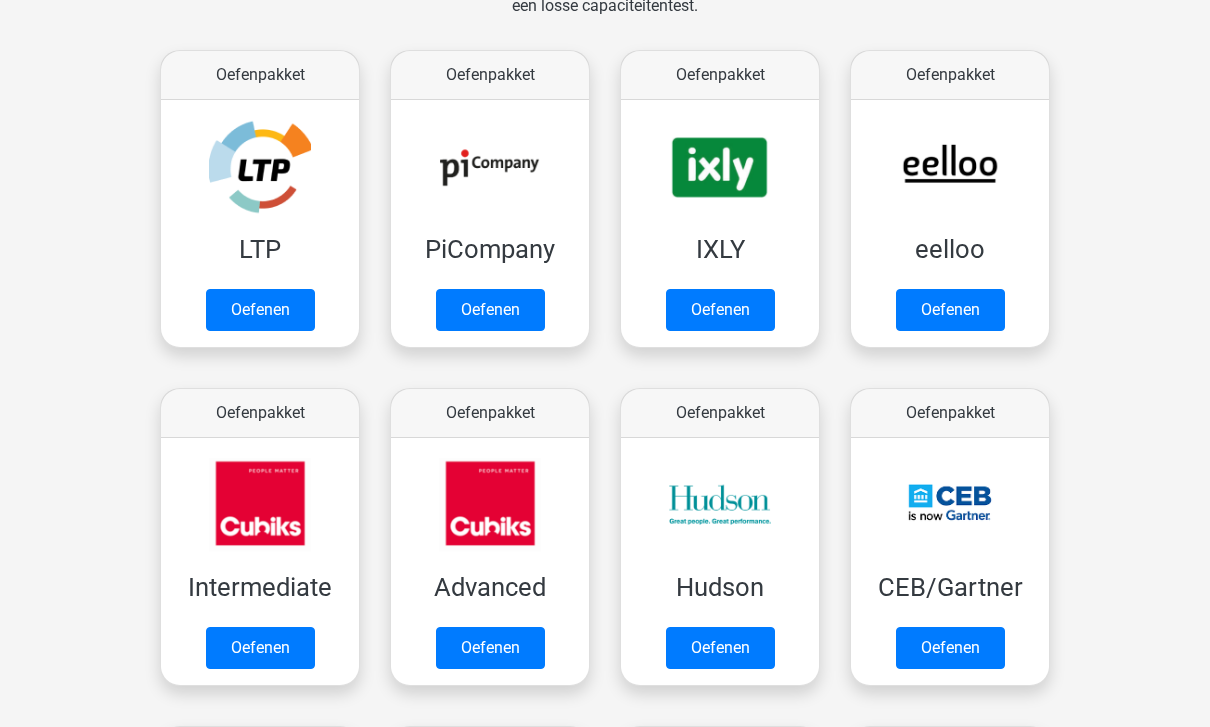click on "Oefenen" at bounding box center (260, 649) 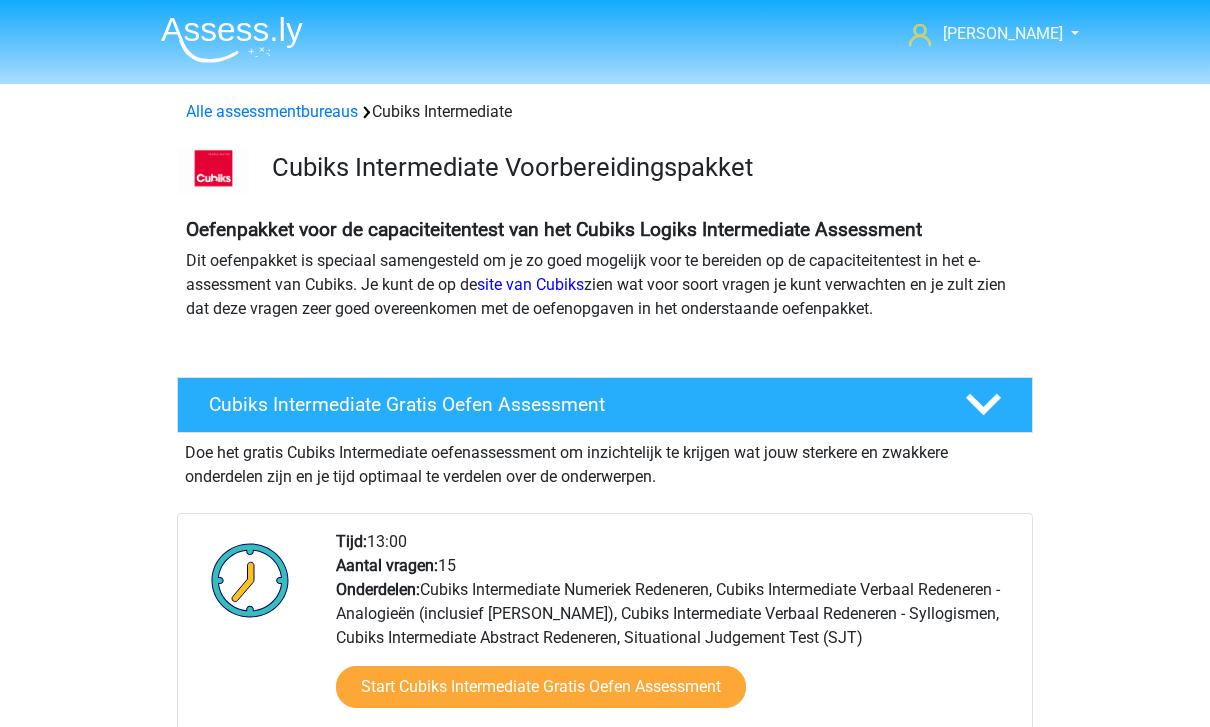 scroll, scrollTop: 0, scrollLeft: 0, axis: both 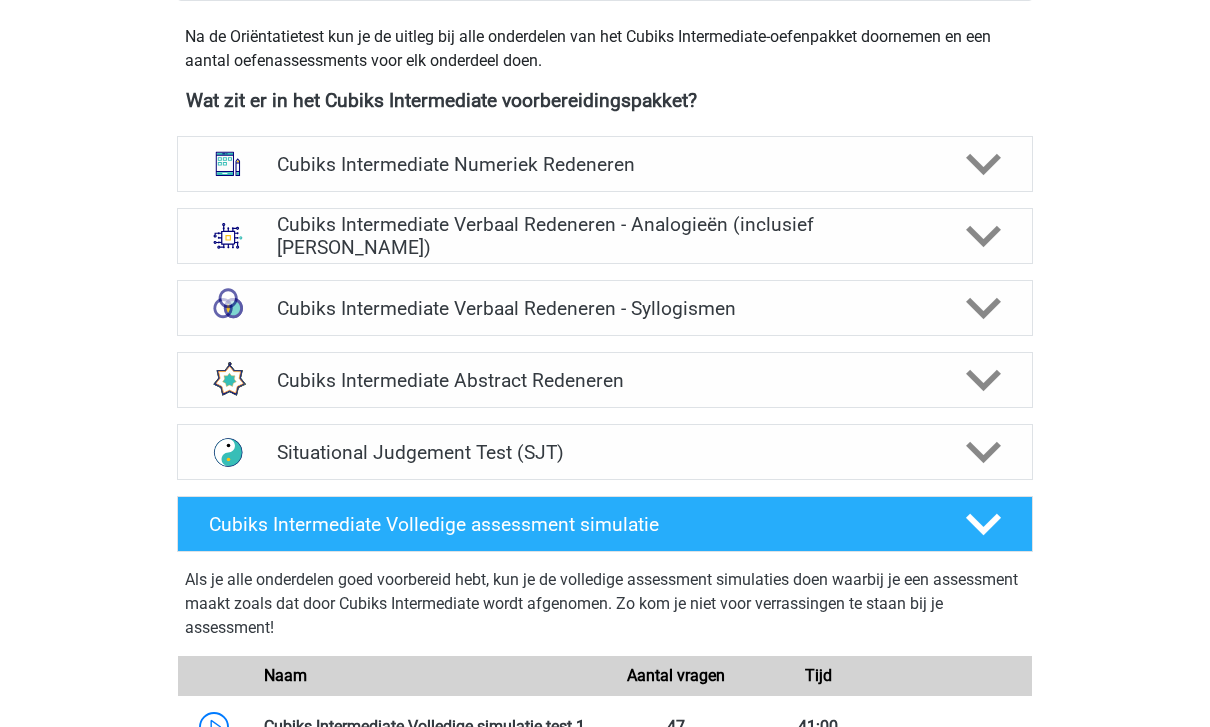 click 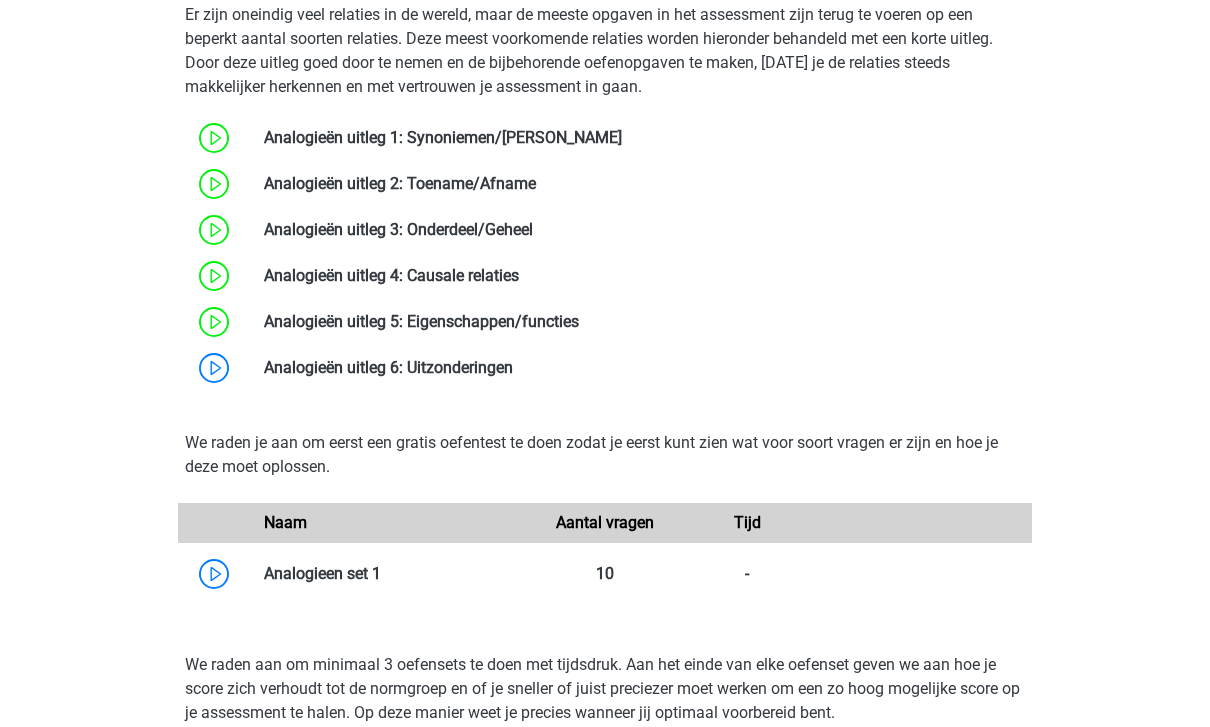 scroll, scrollTop: 1200, scrollLeft: 0, axis: vertical 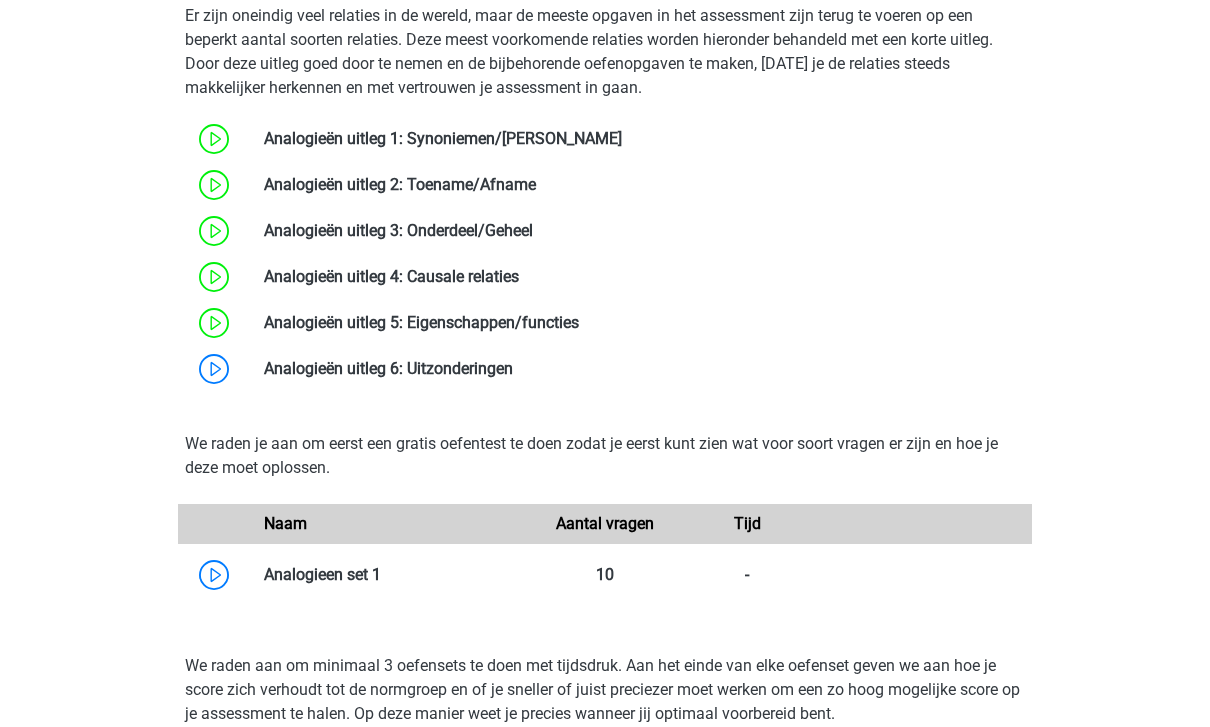 click at bounding box center (381, 574) 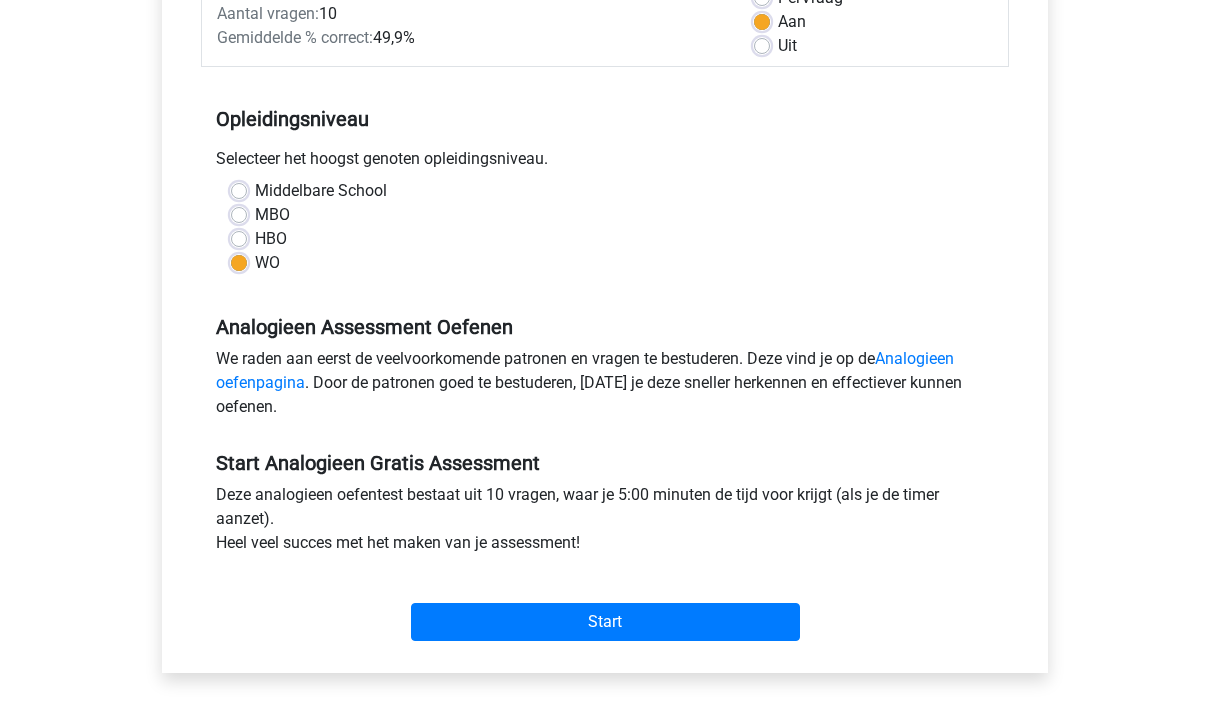 scroll, scrollTop: 324, scrollLeft: 0, axis: vertical 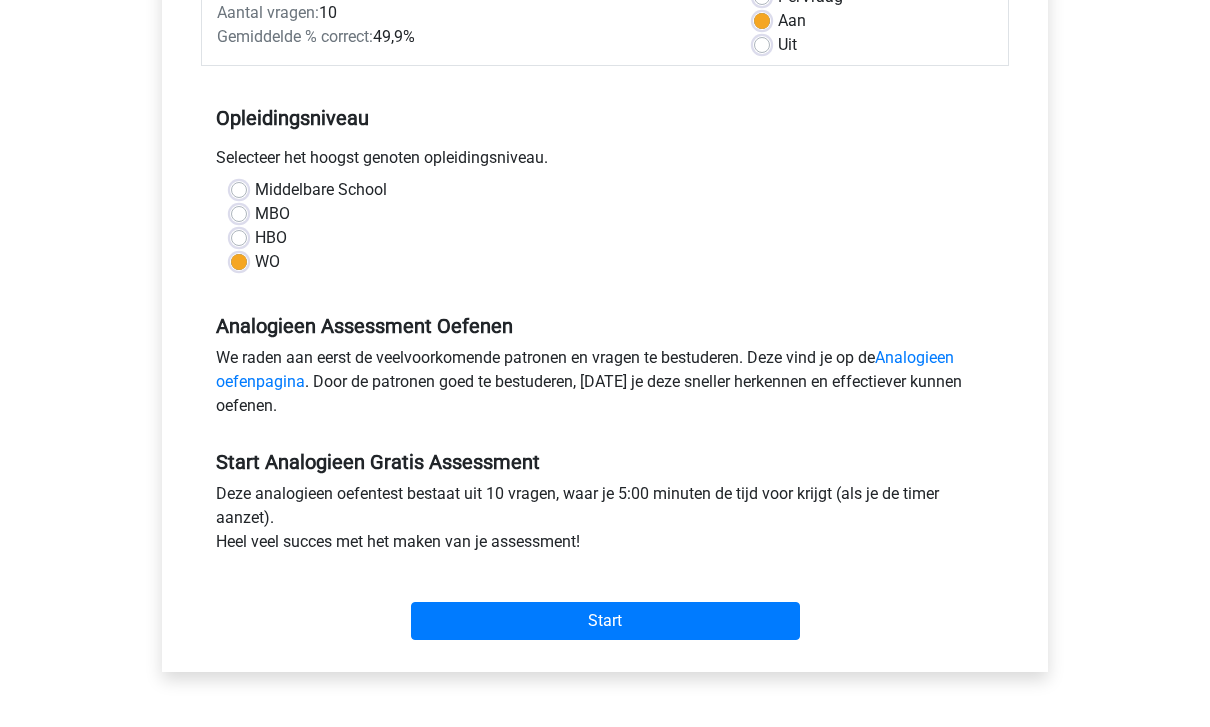 click on "Start" at bounding box center (605, 621) 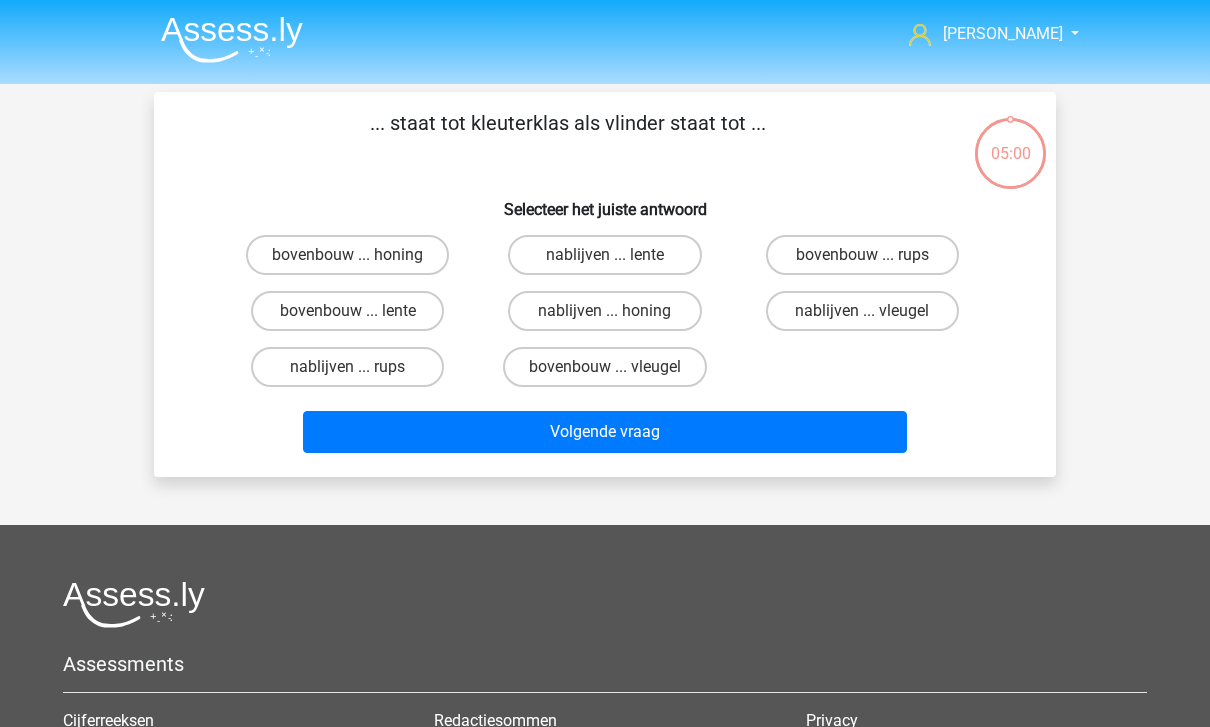 scroll, scrollTop: 0, scrollLeft: 0, axis: both 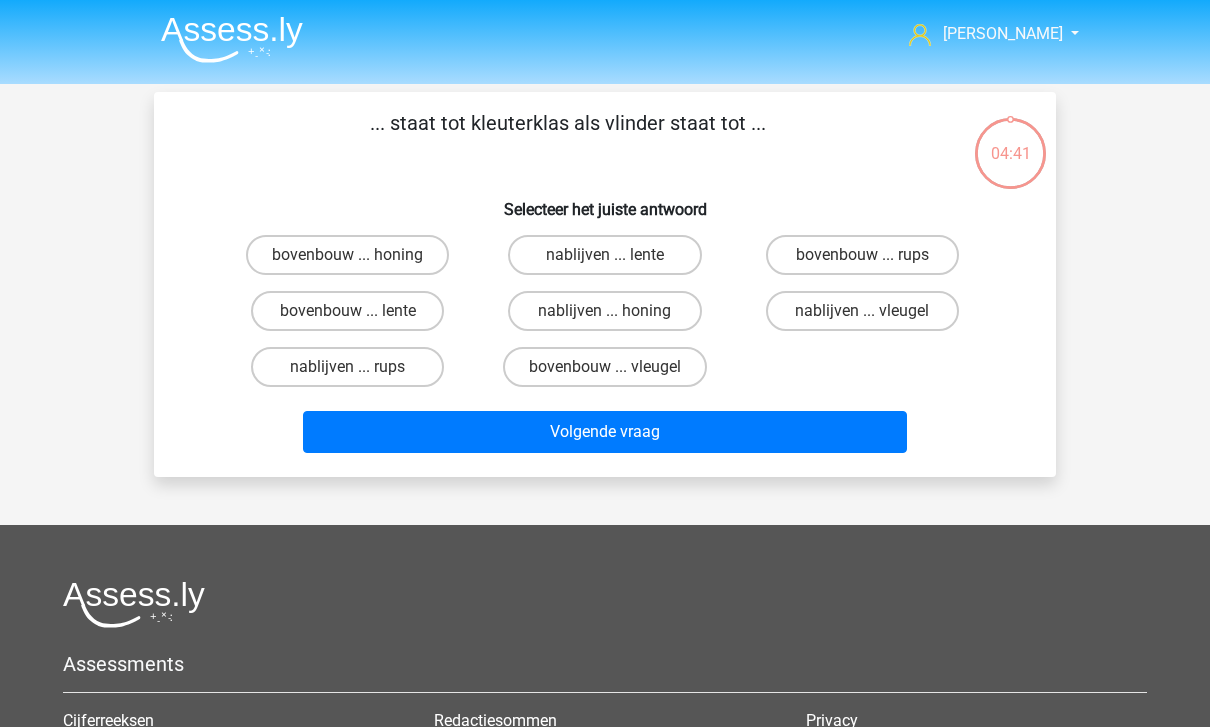 click on "bovenbouw ... rups" at bounding box center [862, 255] 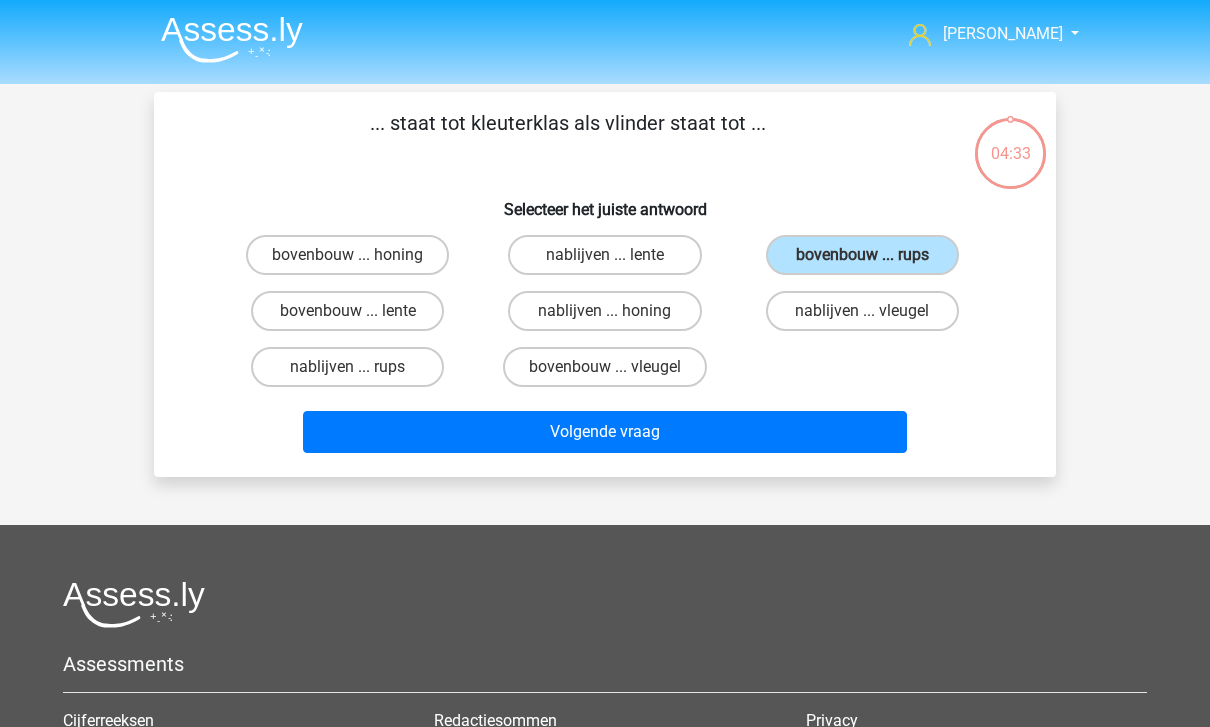 click on "Volgende vraag" at bounding box center [605, 432] 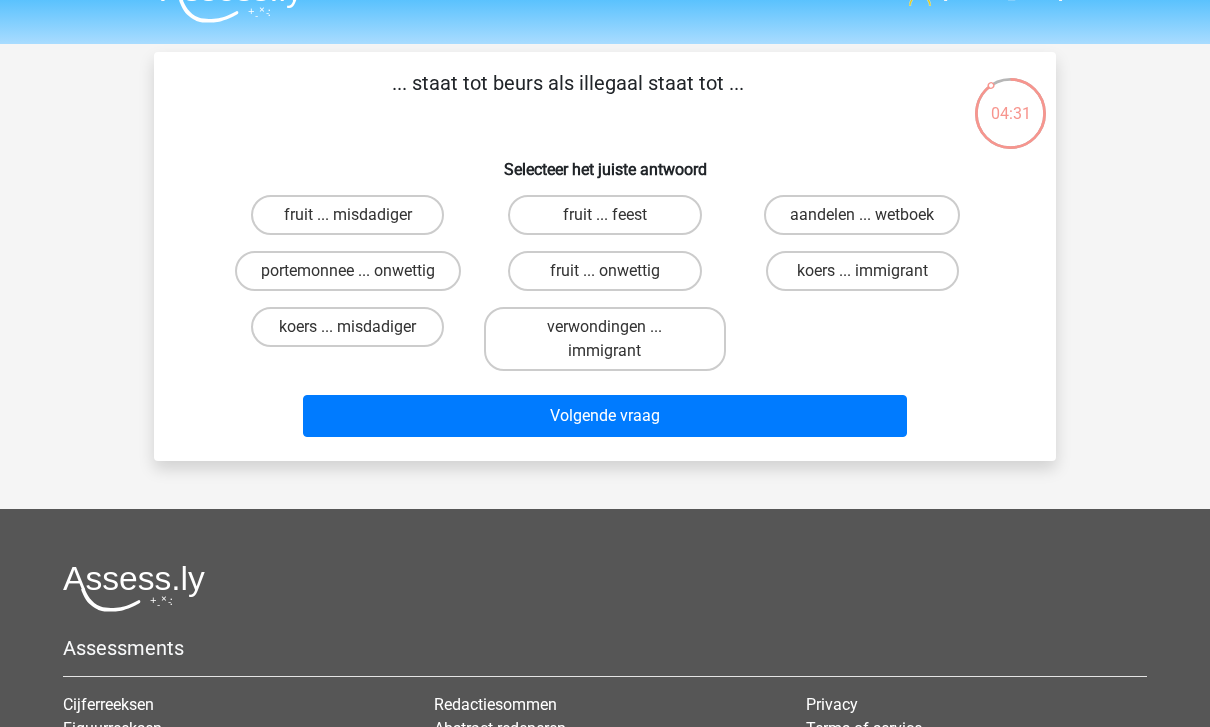 scroll, scrollTop: 30, scrollLeft: 0, axis: vertical 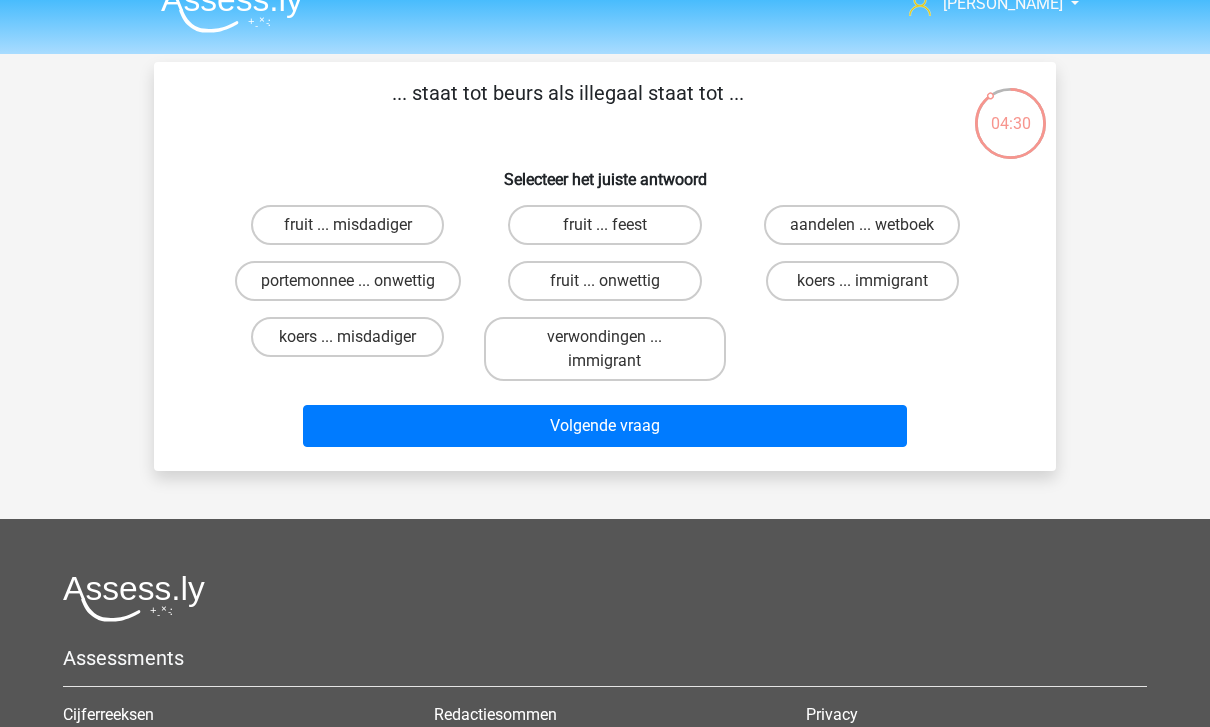 click on "portemonnee ... onwettig" at bounding box center [348, 281] 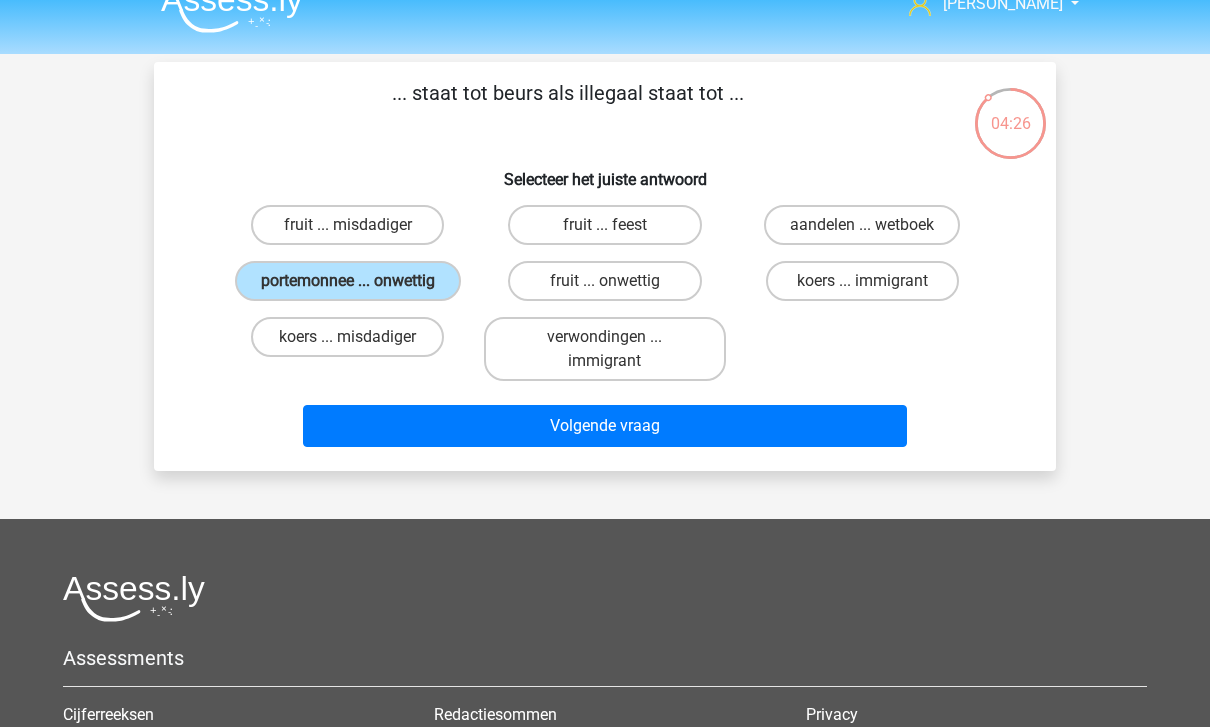 click on "Volgende vraag" at bounding box center [605, 426] 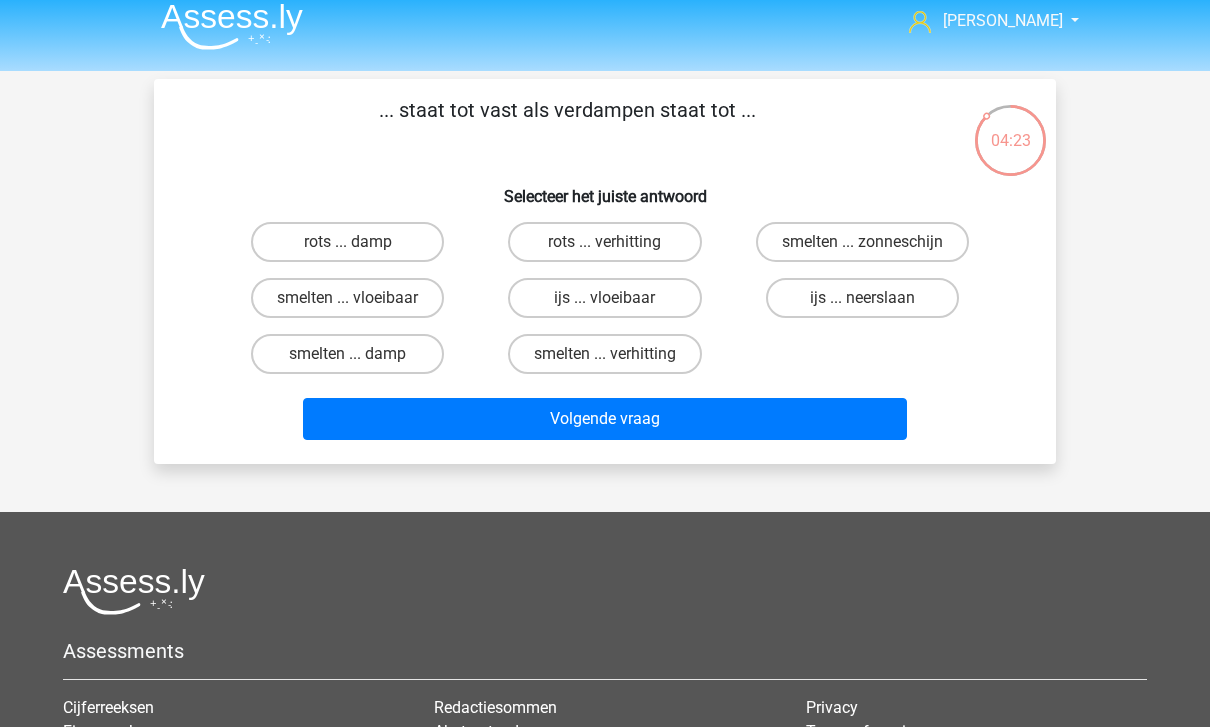scroll, scrollTop: 11, scrollLeft: 0, axis: vertical 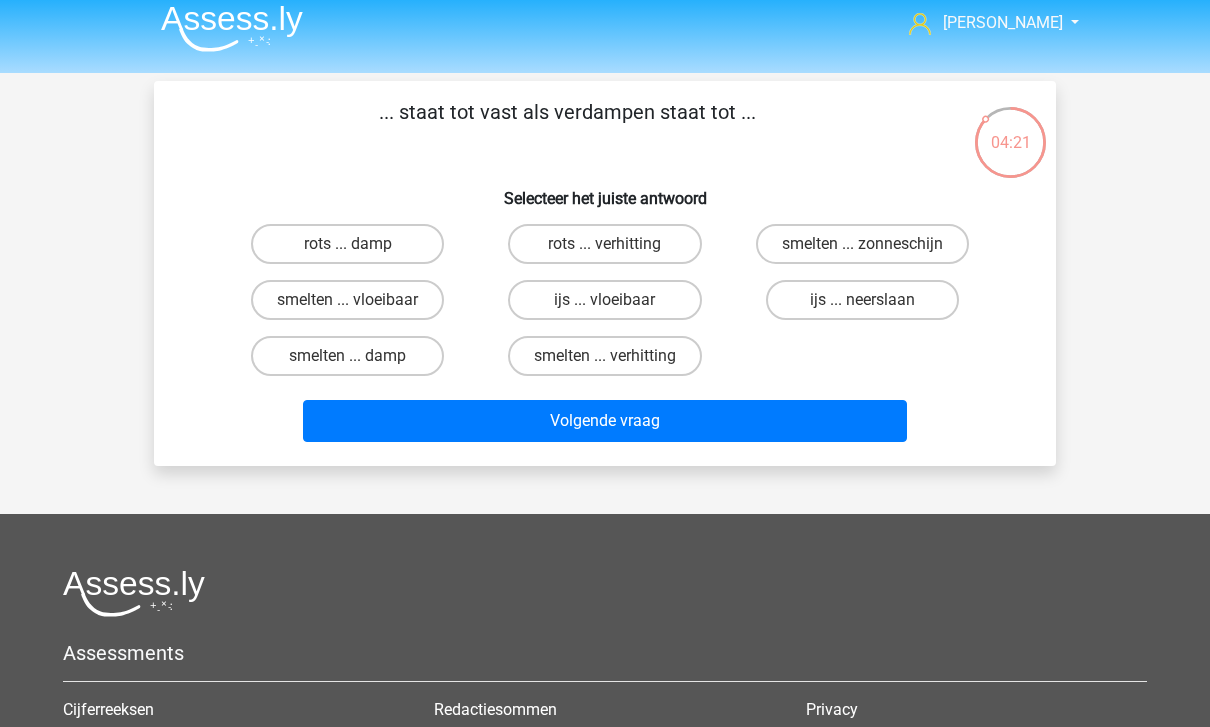 click on "rots ... damp" at bounding box center (347, 244) 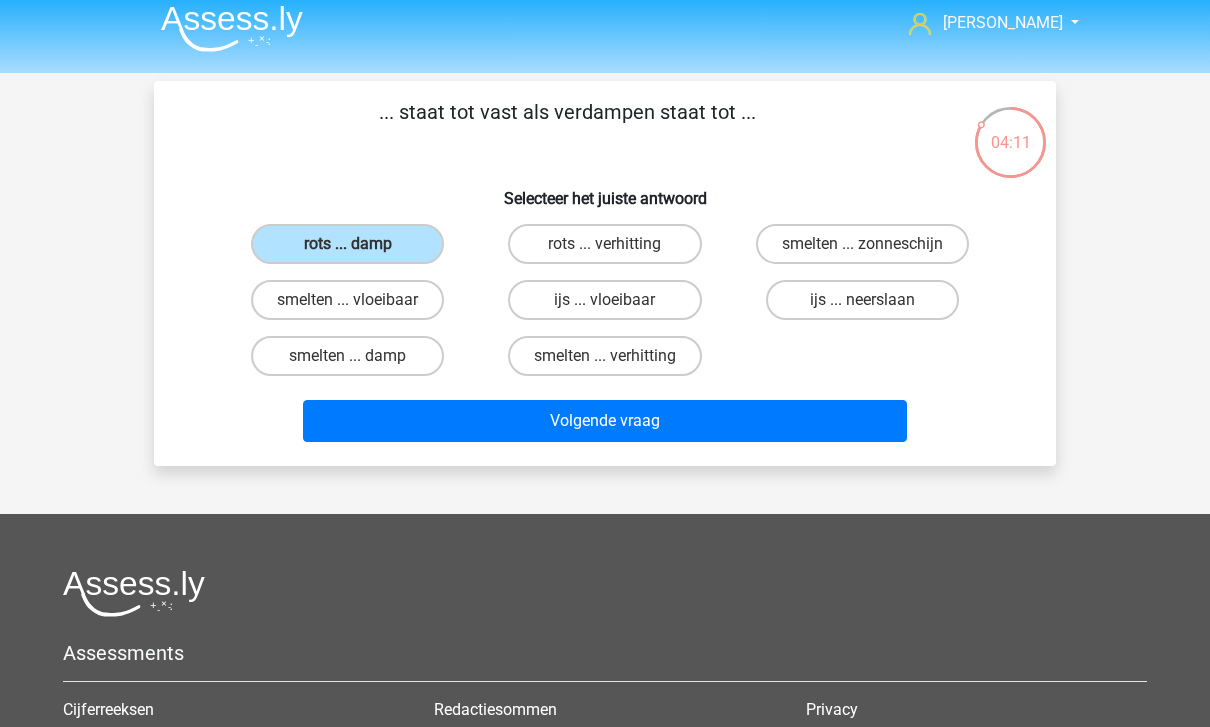 click on "smelten ... verhitting" at bounding box center (611, 362) 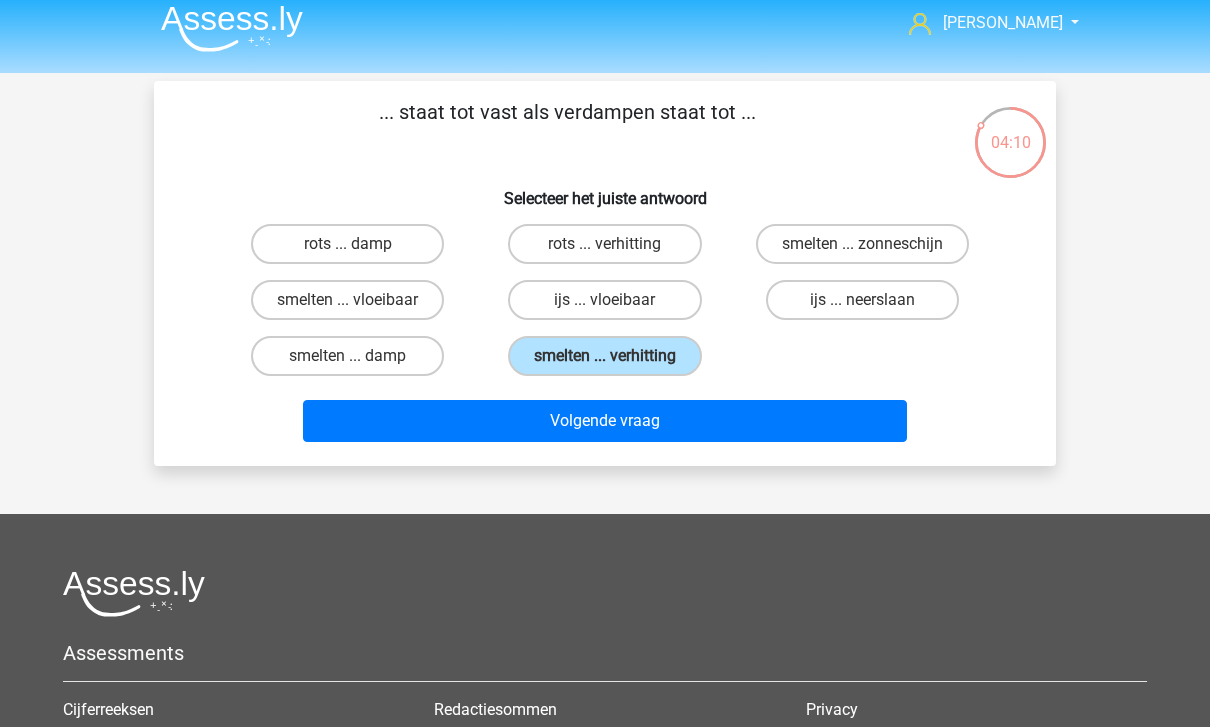click on "Volgende vraag" at bounding box center [605, 421] 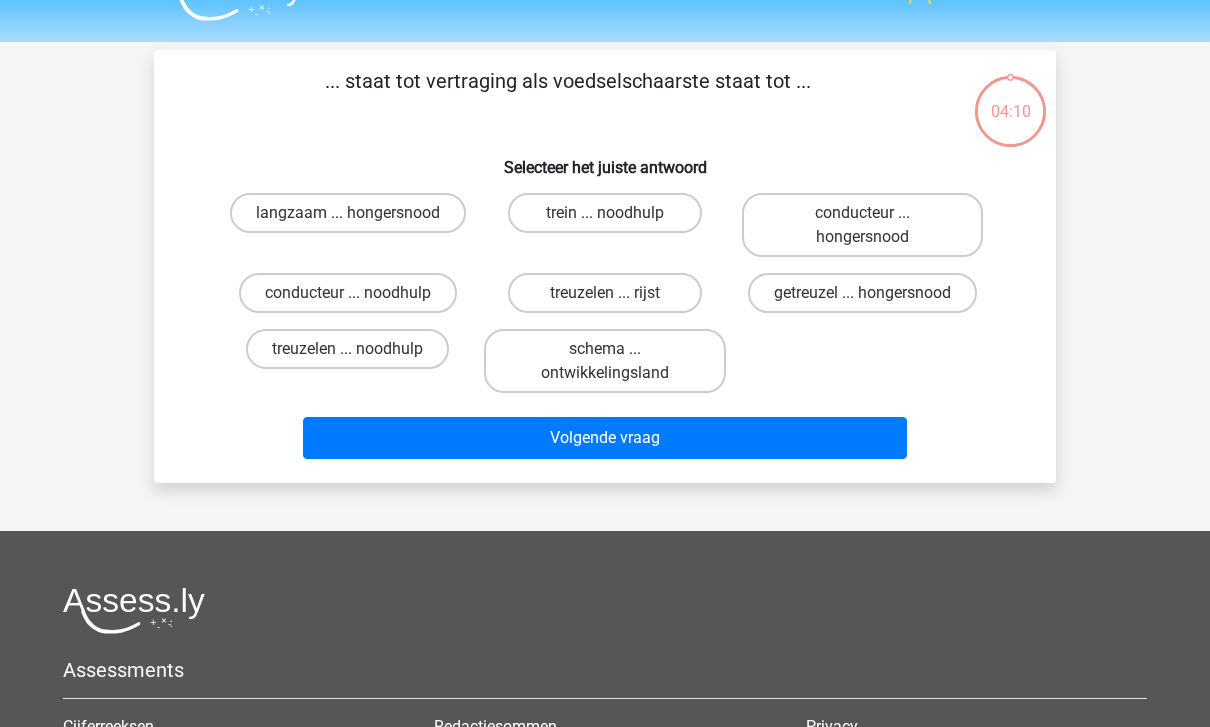 scroll, scrollTop: 33, scrollLeft: 0, axis: vertical 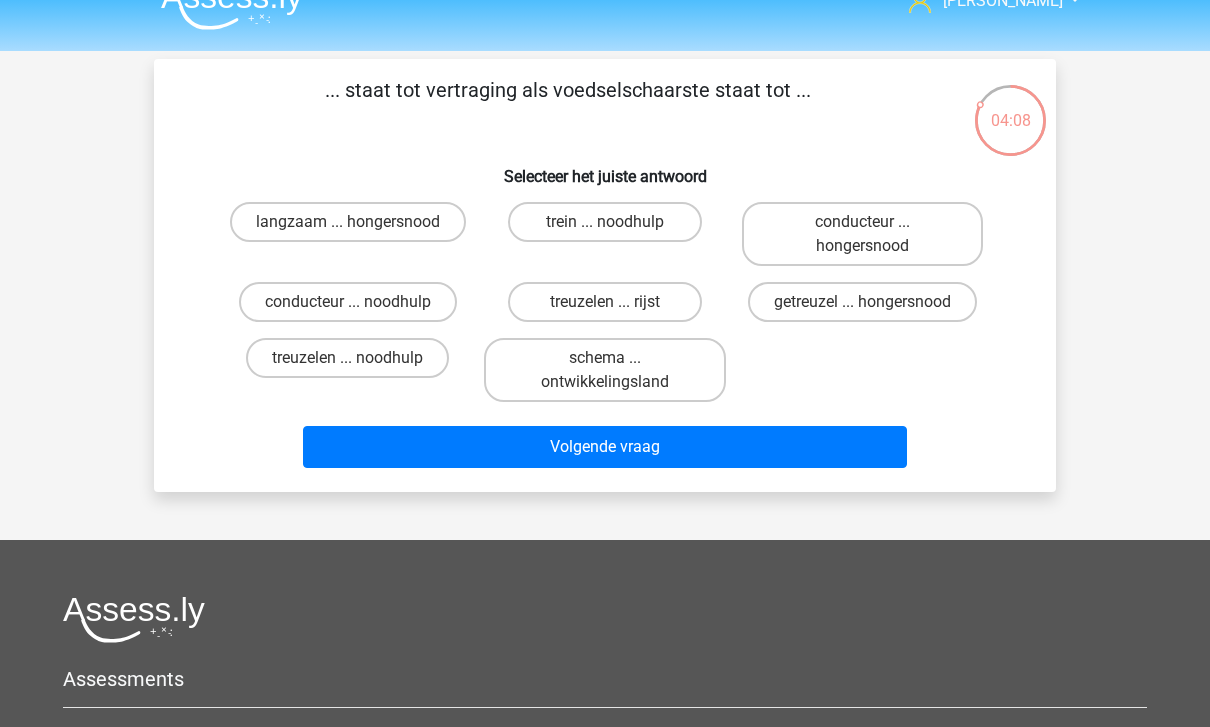 click on "langzaam ... hongersnood" at bounding box center [348, 222] 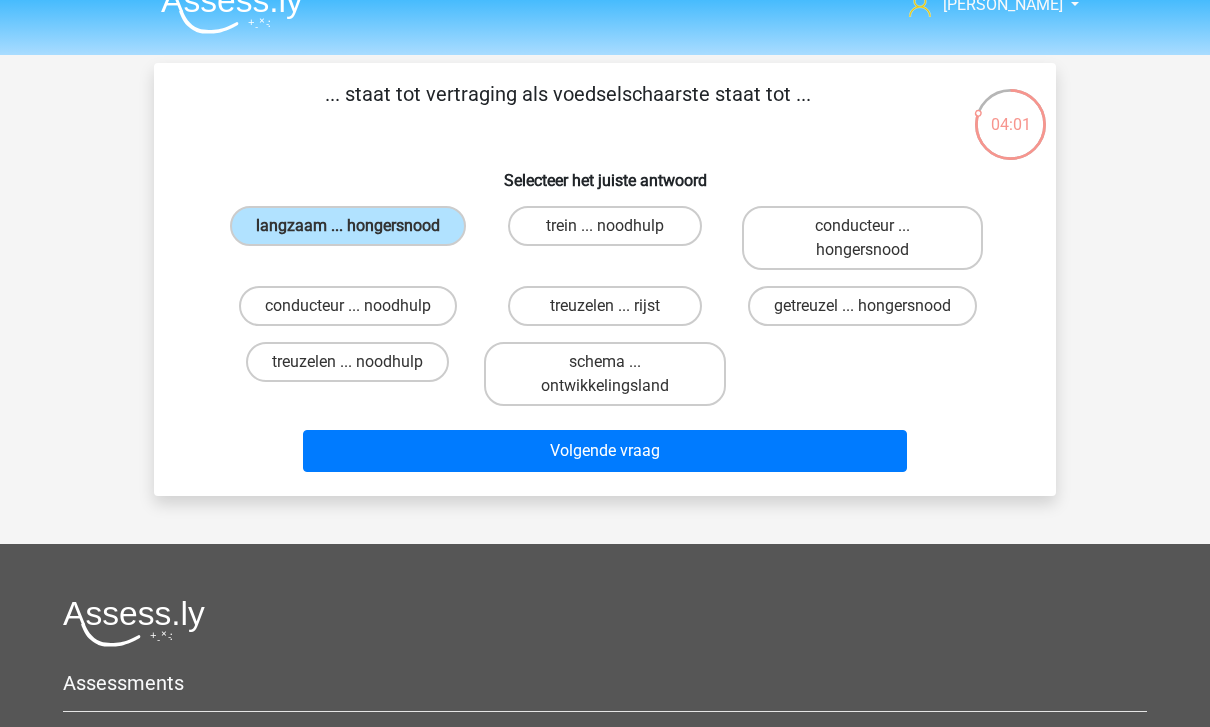scroll, scrollTop: 9, scrollLeft: 0, axis: vertical 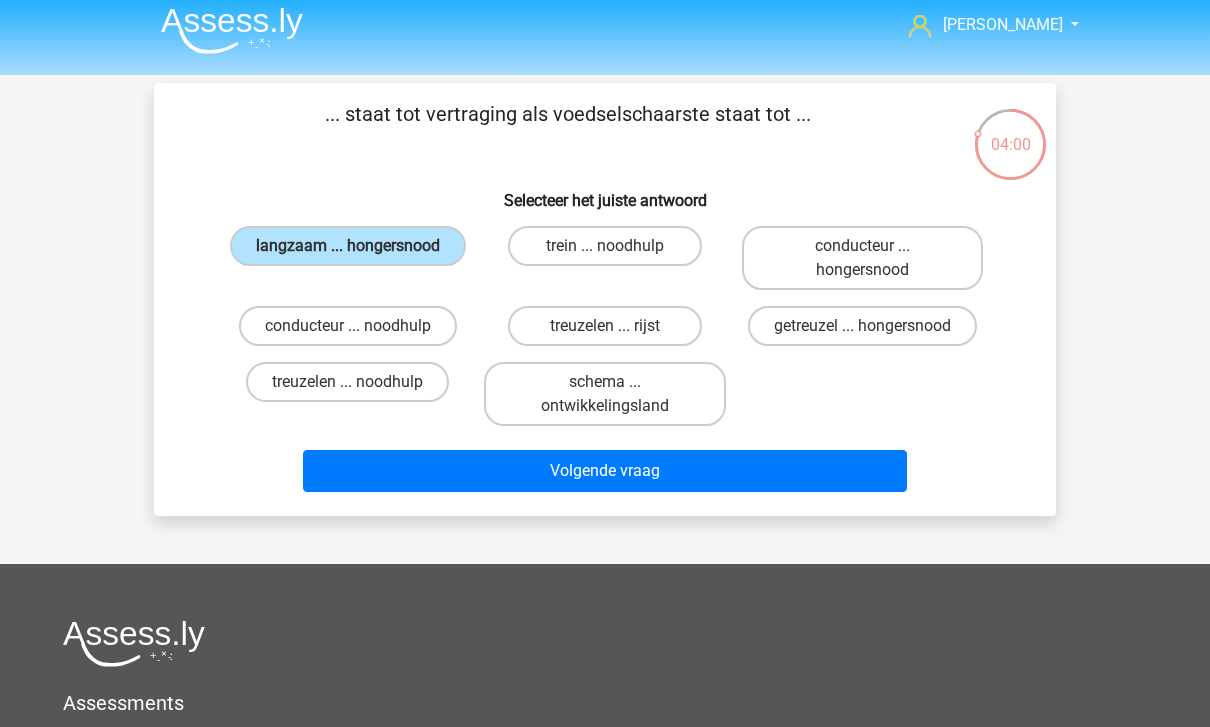click on "trein ... noodhulp" at bounding box center (604, 246) 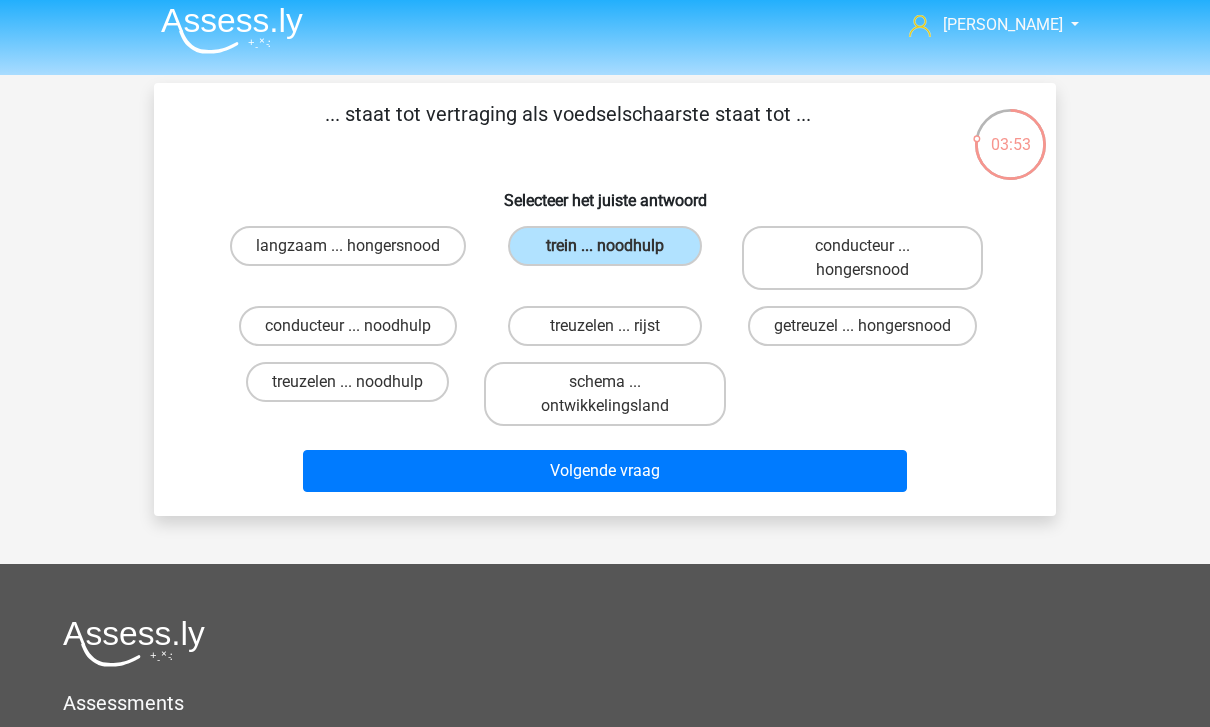 click on "Volgende vraag" at bounding box center (605, 471) 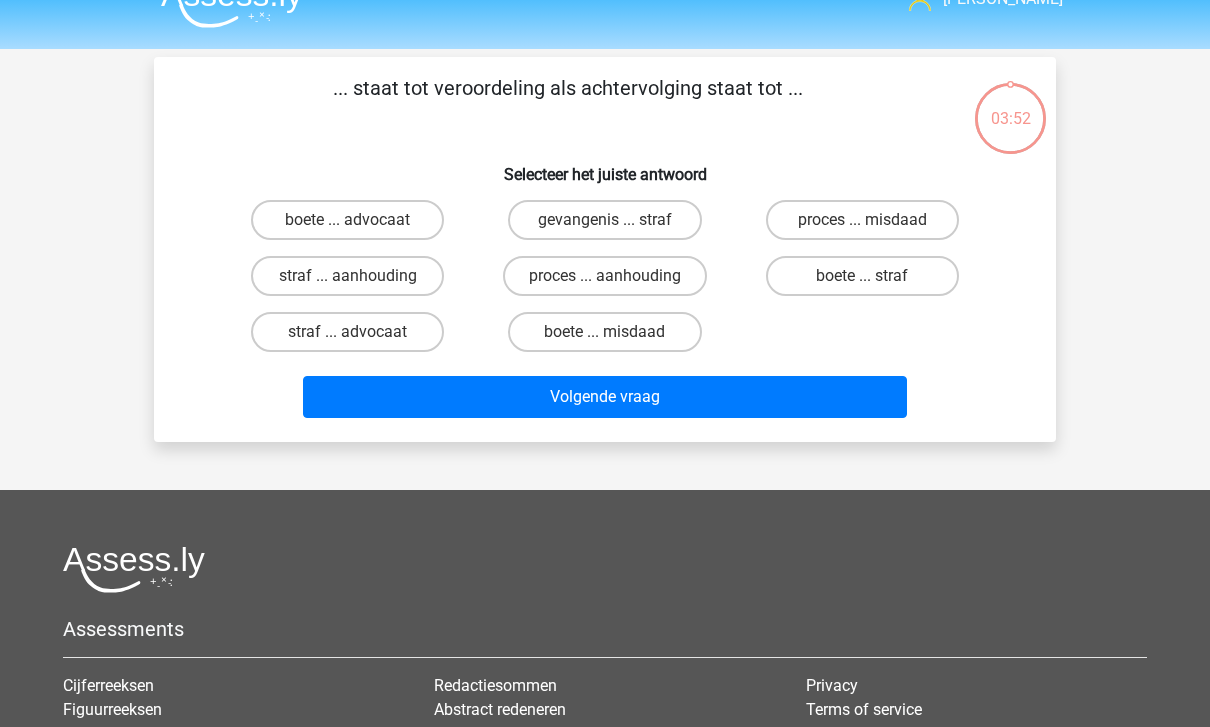 scroll, scrollTop: 26, scrollLeft: 0, axis: vertical 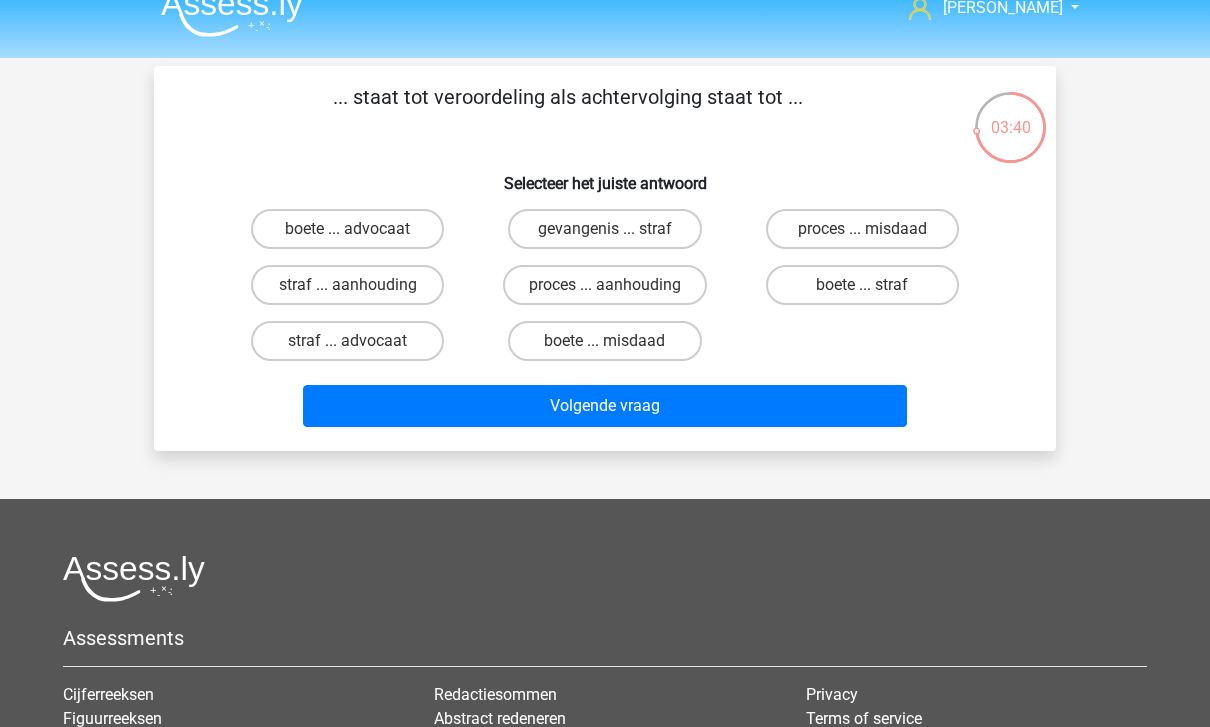 click on "proces ... aanhouding" at bounding box center (605, 285) 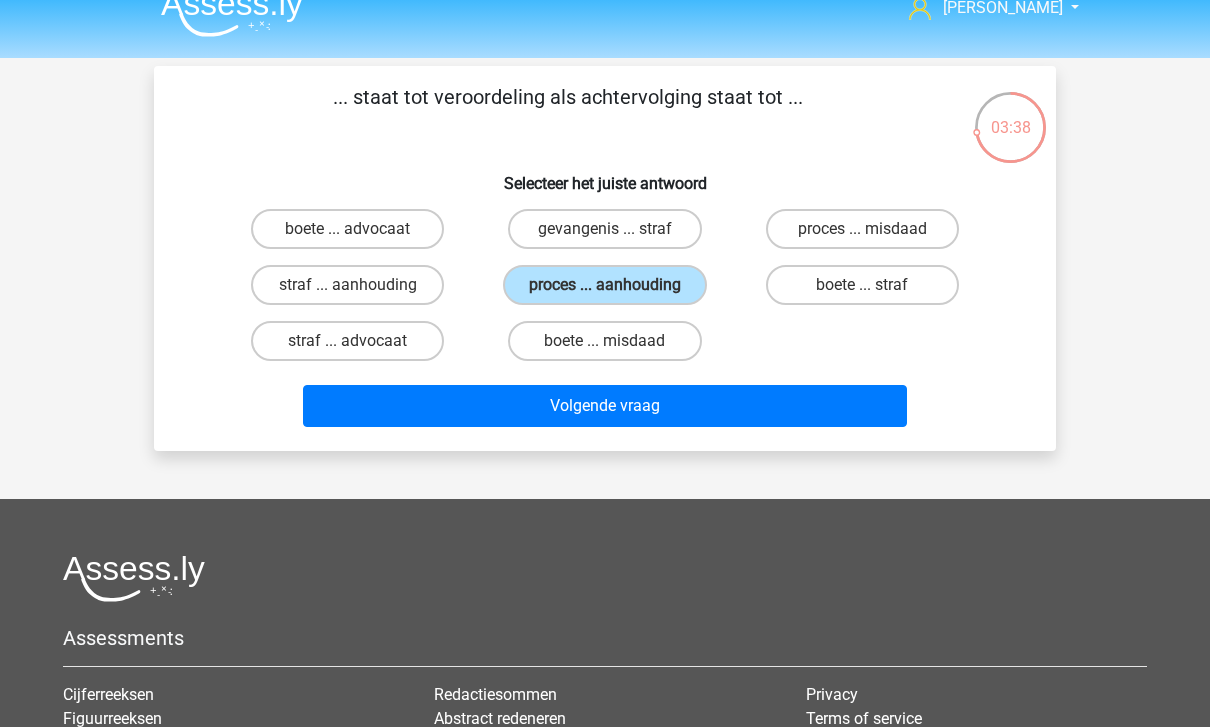 click on "Volgende vraag" at bounding box center [605, 406] 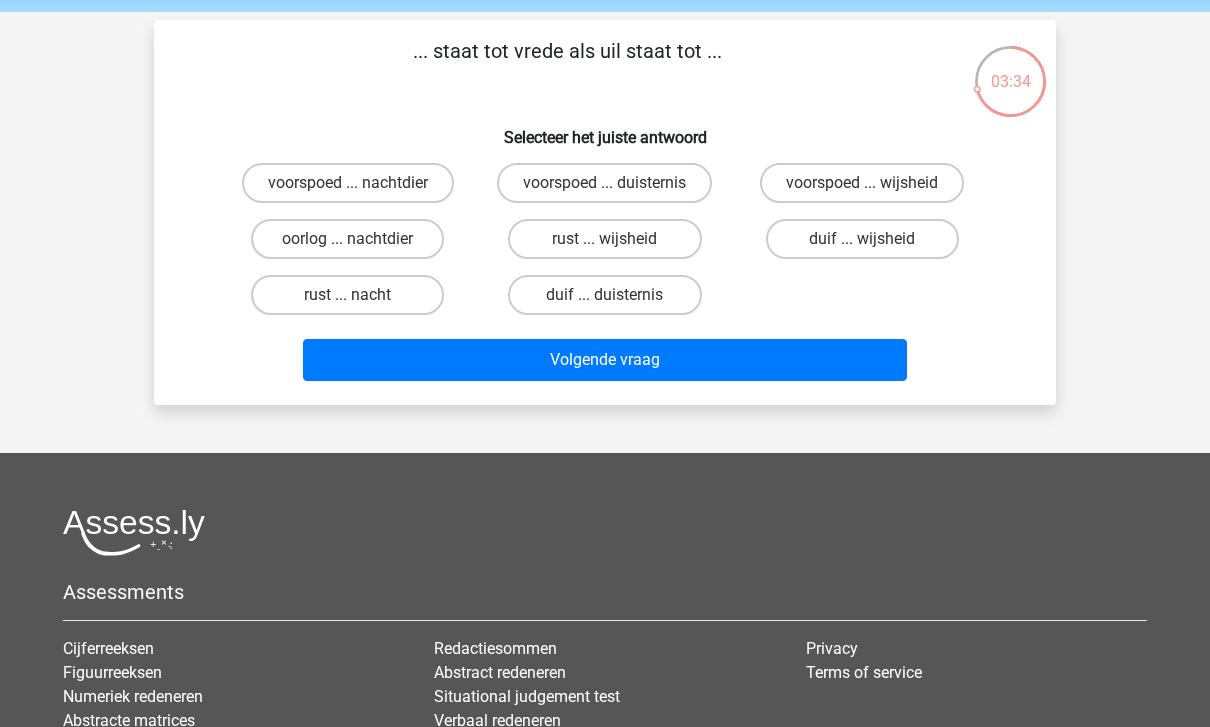 scroll, scrollTop: 67, scrollLeft: 0, axis: vertical 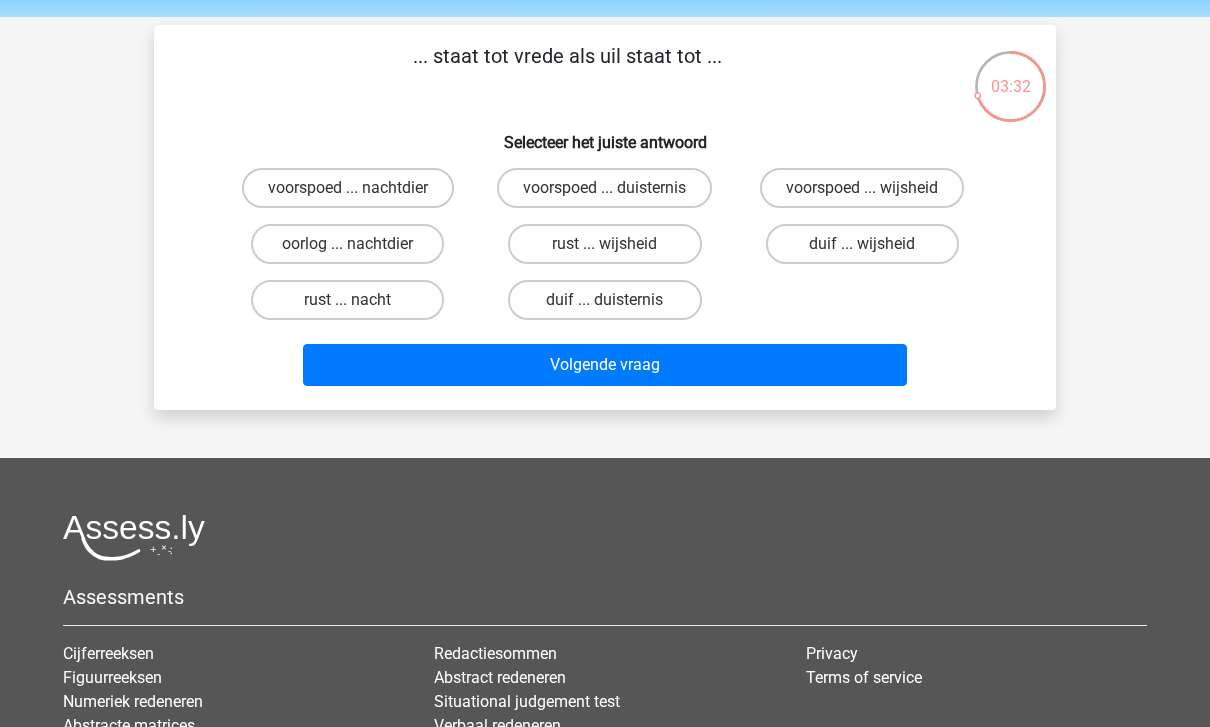 click on "oorlog ... nachtdier" at bounding box center [347, 244] 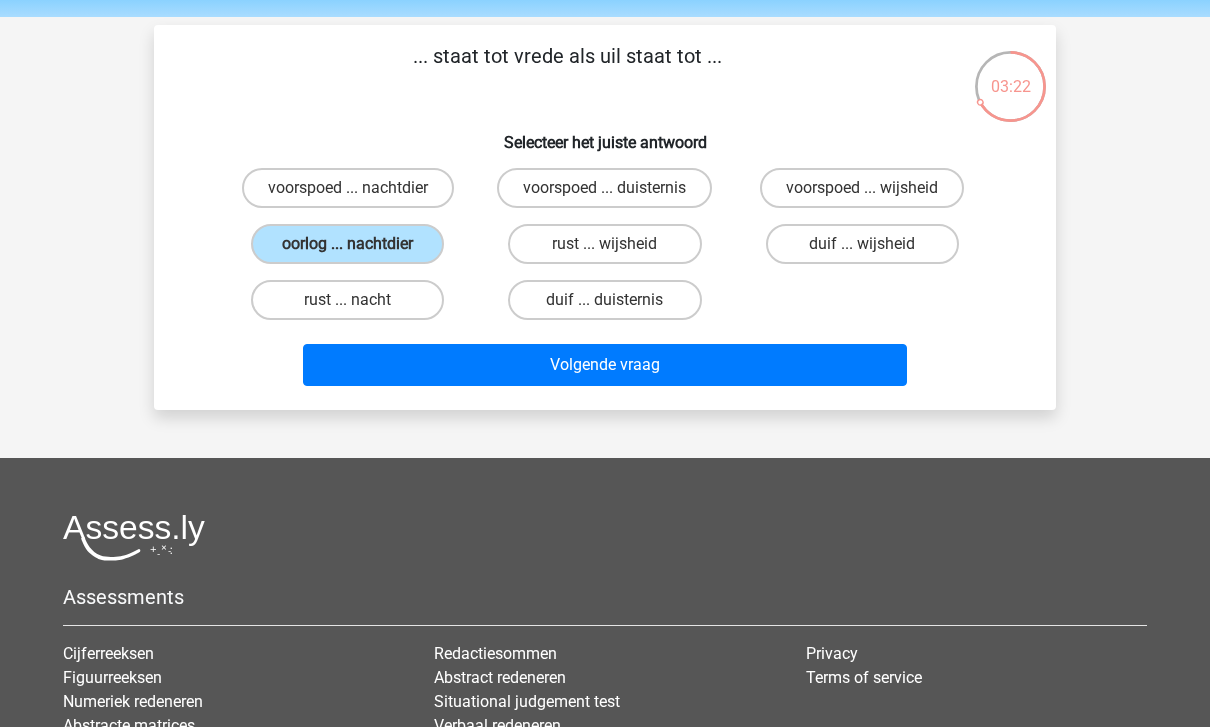 click on "voorspoed ... wijsheid" at bounding box center [862, 188] 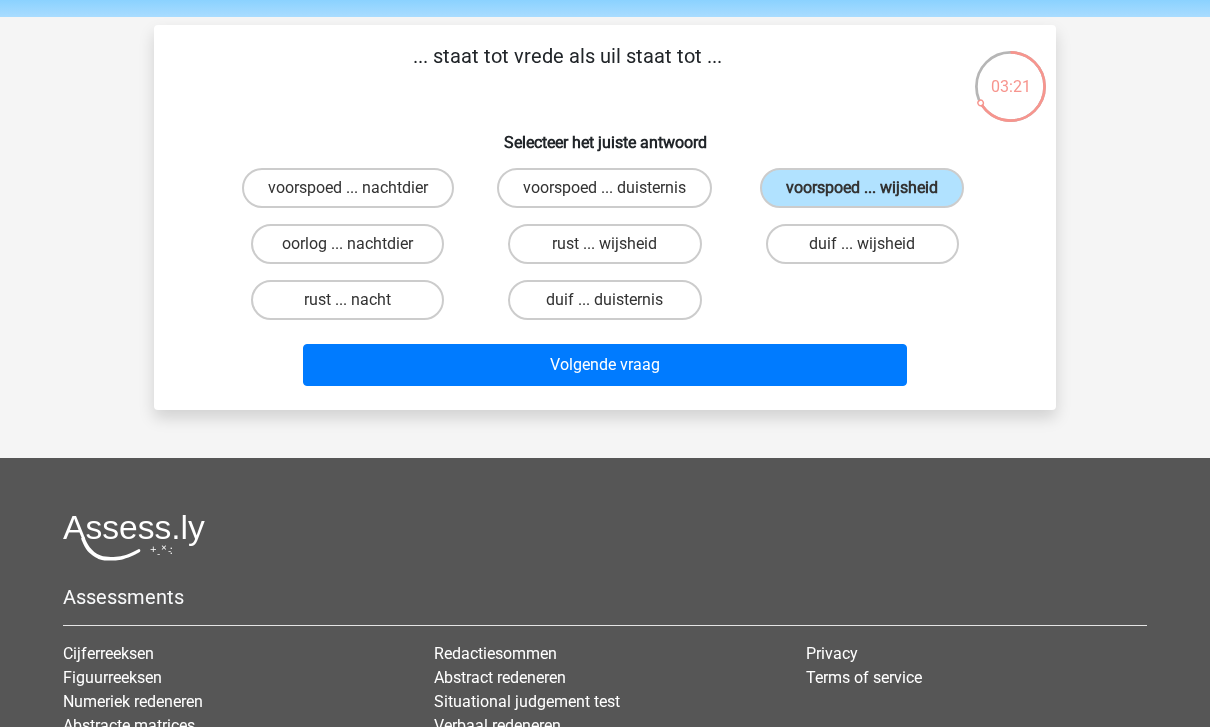 click on "Volgende vraag" at bounding box center [605, 365] 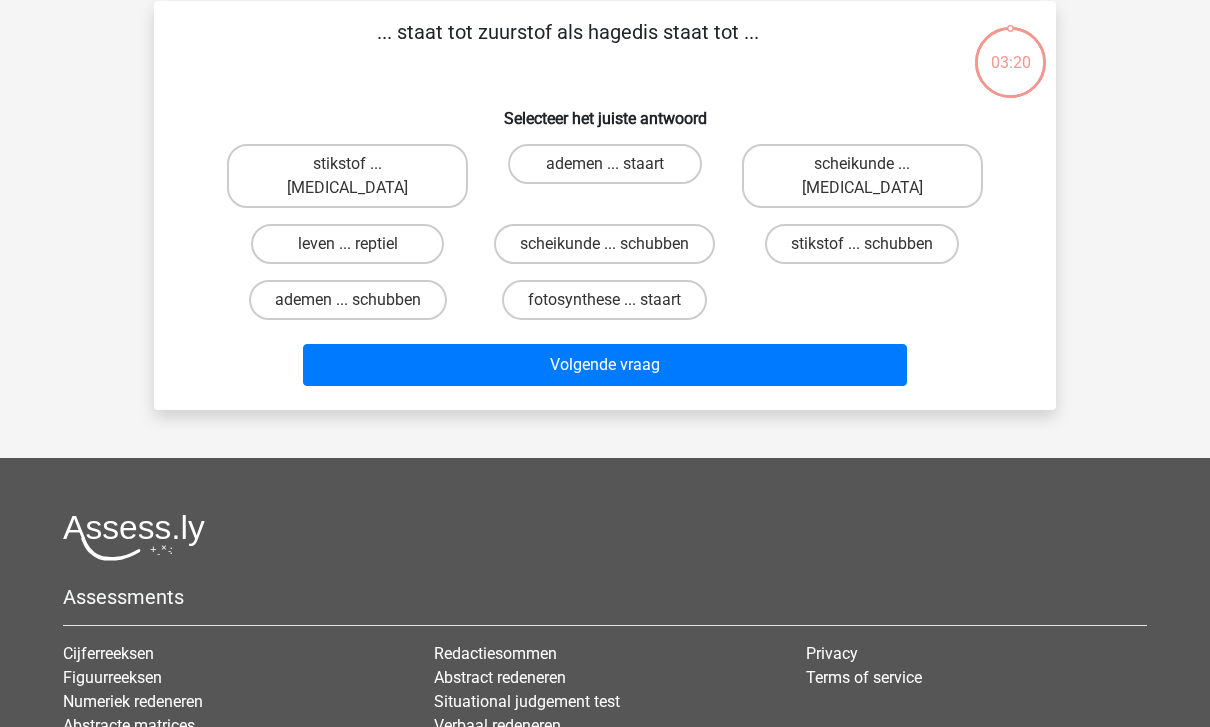 scroll, scrollTop: 92, scrollLeft: 0, axis: vertical 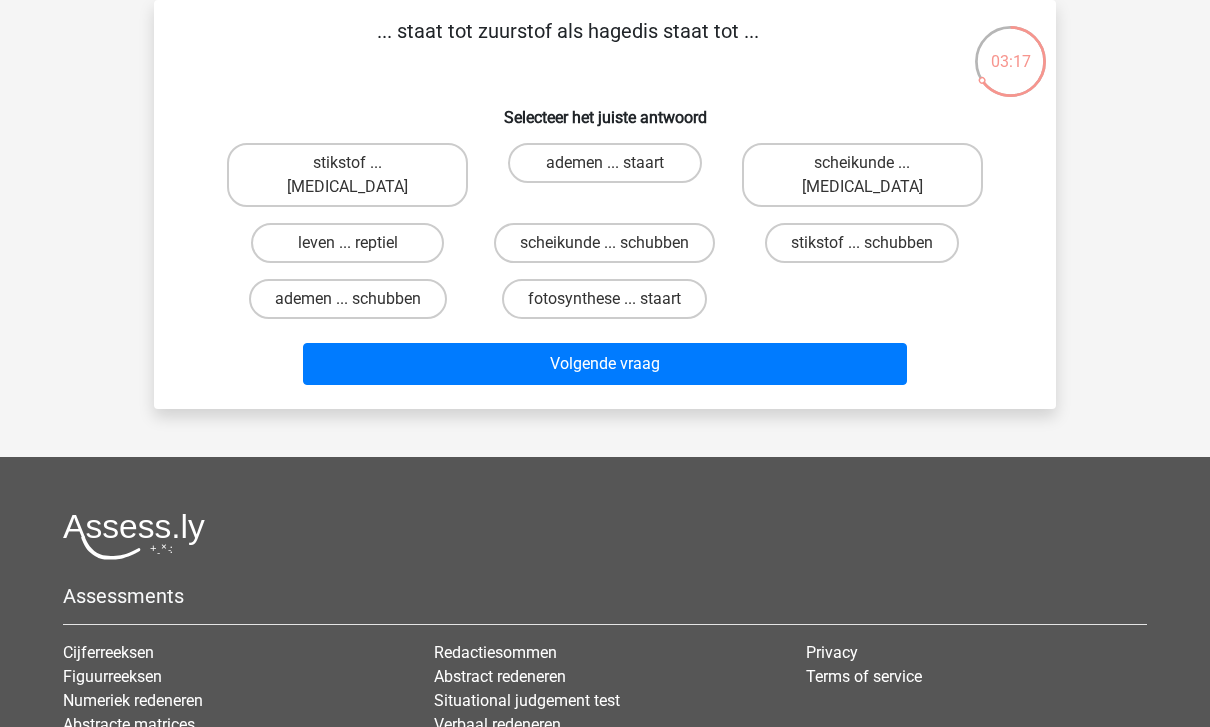 click on "stikstof ... krokodil" at bounding box center (347, 175) 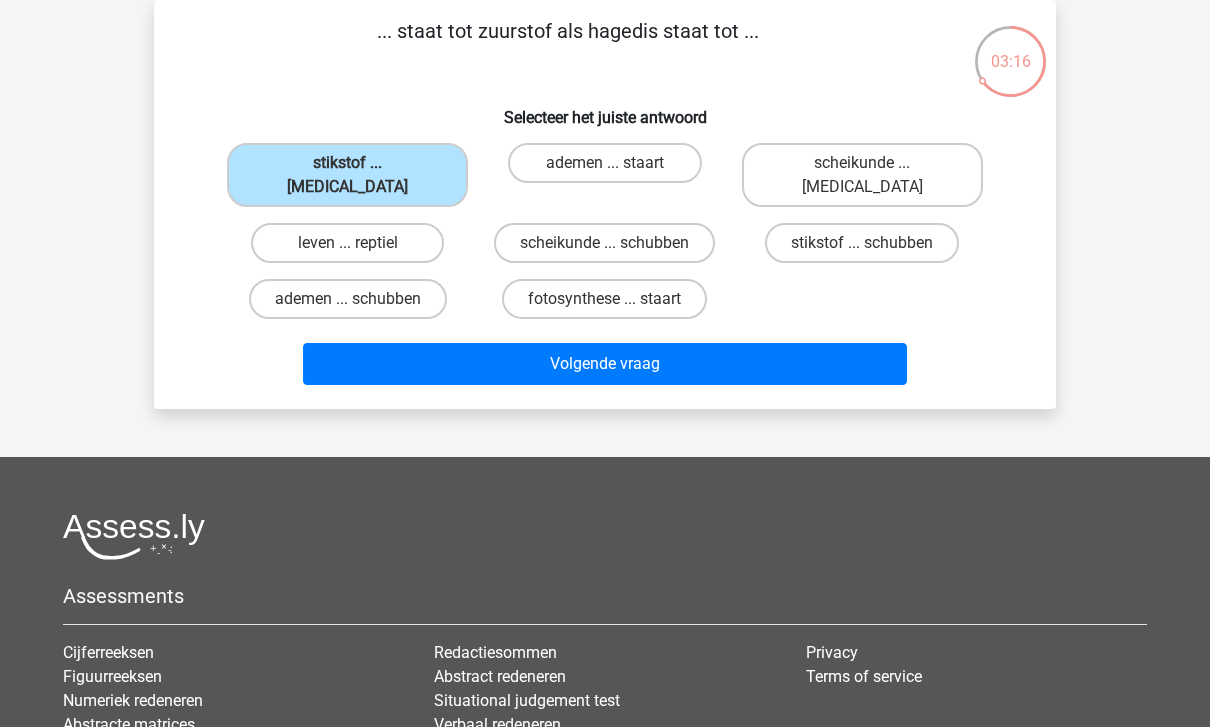 click on "leven ... reptiel" at bounding box center [347, 243] 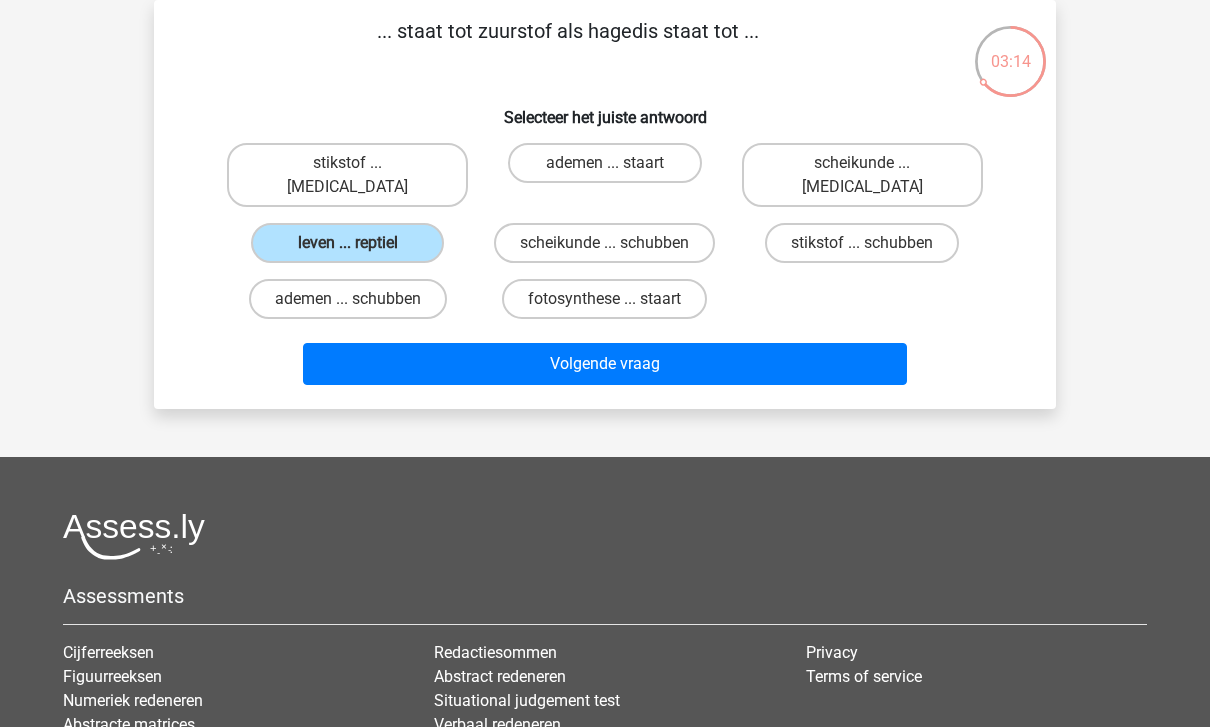 click on "Volgende vraag" at bounding box center (605, 364) 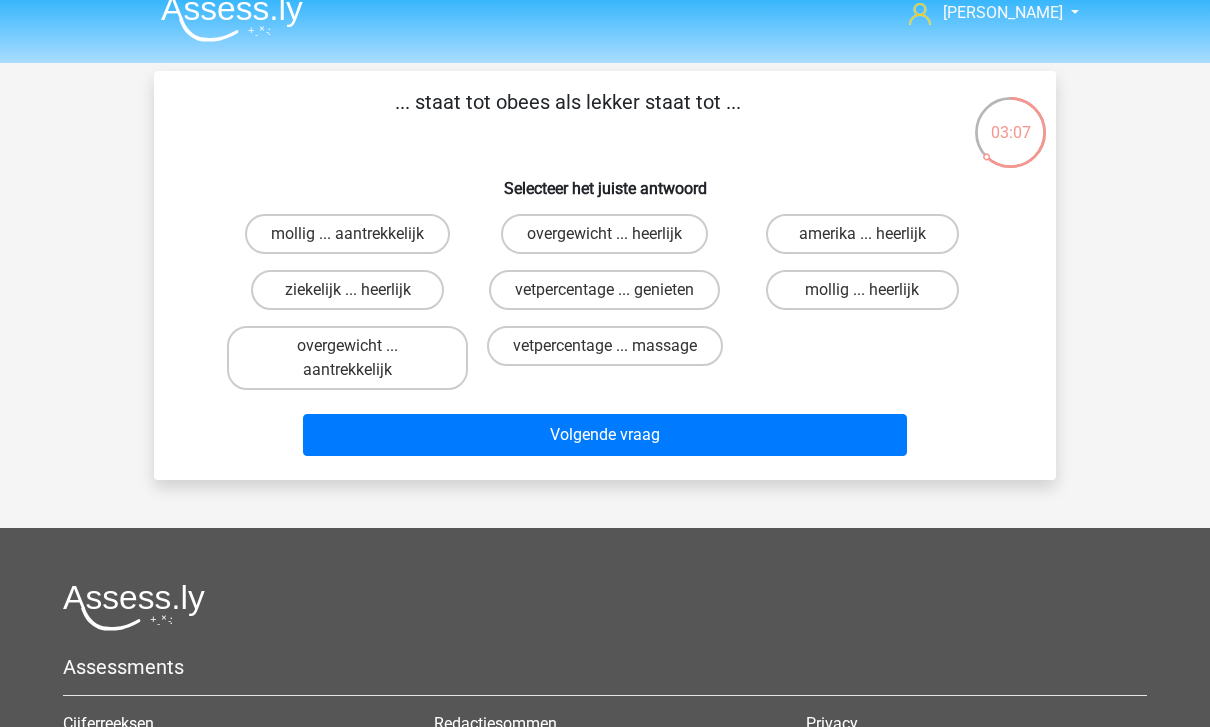 scroll, scrollTop: 23, scrollLeft: 0, axis: vertical 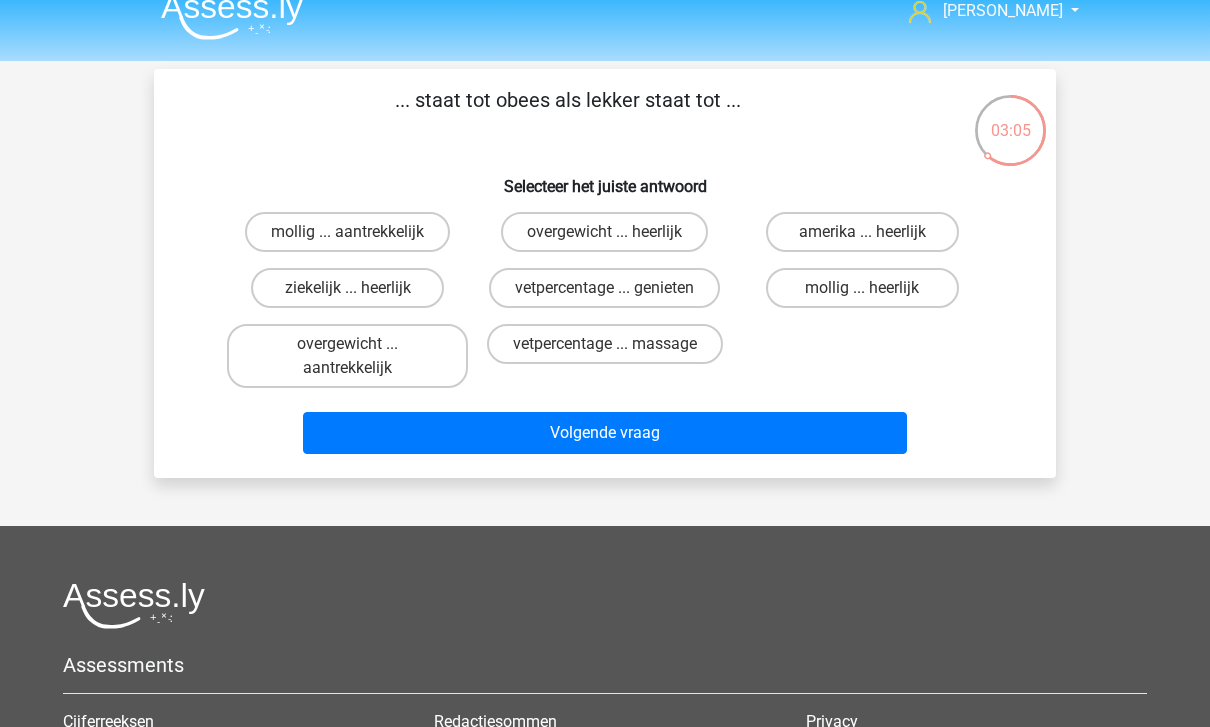 click on "mollig ... aantrekkelijk" at bounding box center [347, 232] 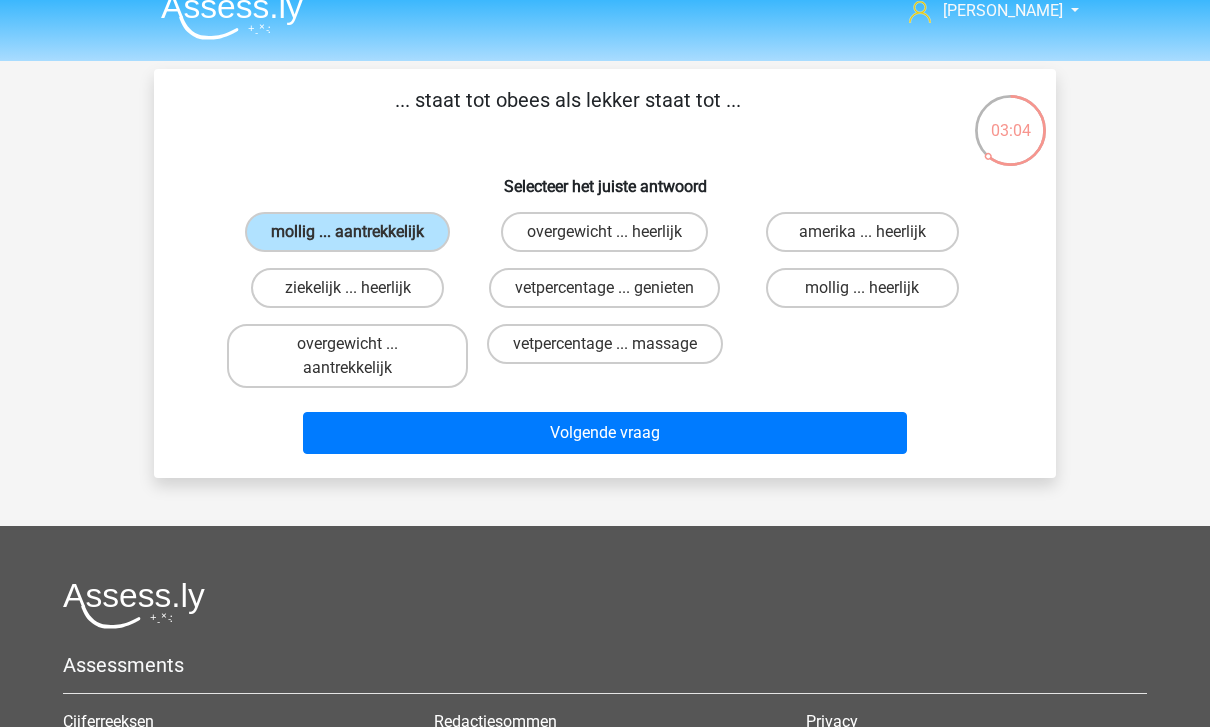 click on "ziekelijk ... heerlijk" at bounding box center [347, 288] 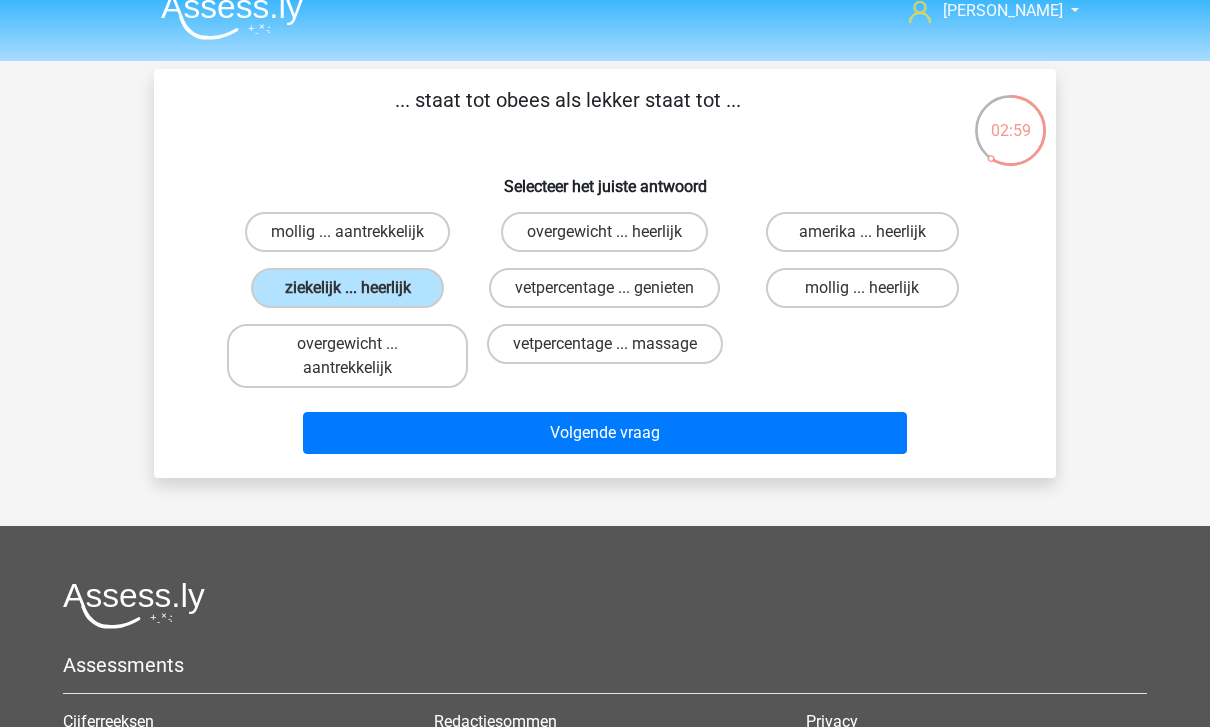 click on "overgewicht ... aantrekkelijk" at bounding box center (347, 356) 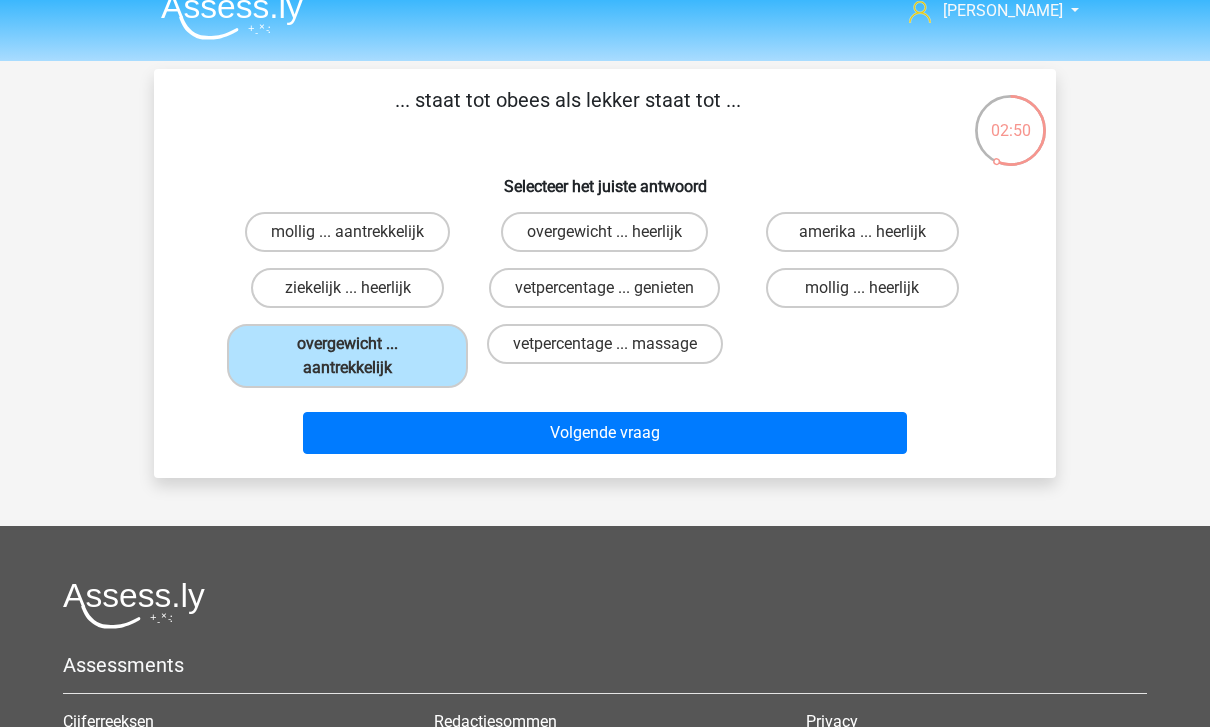 click on "[PERSON_NAME]
[EMAIL_ADDRESS][DOMAIN_NAME]
Nederlands
English" at bounding box center (605, 515) 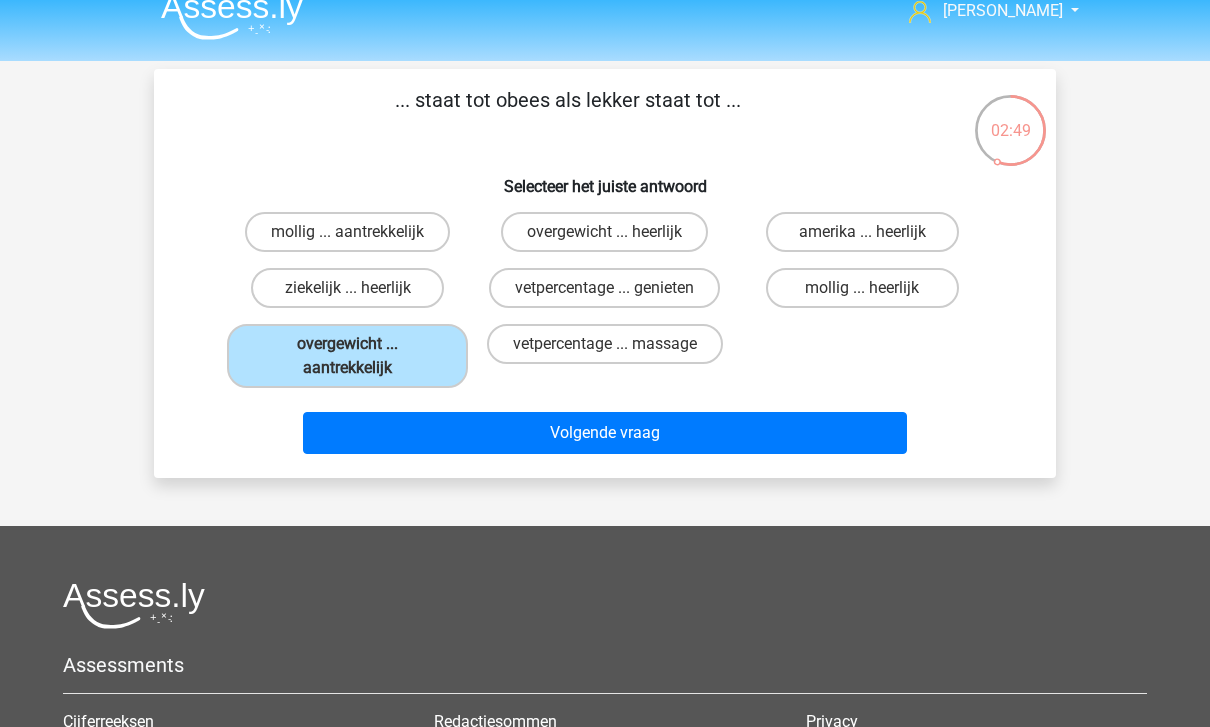 click on "vetpercentage ... massage" at bounding box center (605, 344) 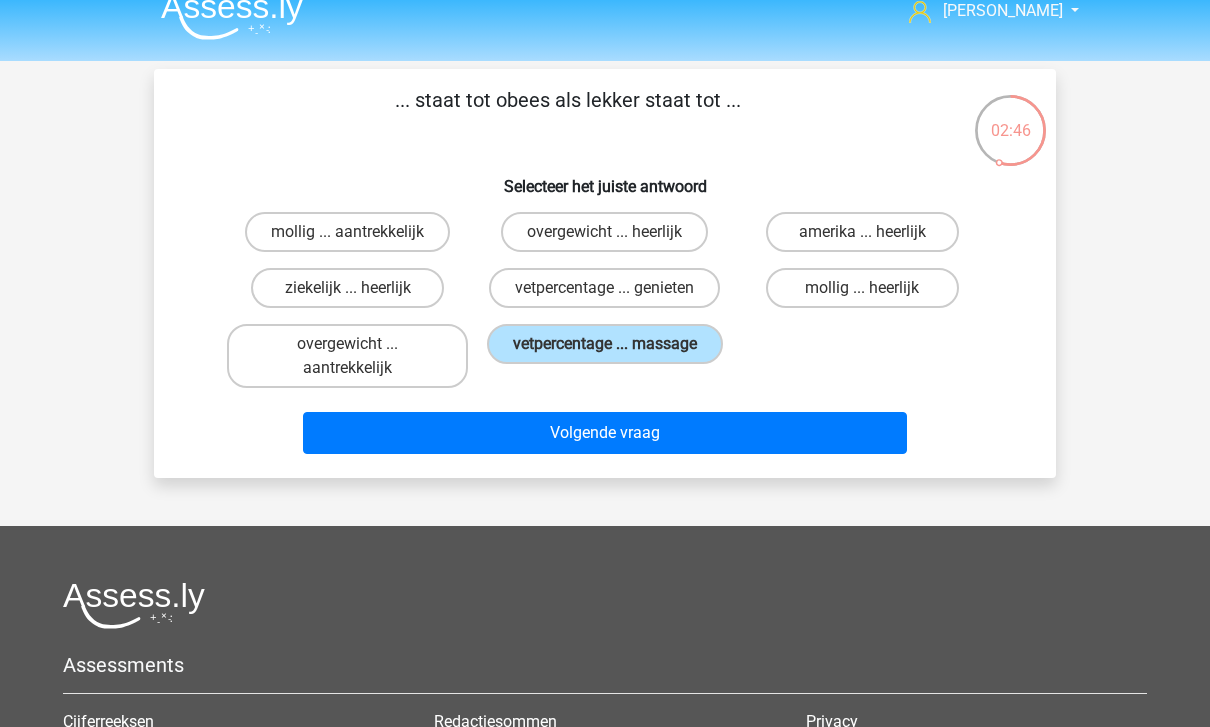 click on "[PERSON_NAME]
[EMAIL_ADDRESS][DOMAIN_NAME]
Nederlands
English" at bounding box center (605, 515) 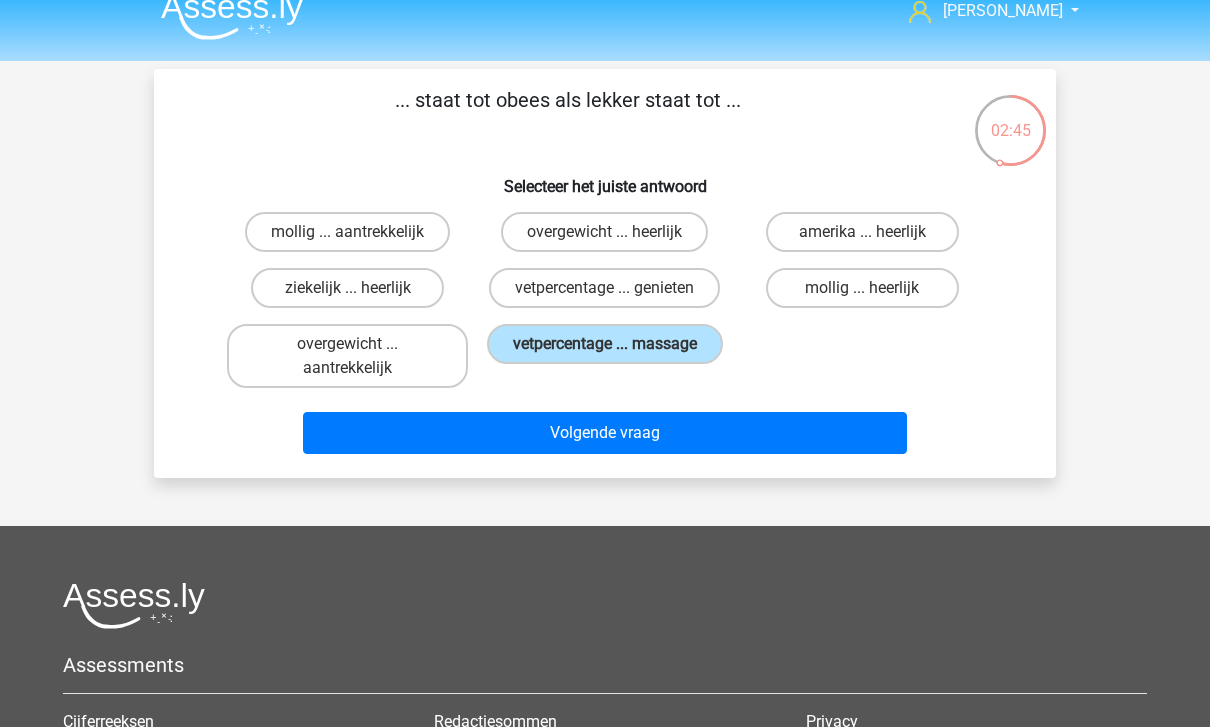 click on "Bjarne
bjarne050@gmail.com
Nederlands
English" at bounding box center [605, 515] 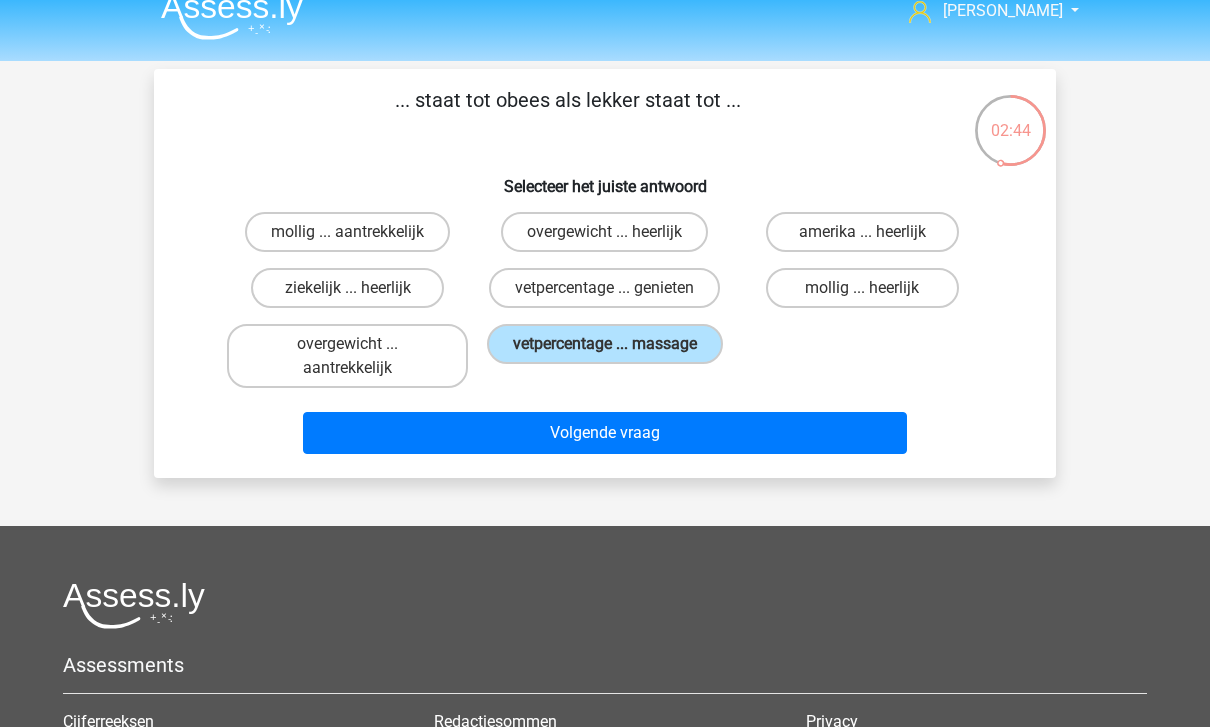 click on "overgewicht ... aantrekkelijk" at bounding box center (347, 356) 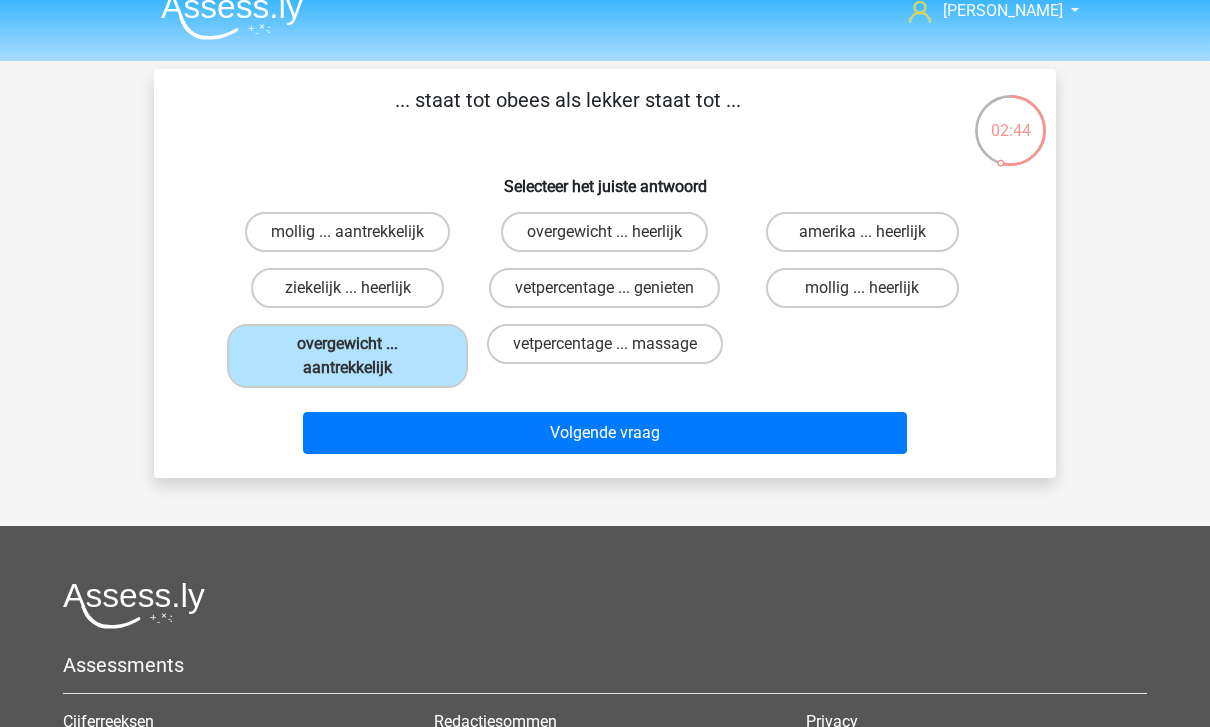 click on "overgewicht ... heerlijk" at bounding box center [604, 232] 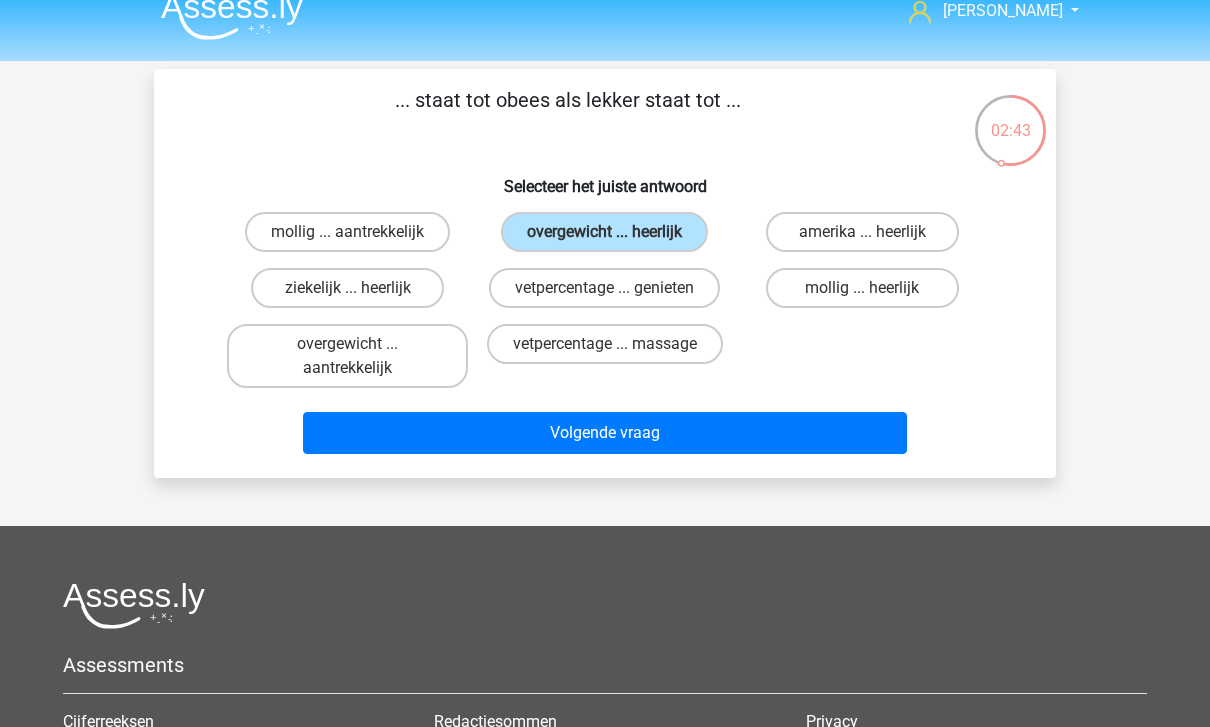 click on "Volgende vraag" at bounding box center (605, 433) 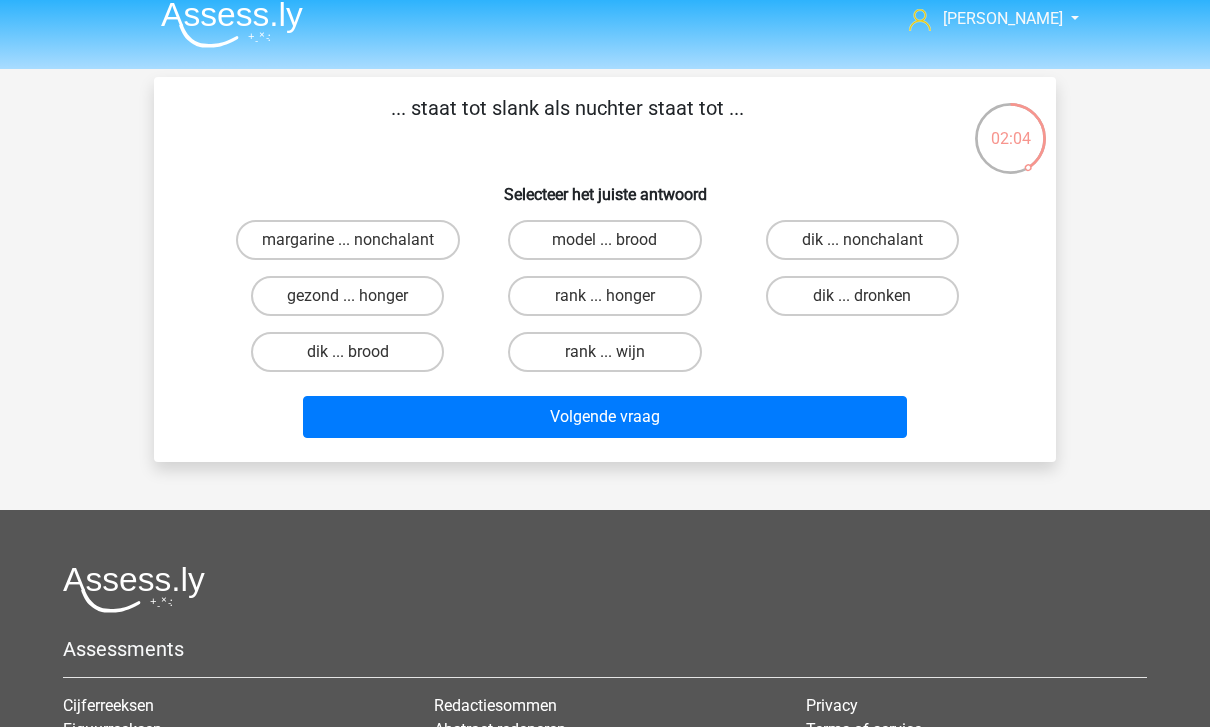 scroll, scrollTop: 34, scrollLeft: 0, axis: vertical 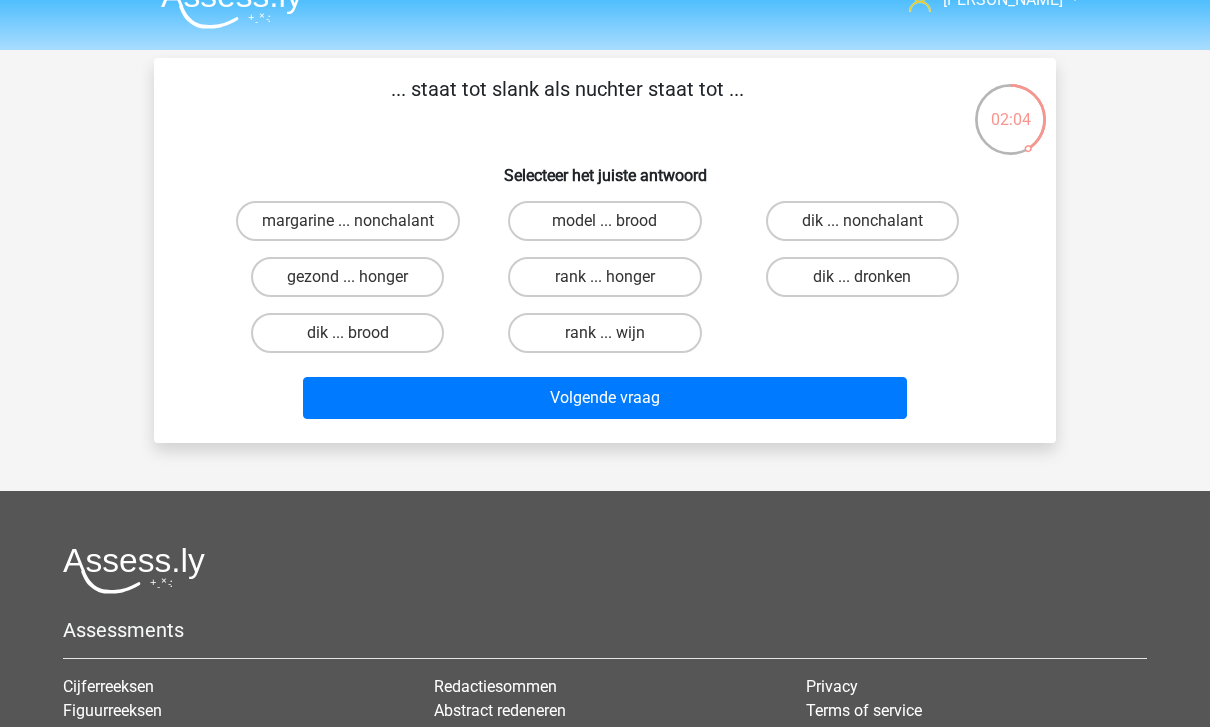 click on "model ... brood" at bounding box center (604, 221) 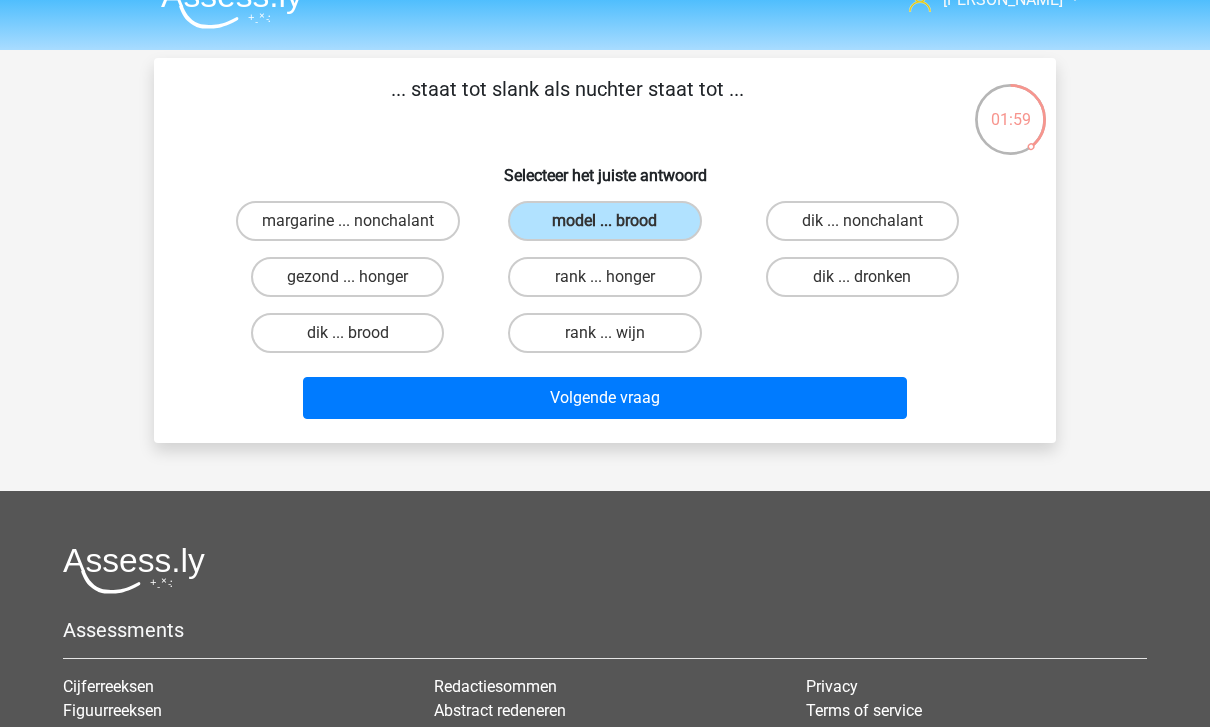 click on "rank ... honger" at bounding box center (604, 277) 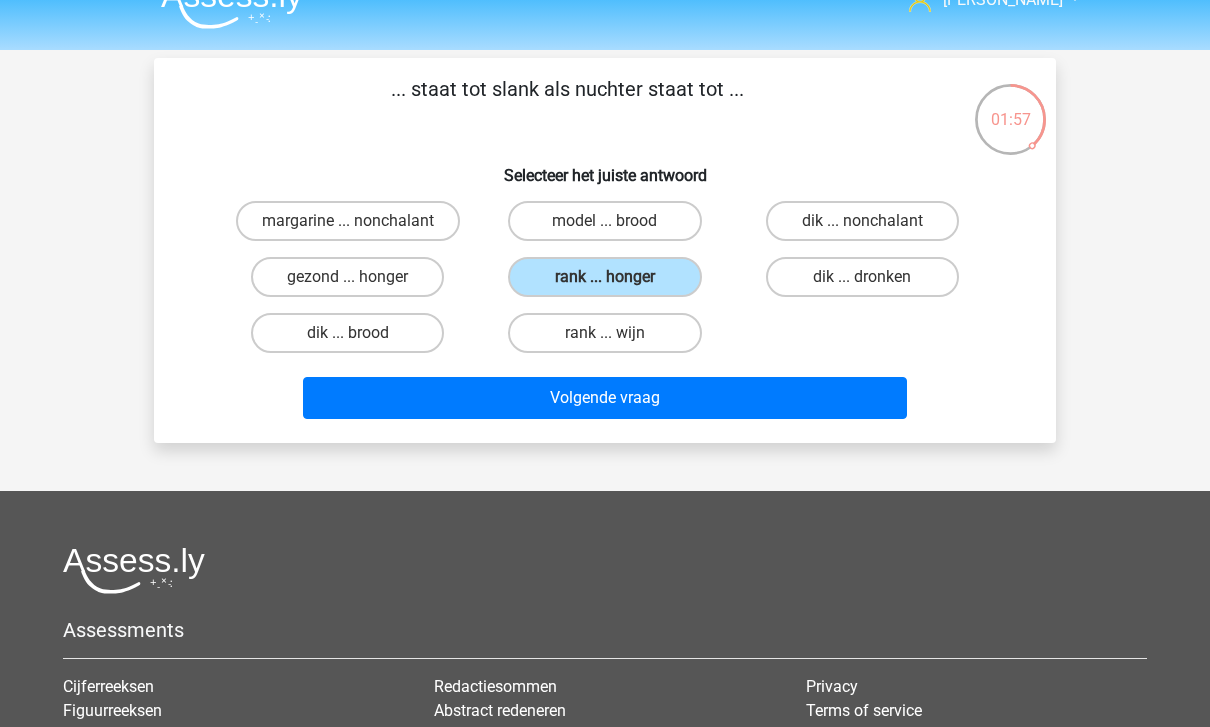 click on "gezond ... honger" at bounding box center [347, 277] 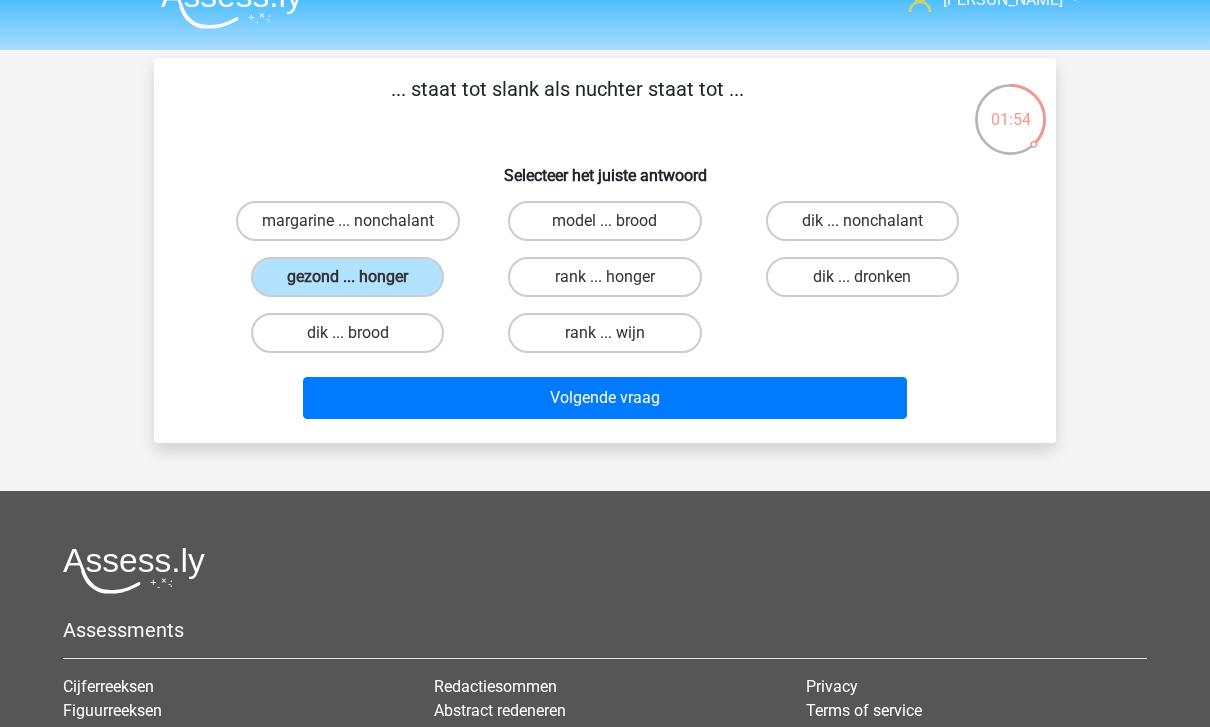 click on "Volgende vraag" at bounding box center (605, 398) 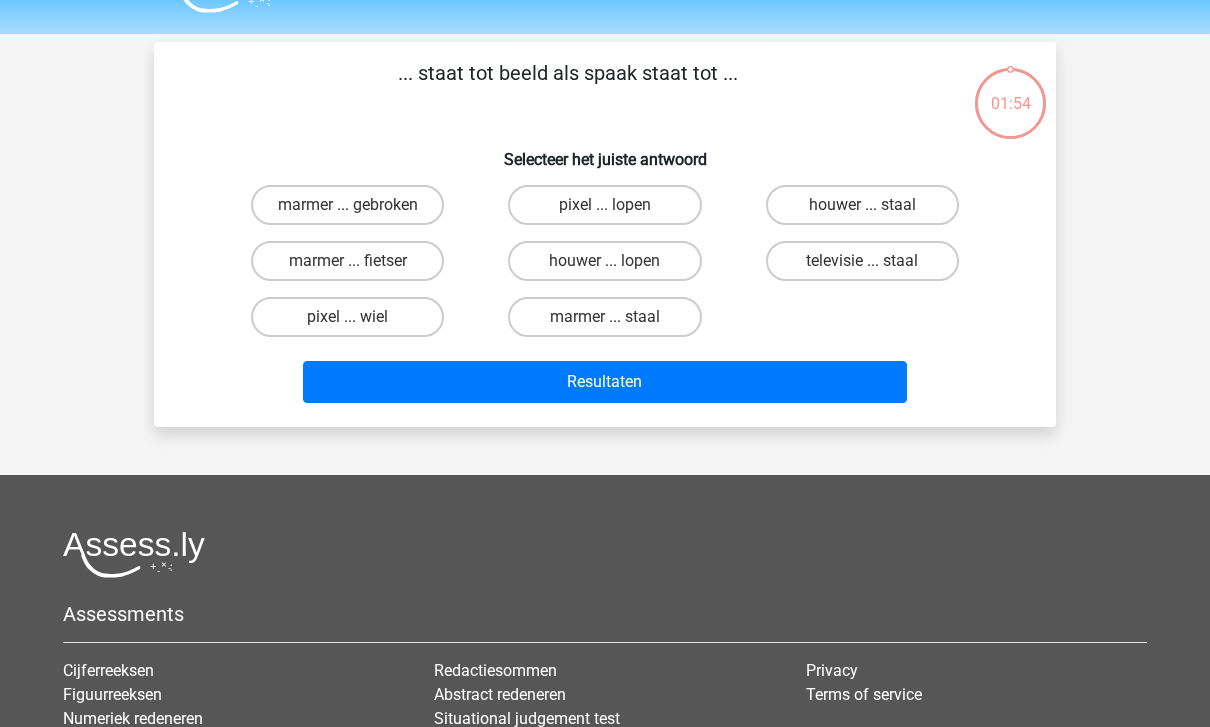 scroll, scrollTop: 24, scrollLeft: 0, axis: vertical 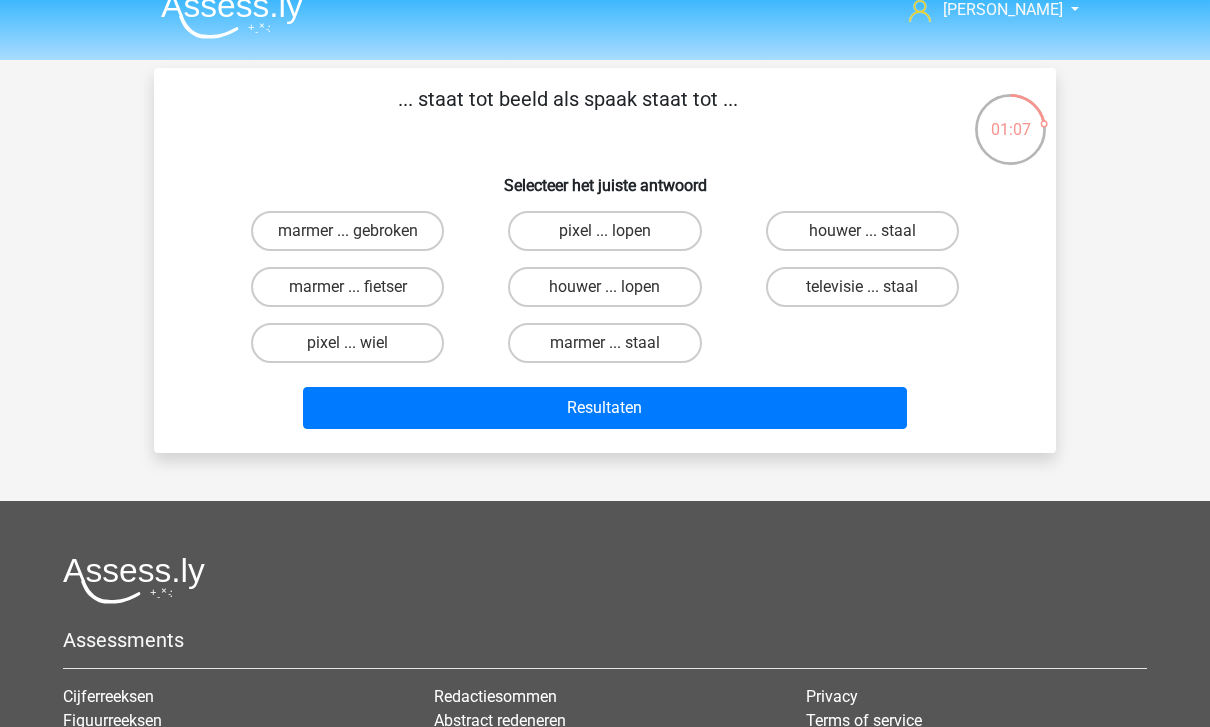 click on "marmer ... fietser" at bounding box center (347, 287) 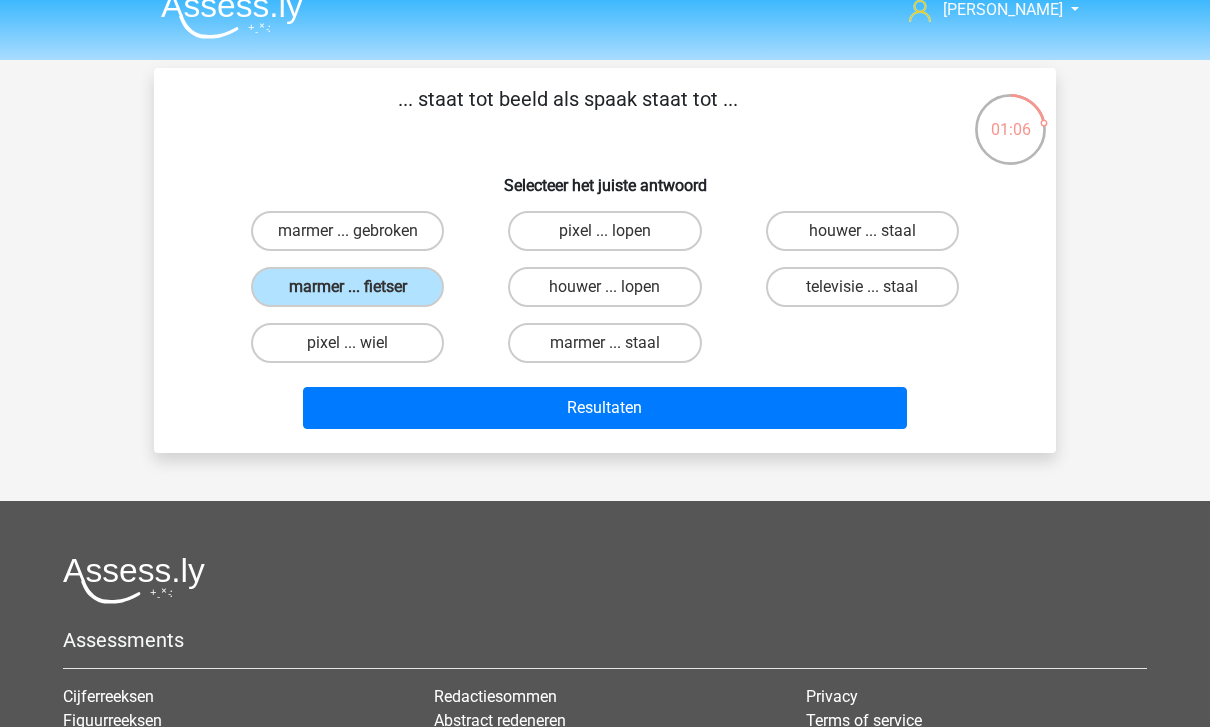 click on "pixel ... wiel" at bounding box center (347, 343) 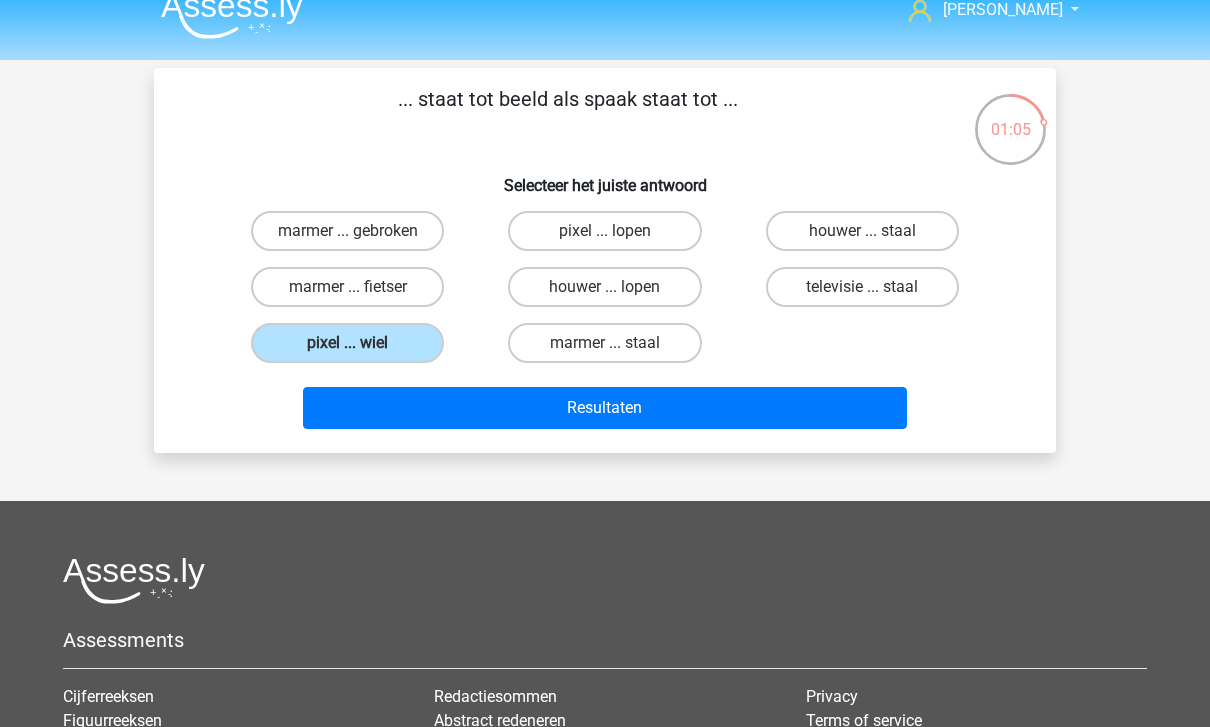 click on "Resultaten" at bounding box center [605, 408] 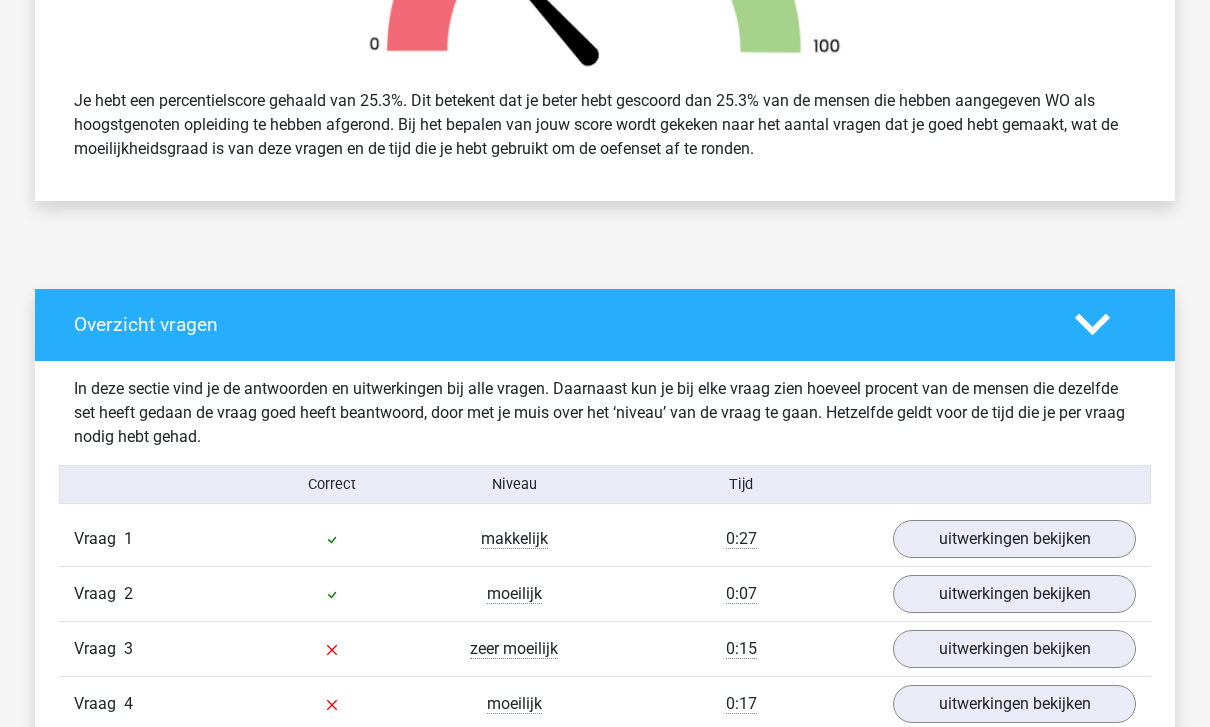 scroll, scrollTop: 937, scrollLeft: 0, axis: vertical 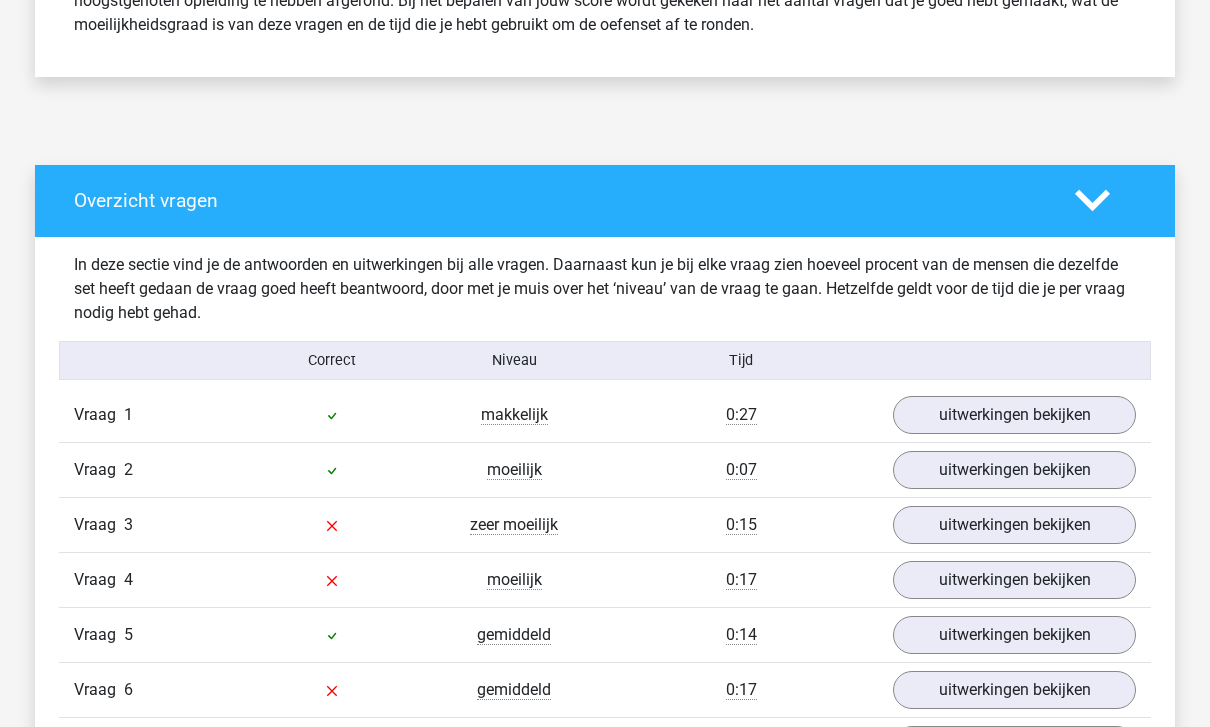 click on "uitwerkingen bekijken" at bounding box center [1014, 416] 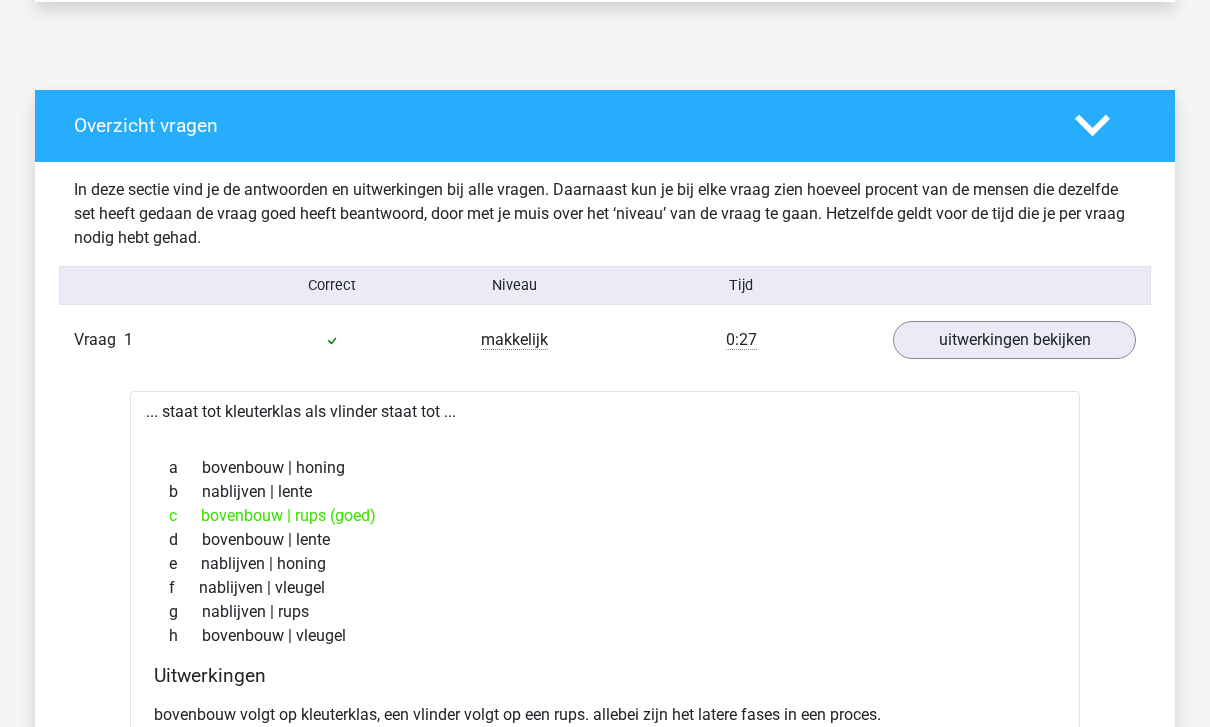 scroll, scrollTop: 1331, scrollLeft: 0, axis: vertical 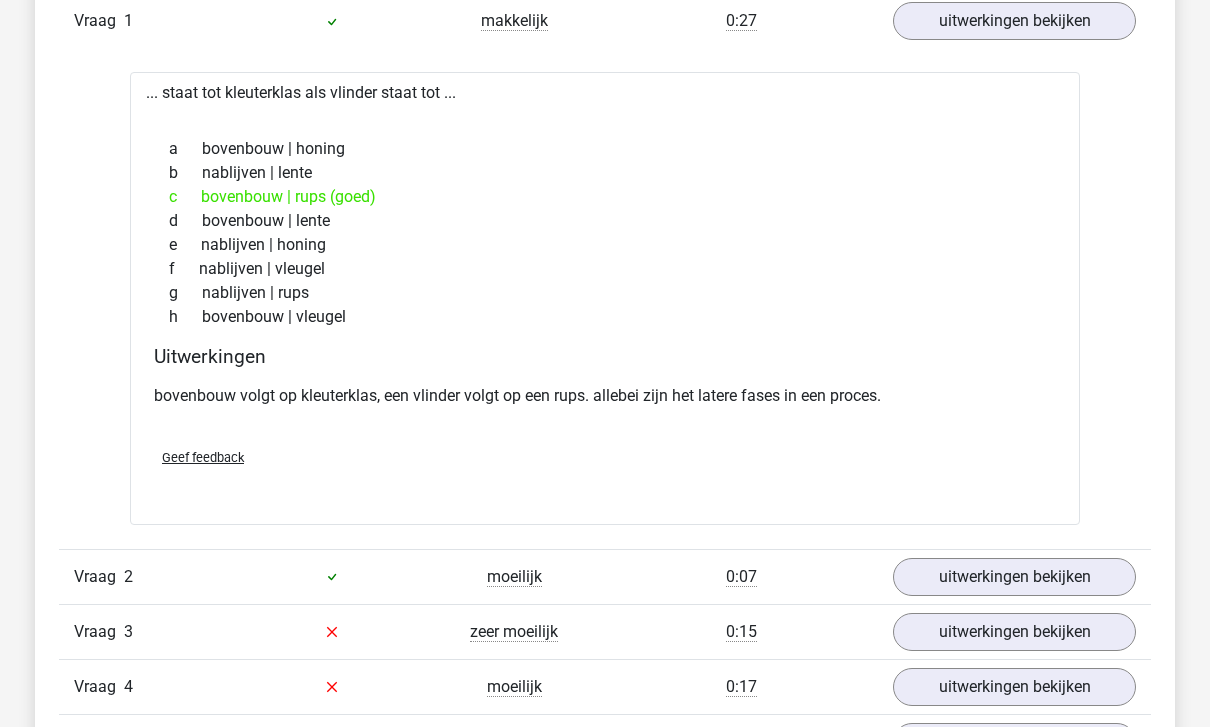 click on "uitwerkingen bekijken" at bounding box center [1014, 577] 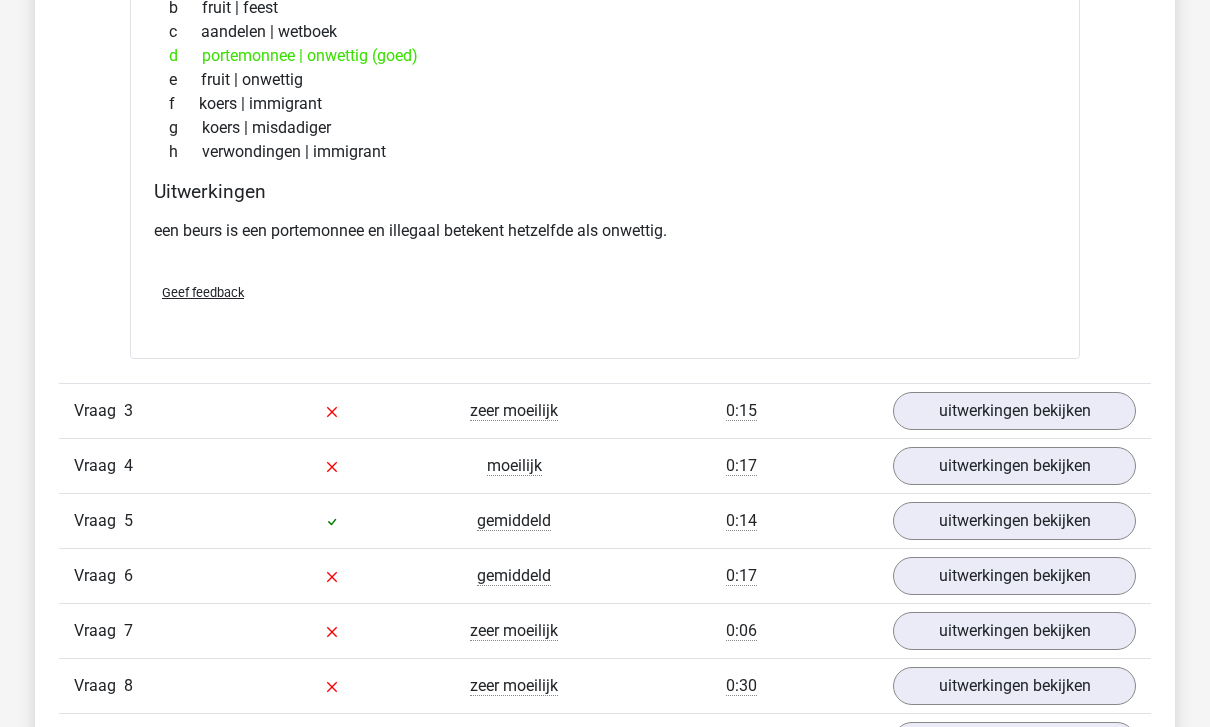 click on "uitwerkingen bekijken" at bounding box center (1014, 412) 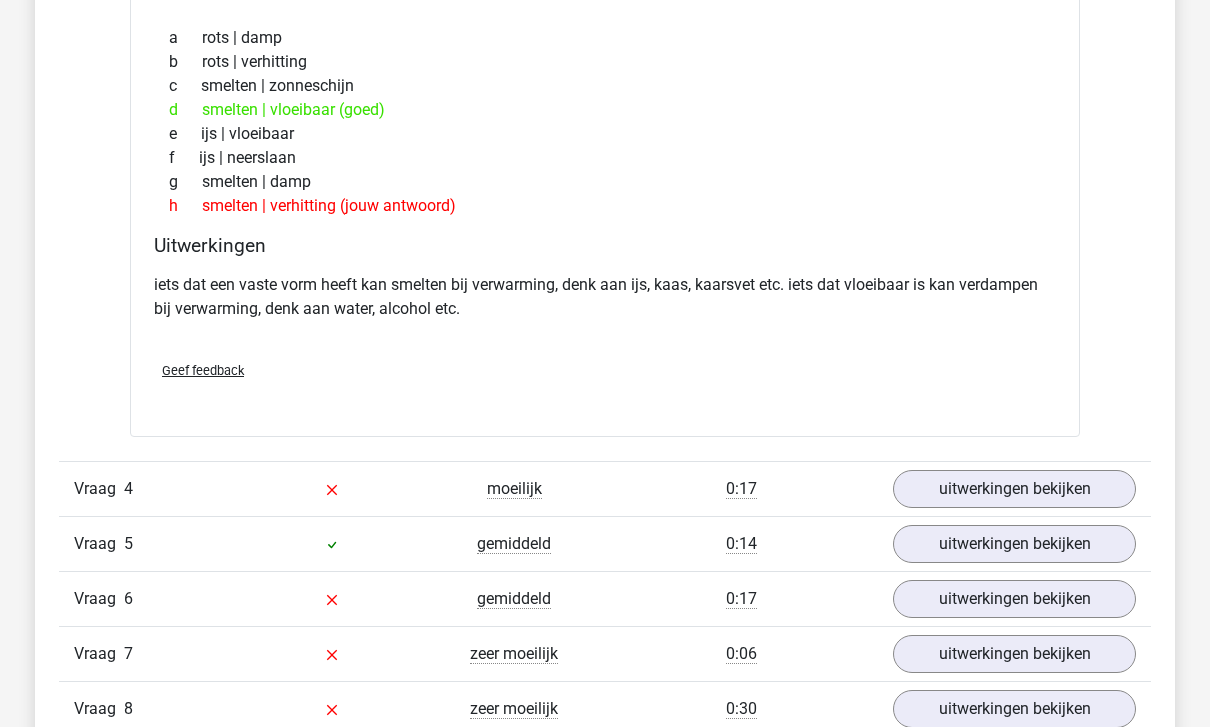 scroll, scrollTop: 2680, scrollLeft: 0, axis: vertical 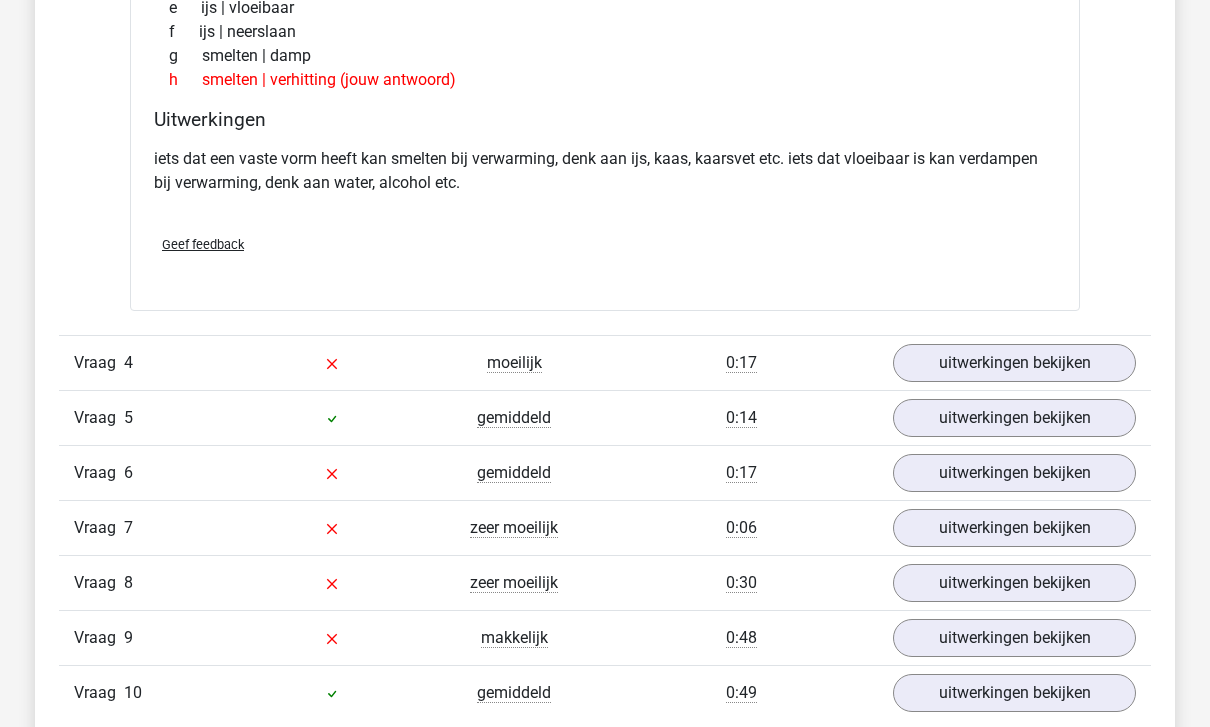 click on "uitwerkingen bekijken" at bounding box center [1014, 363] 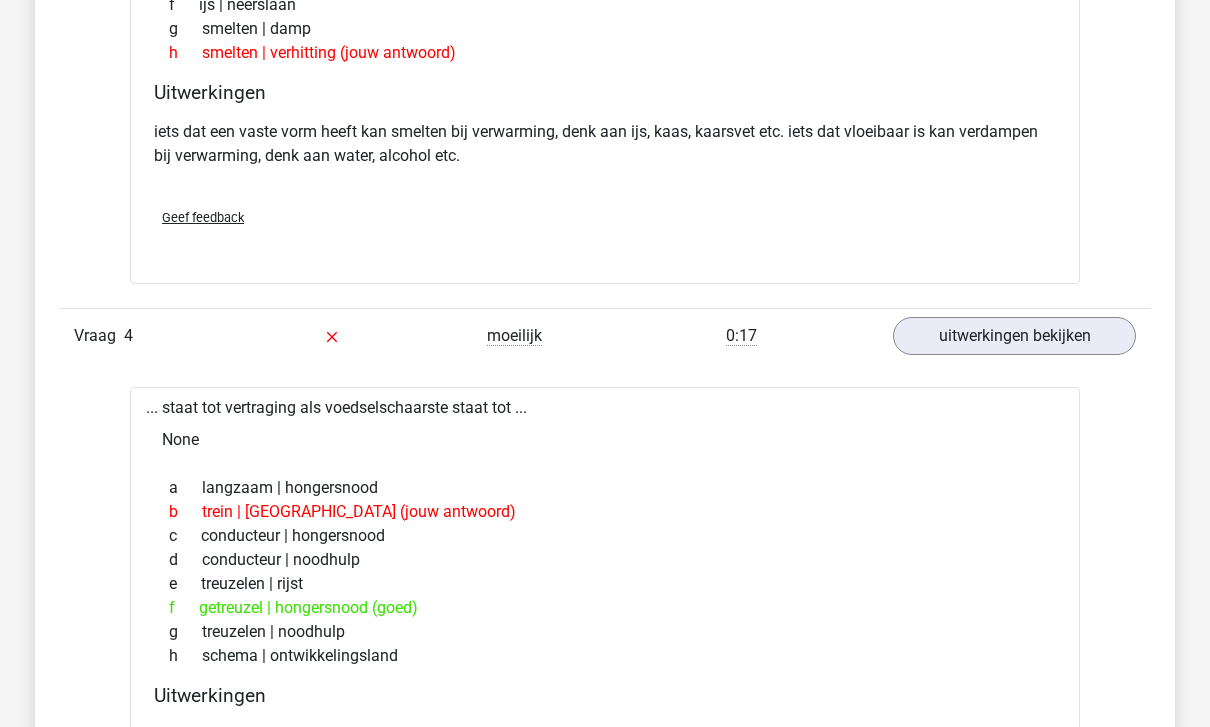 scroll, scrollTop: 2862, scrollLeft: 0, axis: vertical 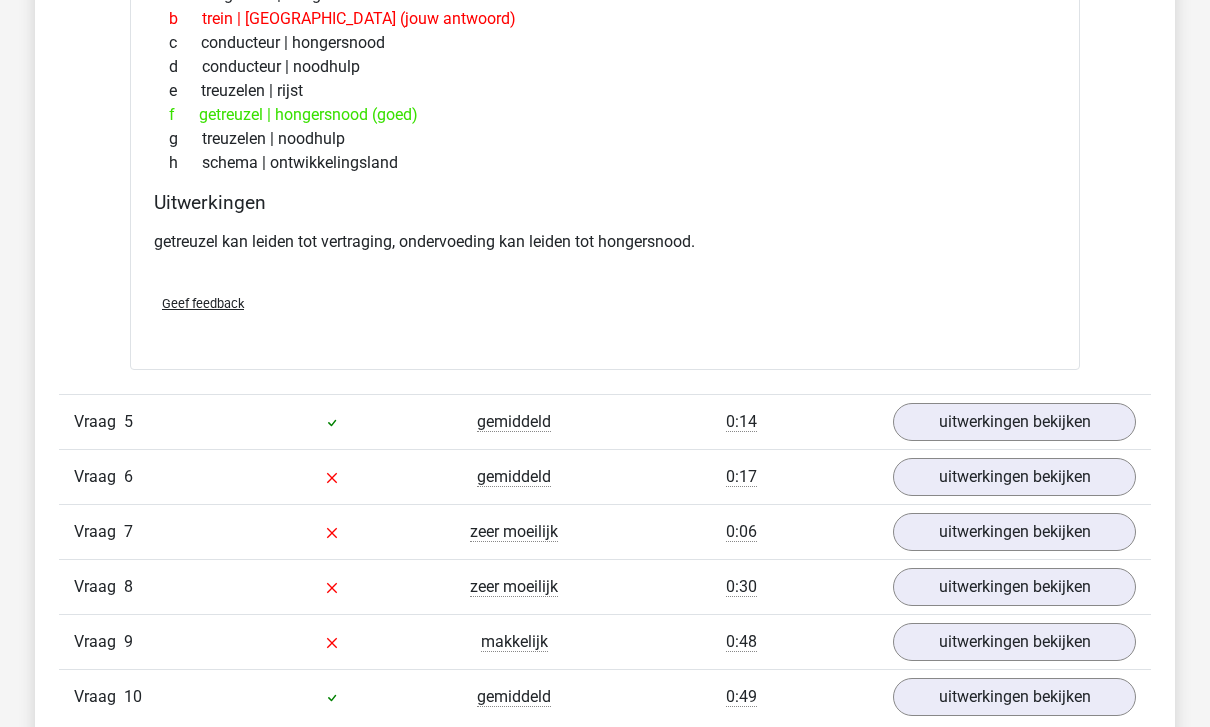 click on "uitwerkingen bekijken" at bounding box center (1014, 422) 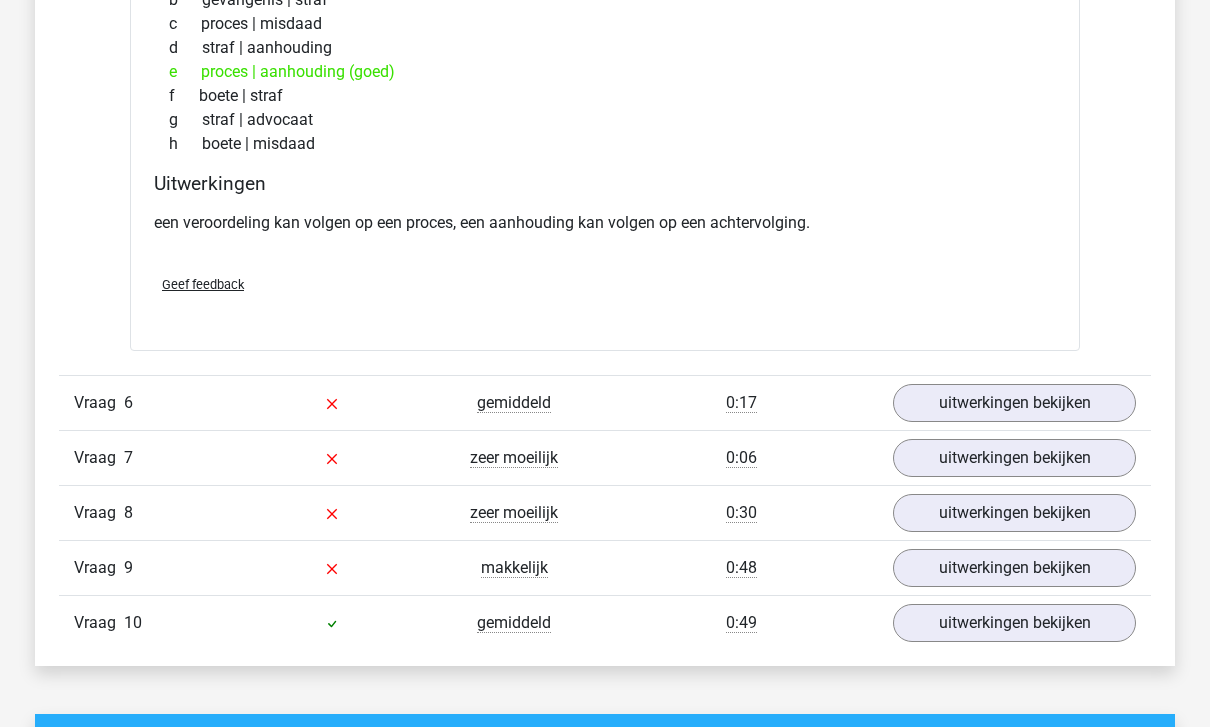 click on "Vraag
6
gemiddeld
0:17
uitwerkingen bekijken" at bounding box center (605, 403) 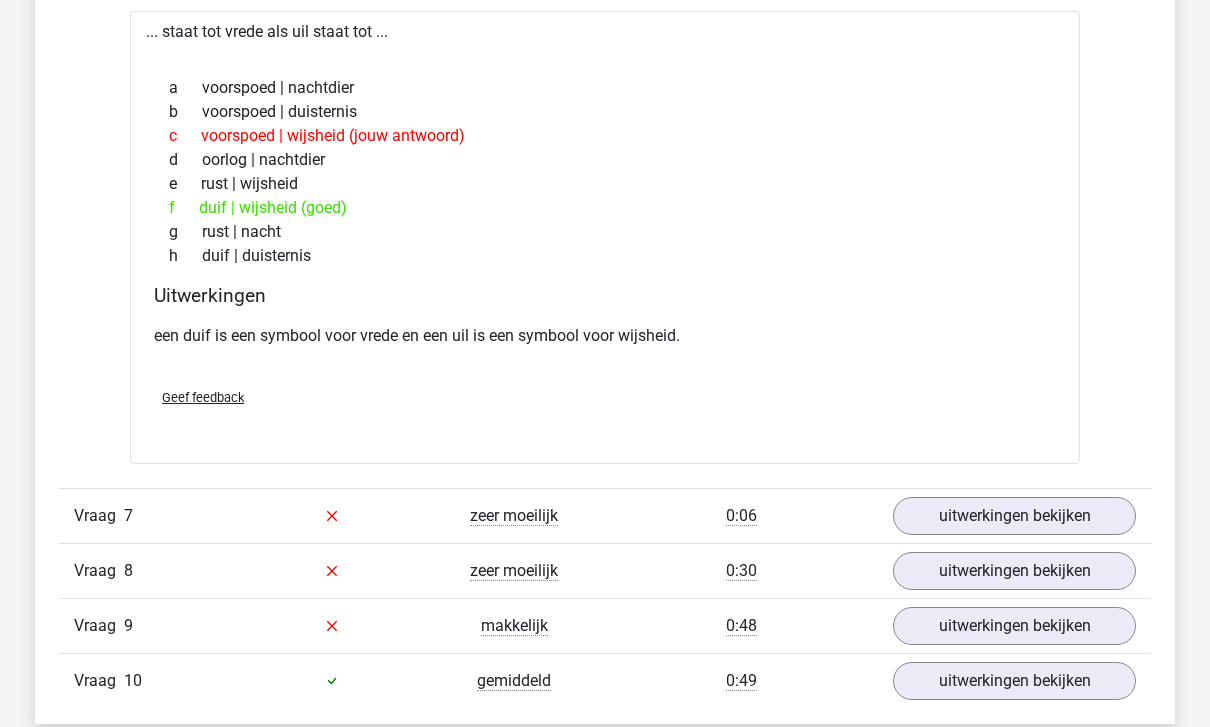 scroll, scrollTop: 4215, scrollLeft: 0, axis: vertical 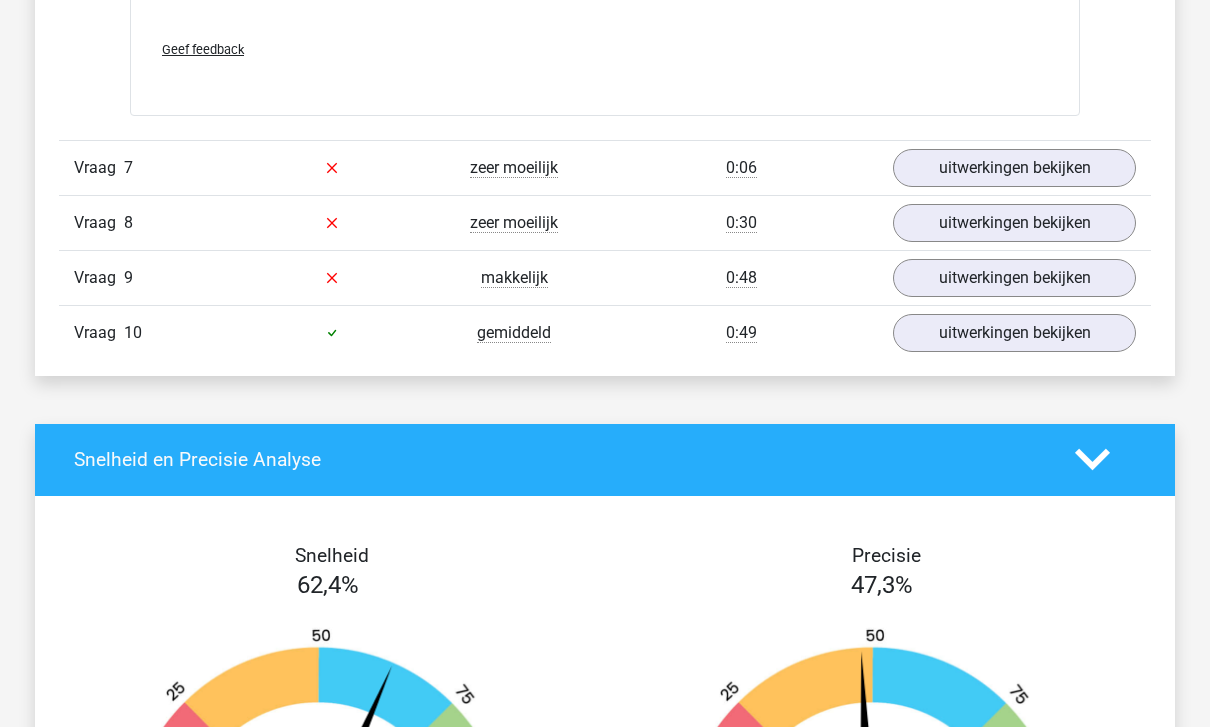 click on "uitwerkingen bekijken" at bounding box center (1014, 169) 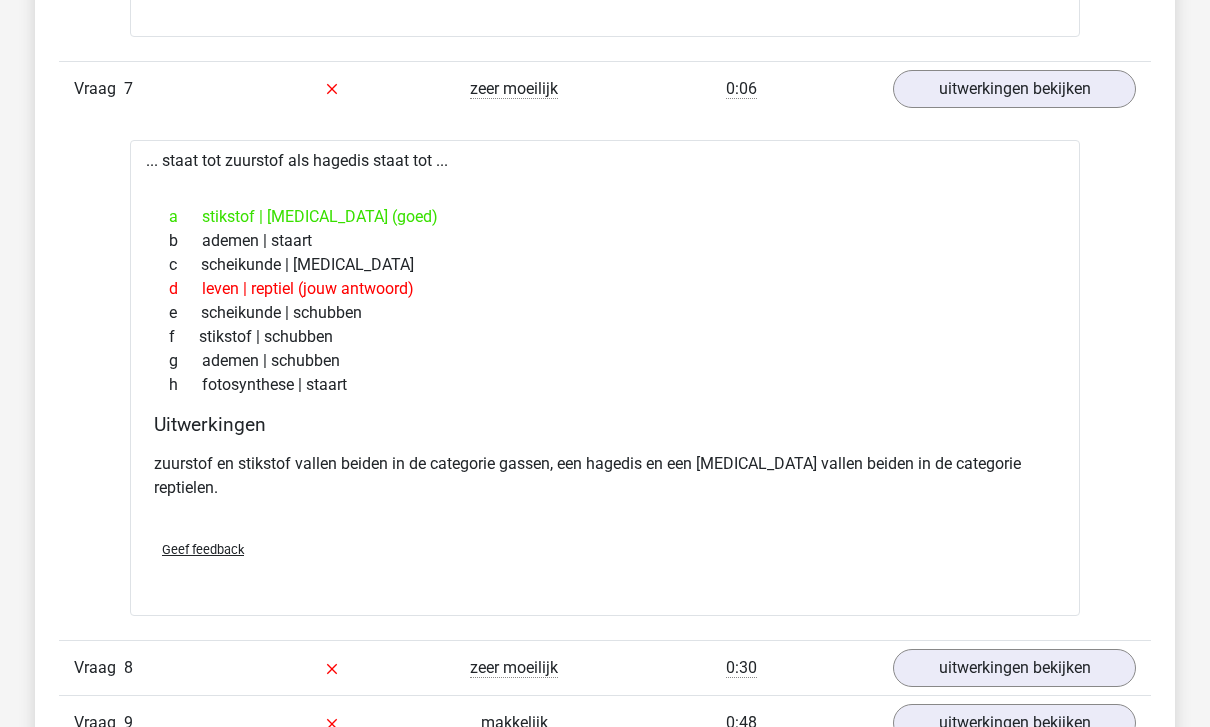 scroll, scrollTop: 4645, scrollLeft: 0, axis: vertical 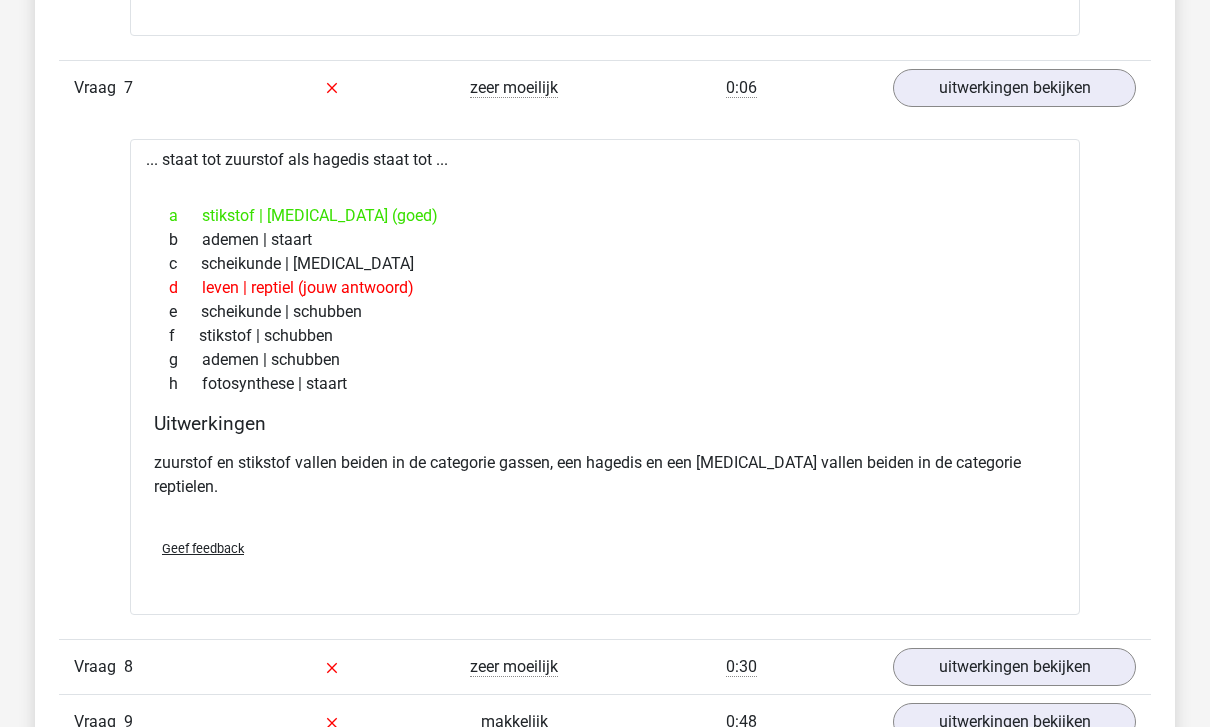 click on "Vraag
8" at bounding box center (150, 667) 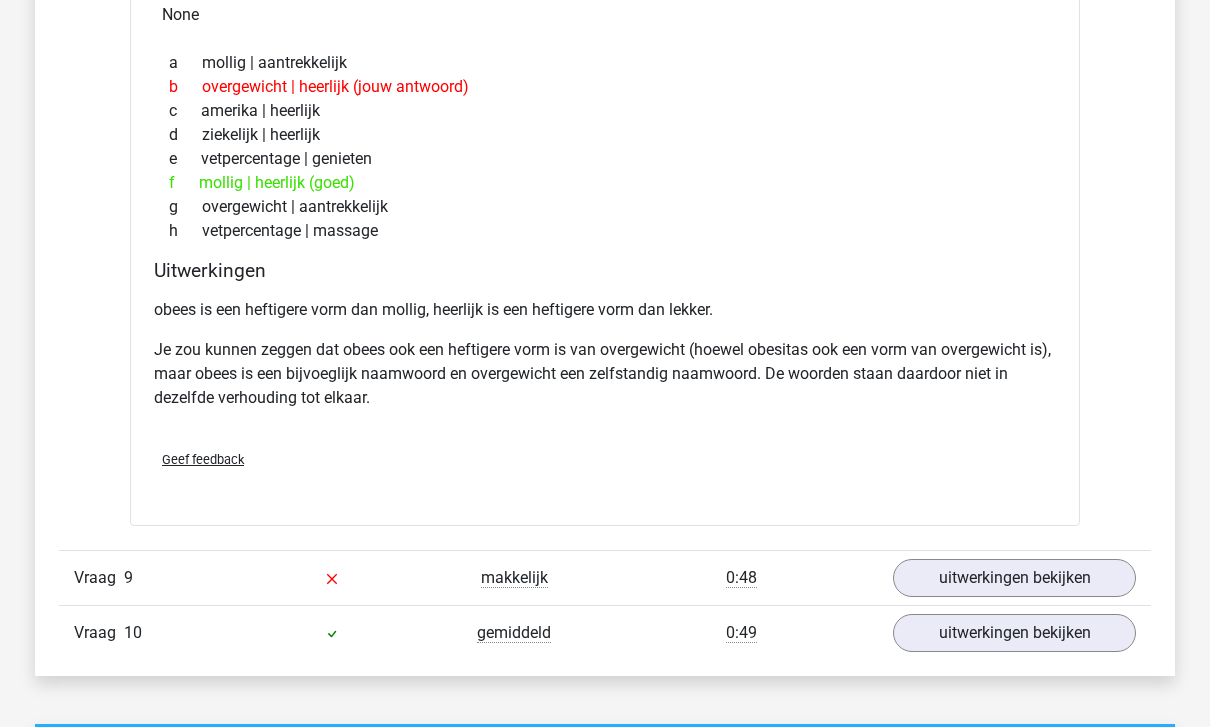 scroll, scrollTop: 5401, scrollLeft: 0, axis: vertical 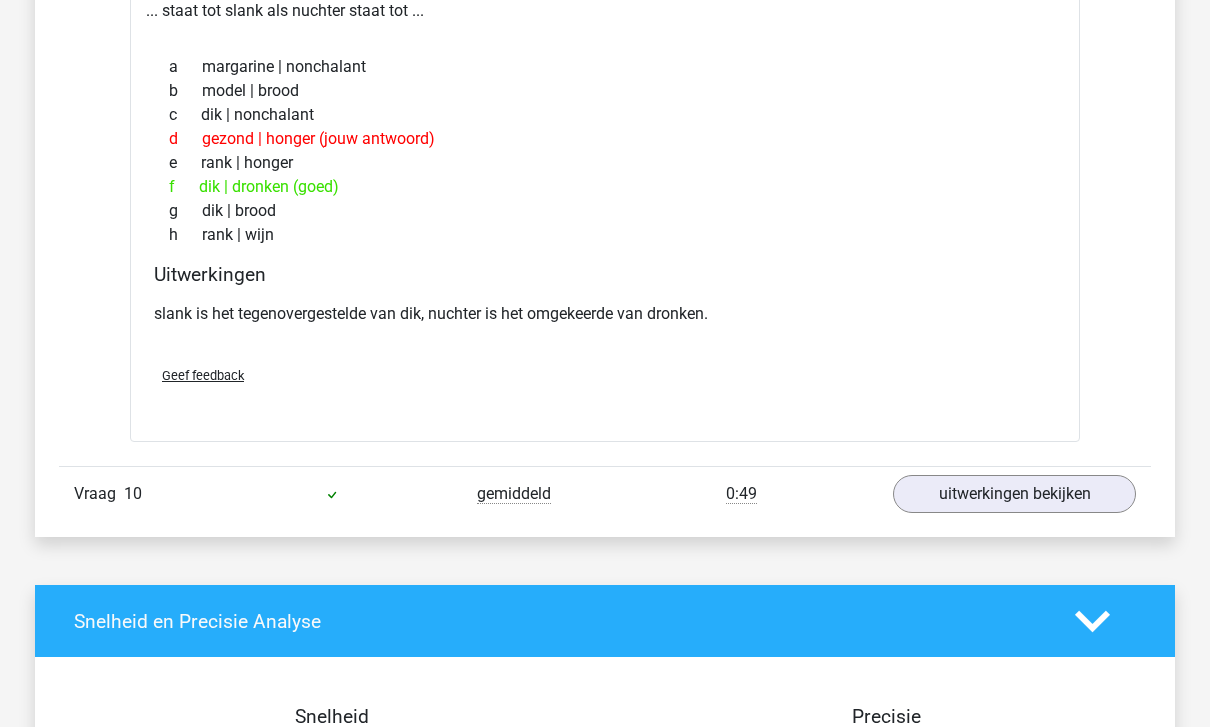 click on "uitwerkingen bekijken" at bounding box center [1014, 494] 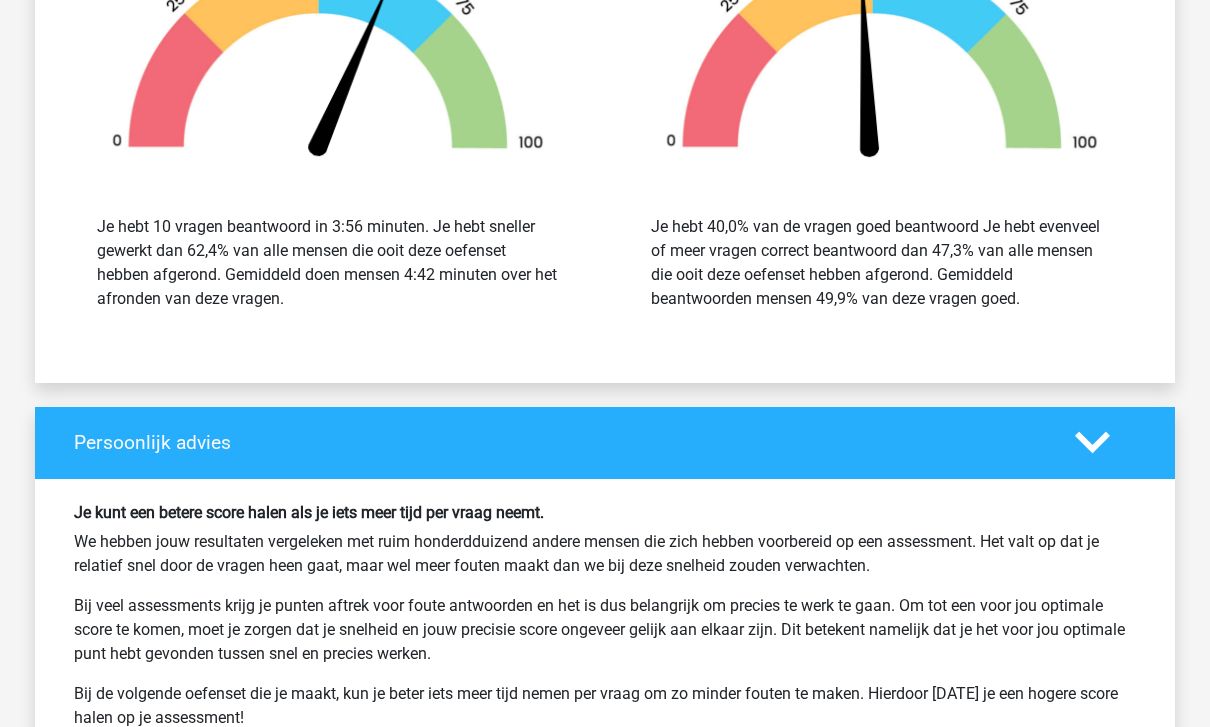 scroll, scrollTop: 7666, scrollLeft: 0, axis: vertical 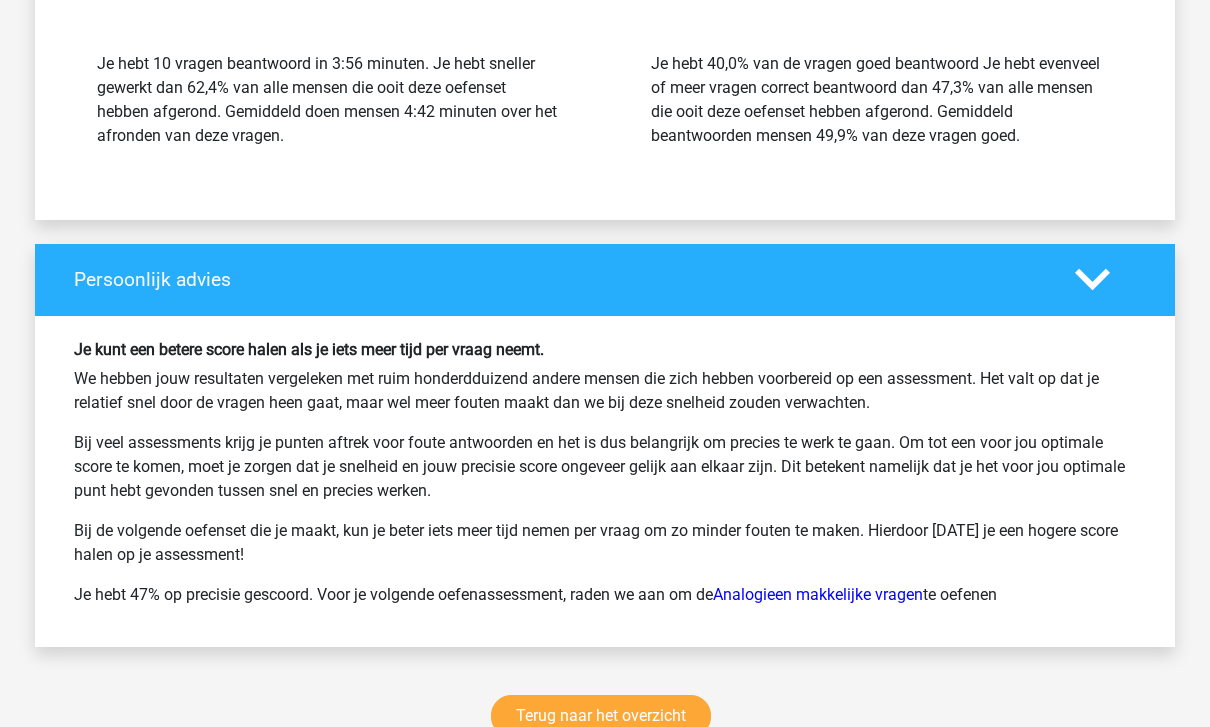 click on "Terug naar het overzicht" at bounding box center [601, 716] 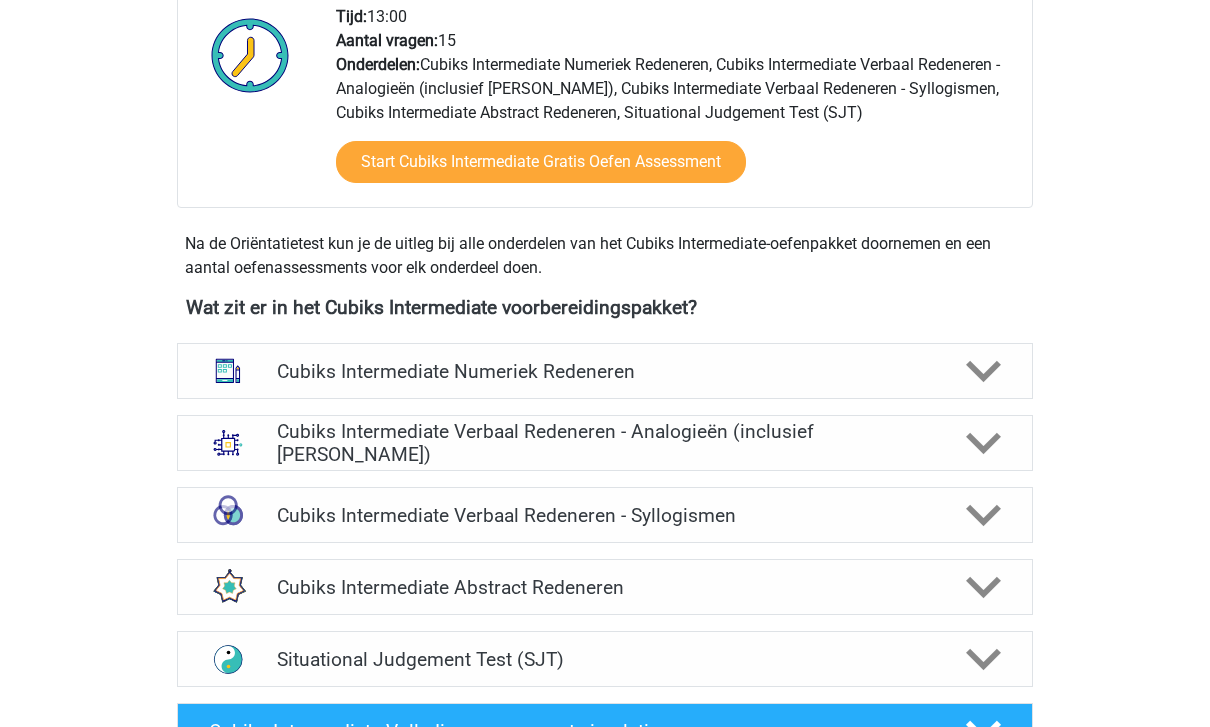scroll, scrollTop: 565, scrollLeft: 0, axis: vertical 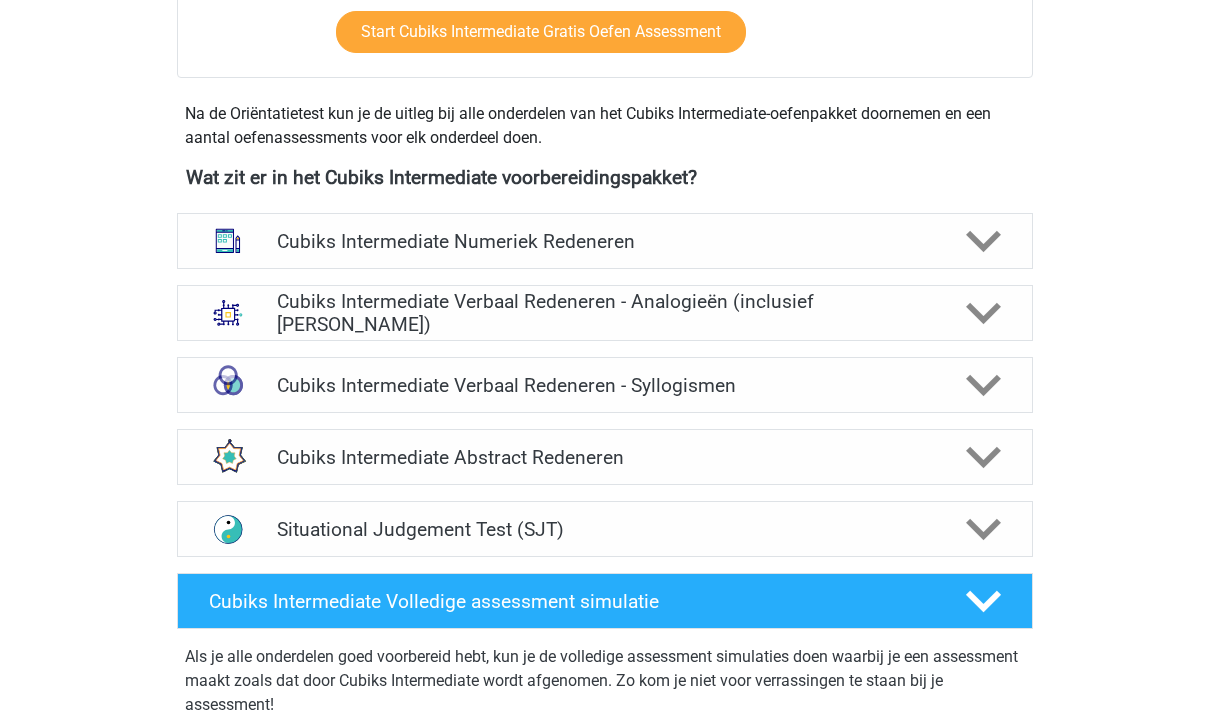 click 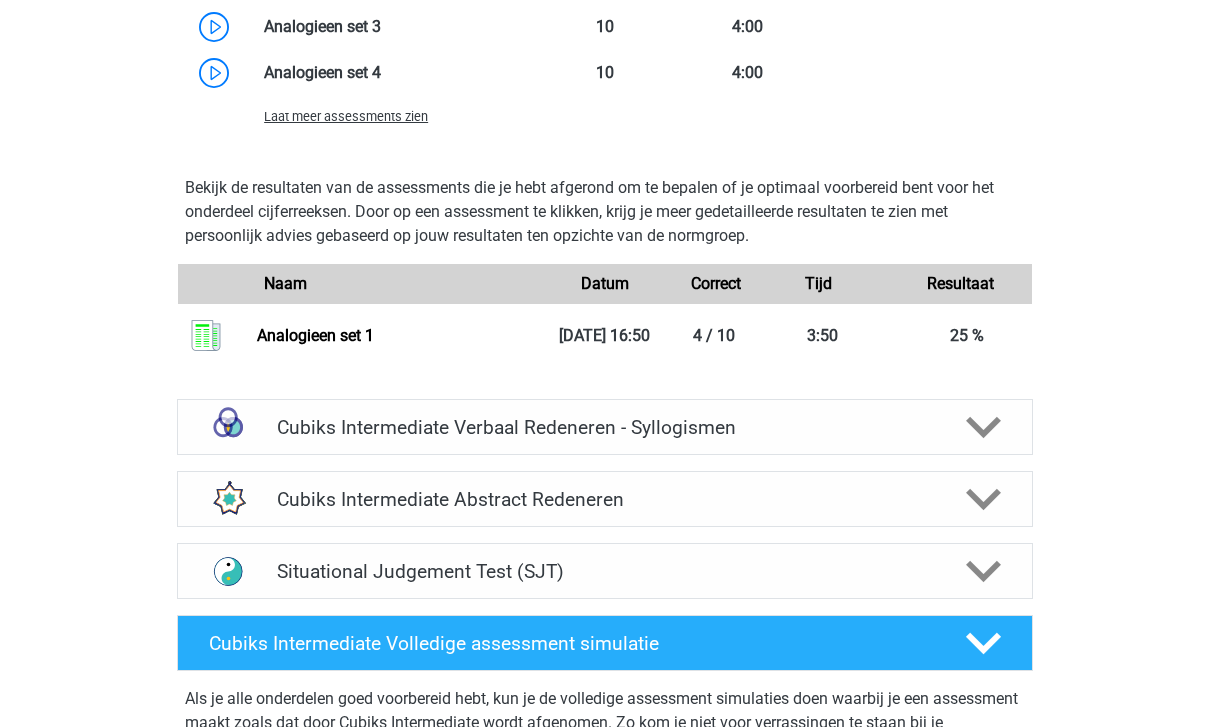 click on "Cubiks Intermediate Verbaal Redeneren - Syllogismen" at bounding box center [604, 428] 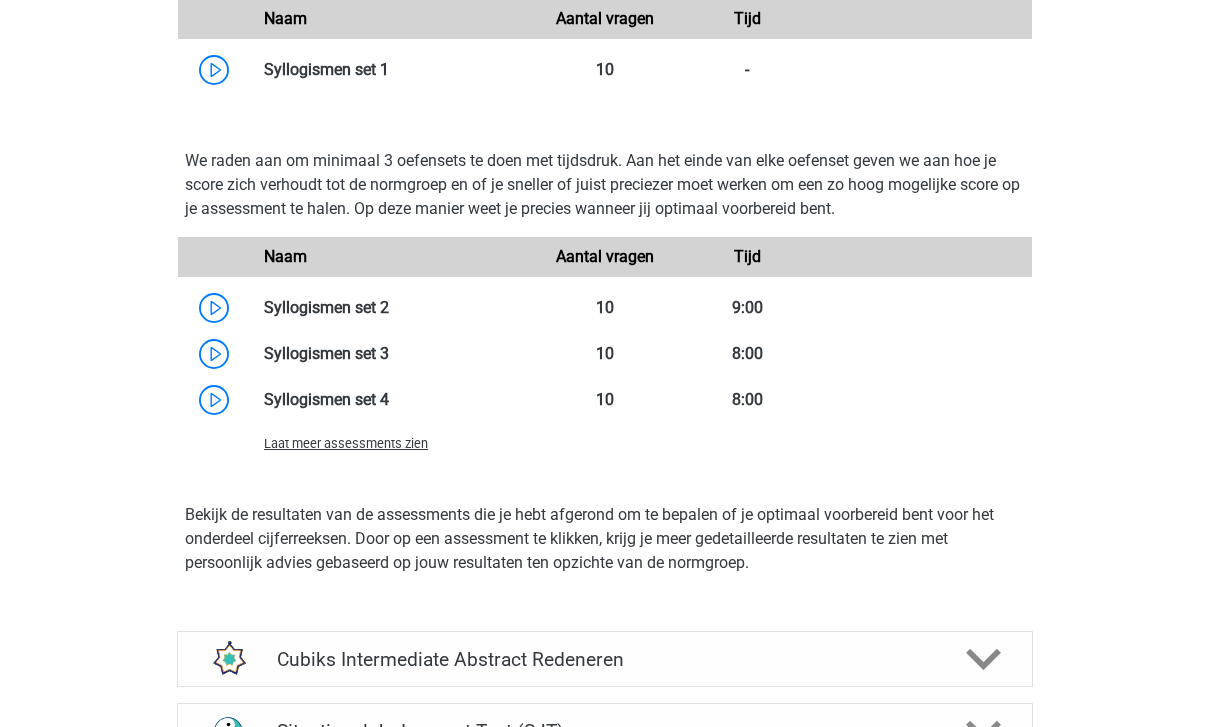 scroll, scrollTop: 2893, scrollLeft: 0, axis: vertical 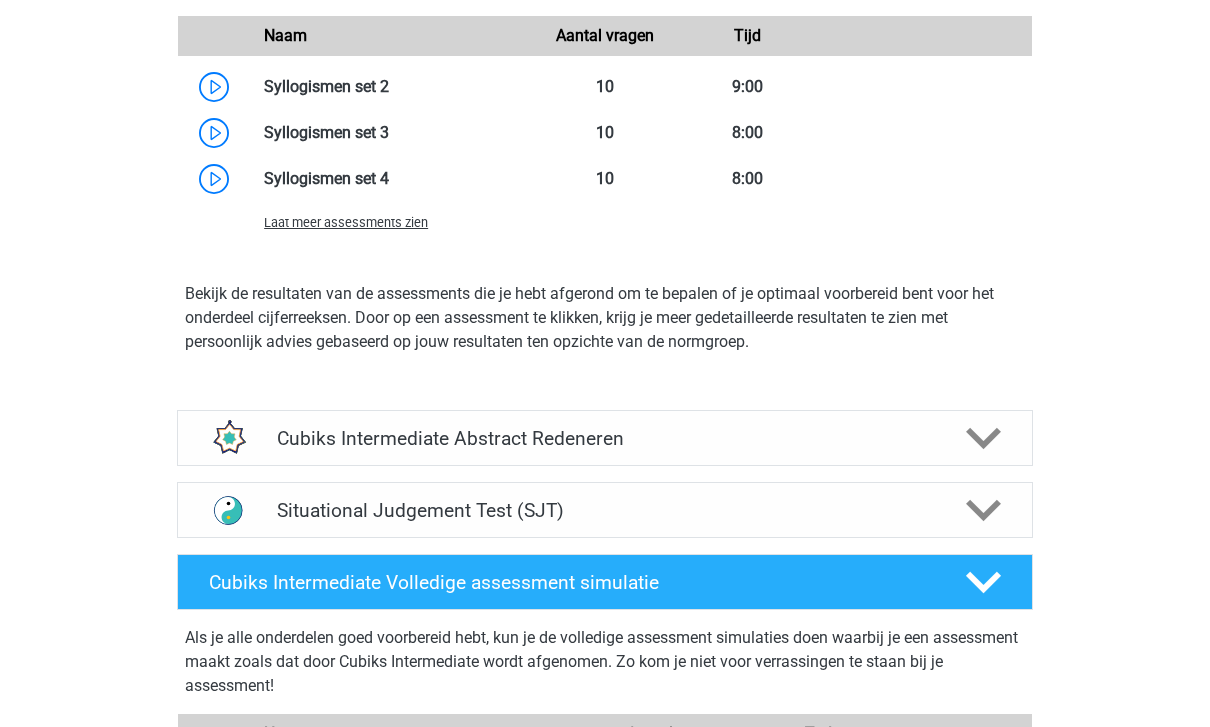 click 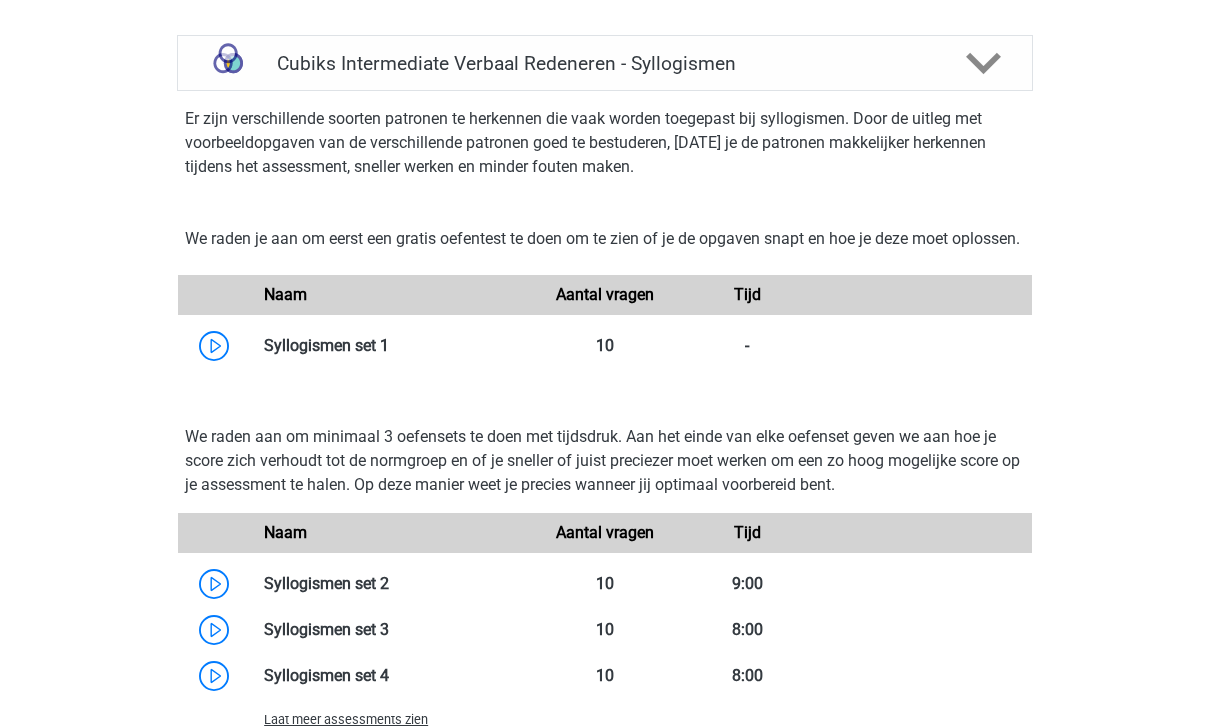 click on "Cubiks Intermediate Verbaal Redeneren - Syllogismen
Er zijn verschillende soorten patronen te herkennen die vaak worden toegepast bij syllogismen. Door de uitleg met voorbeeldopgaven van de verschillende patronen goed te bestuderen, zul je de patronen makkelijker herkennen tijdens het assessment, sneller werken en minder fouten maken." at bounding box center [605, 464] 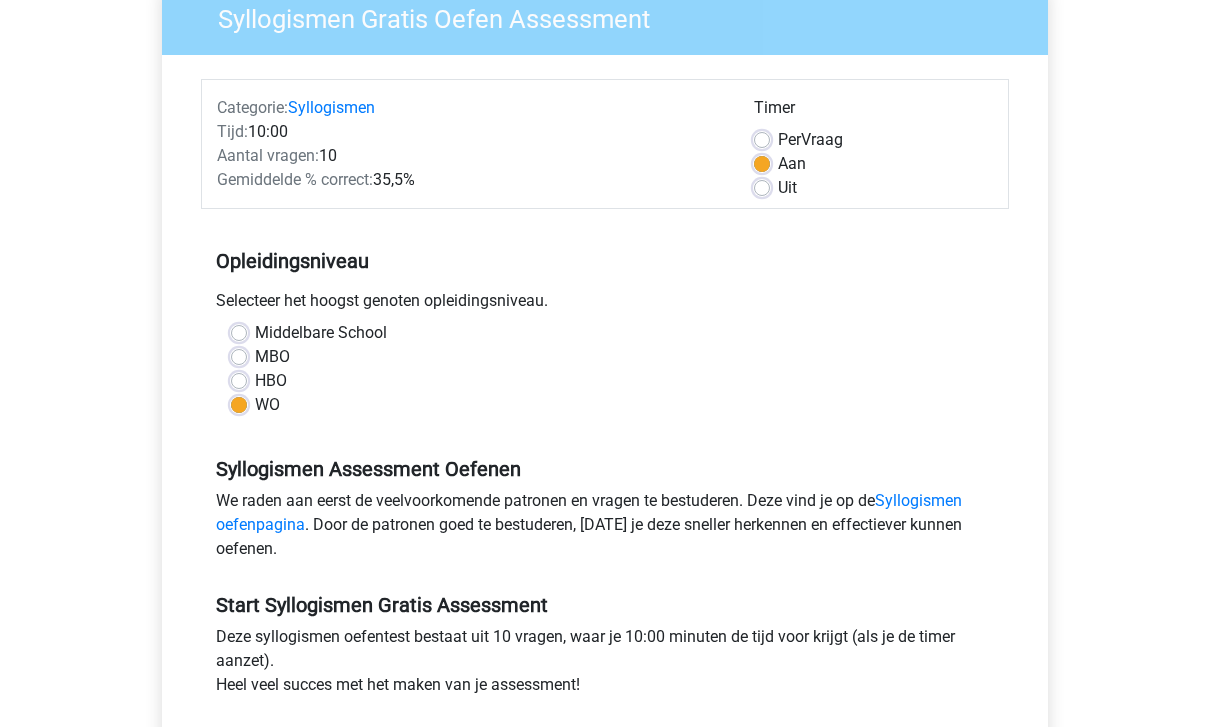 scroll, scrollTop: 295, scrollLeft: 0, axis: vertical 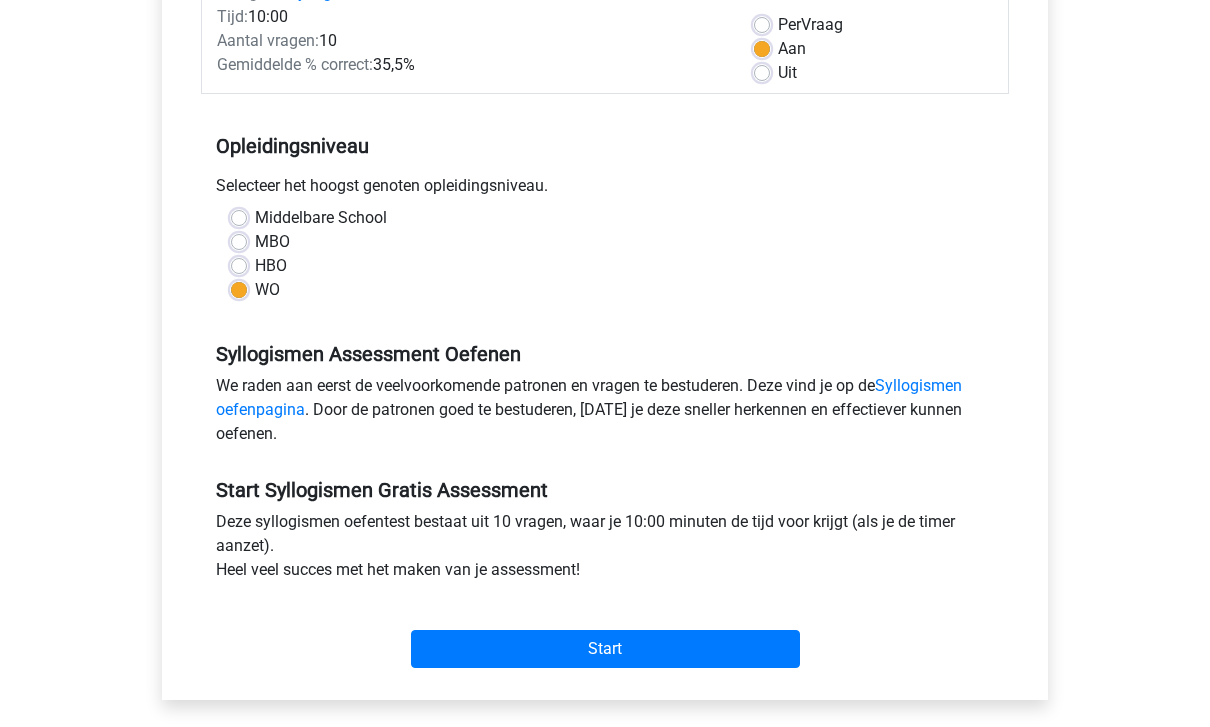 click on "Syllogismen
oefenpagina" at bounding box center (589, 398) 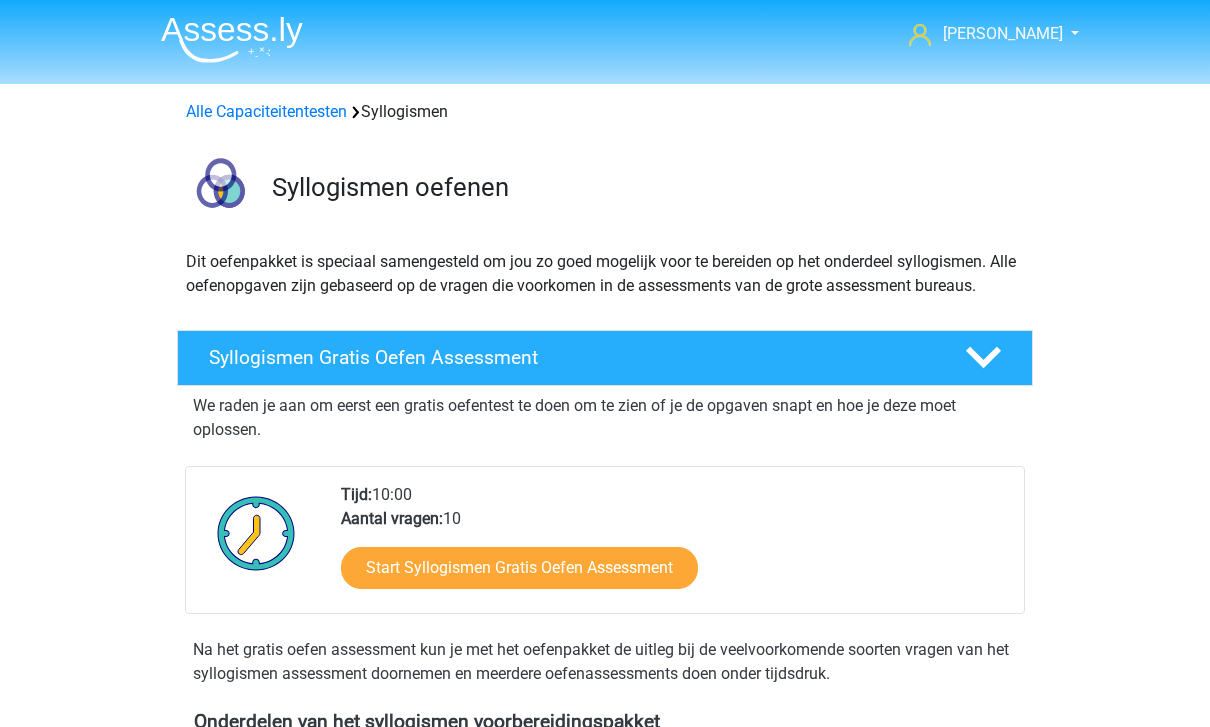 scroll, scrollTop: 0, scrollLeft: 0, axis: both 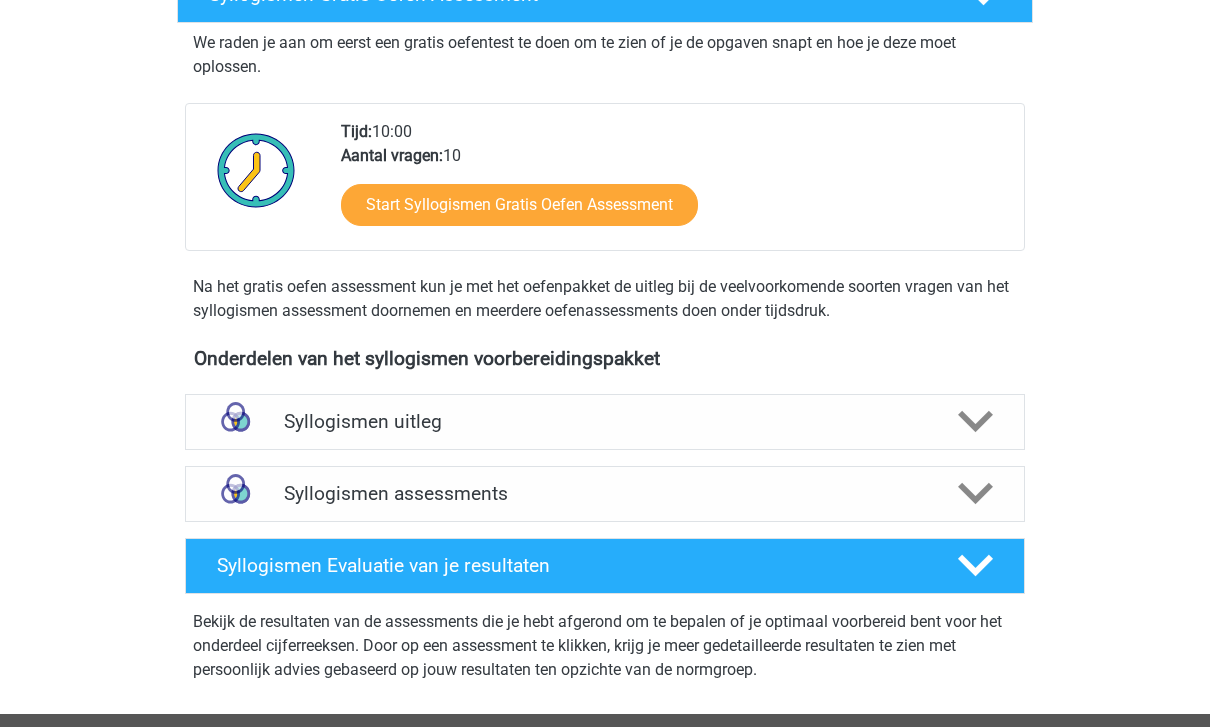click on "Syllogismen uitleg" at bounding box center [605, 422] 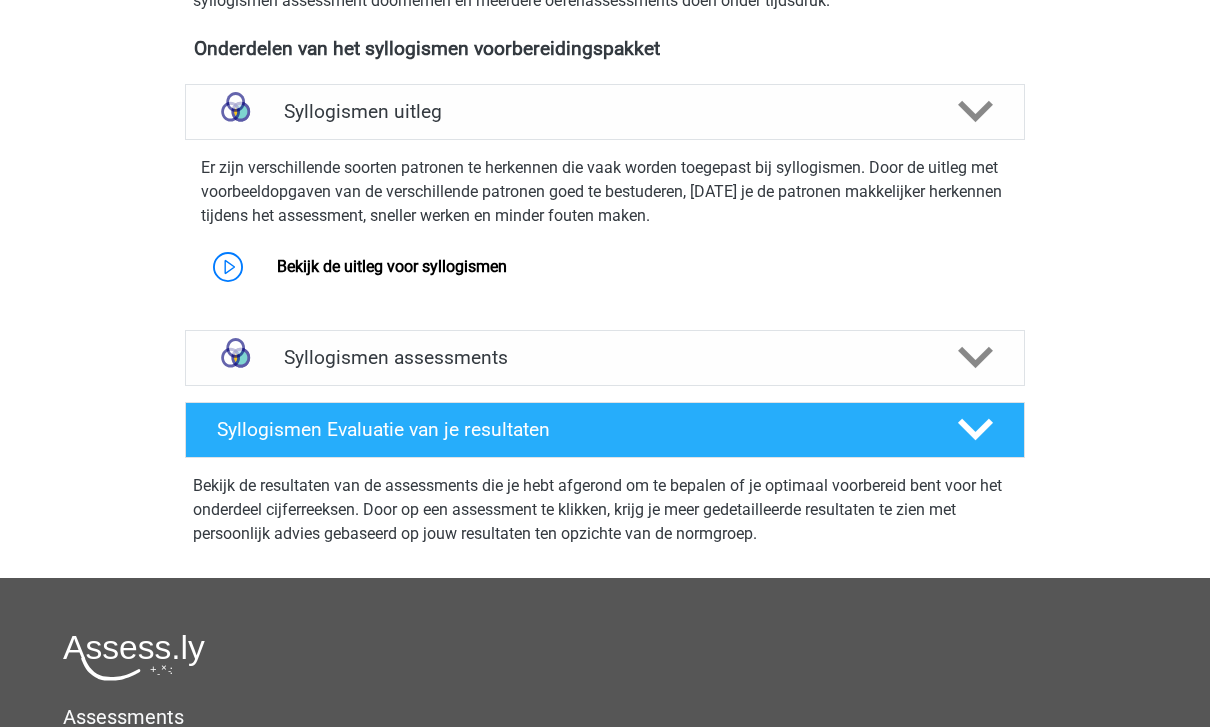 scroll, scrollTop: 673, scrollLeft: 0, axis: vertical 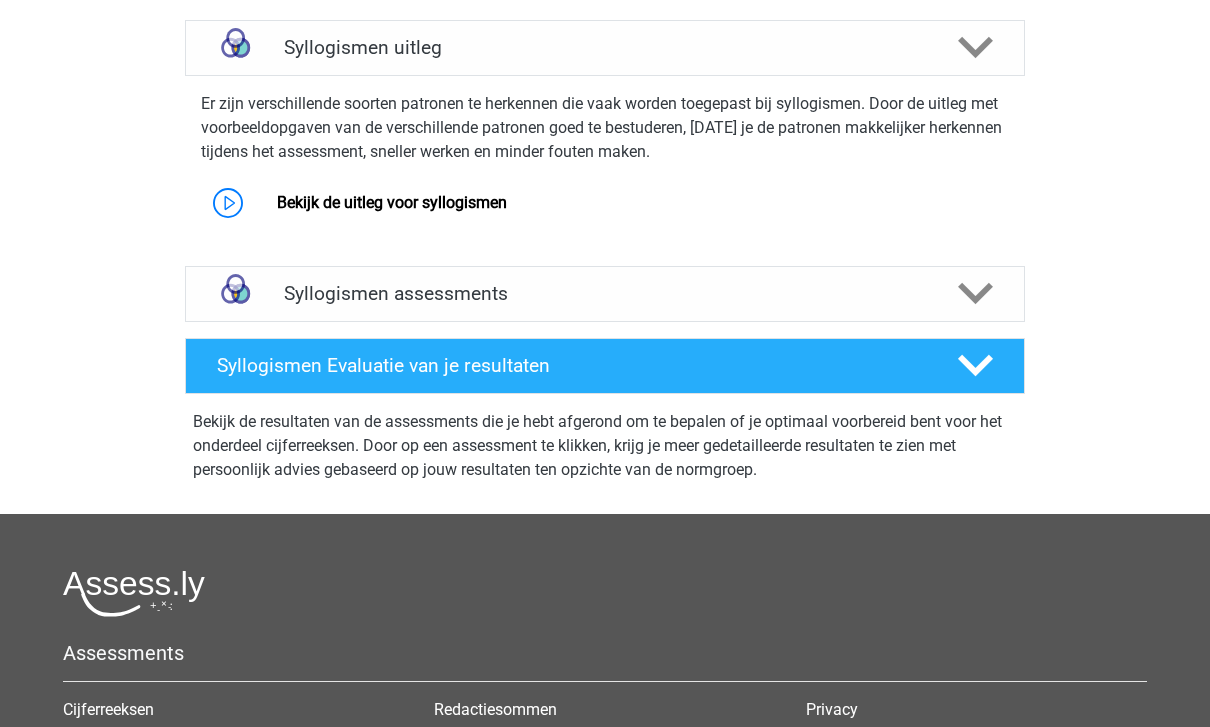 click on "Syllogismen assessments" at bounding box center (605, 294) 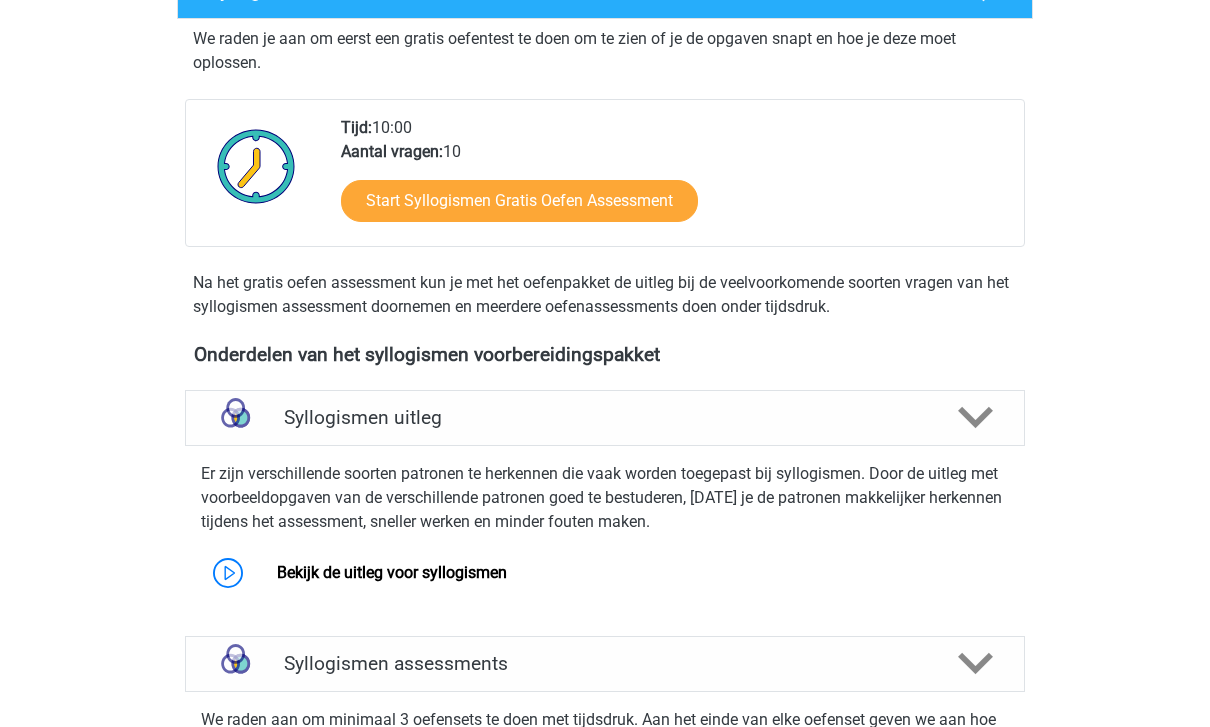 scroll, scrollTop: 252, scrollLeft: 0, axis: vertical 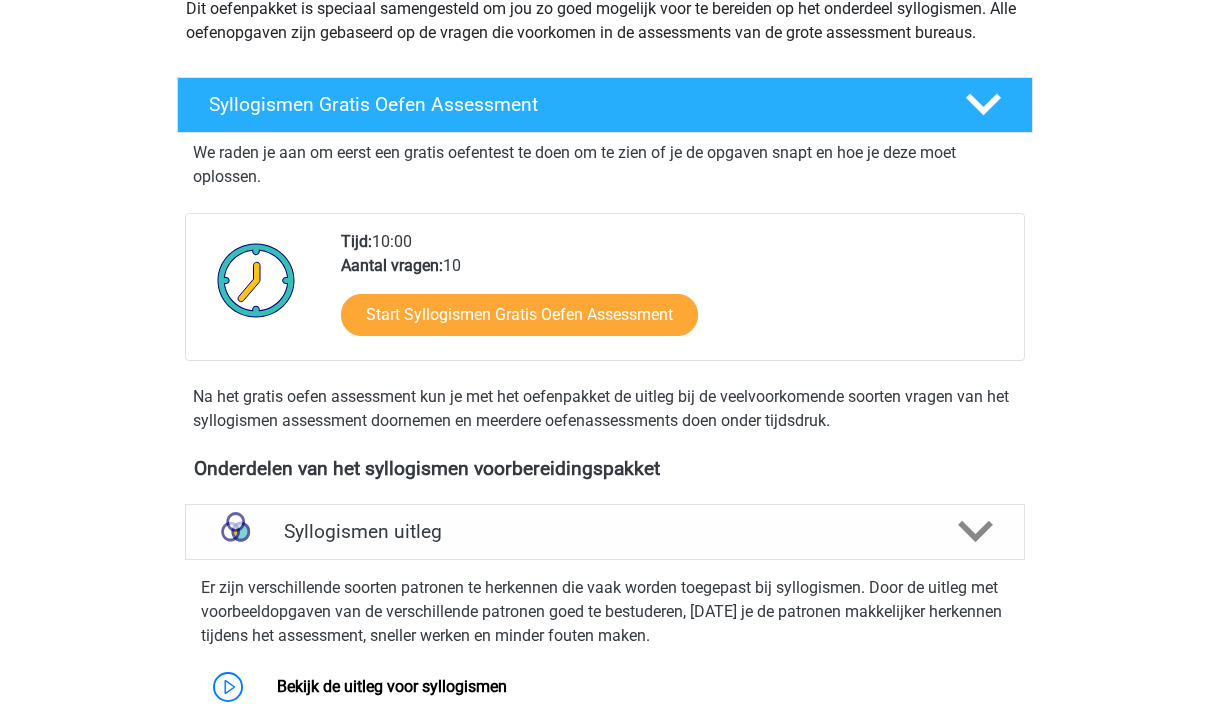 click on "Start Syllogismen
Gratis Oefen Assessment" at bounding box center (519, 316) 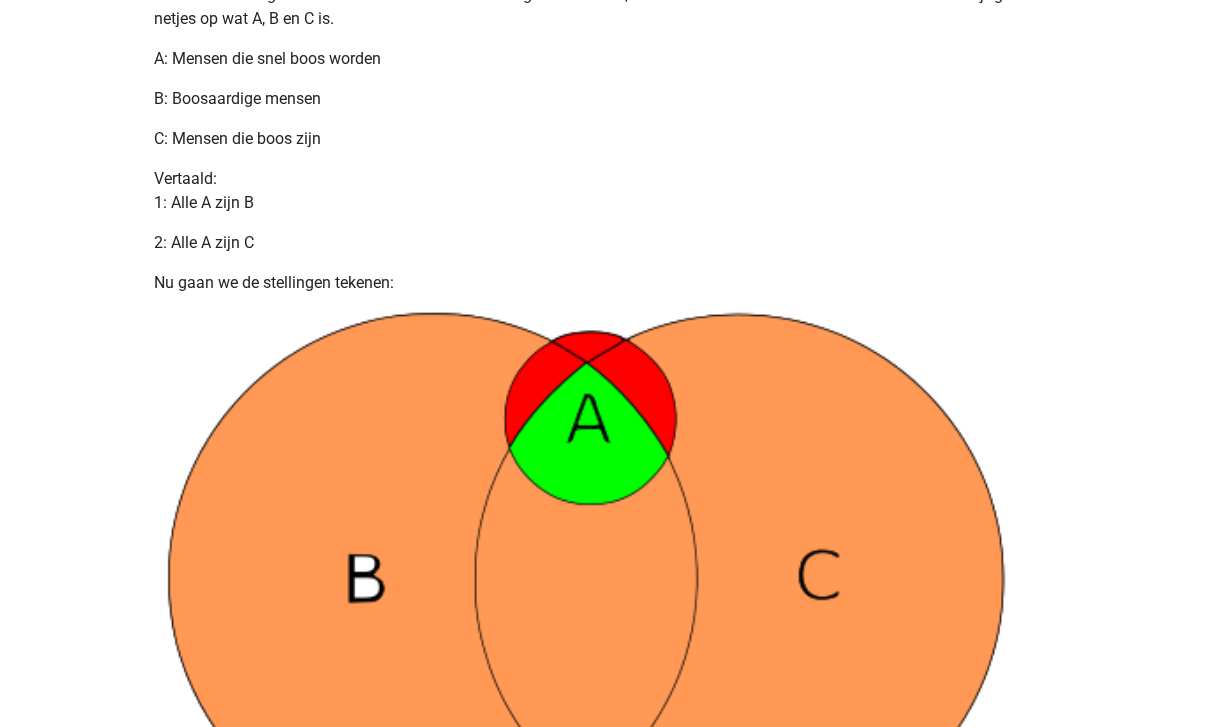 scroll, scrollTop: 1253, scrollLeft: 0, axis: vertical 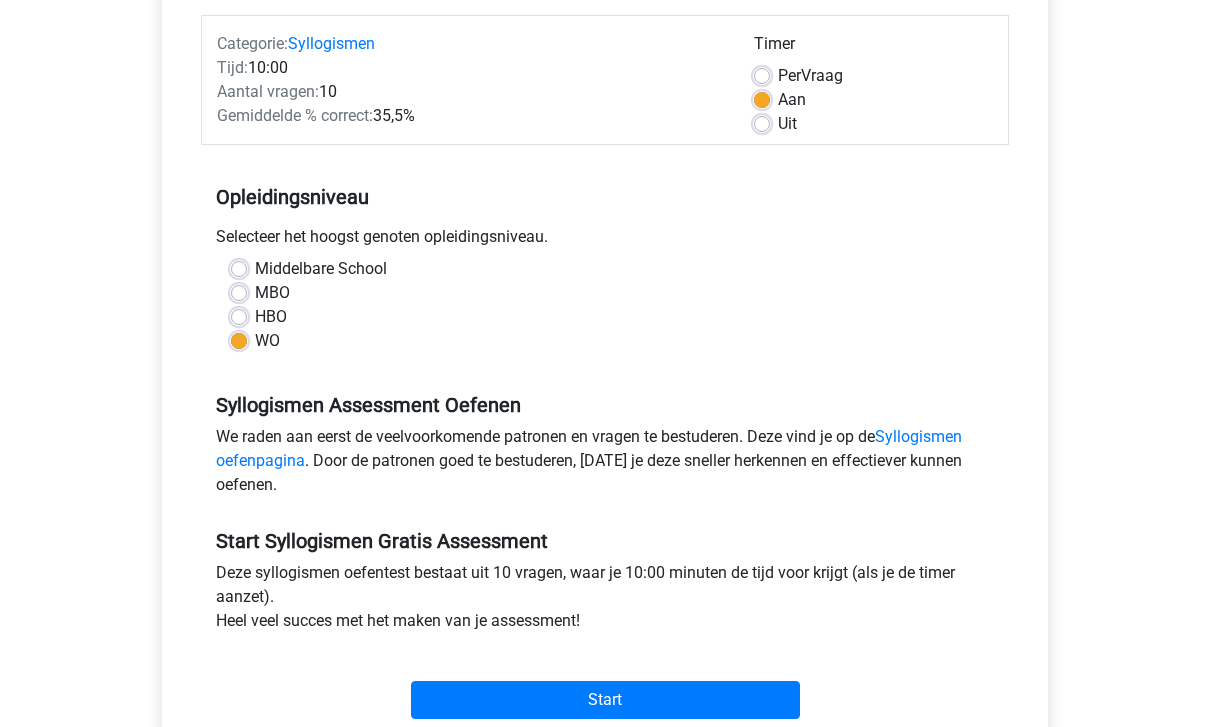 click on "Start" at bounding box center [605, 701] 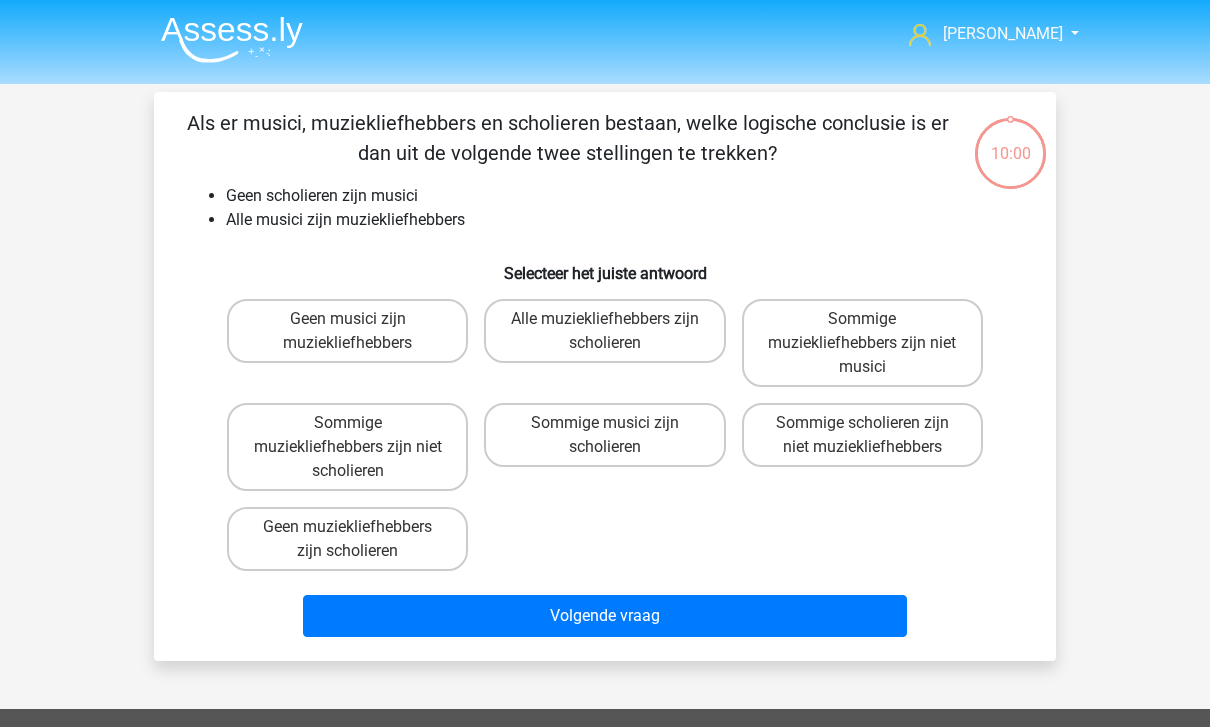 scroll, scrollTop: 0, scrollLeft: 0, axis: both 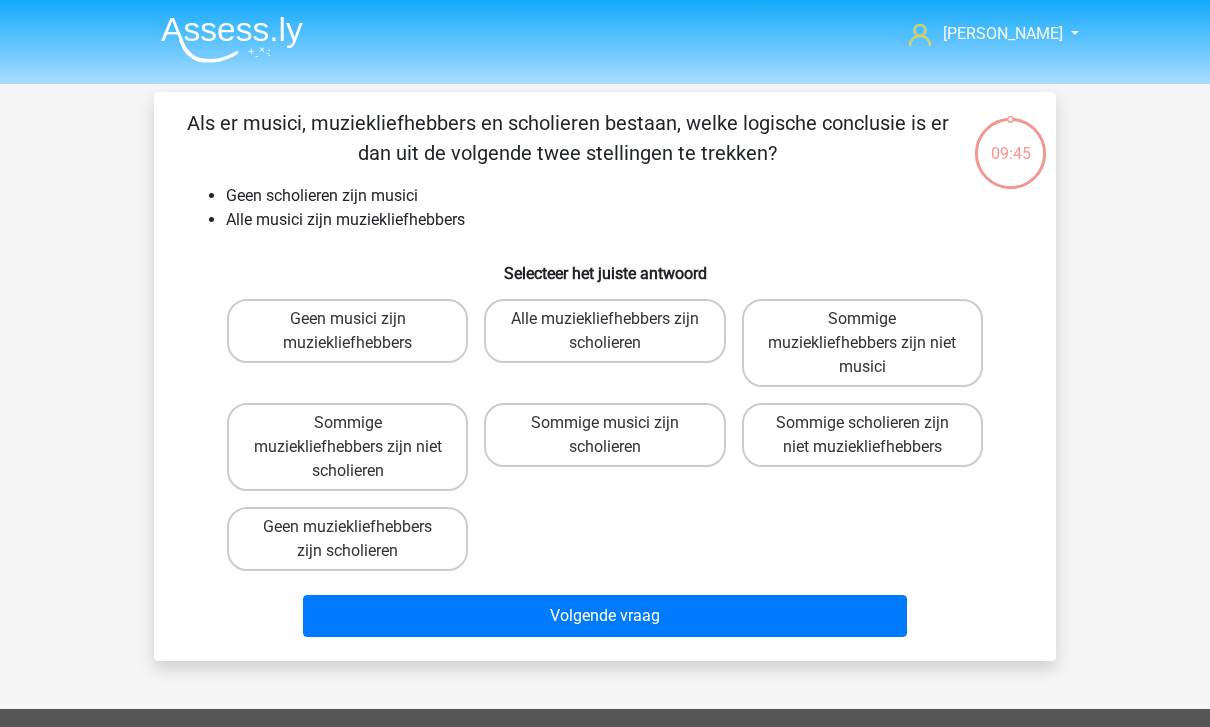 click on "Sommige scholieren zijn niet muziekliefhebbers" at bounding box center (862, 435) 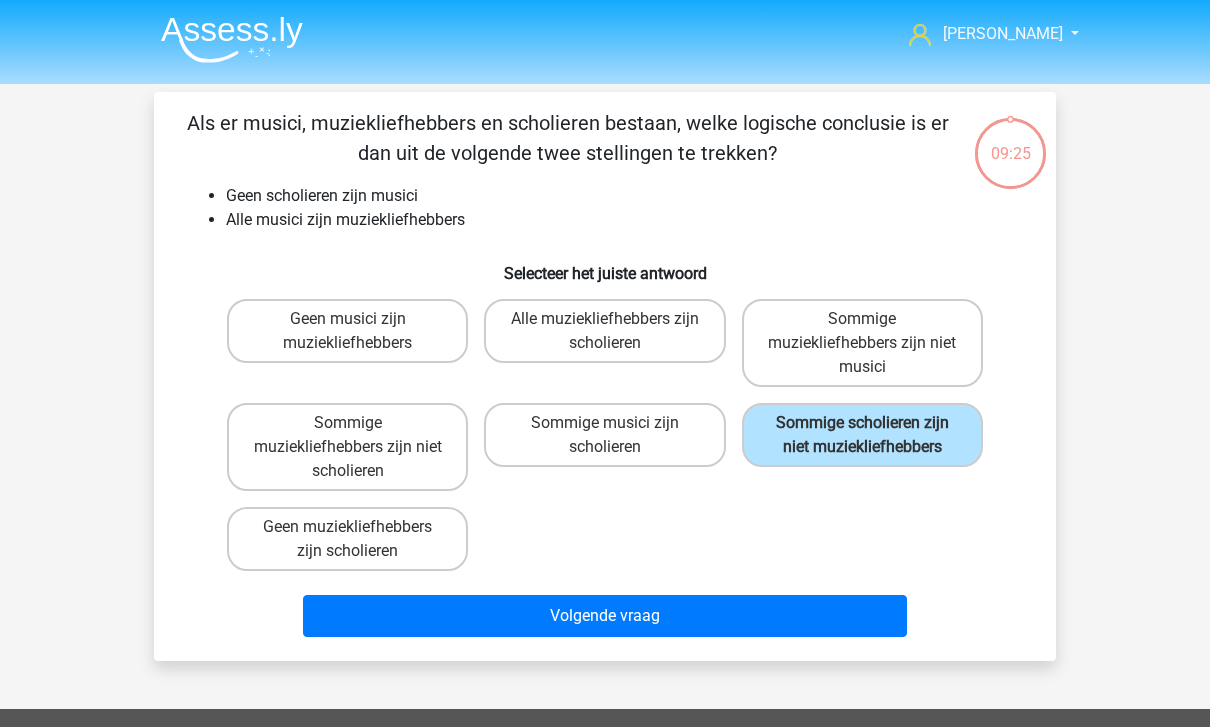 click on "Sommige muziekliefhebbers zijn niet scholieren" at bounding box center (347, 447) 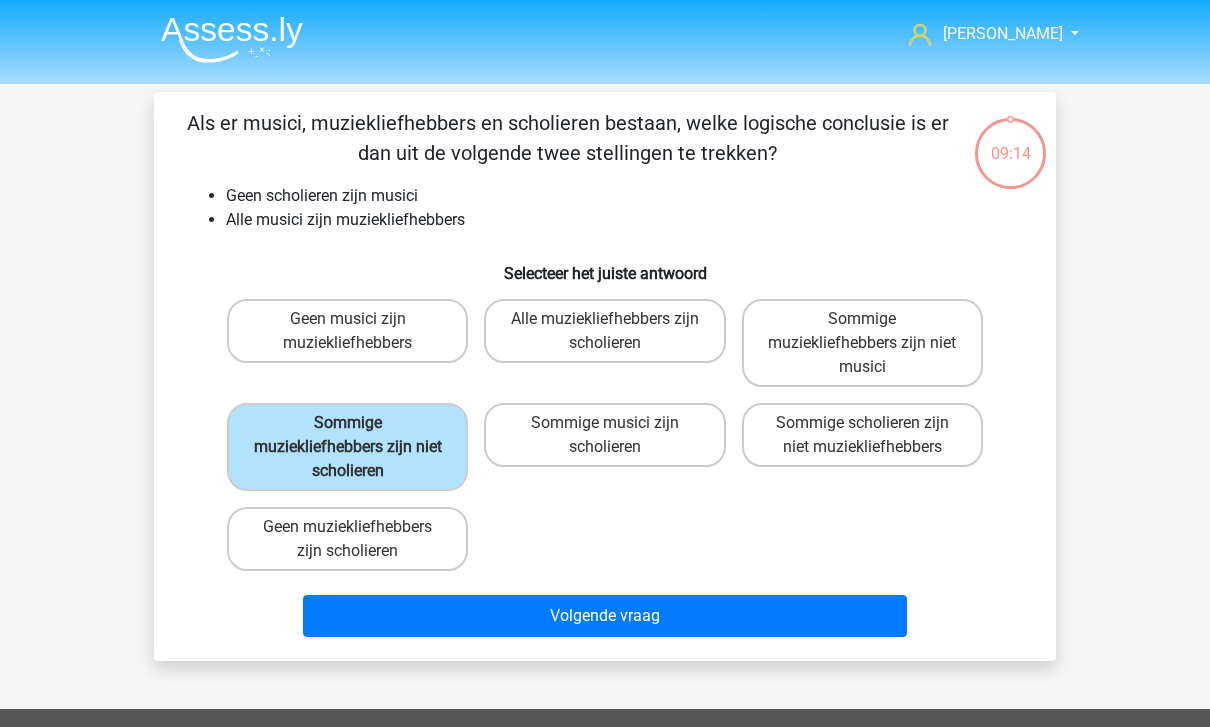 click on "Volgende vraag" at bounding box center [605, 616] 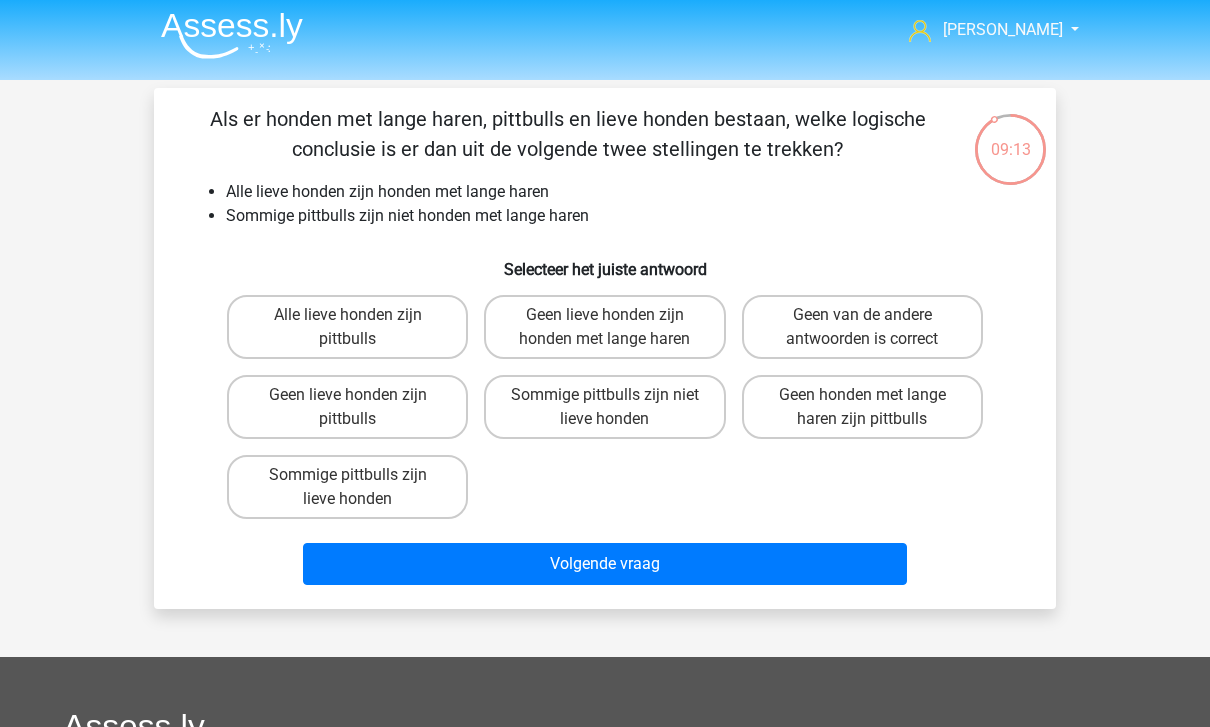 scroll, scrollTop: 0, scrollLeft: 0, axis: both 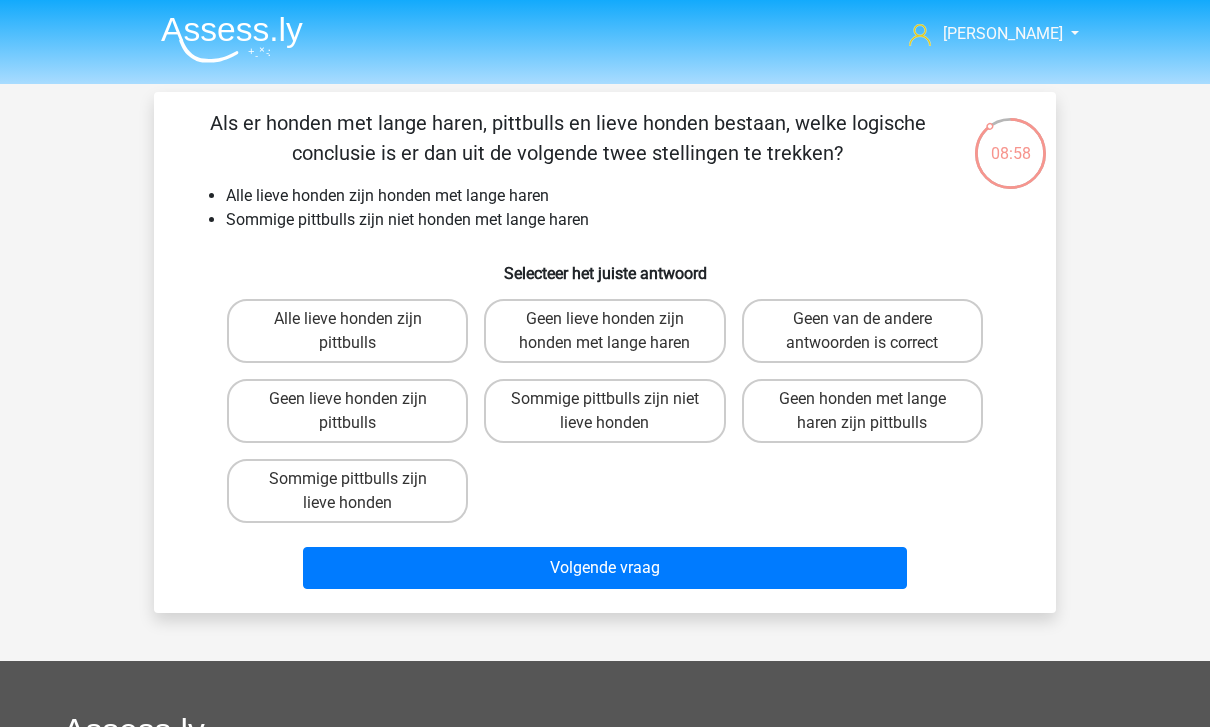click on "Sommige pittbulls zijn niet lieve honden" at bounding box center (604, 411) 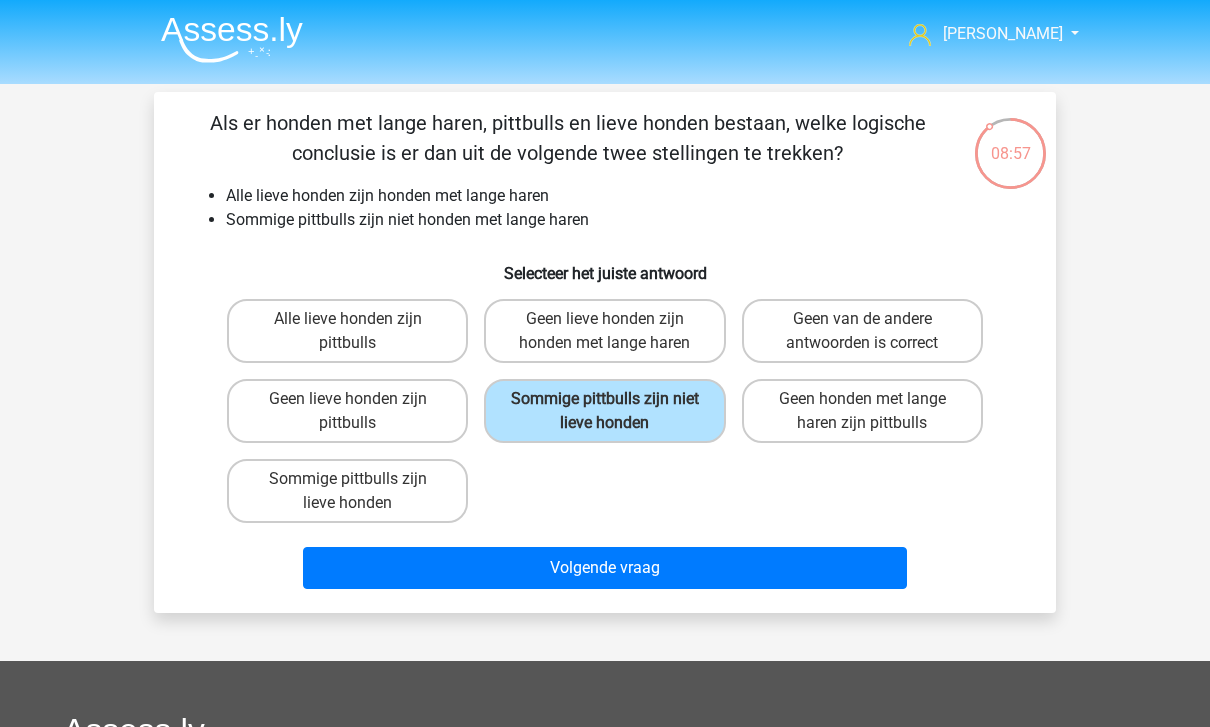 scroll, scrollTop: 19, scrollLeft: 0, axis: vertical 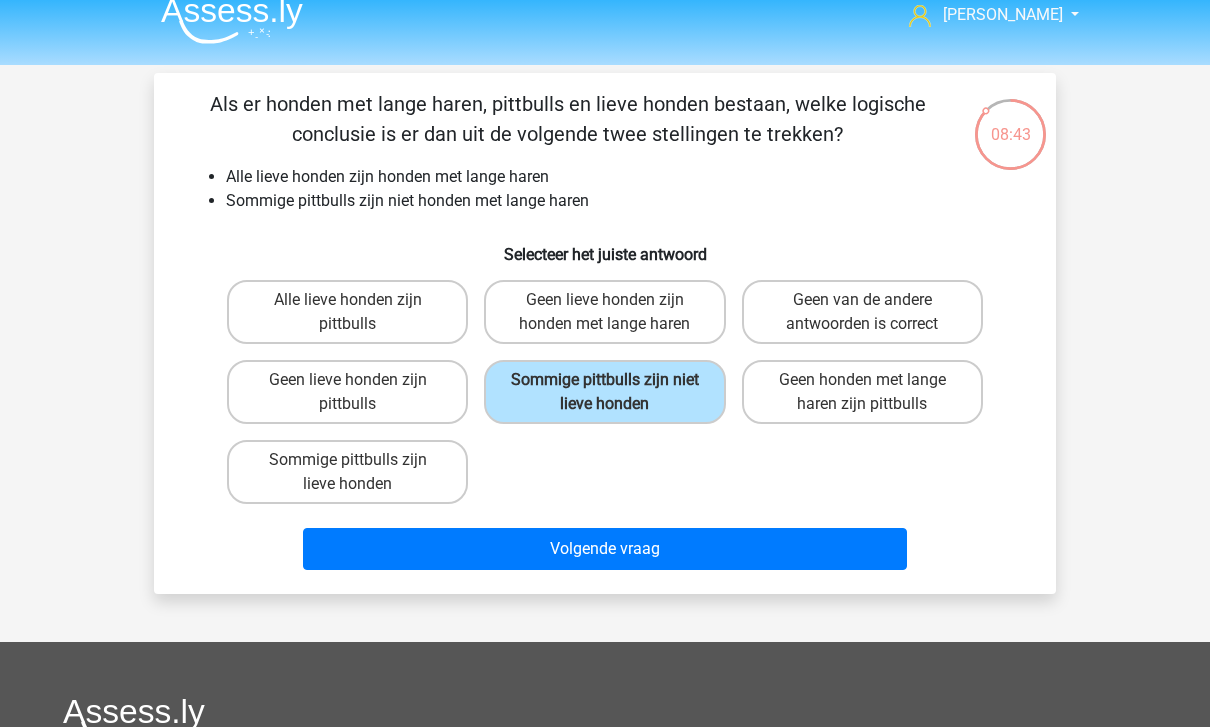 click on "Sommige pittbulls zijn lieve honden" at bounding box center [347, 472] 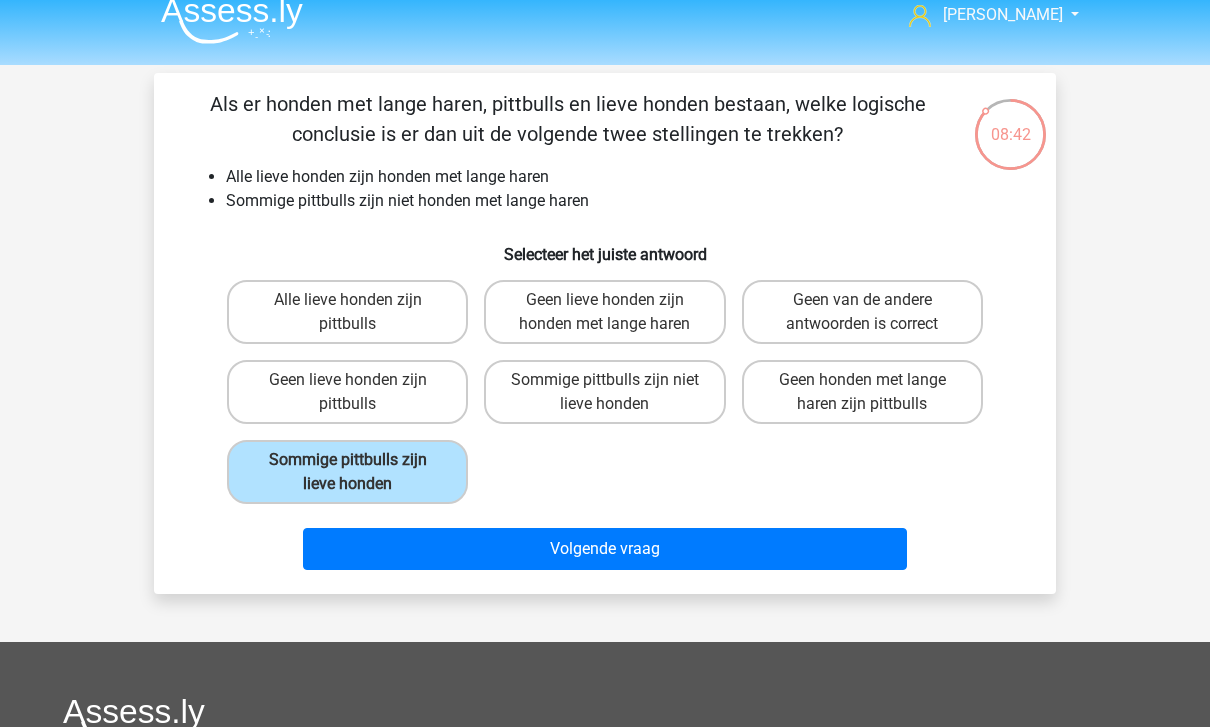 click on "Sommige pittbulls zijn niet lieve honden" at bounding box center (604, 392) 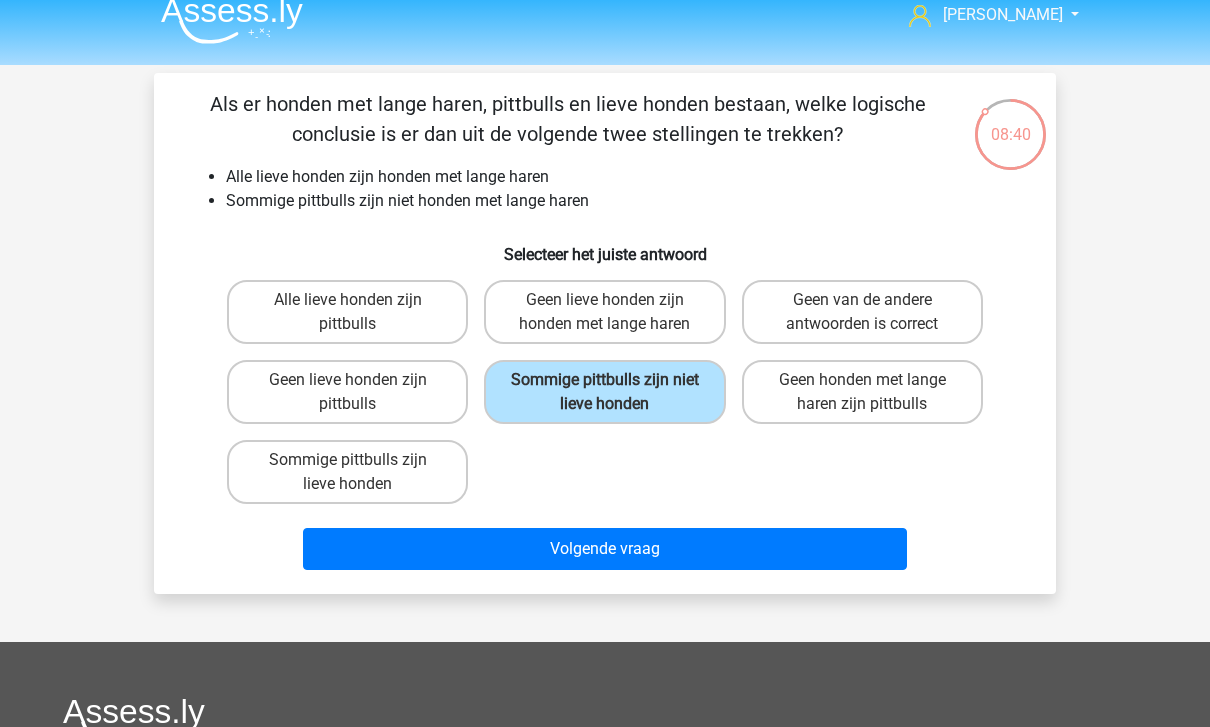 click on "Volgende vraag" at bounding box center [605, 549] 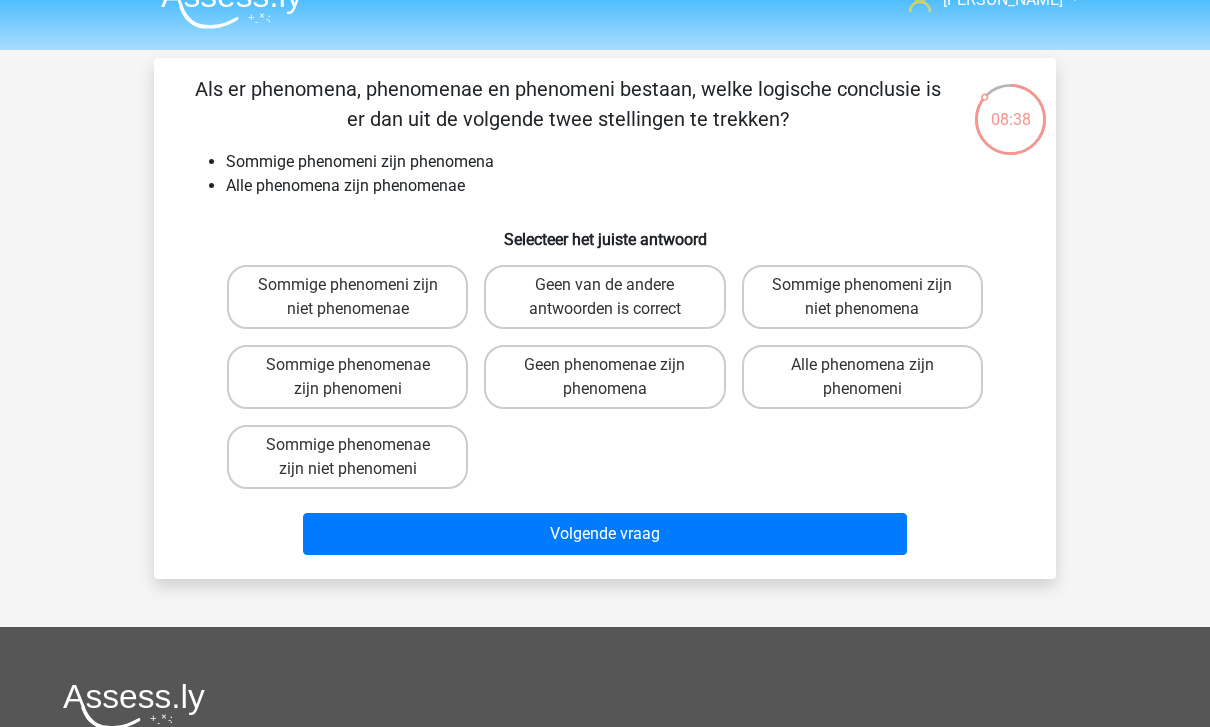 scroll, scrollTop: 34, scrollLeft: 0, axis: vertical 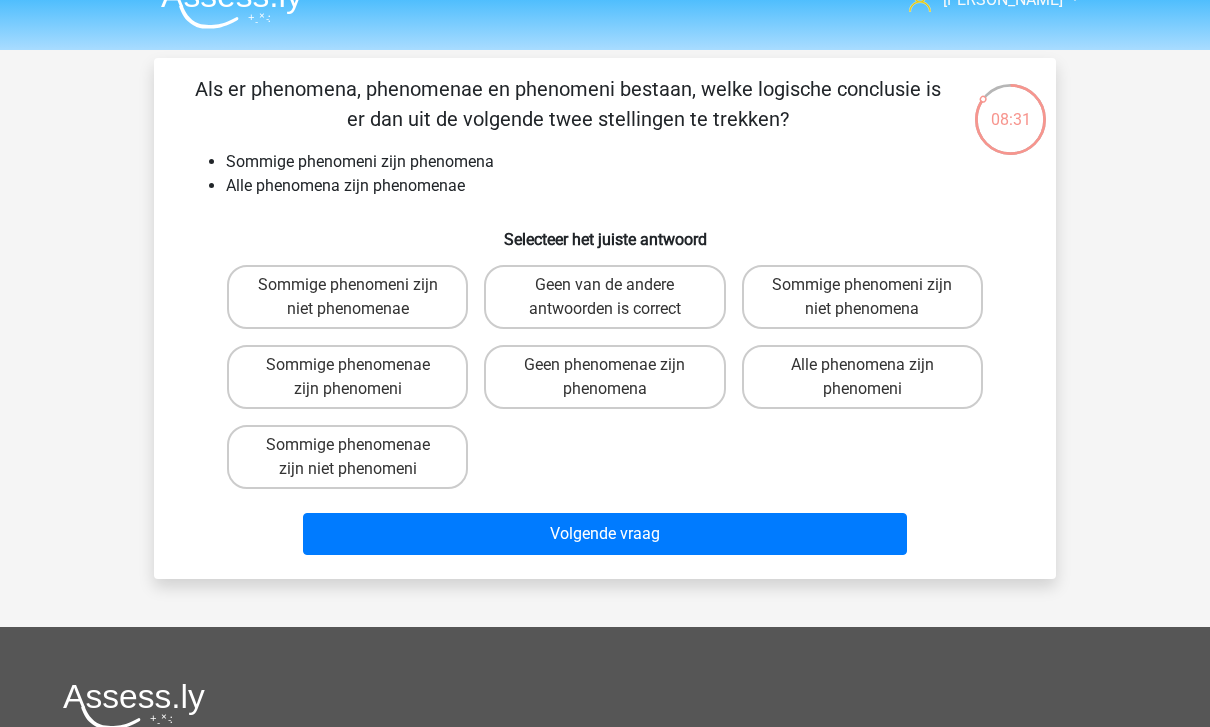click on "Sommige phenomeni zijn niet phenomenae" at bounding box center (347, 297) 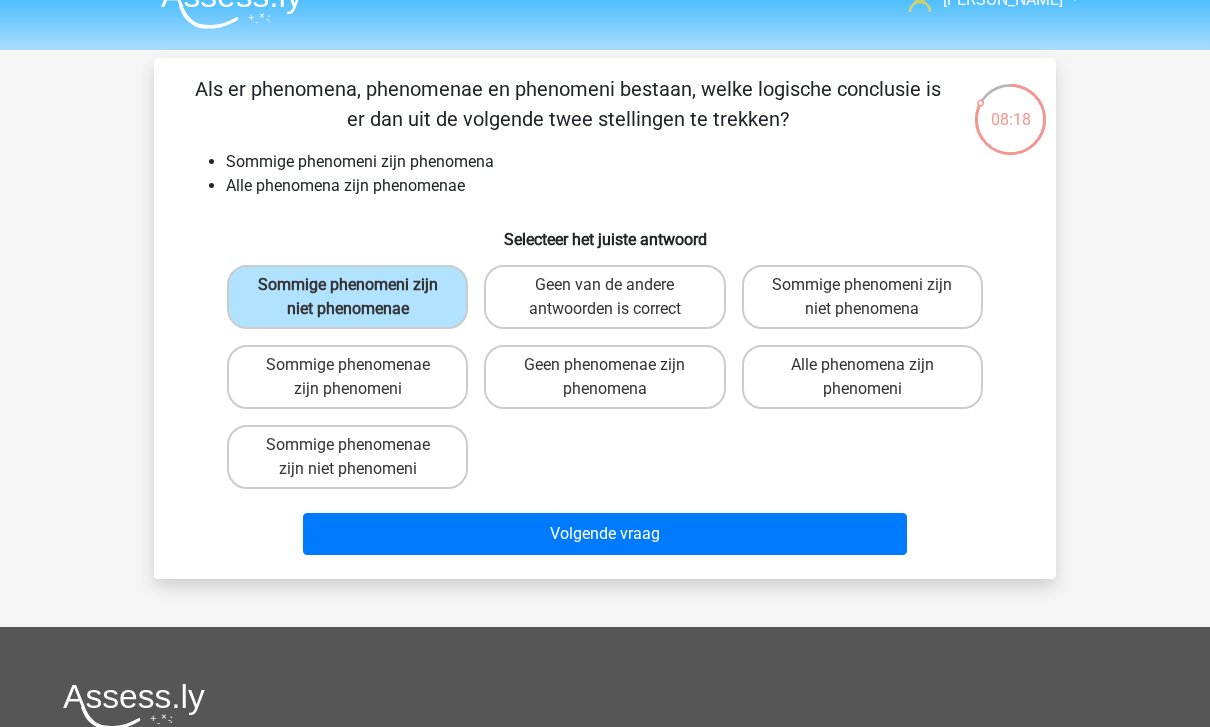 click on "Sommige phenomeni zijn niet phenomena" at bounding box center [862, 297] 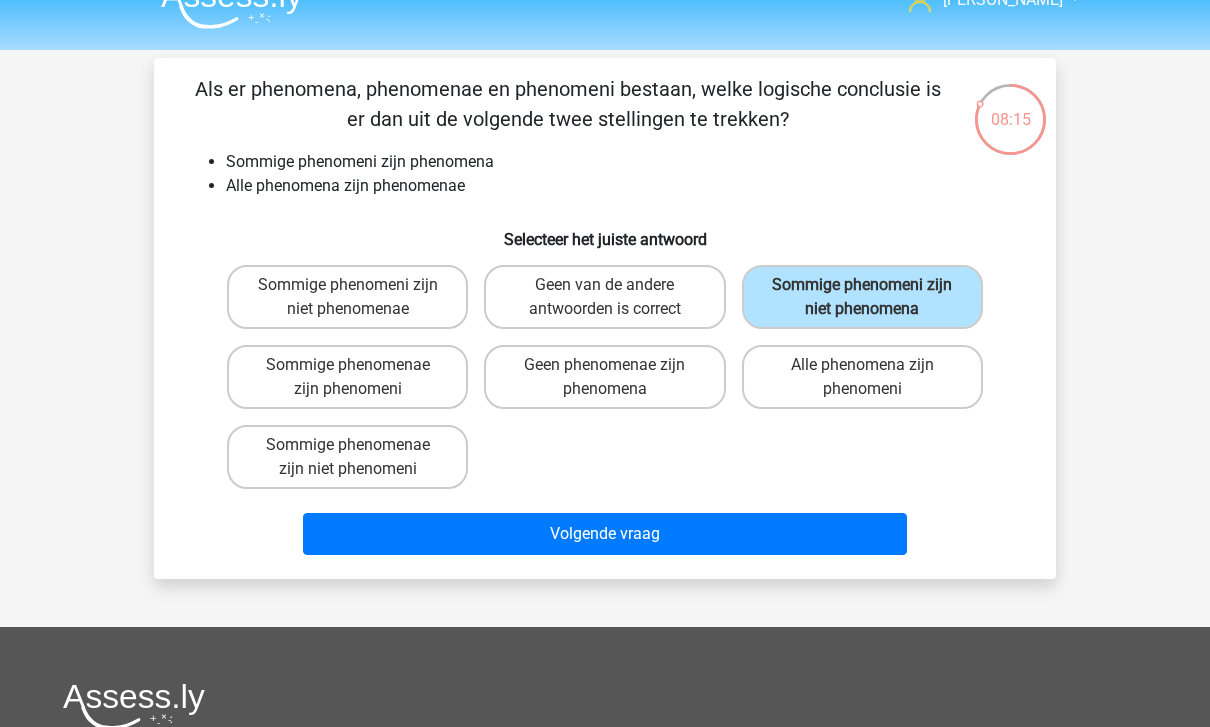 click on "Volgende vraag" at bounding box center (605, 534) 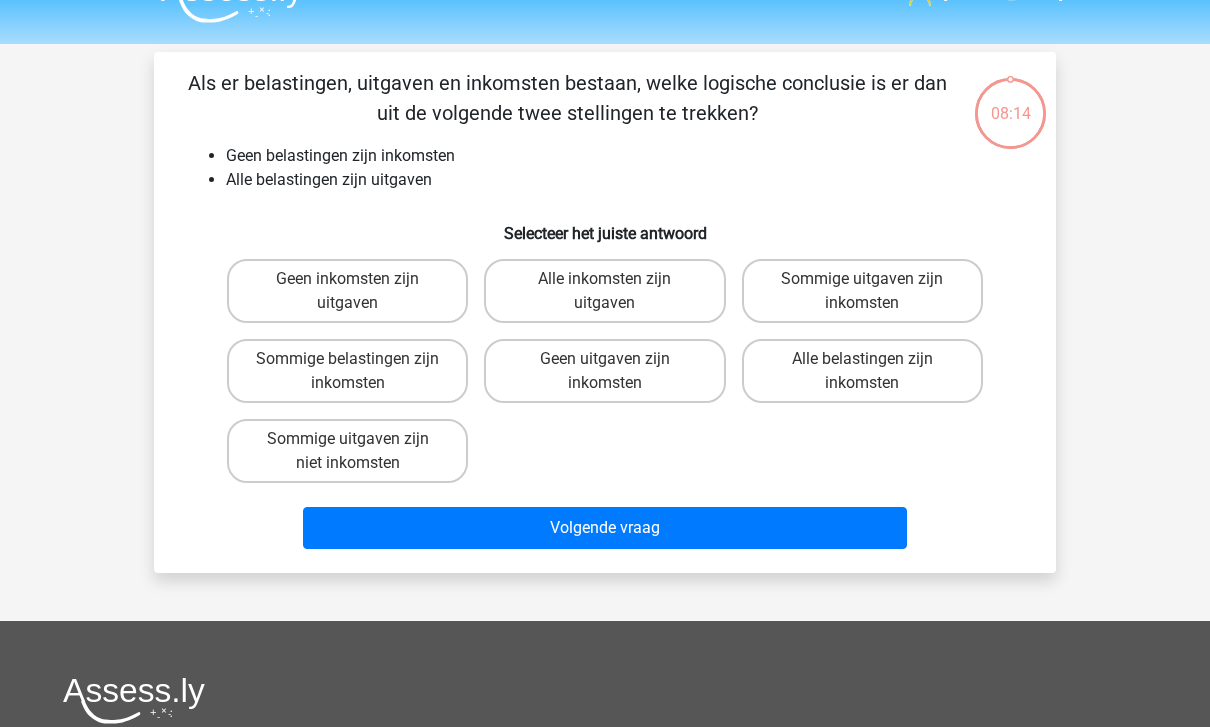 scroll, scrollTop: 40, scrollLeft: 0, axis: vertical 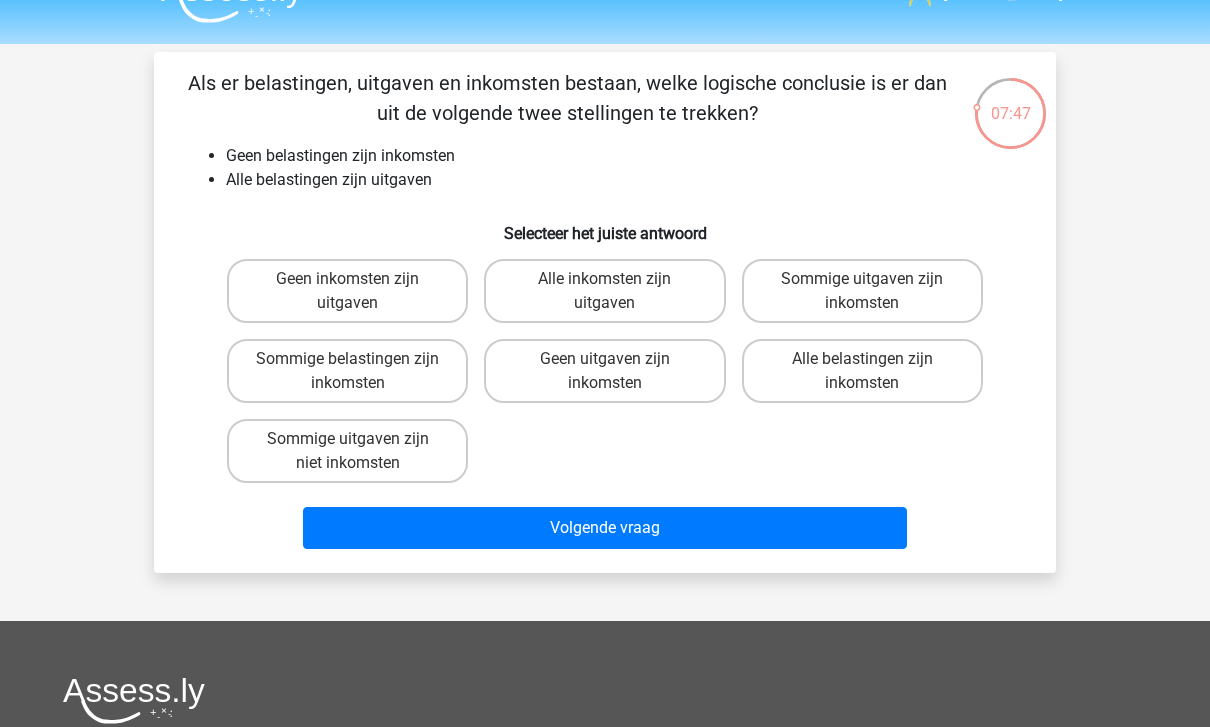 click on "Sommige uitgaven zijn niet inkomsten" at bounding box center (347, 451) 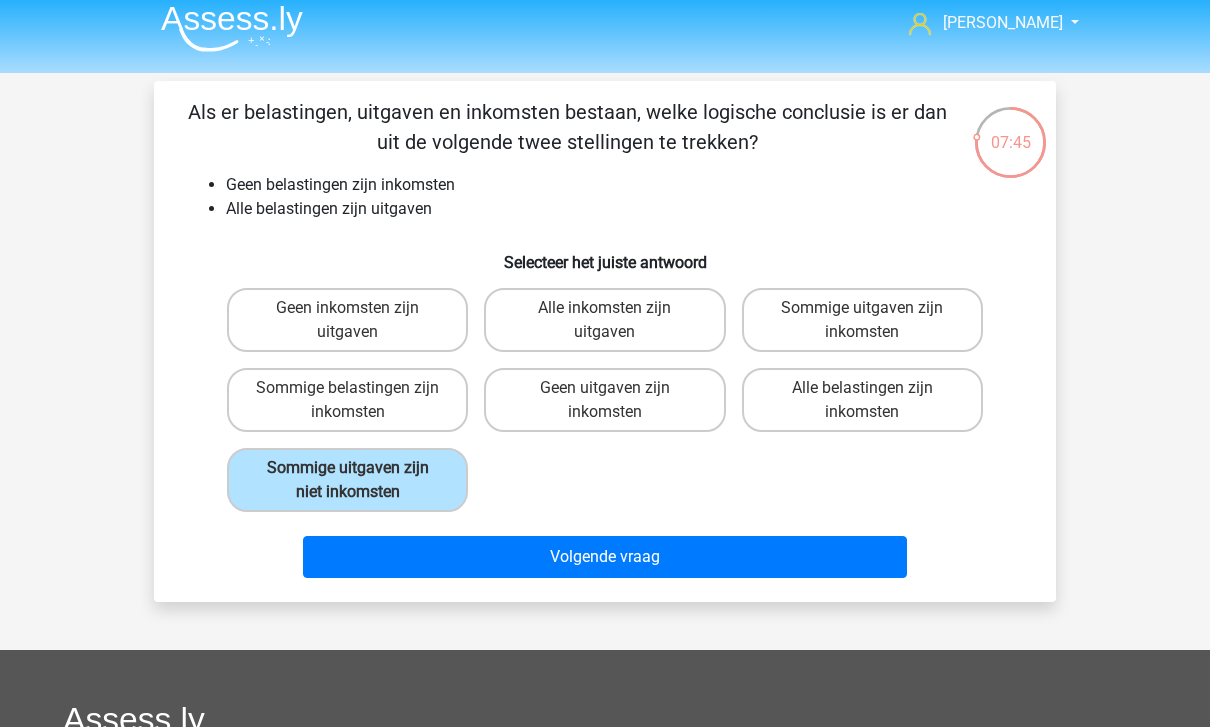 scroll, scrollTop: 11, scrollLeft: 0, axis: vertical 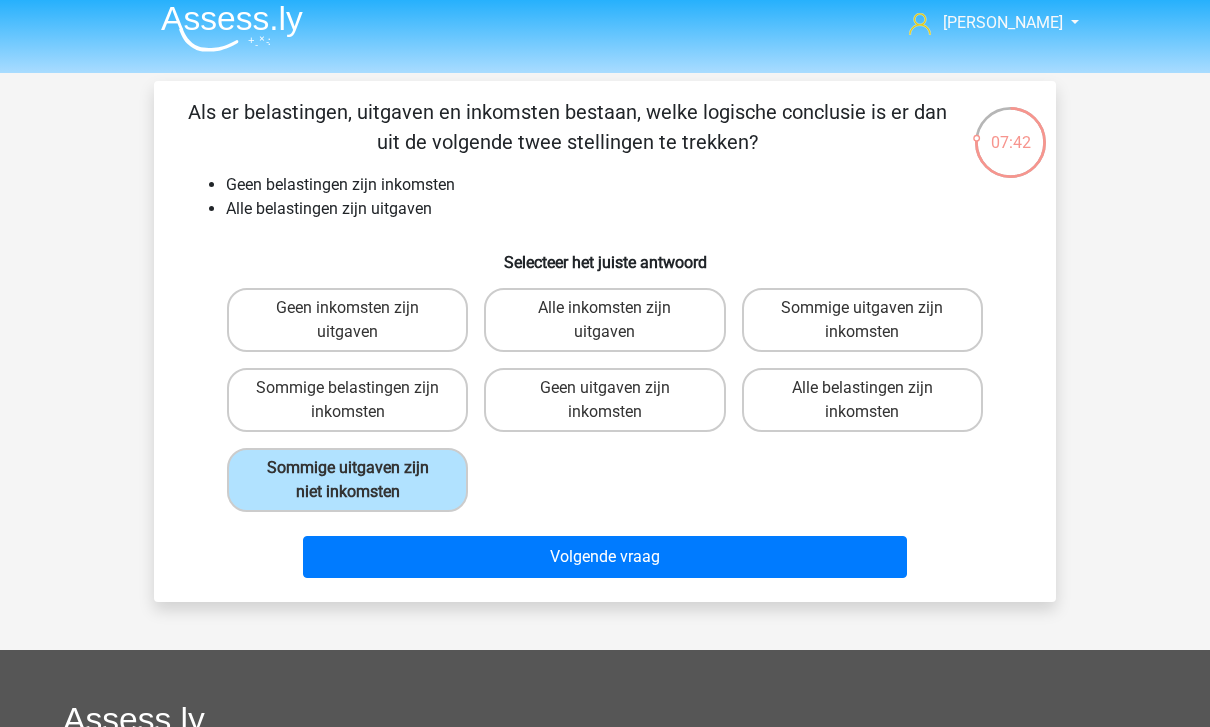 click on "Volgende vraag" at bounding box center (605, 557) 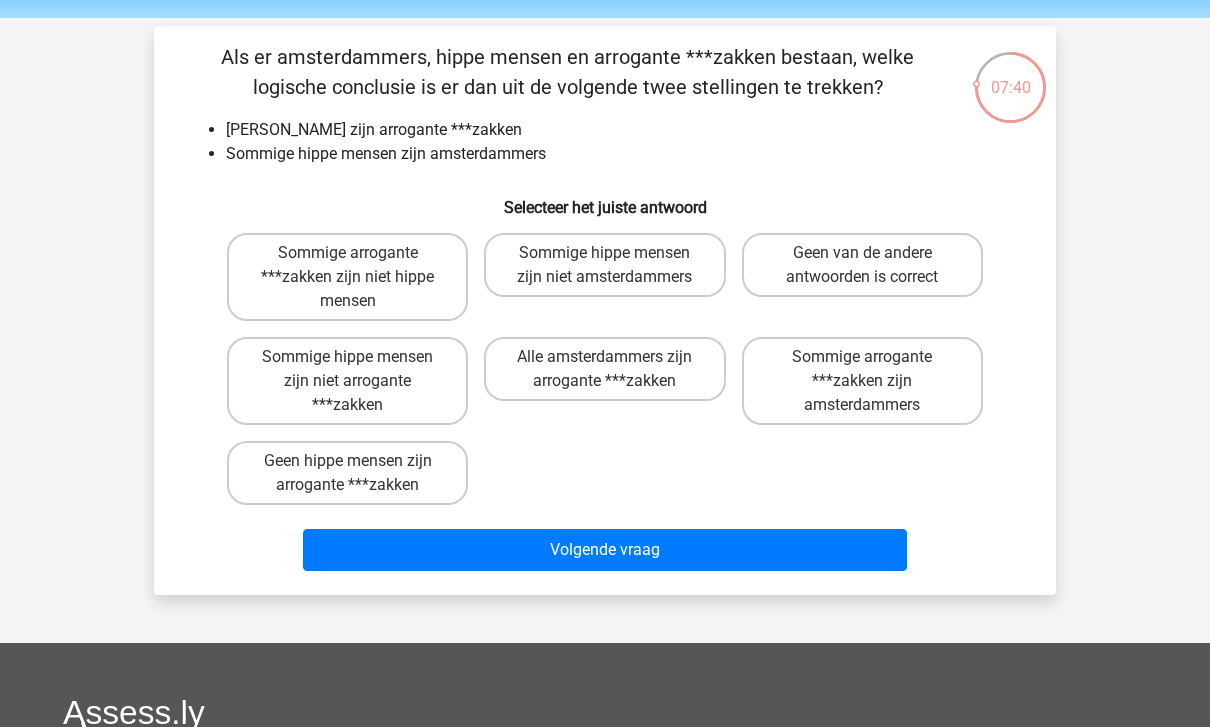 scroll, scrollTop: 66, scrollLeft: 0, axis: vertical 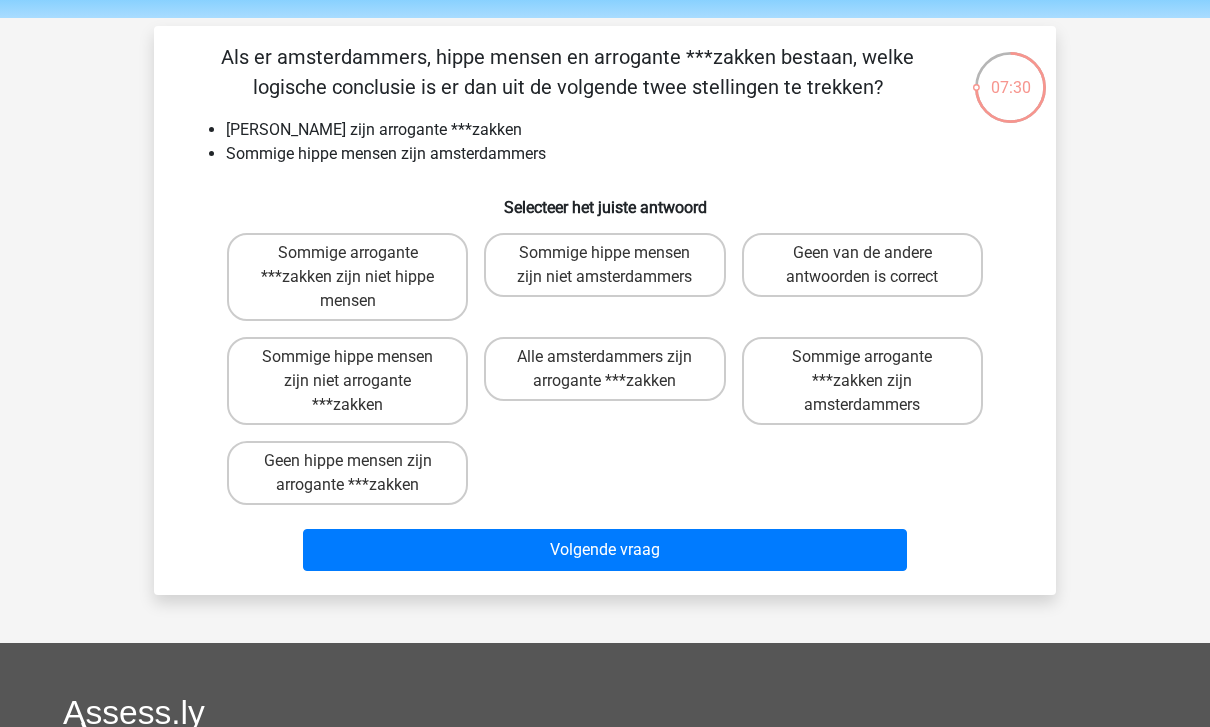 click on "Sommige hippe mensen zijn niet amsterdammers" at bounding box center (604, 265) 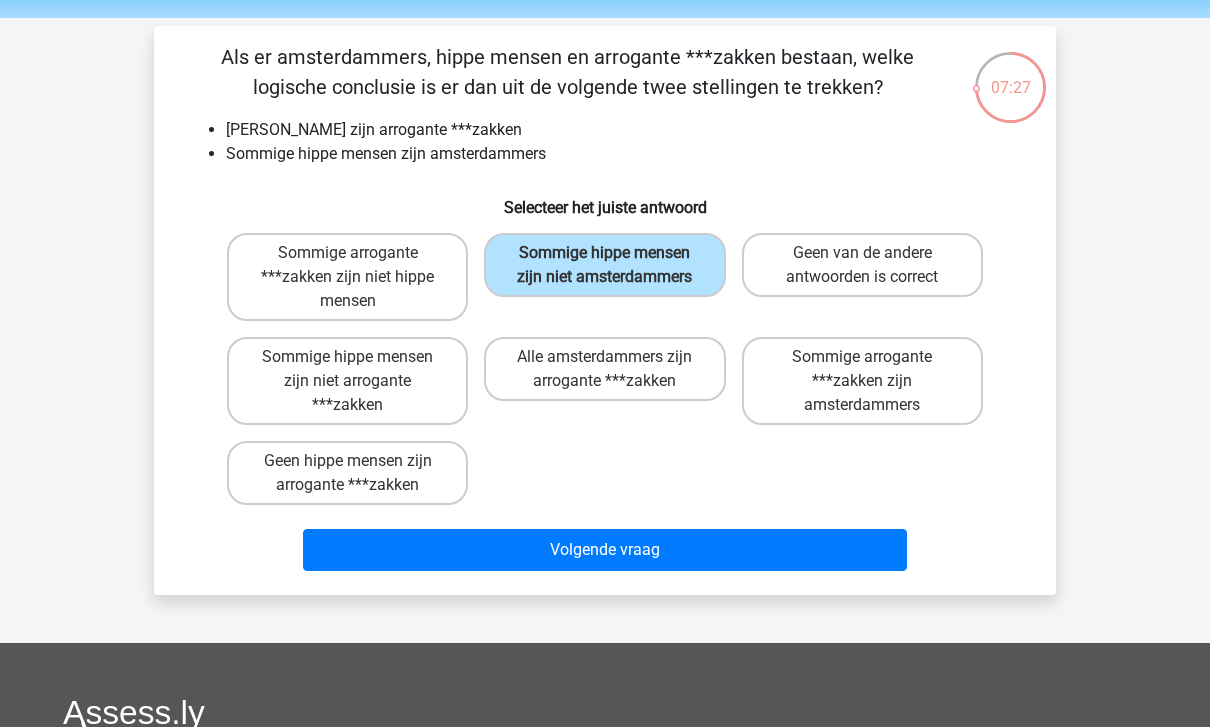 click on "Volgende vraag" at bounding box center (605, 550) 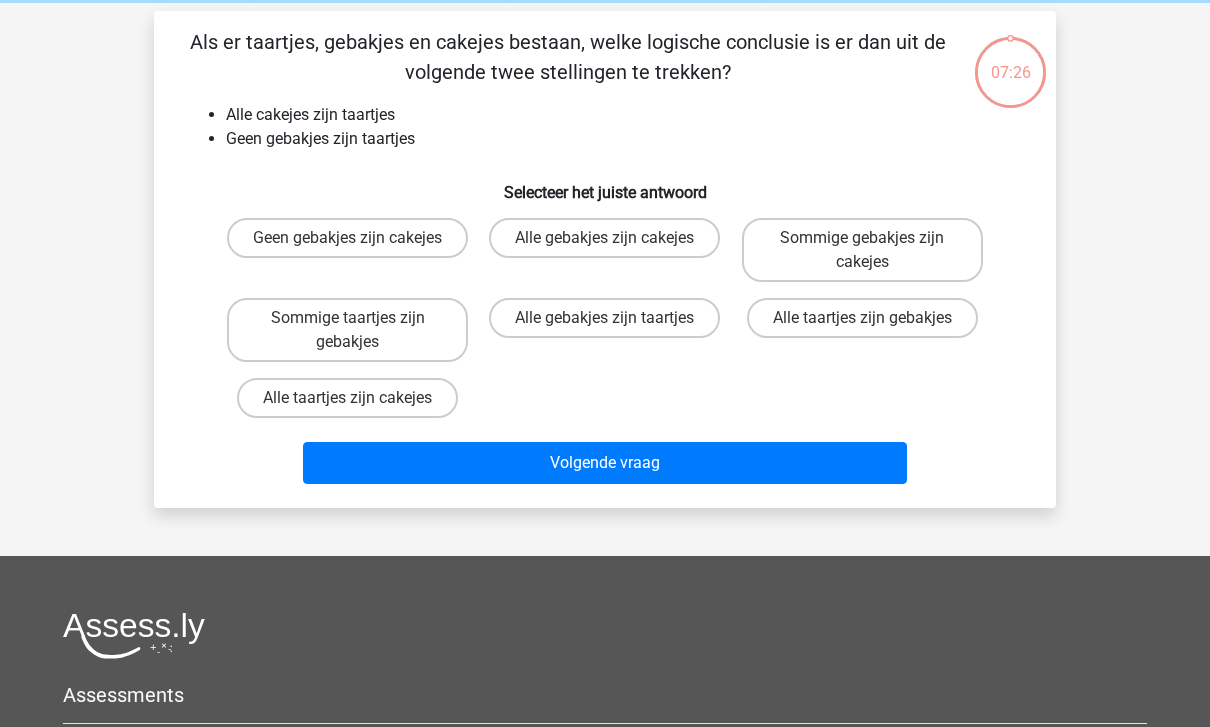 scroll, scrollTop: 92, scrollLeft: 0, axis: vertical 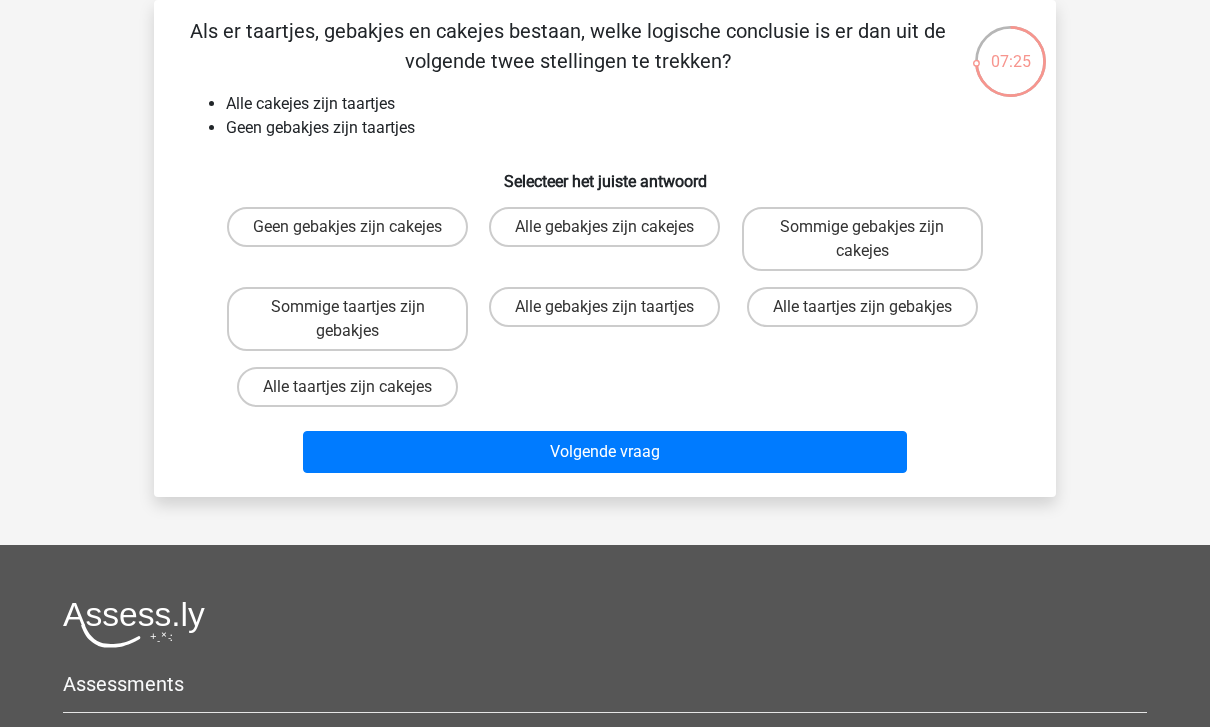 click on "Volgende vraag" at bounding box center (605, 452) 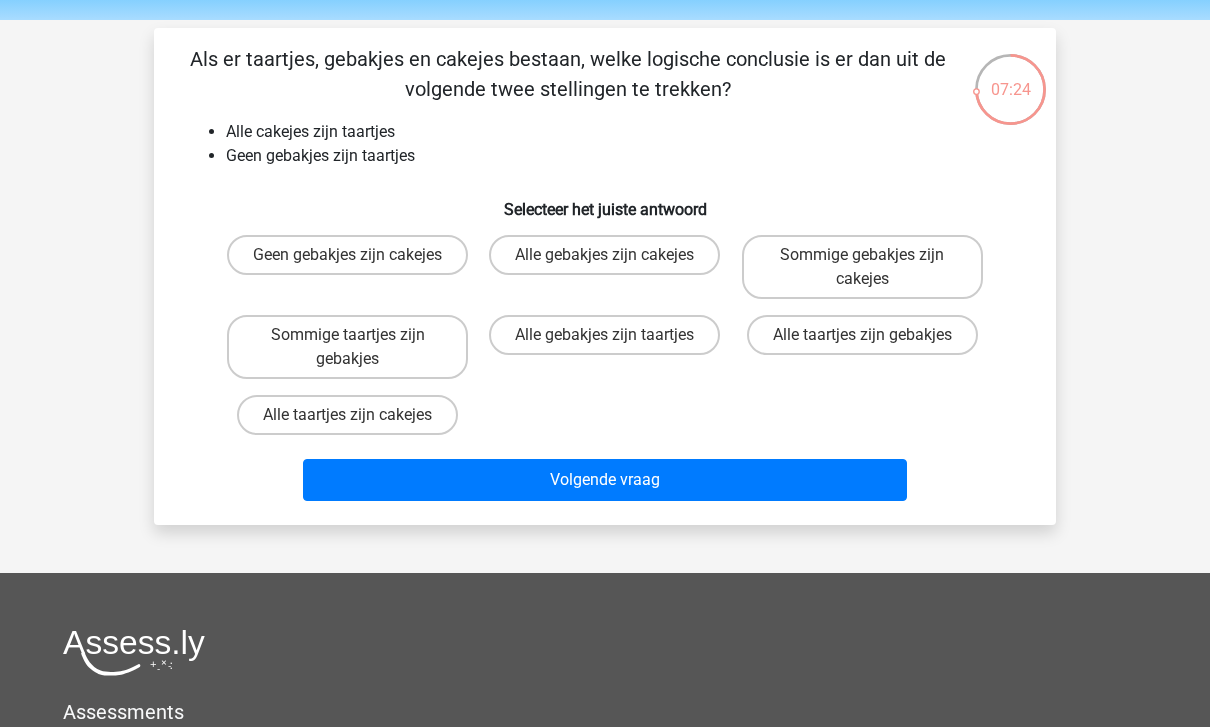 scroll, scrollTop: 26, scrollLeft: 0, axis: vertical 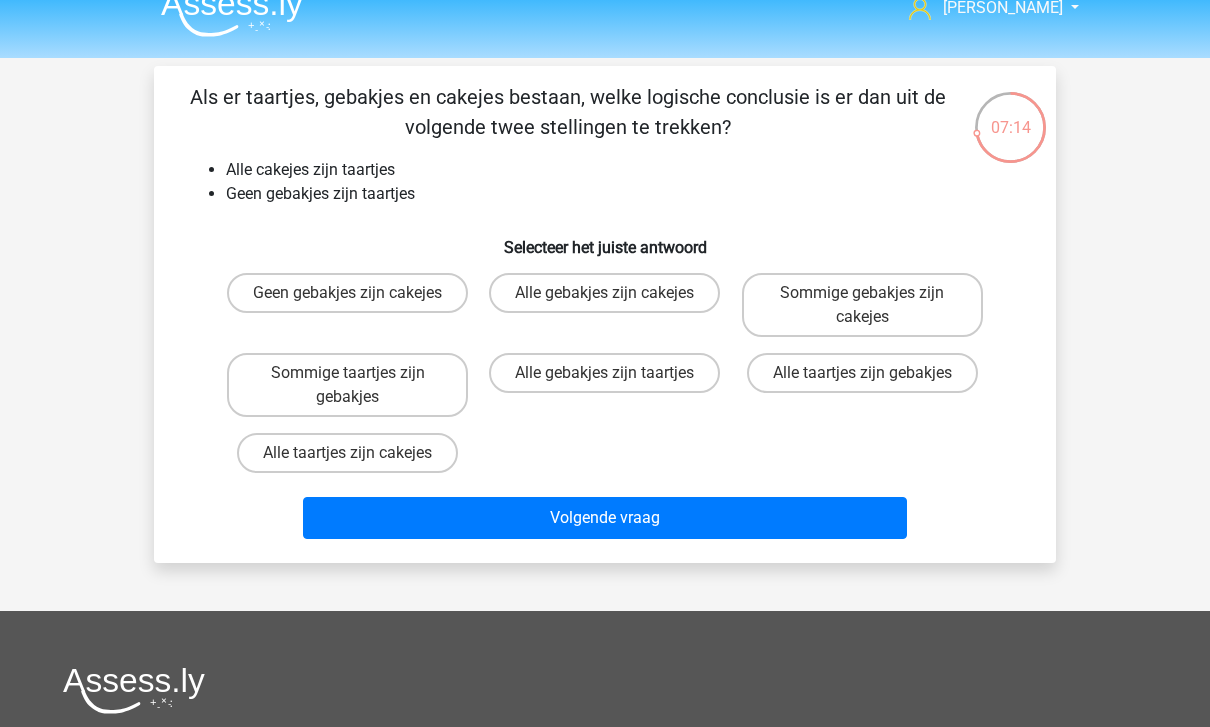 click on "Geen gebakjes zijn cakejes" at bounding box center (347, 293) 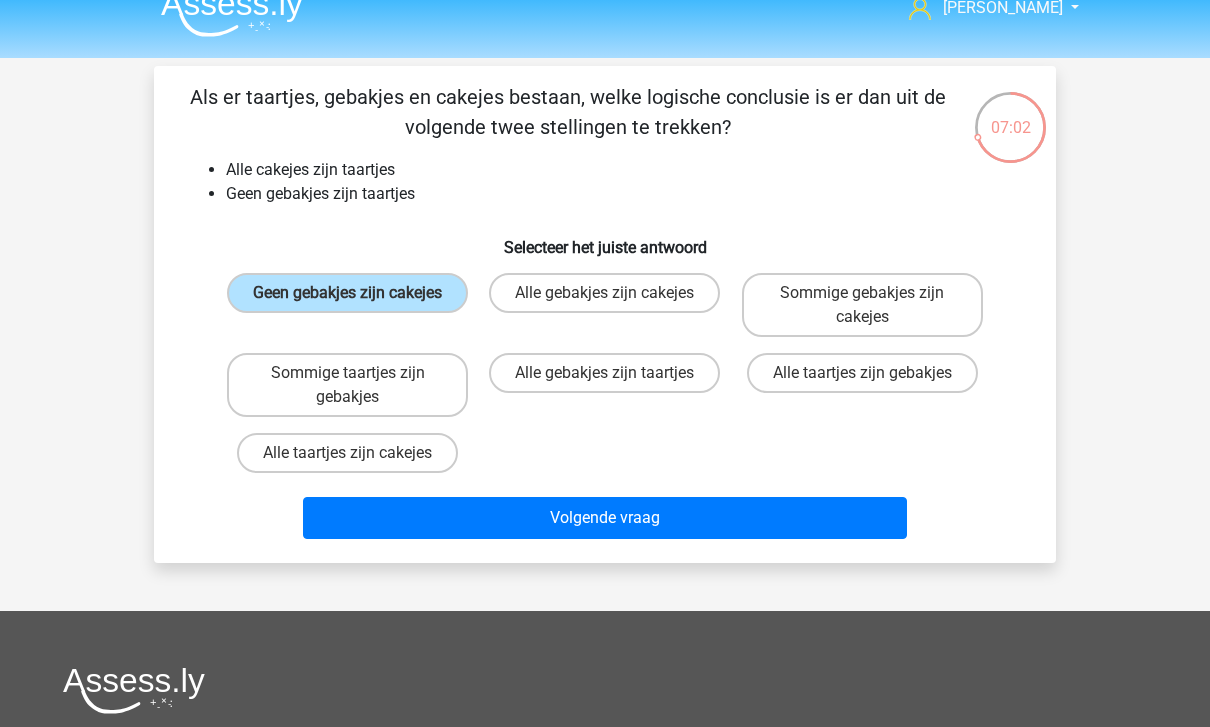 click on "Volgende vraag" at bounding box center (605, 518) 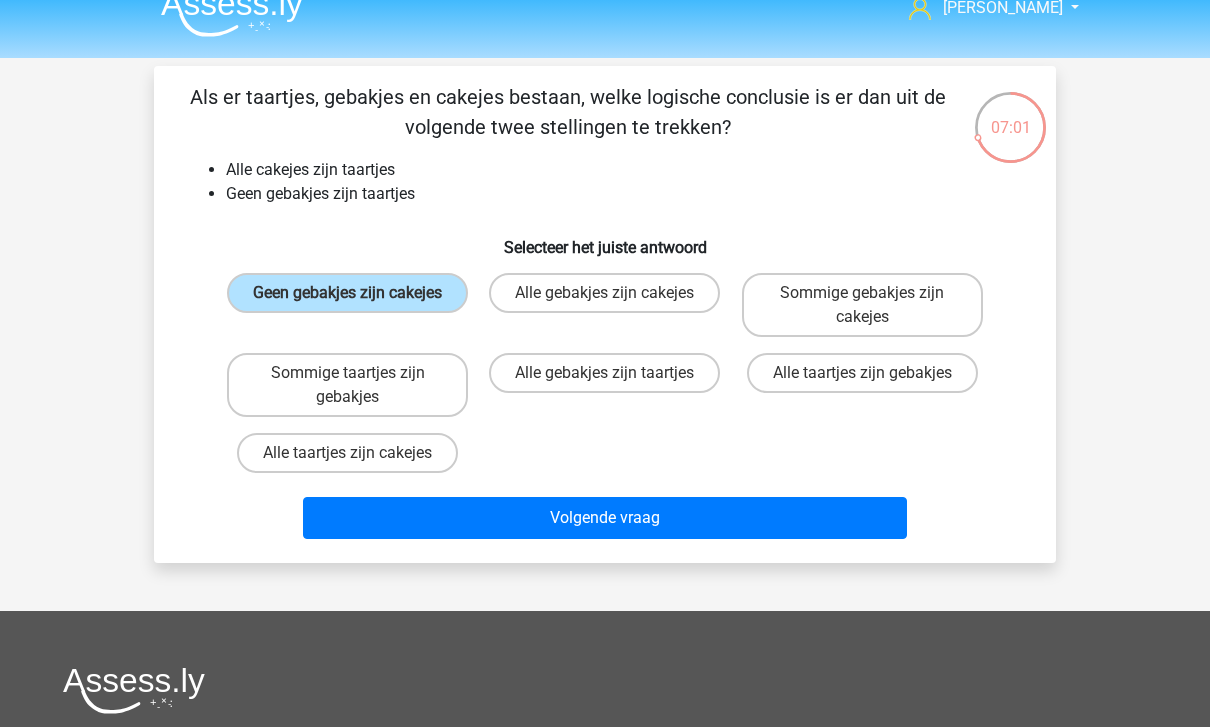 click on "Geen gebakjes zijn cakejes" at bounding box center (347, 293) 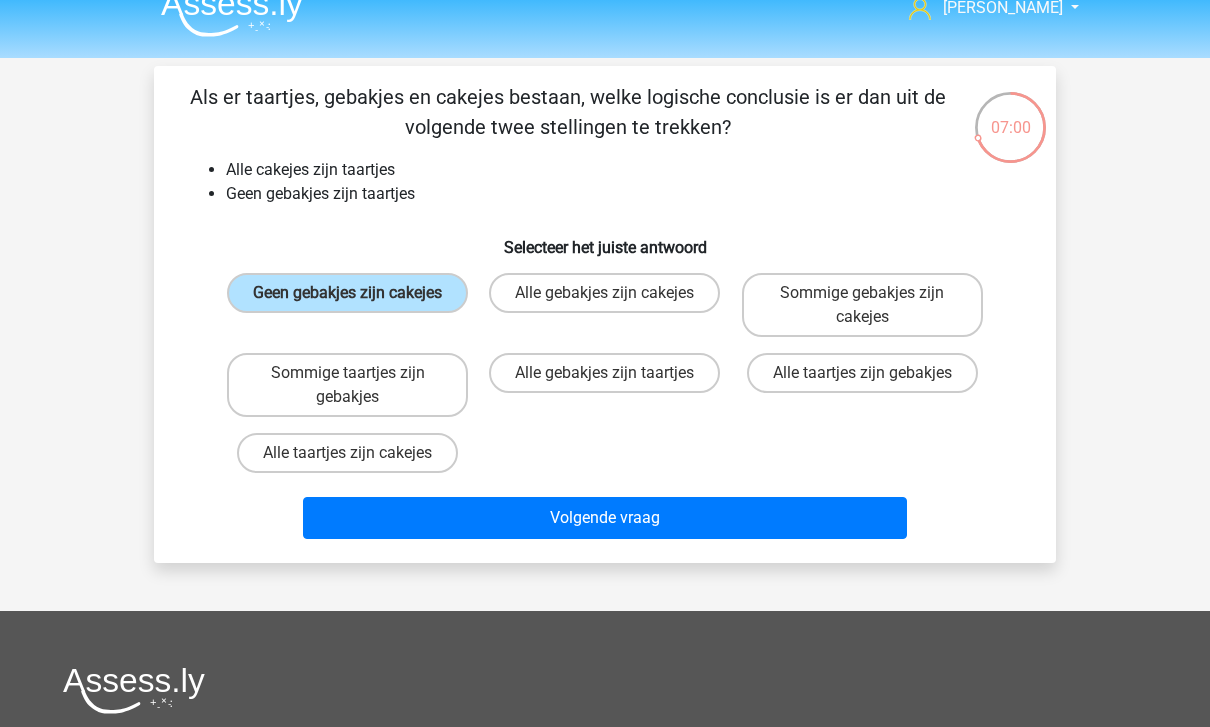 click on "Volgende vraag" at bounding box center [605, 518] 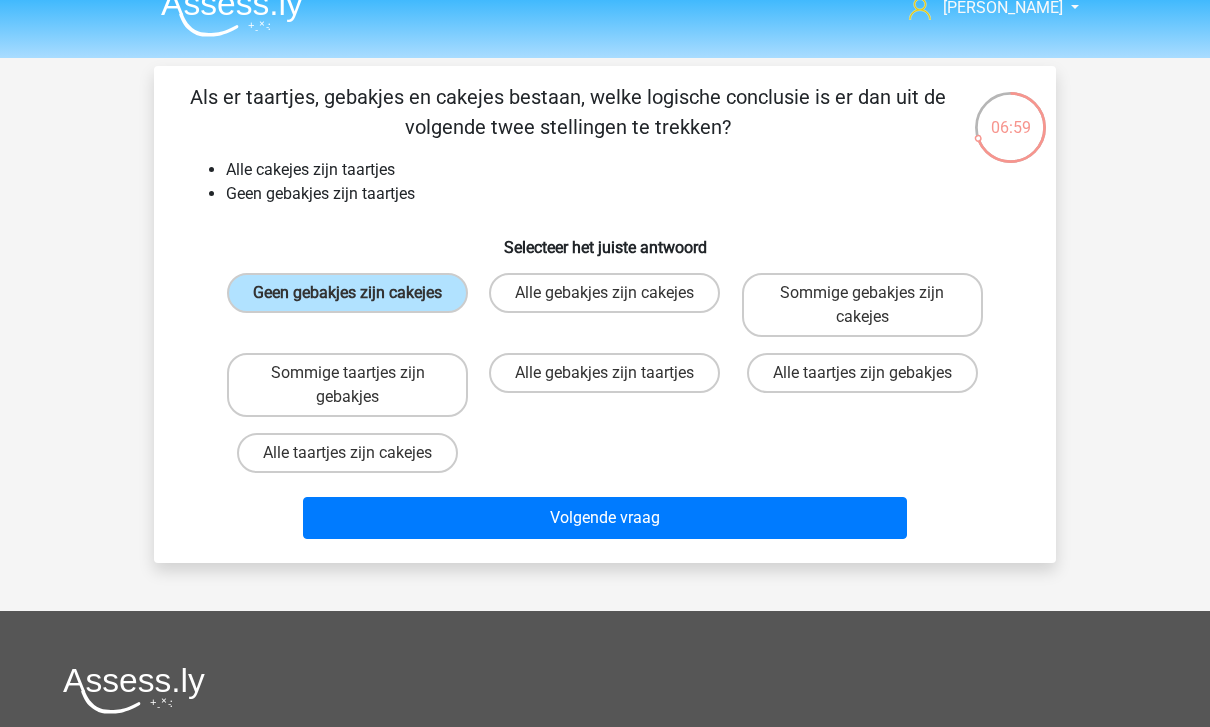 click on "Geen gebakjes zijn cakejes" at bounding box center (347, 293) 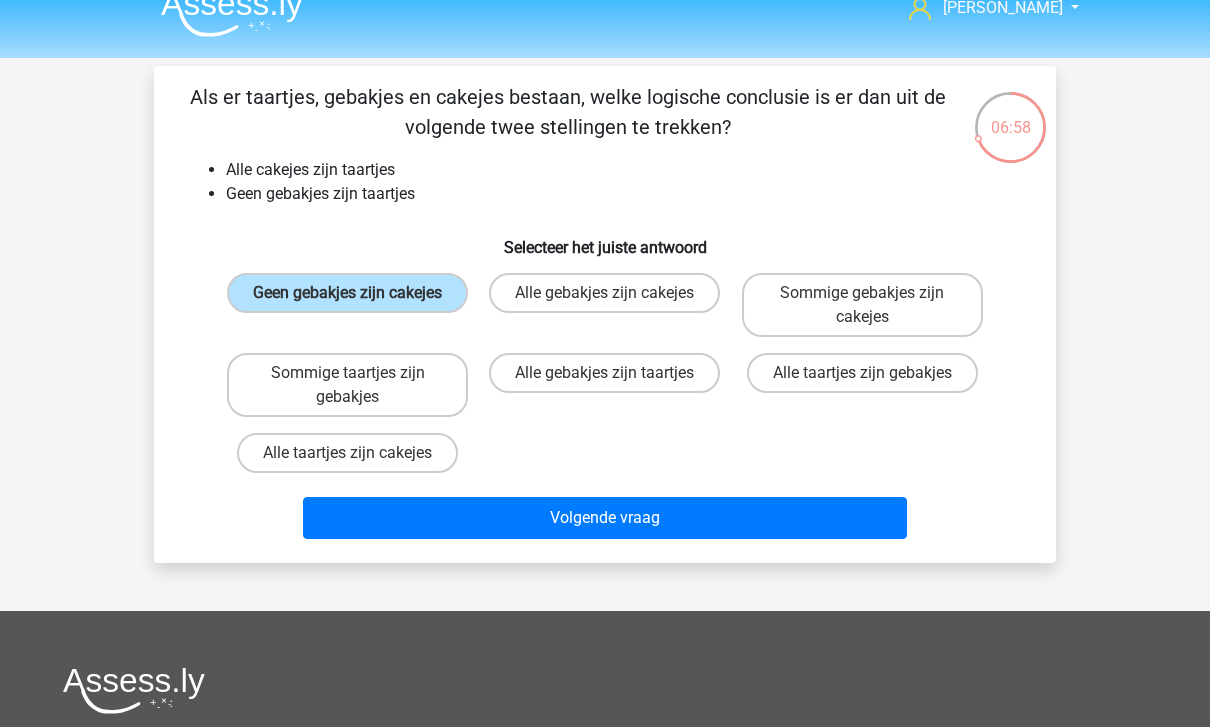 click on "Geen gebakjes zijn cakejes
Alle gebakjes zijn cakejes
Sommige gebakjes zijn cakejes
Sommige taartjes zijn gebakjes" at bounding box center [605, 373] 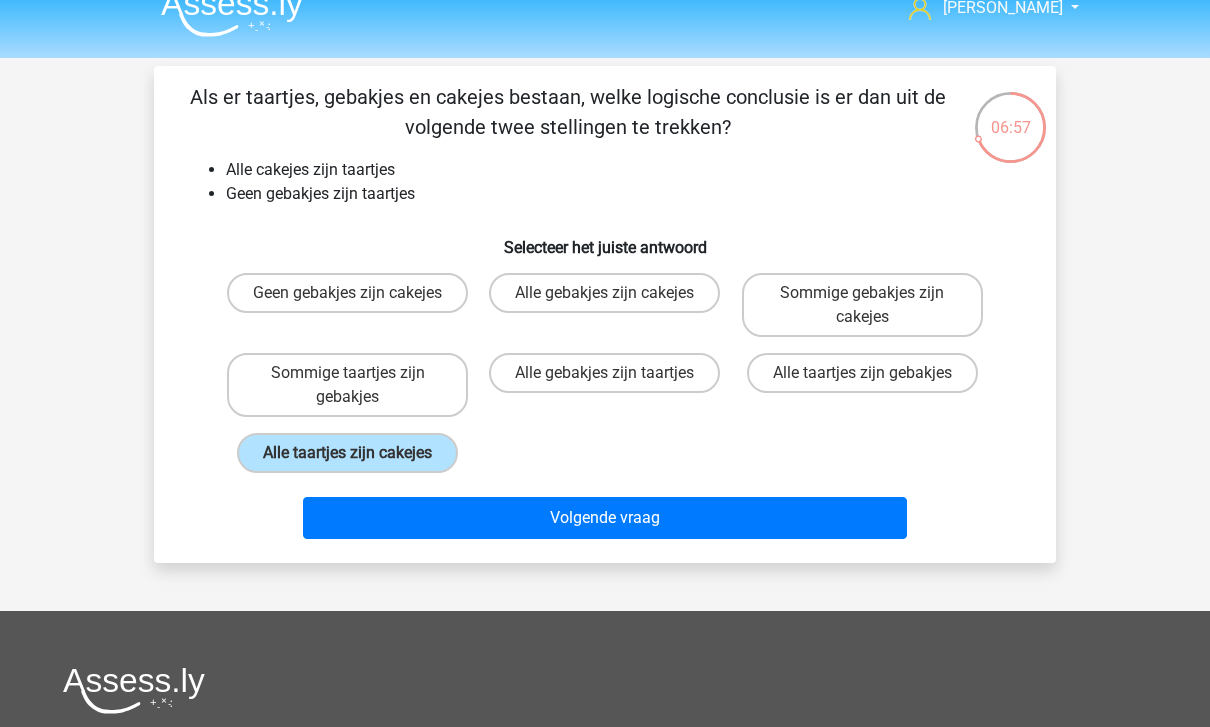 click on "Geen gebakjes zijn cakejes" at bounding box center [347, 293] 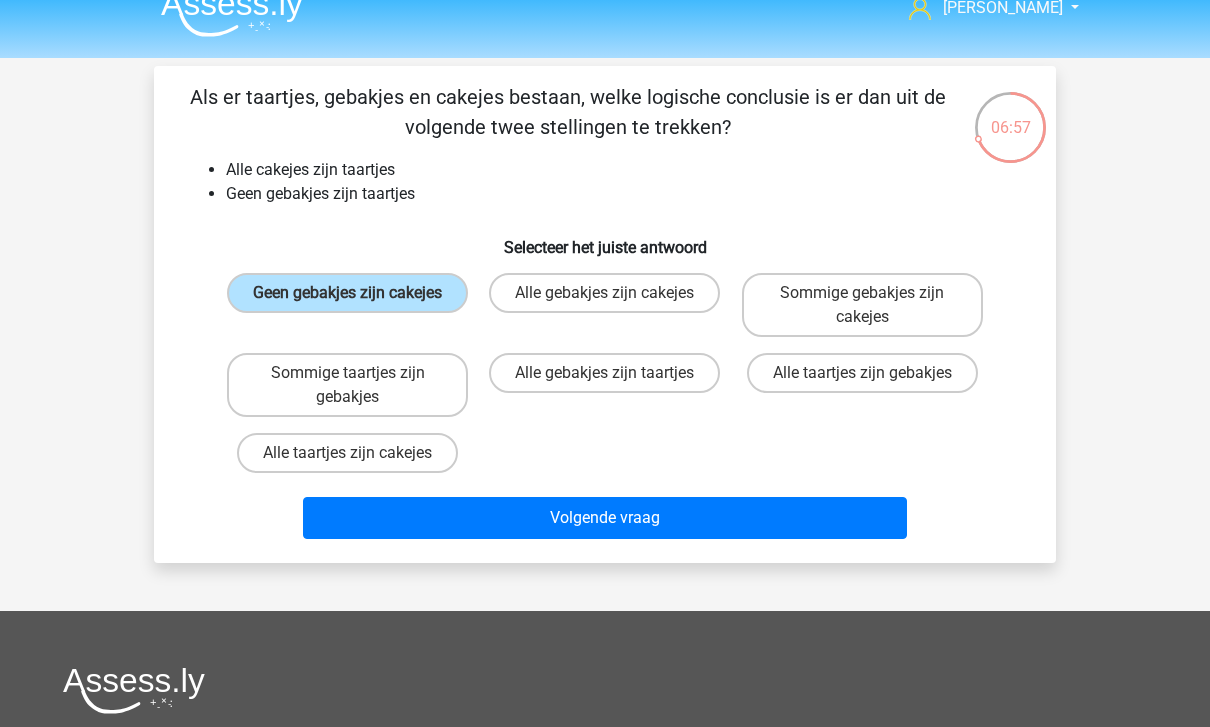 click on "Volgende vraag" at bounding box center [605, 518] 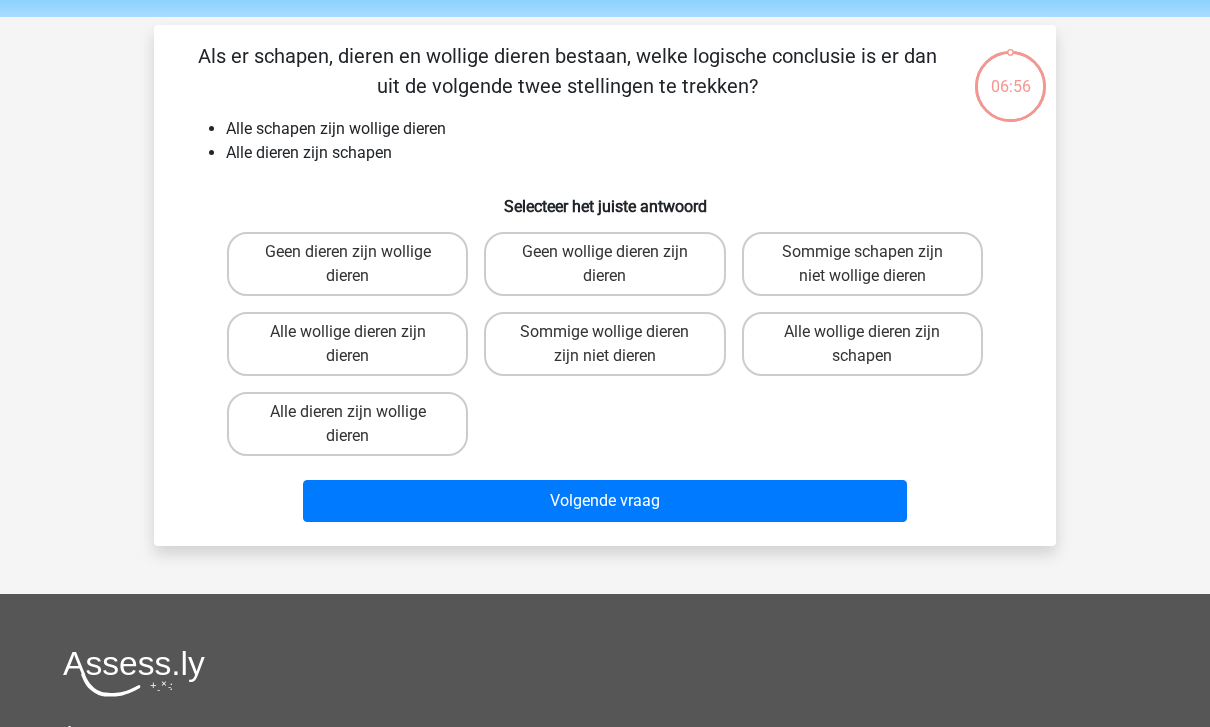 scroll, scrollTop: 58, scrollLeft: 0, axis: vertical 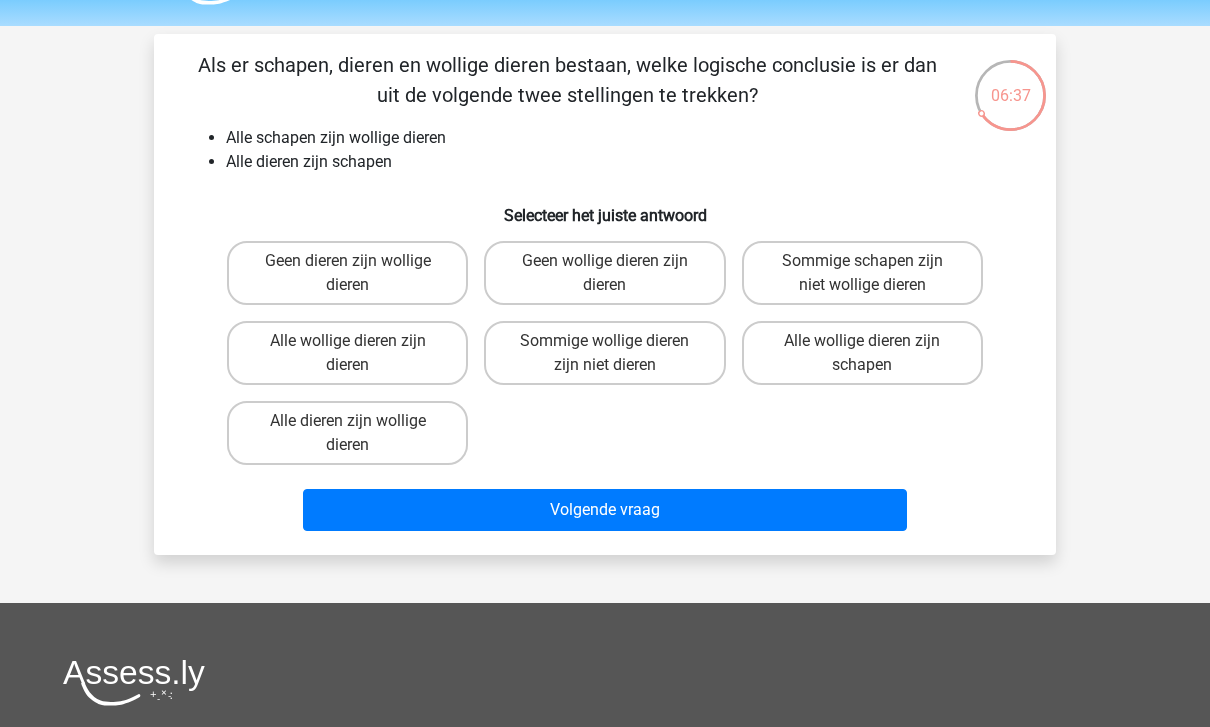 click on "Alle dieren zijn wollige dieren" at bounding box center (347, 433) 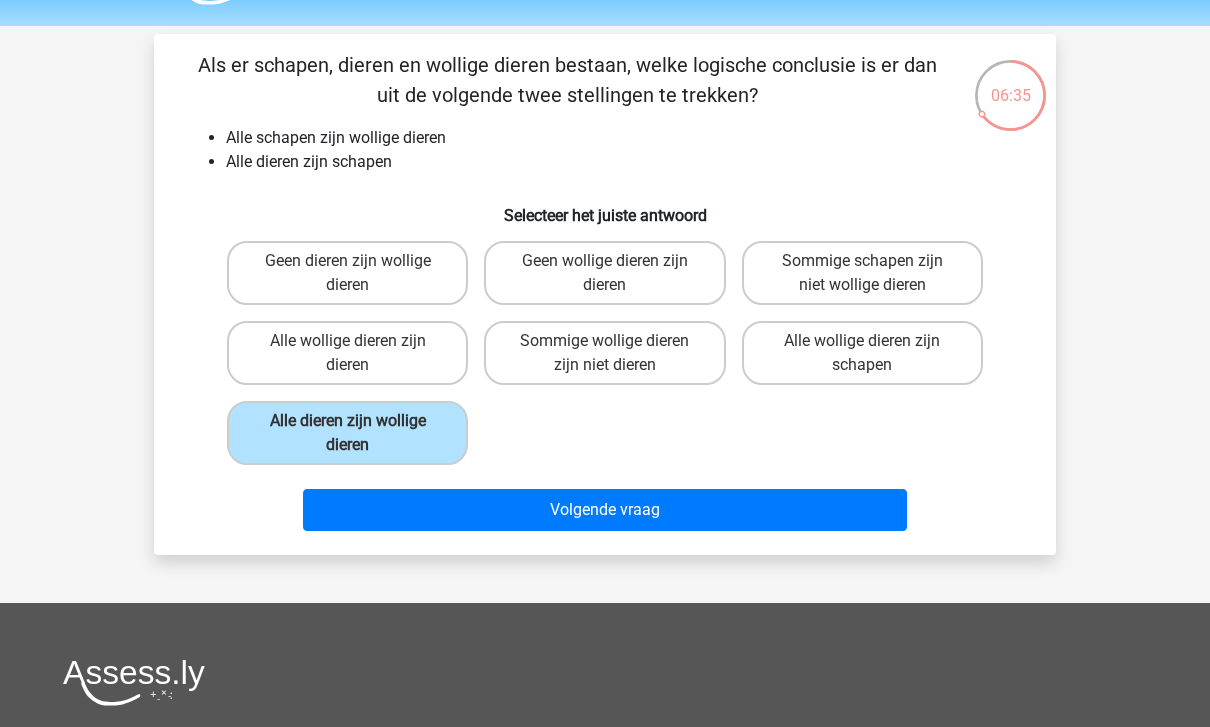 click on "Bjarne
bjarne050@gmail.com
Nederlands
English" at bounding box center (605, 536) 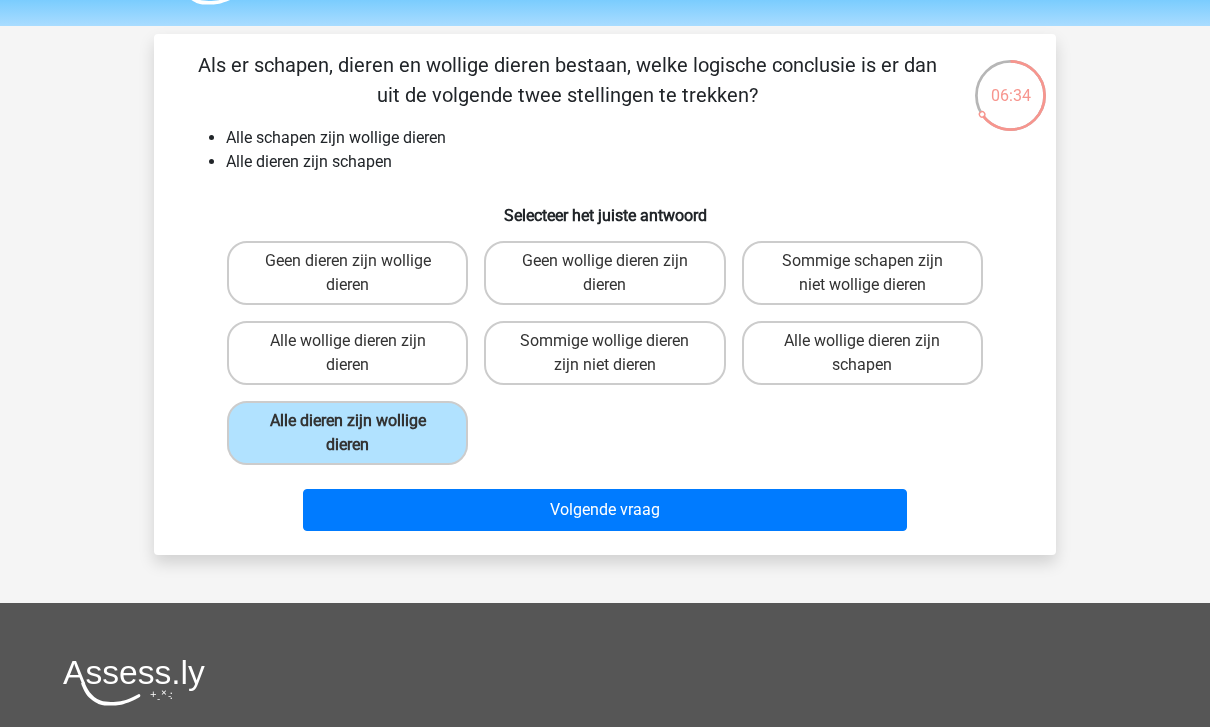 click on "Volgende vraag" at bounding box center (605, 510) 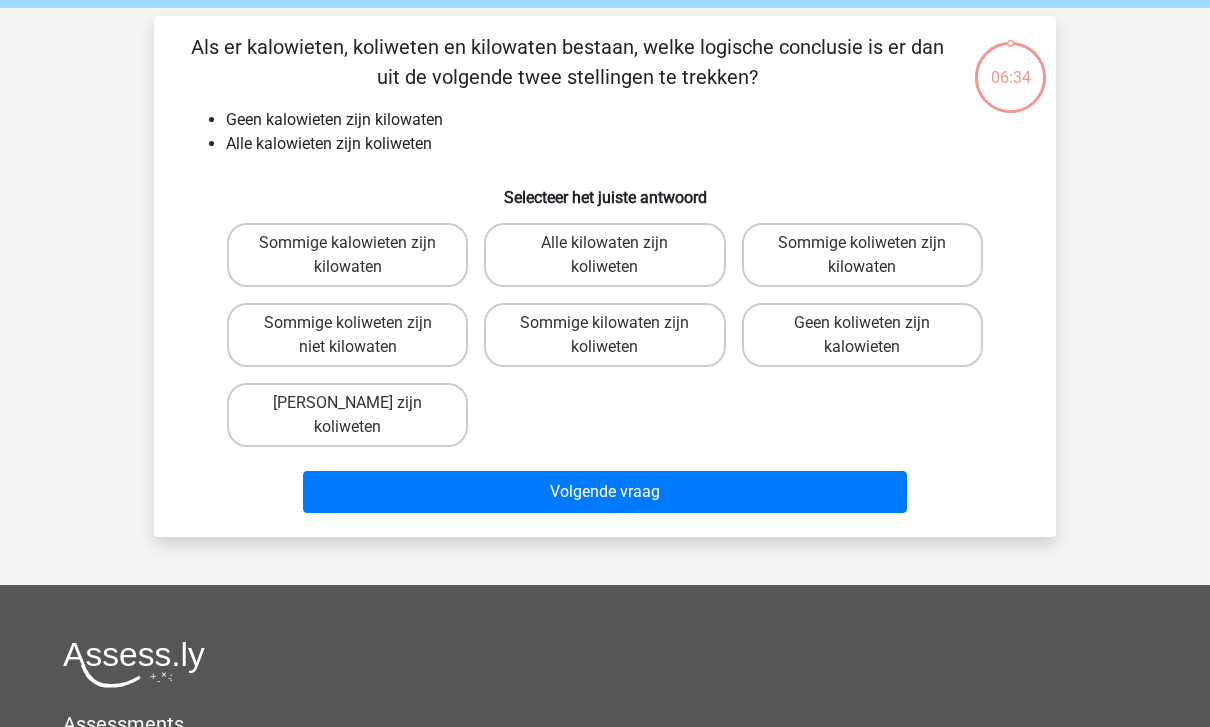scroll, scrollTop: 76, scrollLeft: 0, axis: vertical 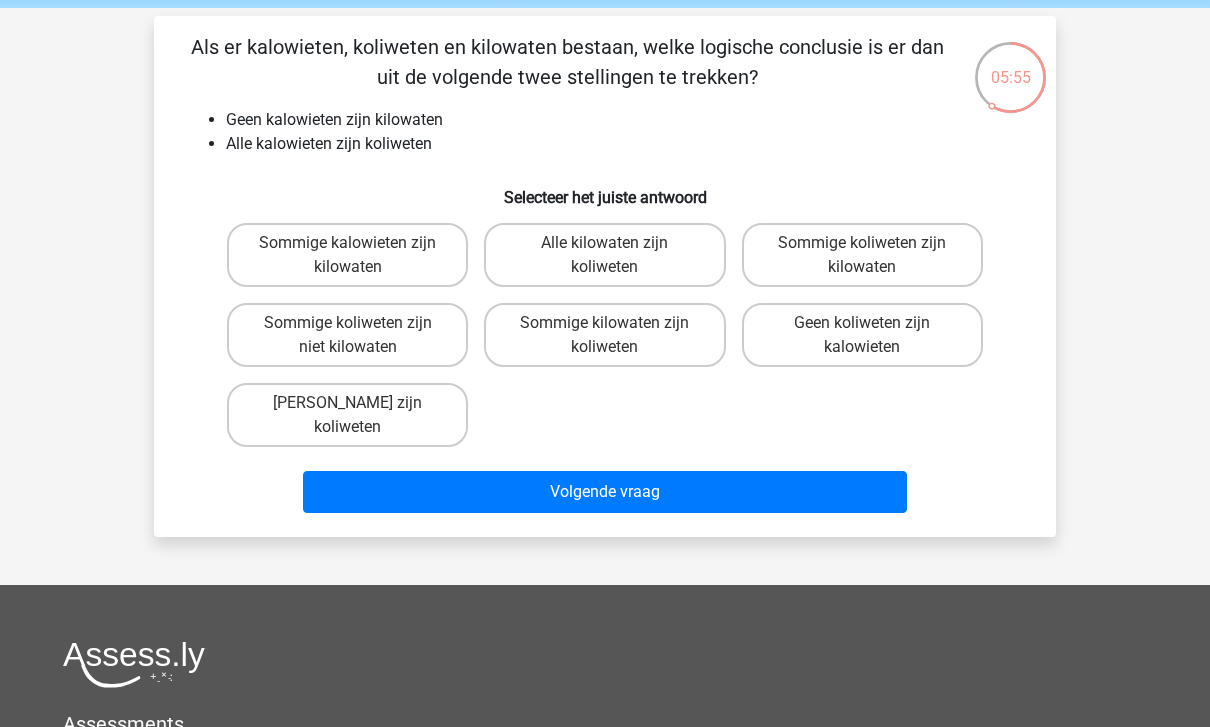click on "Sommige koliweten zijn niet kilowaten" at bounding box center (347, 335) 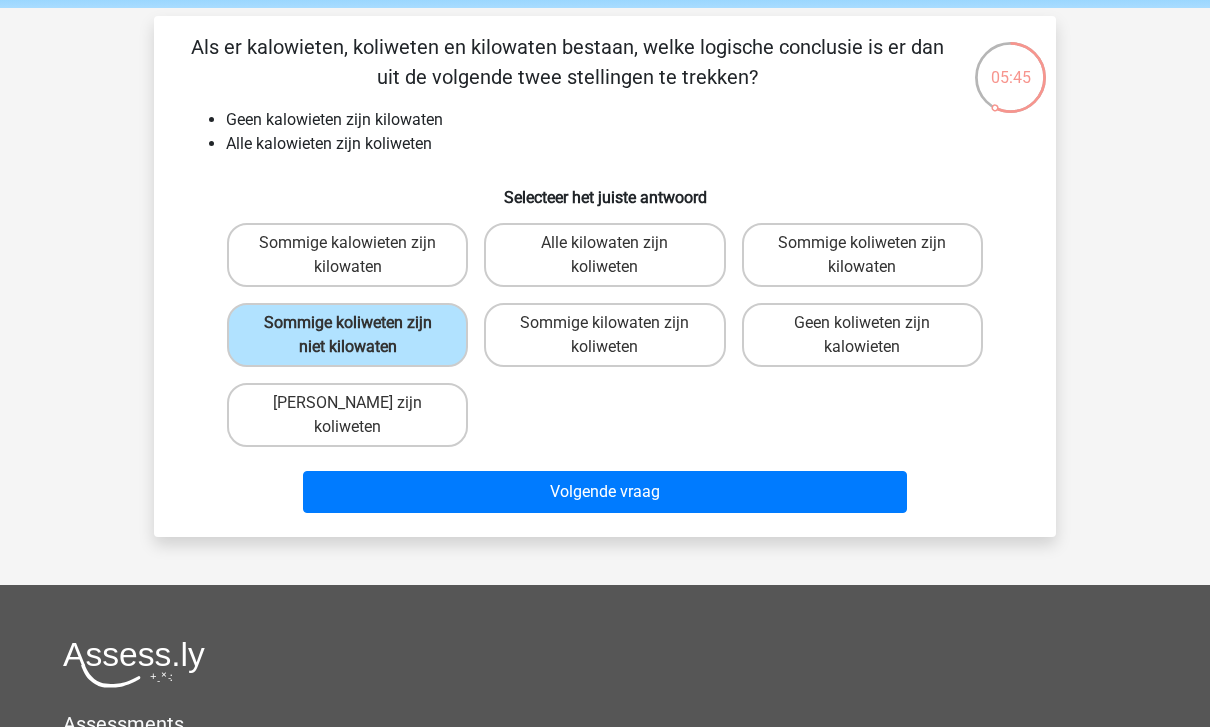 click on "Volgende vraag" at bounding box center [605, 492] 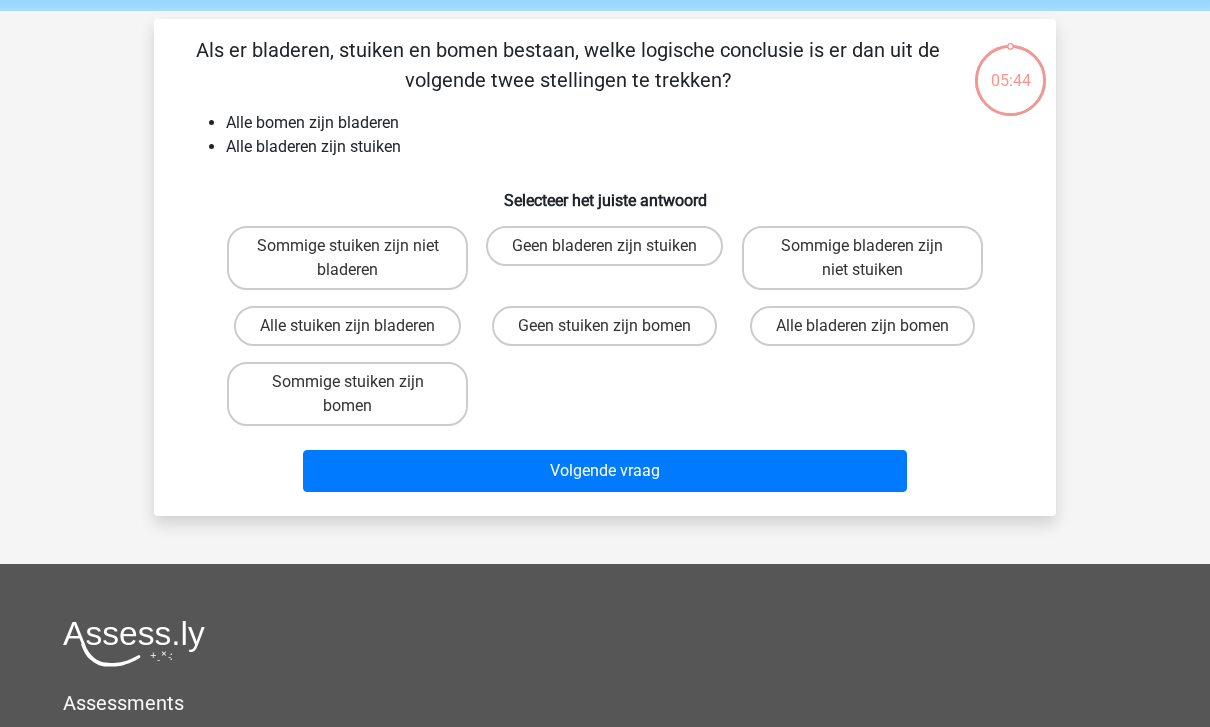 scroll, scrollTop: 70, scrollLeft: 0, axis: vertical 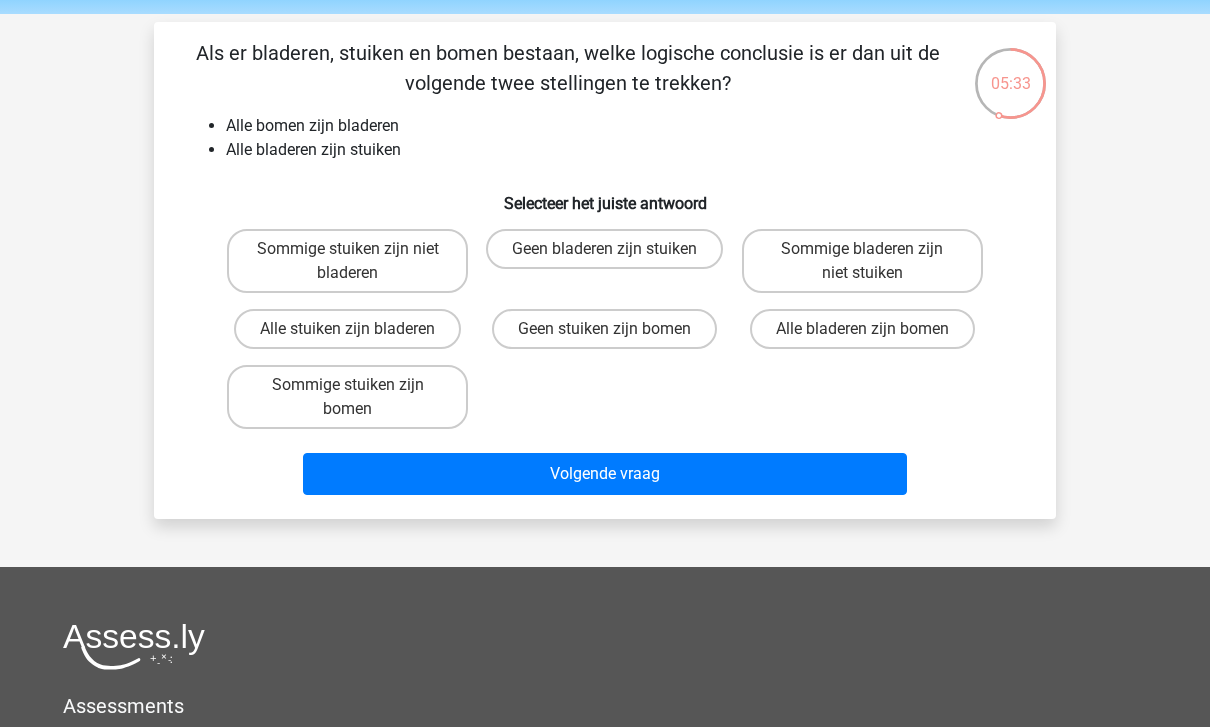 click on "Sommige stuiken zijn niet bladeren" at bounding box center (347, 261) 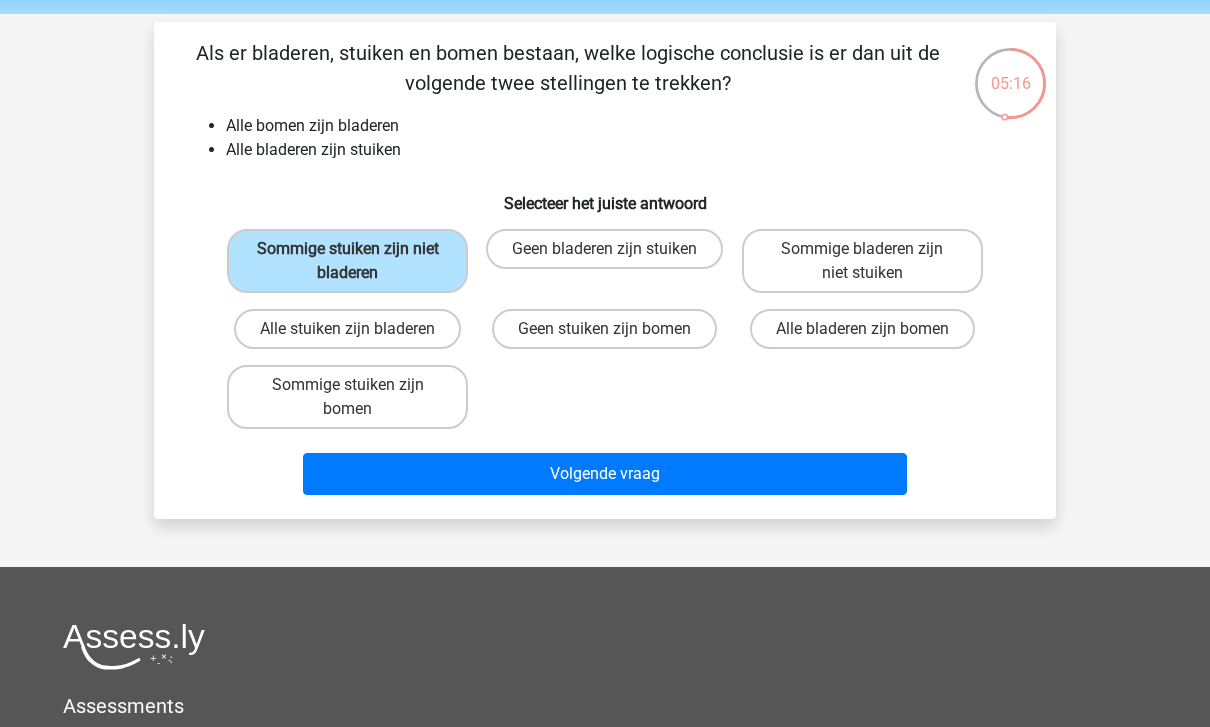 click on "Sommige stuiken zijn bomen" at bounding box center (347, 397) 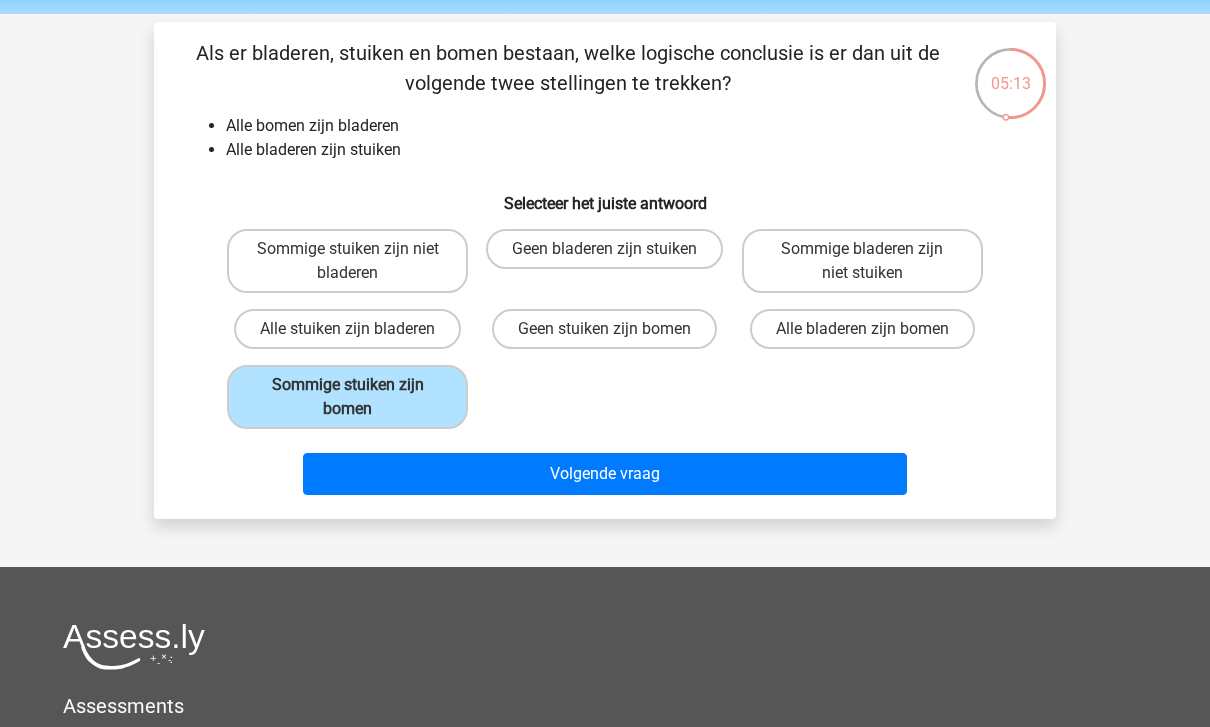 click on "Volgende vraag" at bounding box center [605, 474] 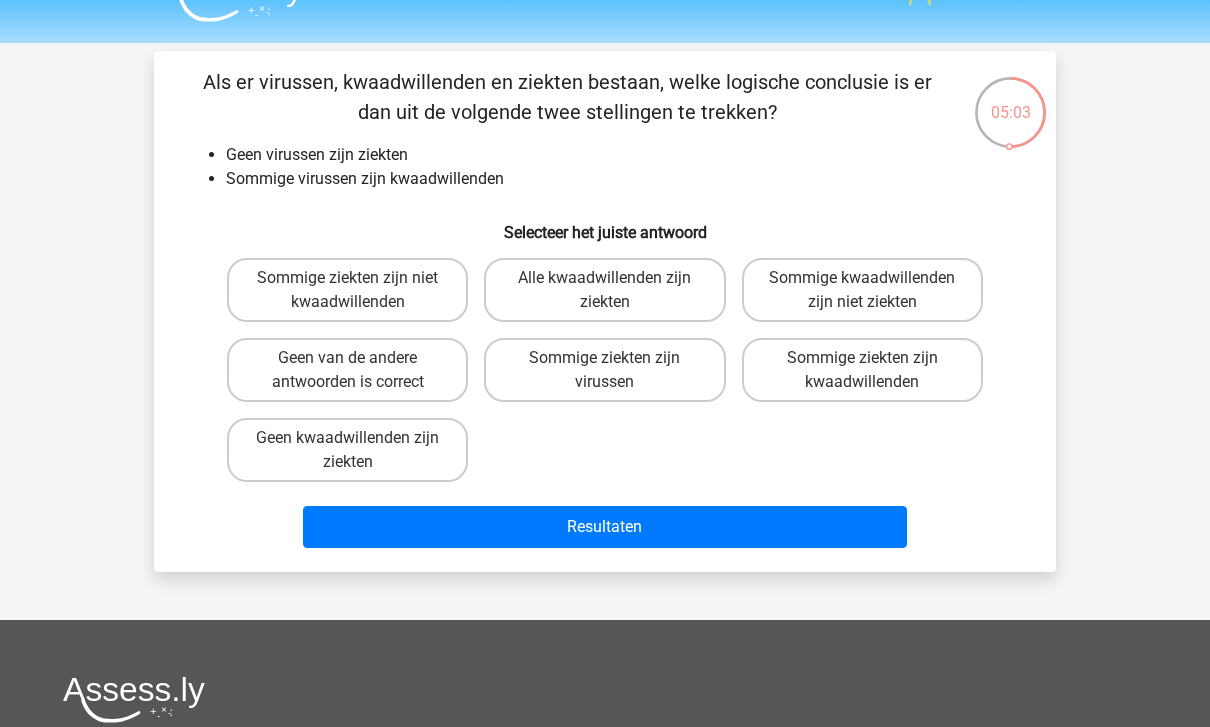 scroll, scrollTop: 41, scrollLeft: 0, axis: vertical 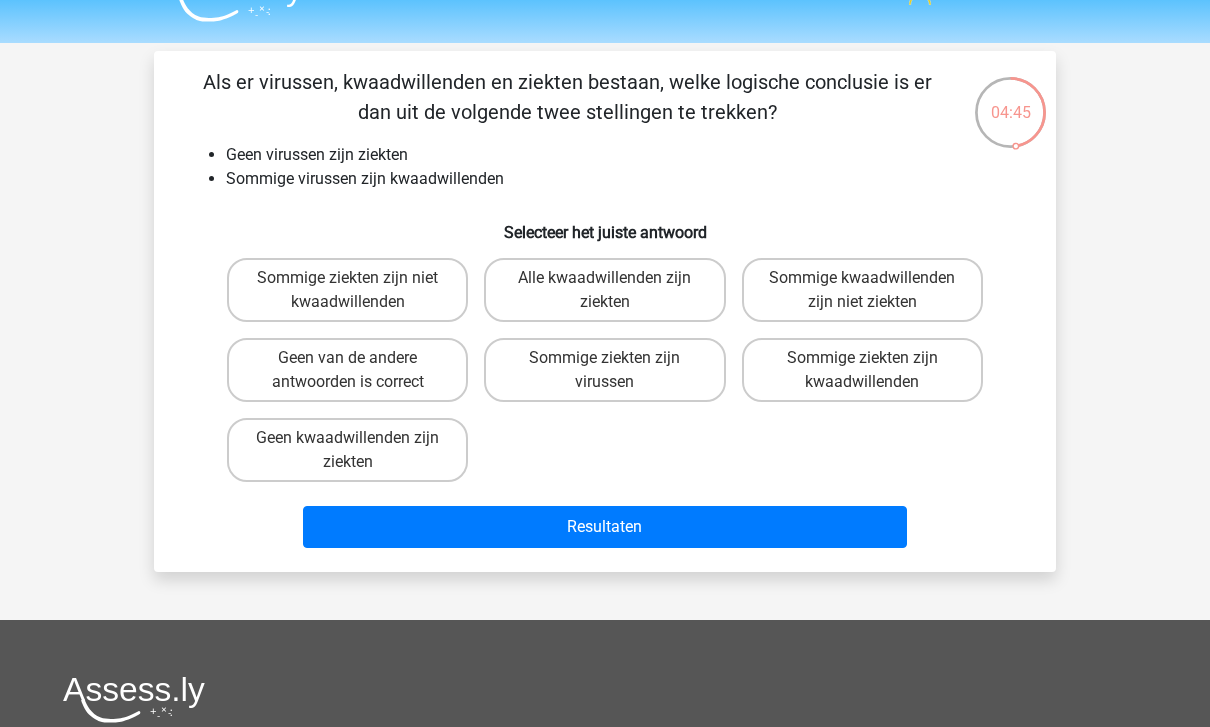 click on "Als er virussen, kwaadwillenden en ziekten bestaan, welke logische conclusie is er dan uit de volgende twee stellingen te trekken? Geen virussen zijn ziekten Sommige virussen zijn kwaadwillenden
Selecteer het juiste antwoord
Sommige ziekten zijn niet kwaadwillenden
Alle kwaadwillenden zijn ziekten" at bounding box center (605, 311) 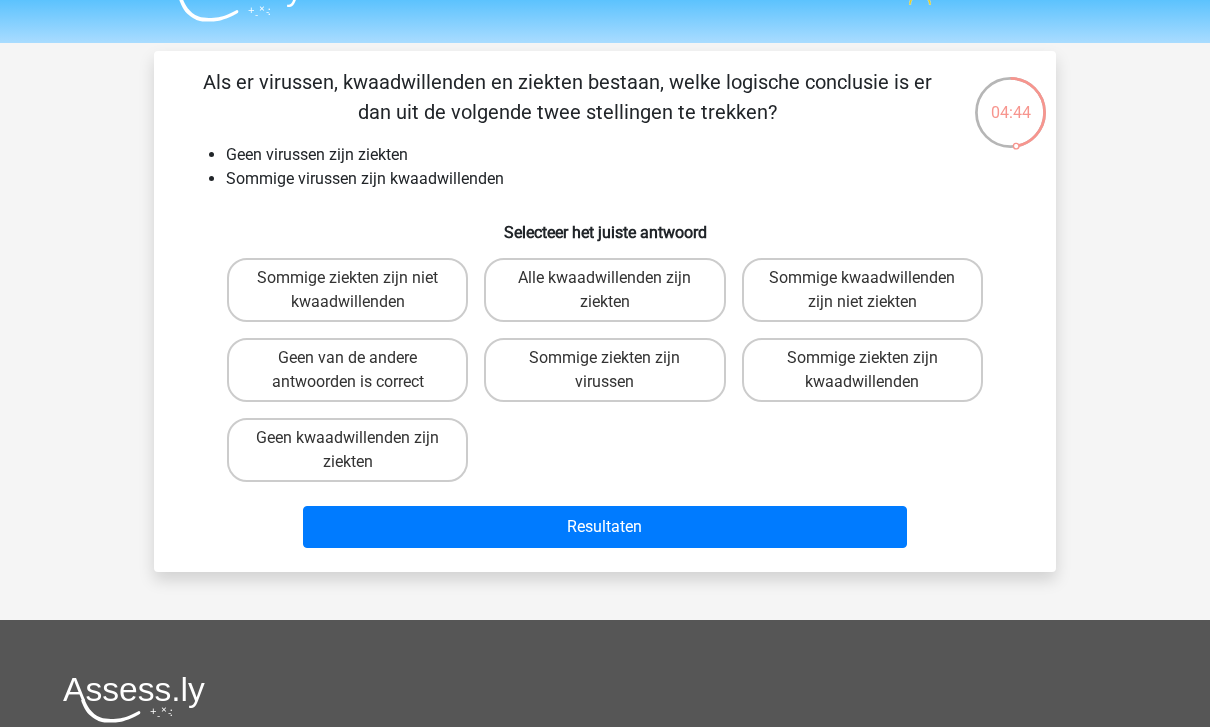click on "Sommige kwaadwillenden zijn niet ziekten" at bounding box center [862, 290] 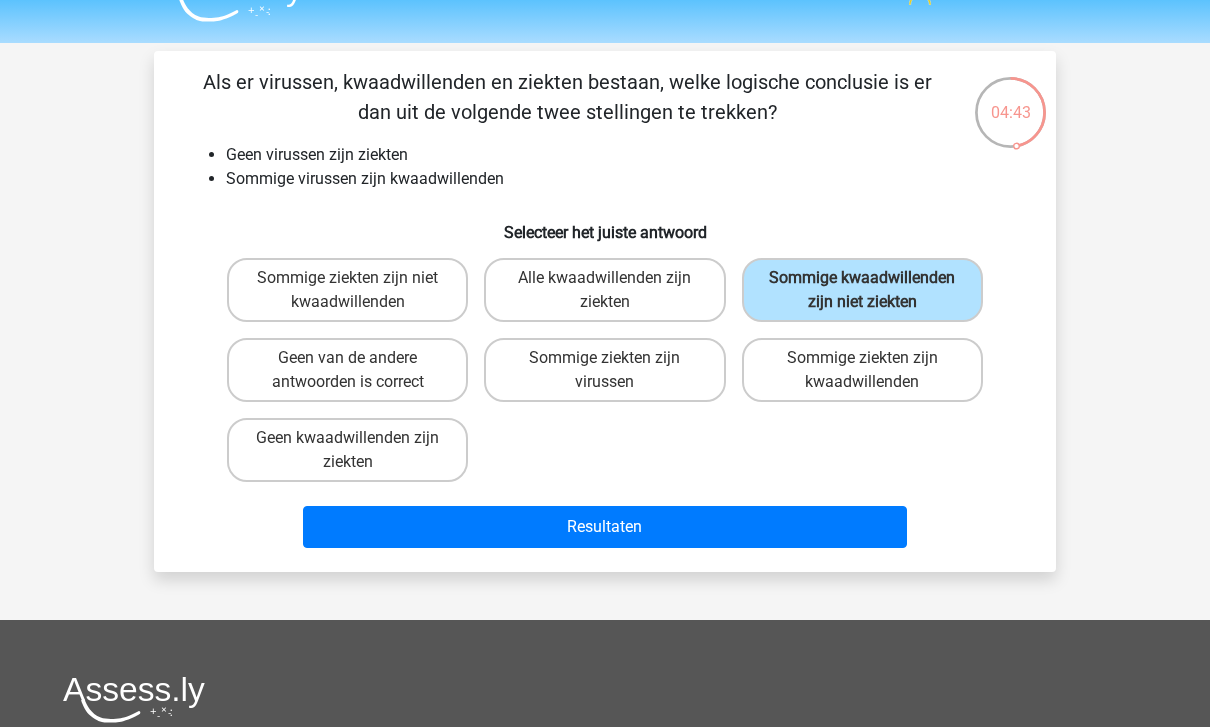 click on "Resultaten" at bounding box center [605, 527] 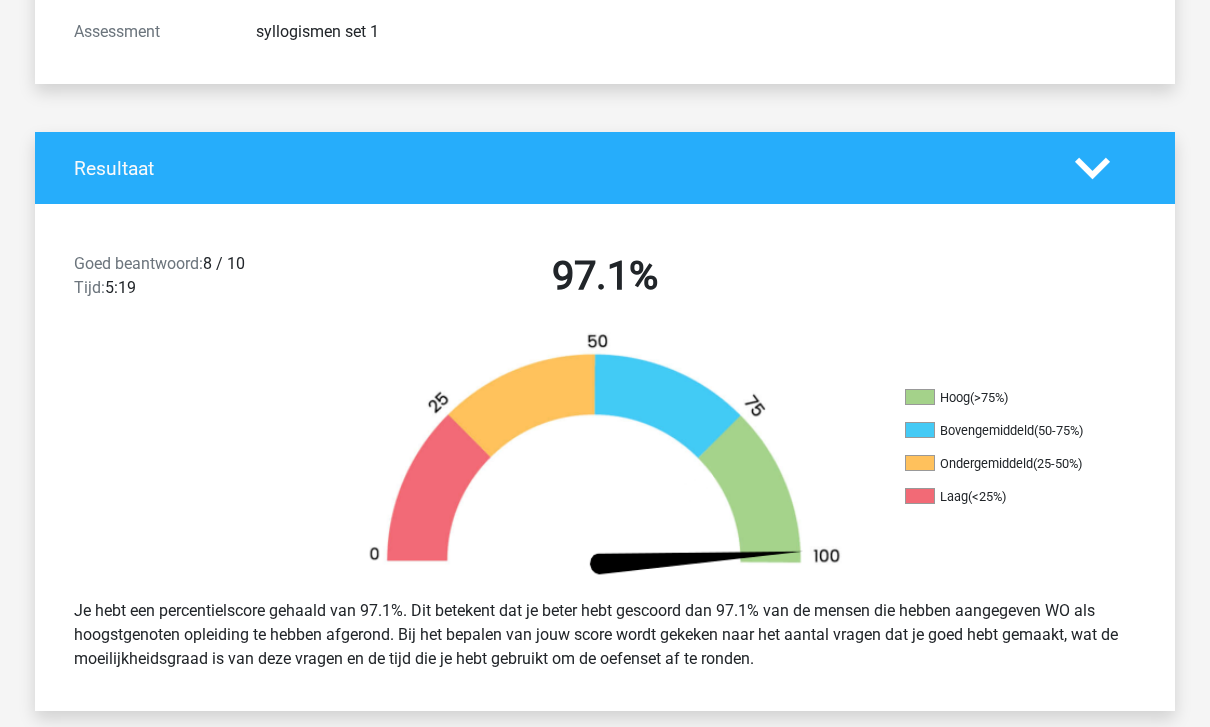 scroll, scrollTop: 303, scrollLeft: 0, axis: vertical 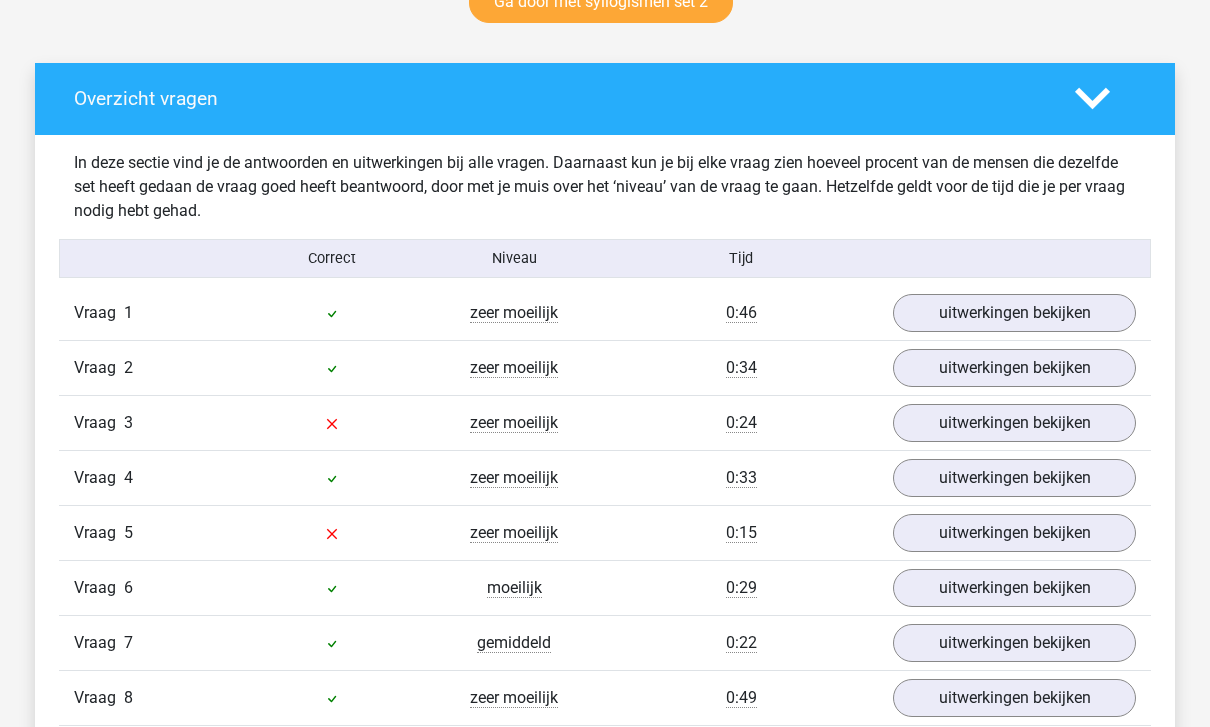 click on "uitwerkingen bekijken" at bounding box center [1014, 424] 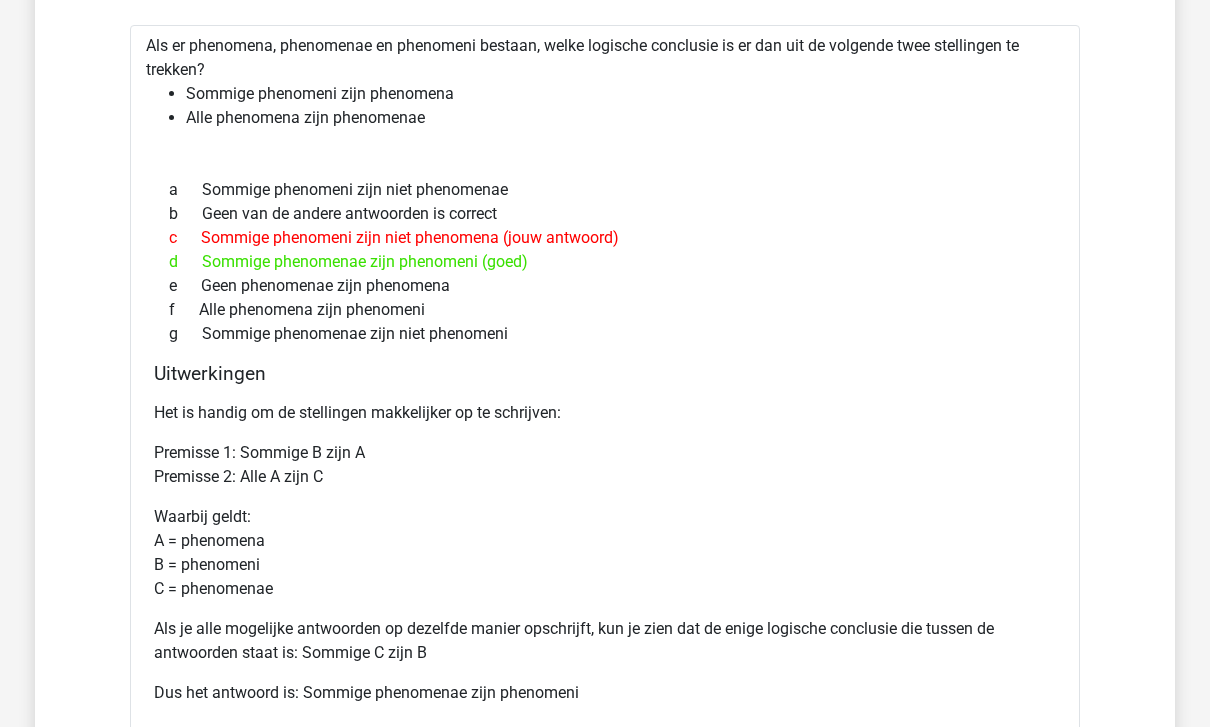 scroll, scrollTop: 1479, scrollLeft: 0, axis: vertical 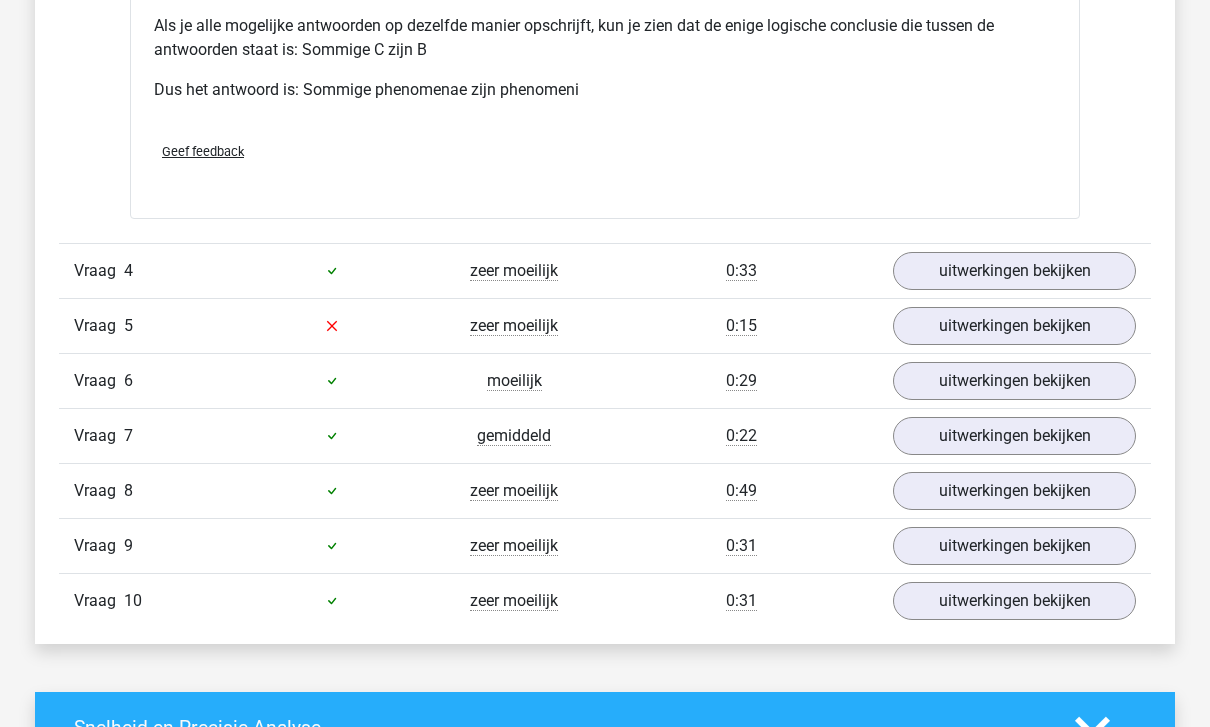 click on "uitwerkingen bekijken" at bounding box center [1014, 326] 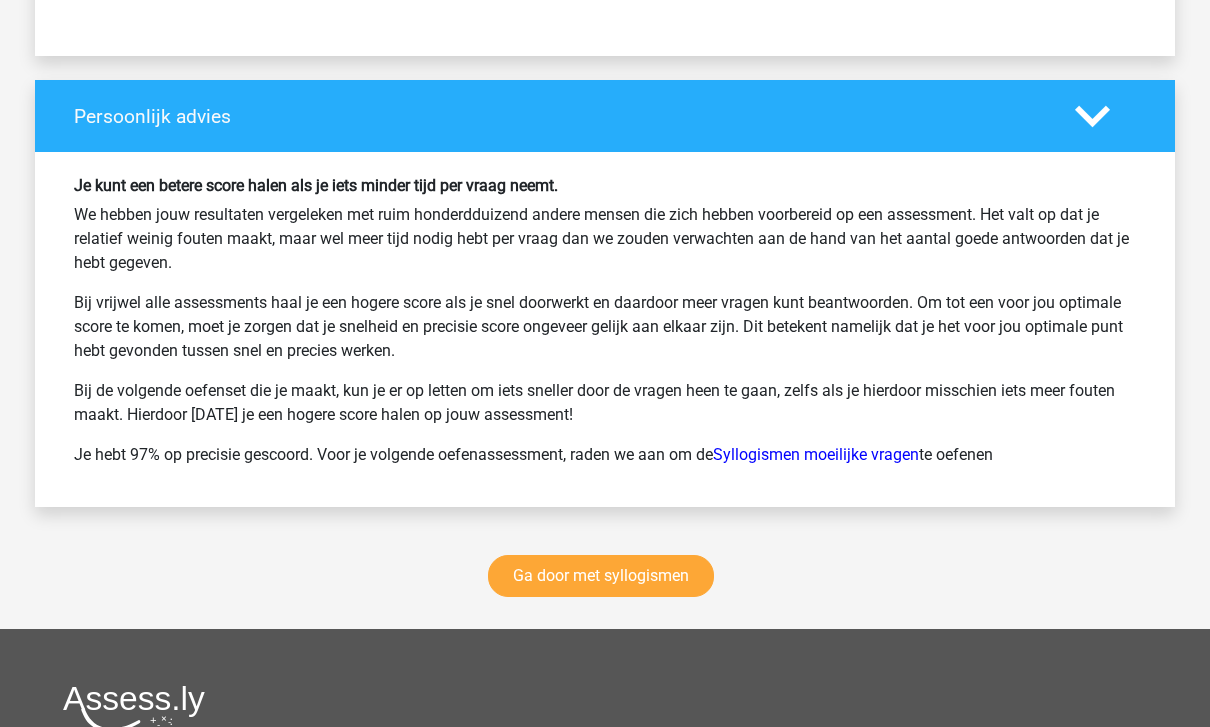 scroll, scrollTop: 4319, scrollLeft: 0, axis: vertical 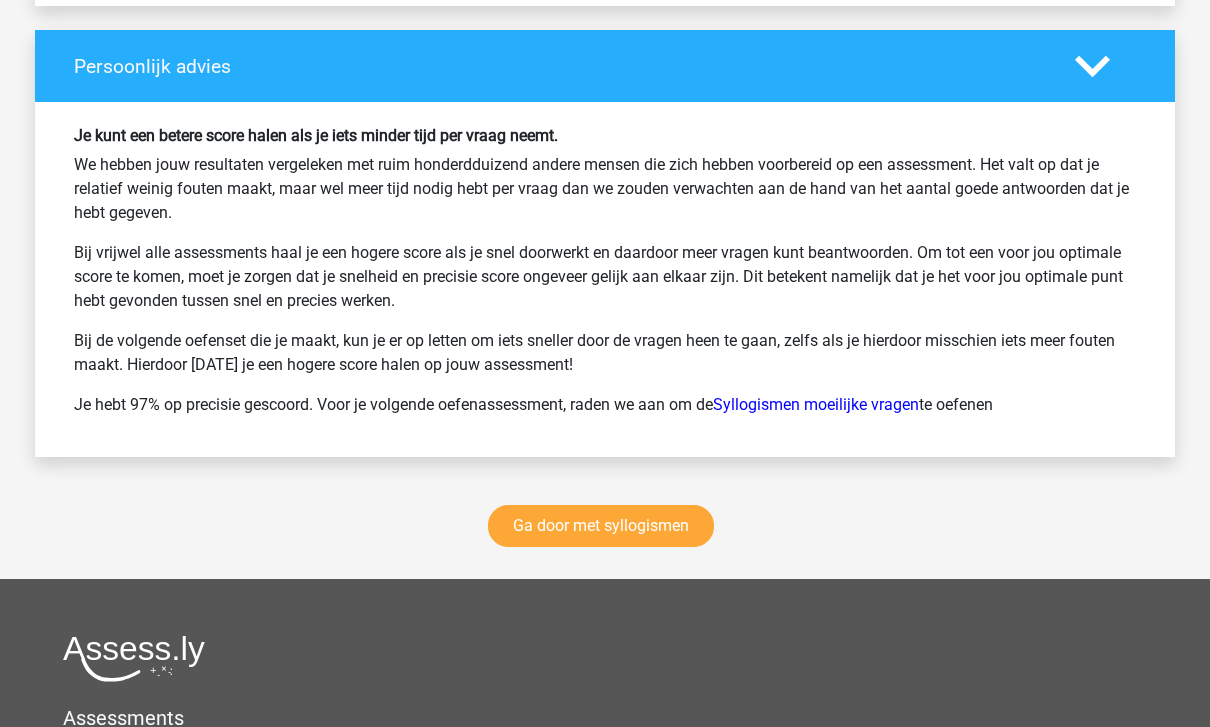 click on "Ga door met syllogismen" at bounding box center (601, 527) 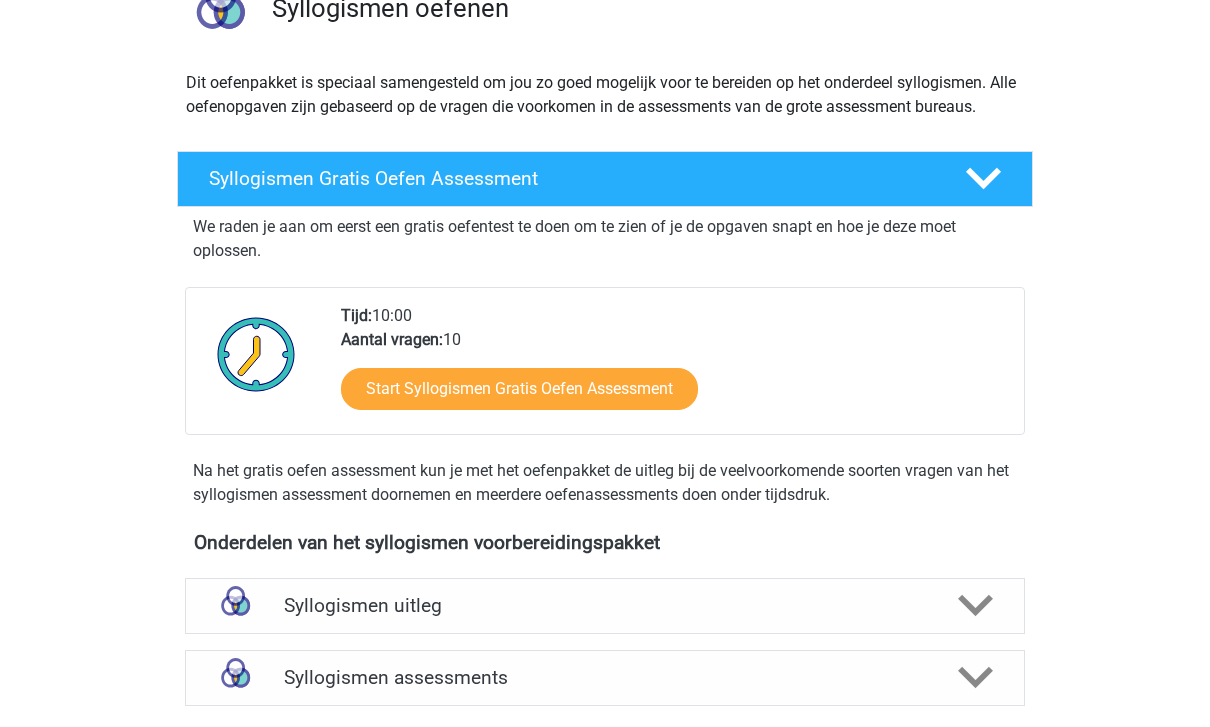 scroll, scrollTop: 0, scrollLeft: 0, axis: both 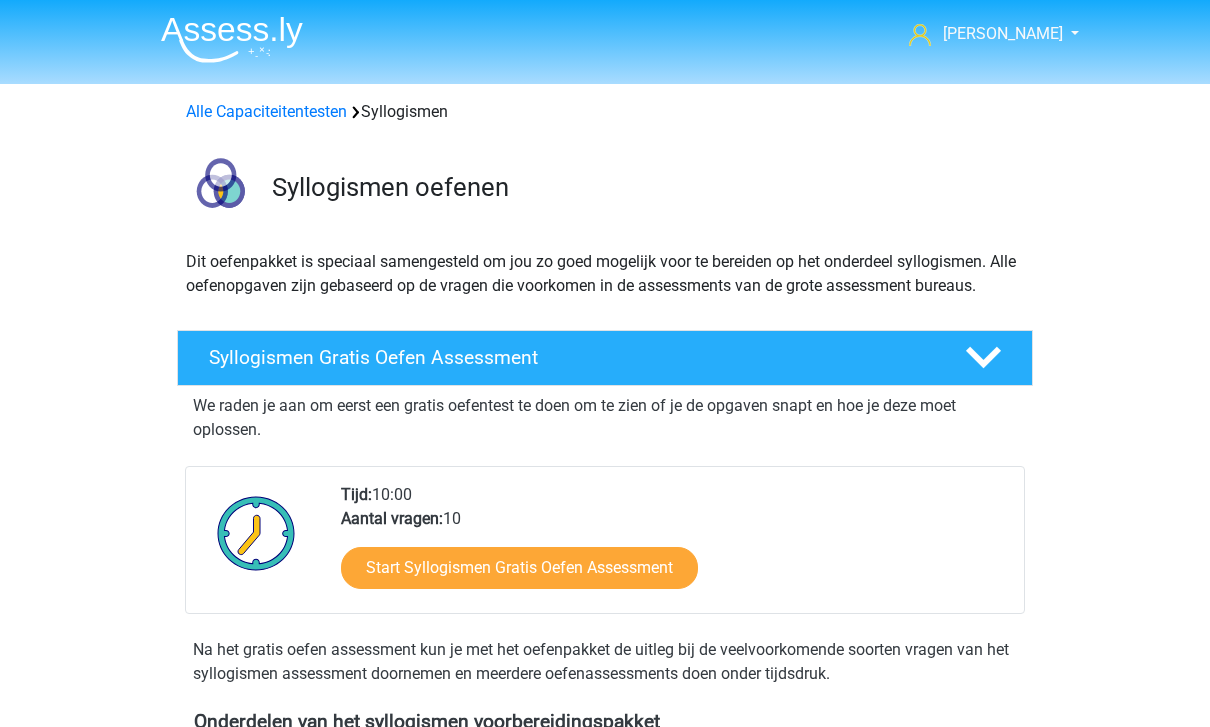 click on "Alle Capaciteitentesten" at bounding box center (266, 111) 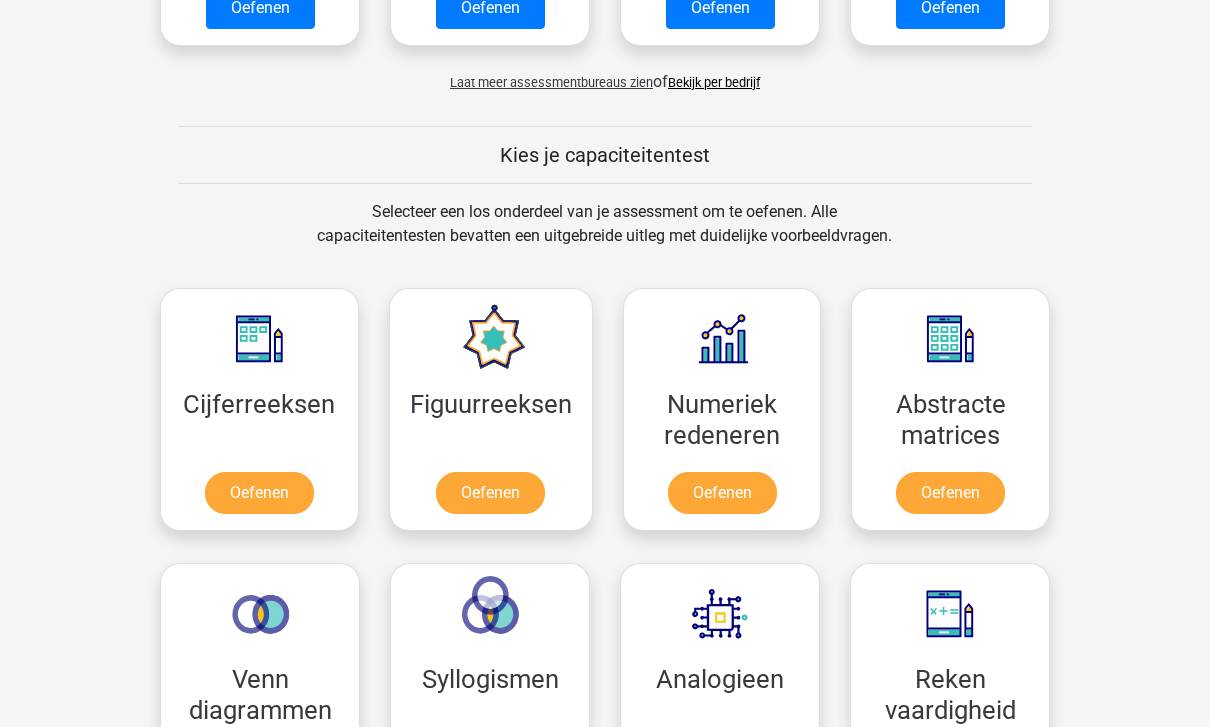 scroll, scrollTop: 299, scrollLeft: 0, axis: vertical 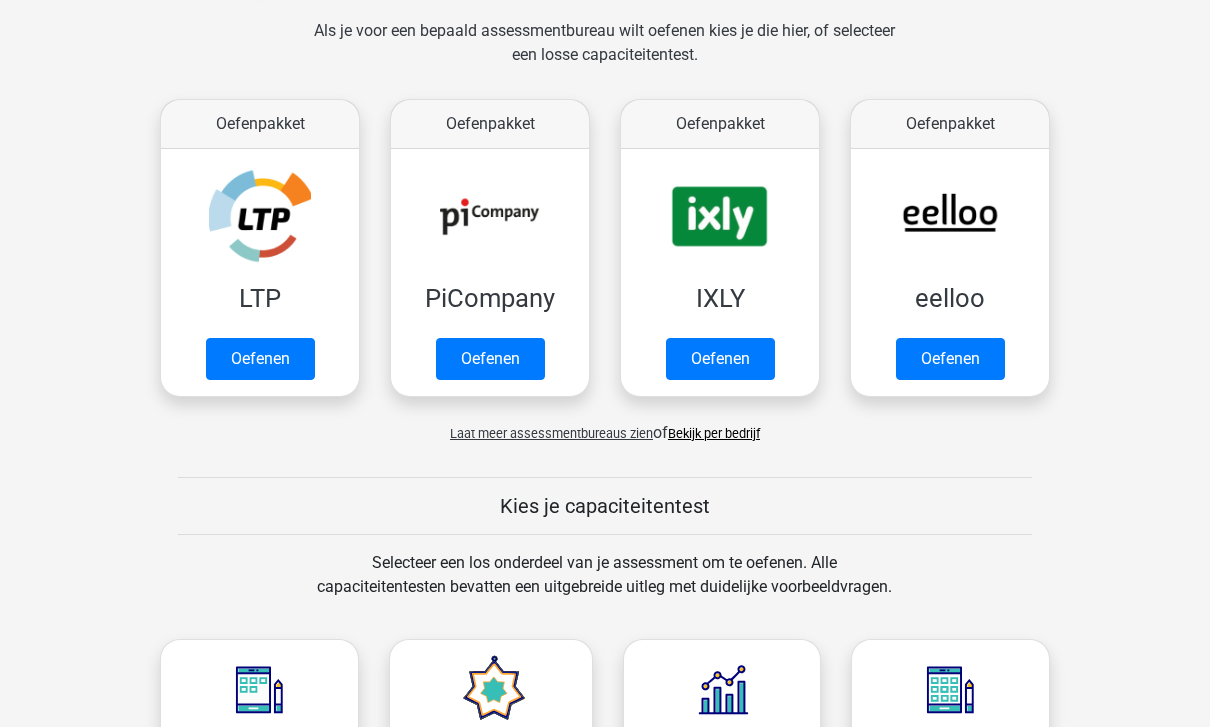 click on "Laat meer assessmentbureaus zien" at bounding box center [551, 433] 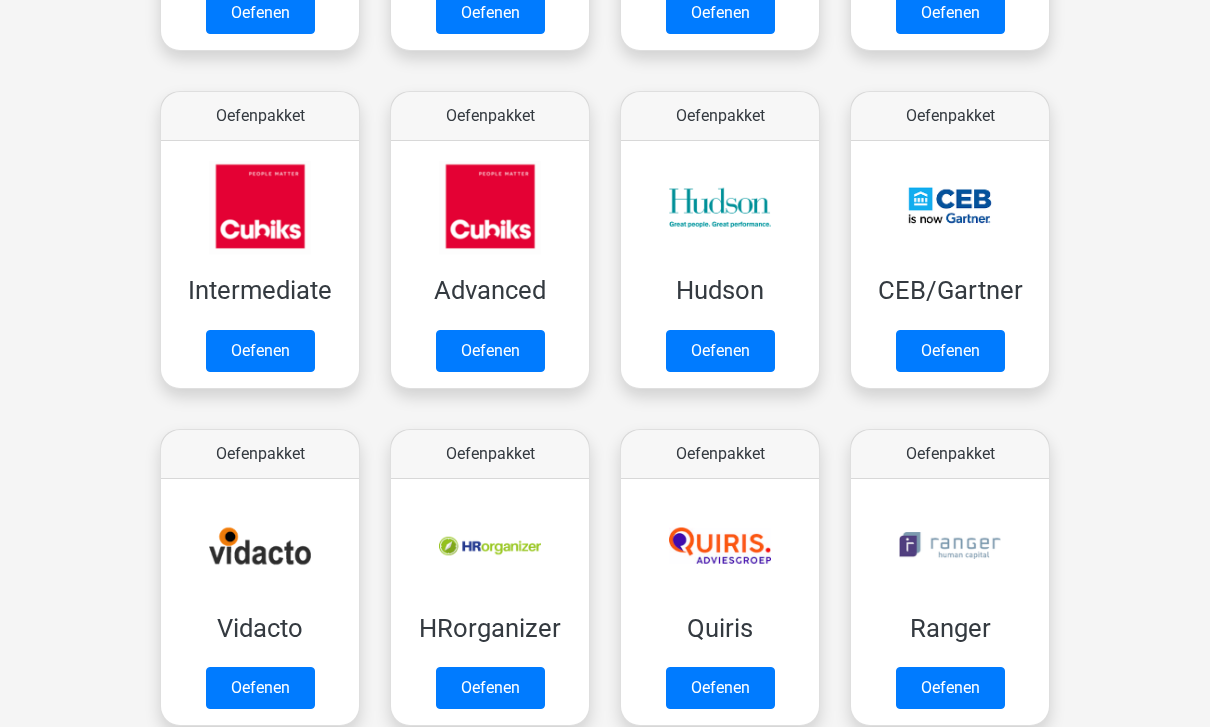 scroll, scrollTop: 644, scrollLeft: 0, axis: vertical 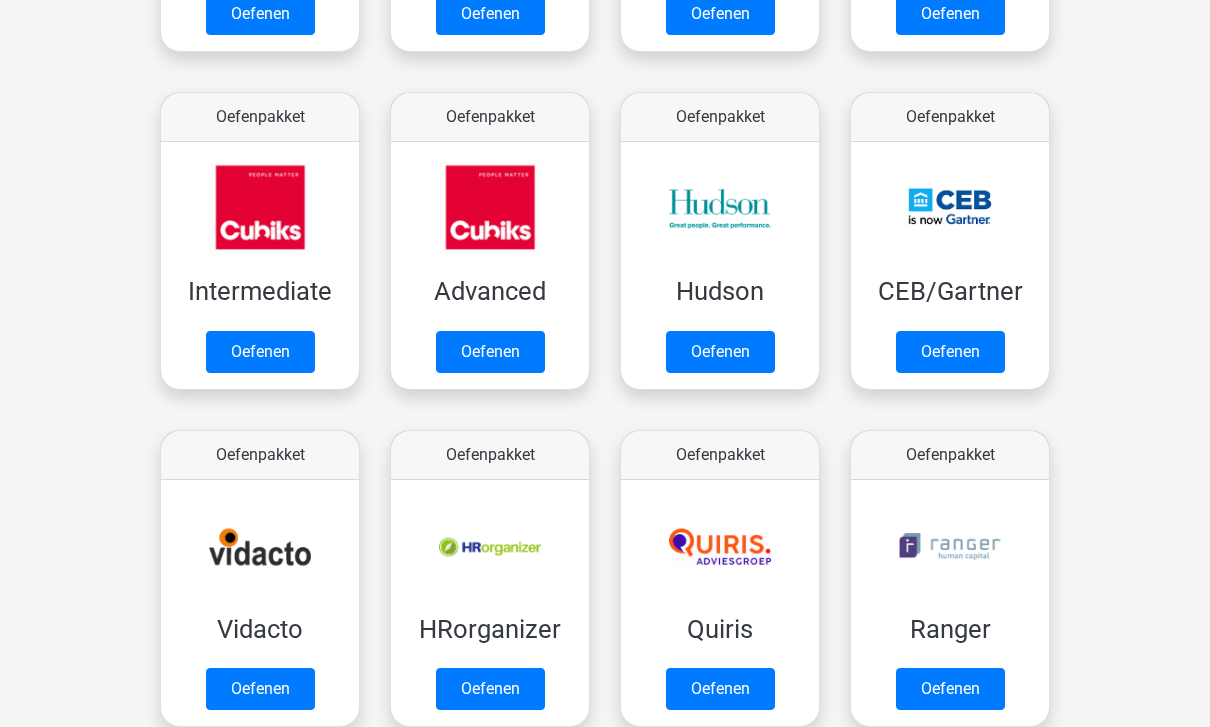 click on "Oefenen" at bounding box center [260, 352] 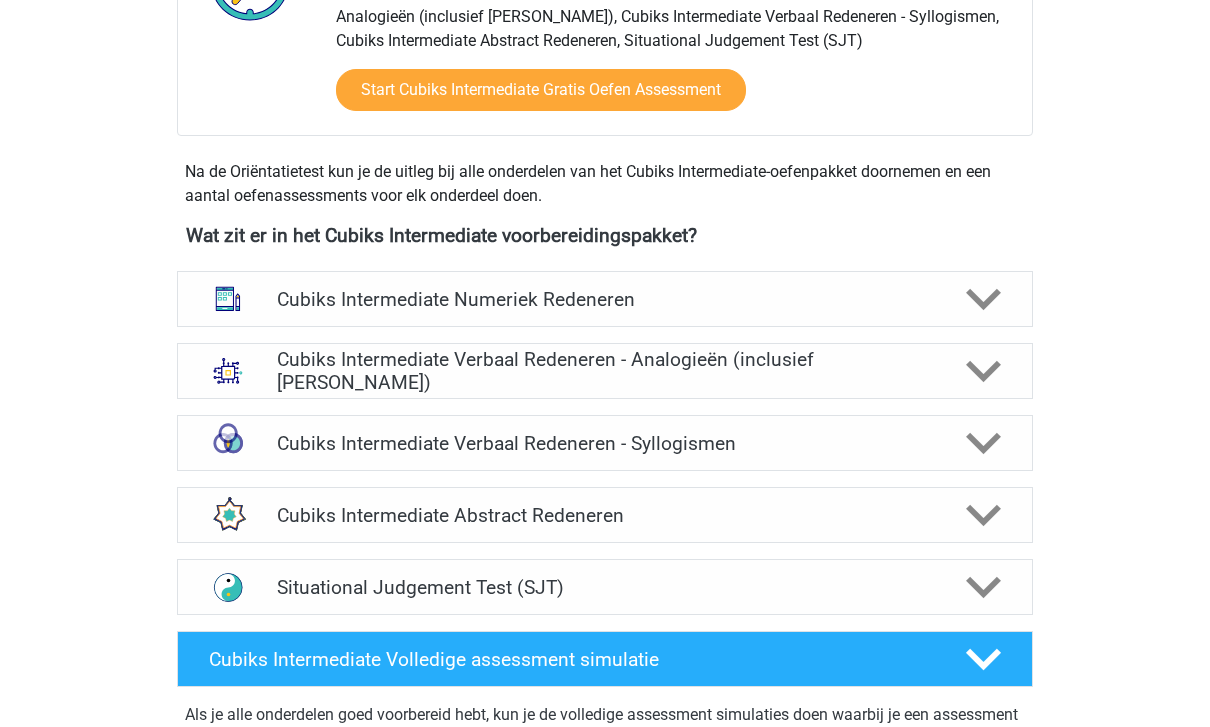 scroll, scrollTop: 790, scrollLeft: 0, axis: vertical 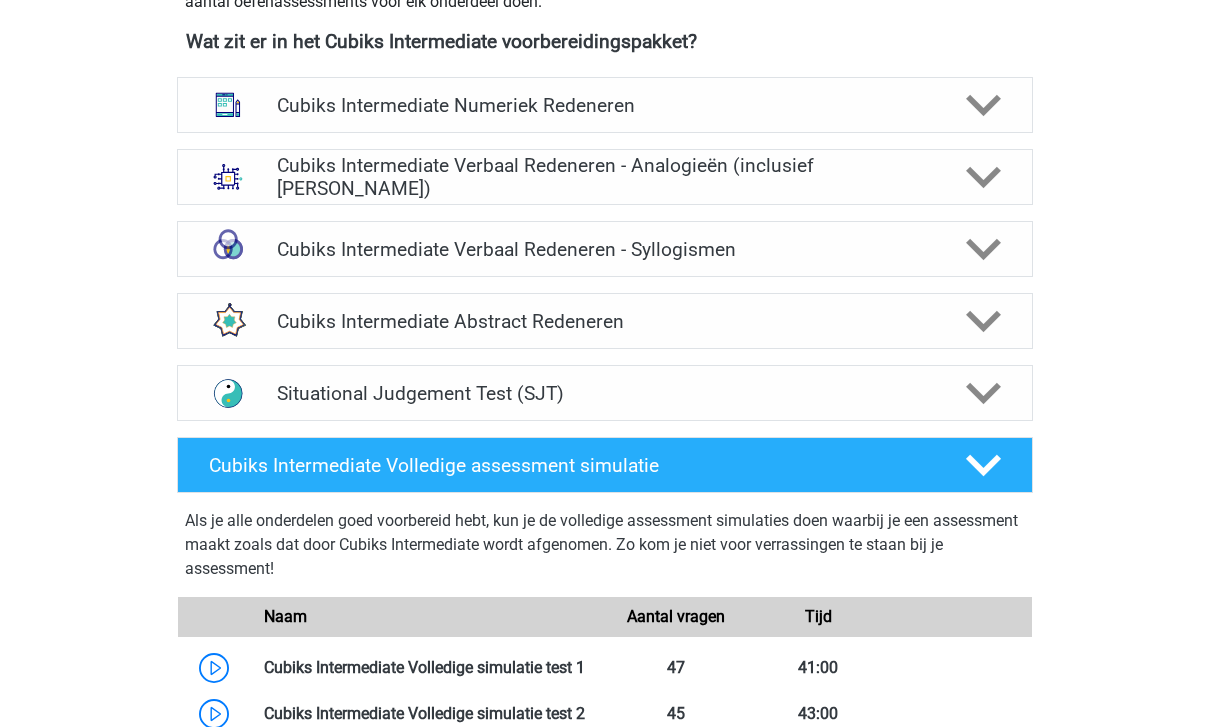 click on "Cubiks Intermediate Verbaal Redeneren - Syllogismen" at bounding box center [604, 250] 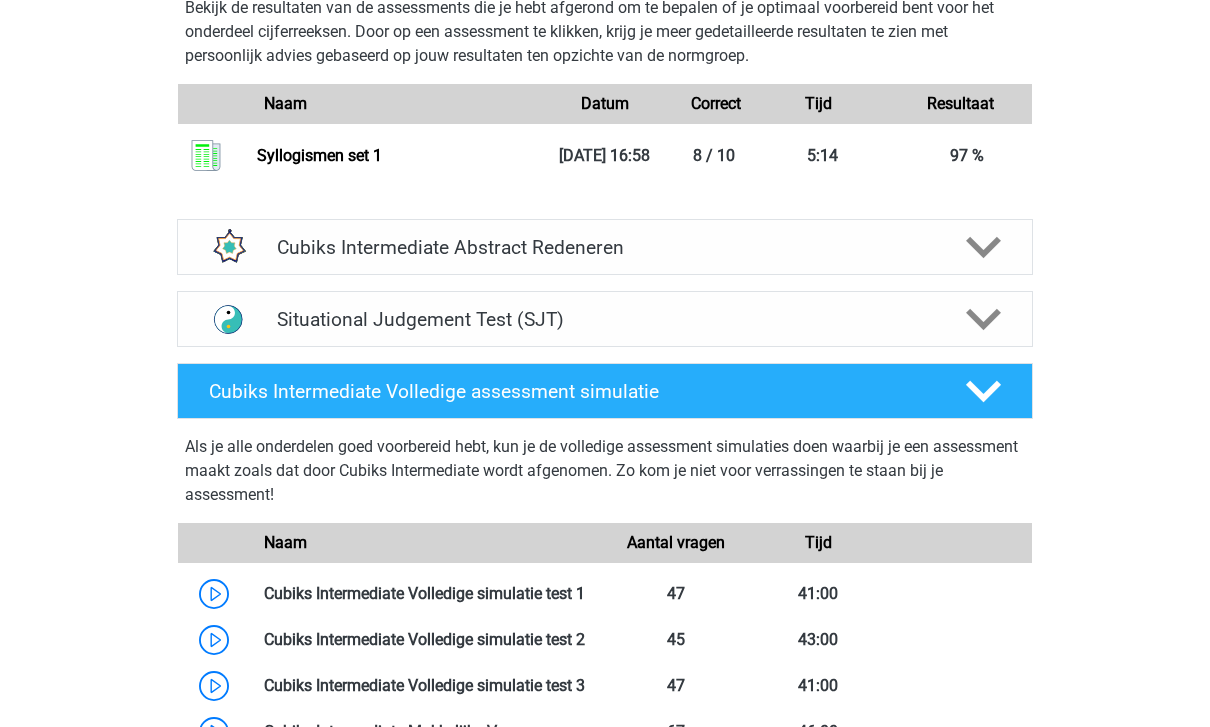 scroll, scrollTop: 1760, scrollLeft: 0, axis: vertical 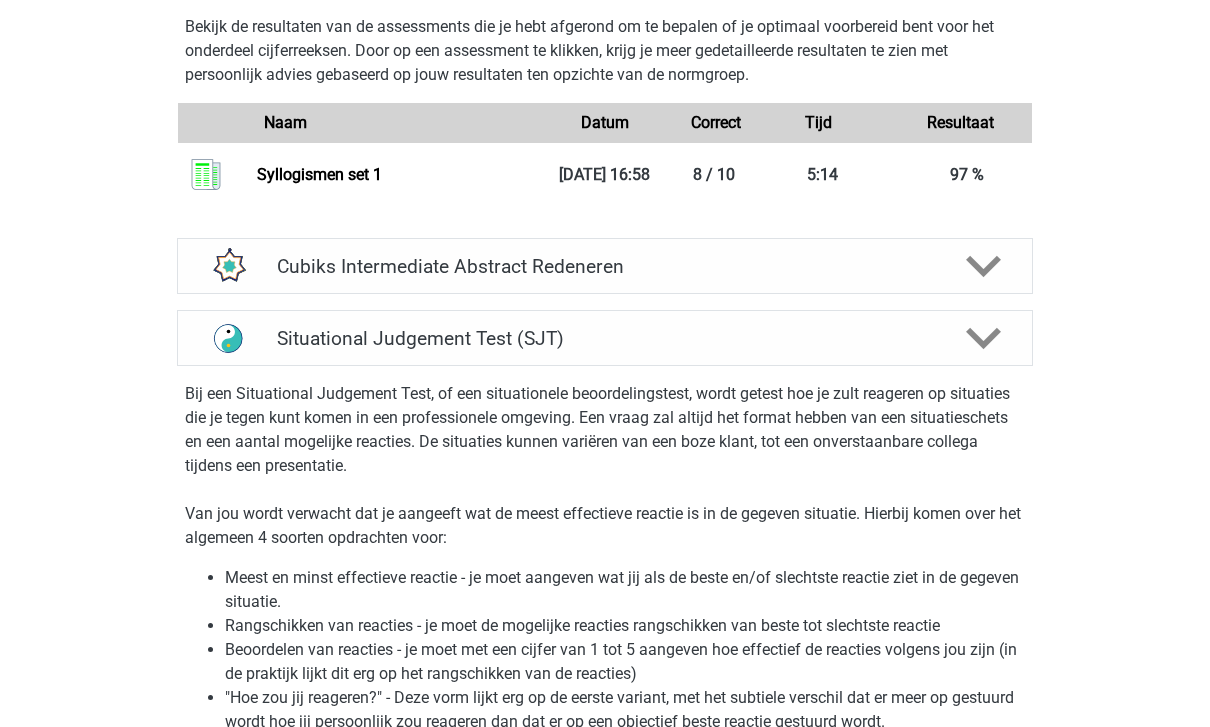 click on "Cubiks Intermediate Abstract Redeneren" at bounding box center (604, 266) 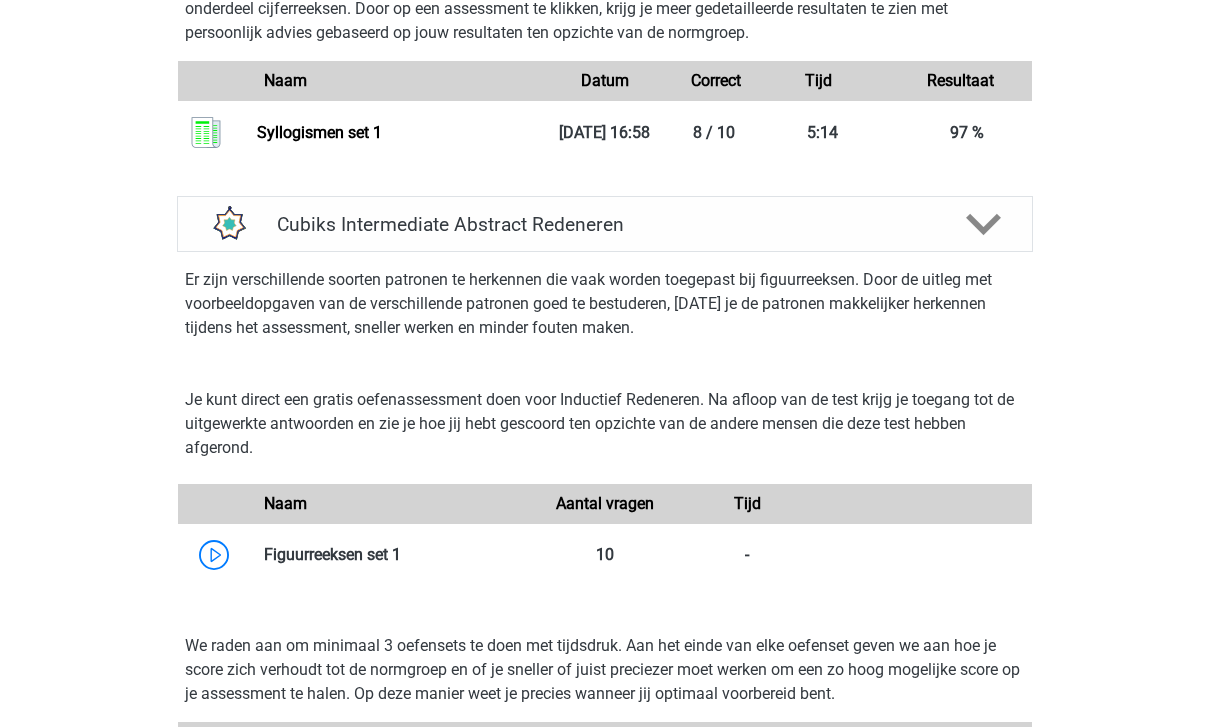 scroll, scrollTop: 1981, scrollLeft: 0, axis: vertical 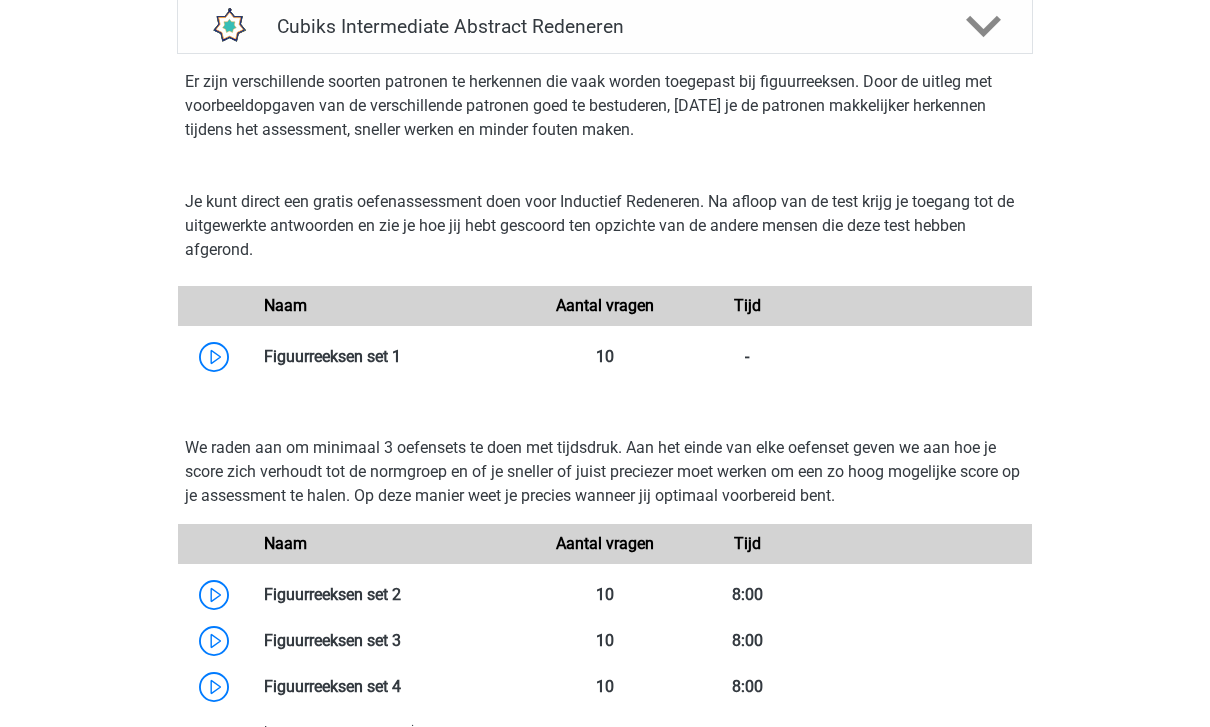 click at bounding box center [401, 356] 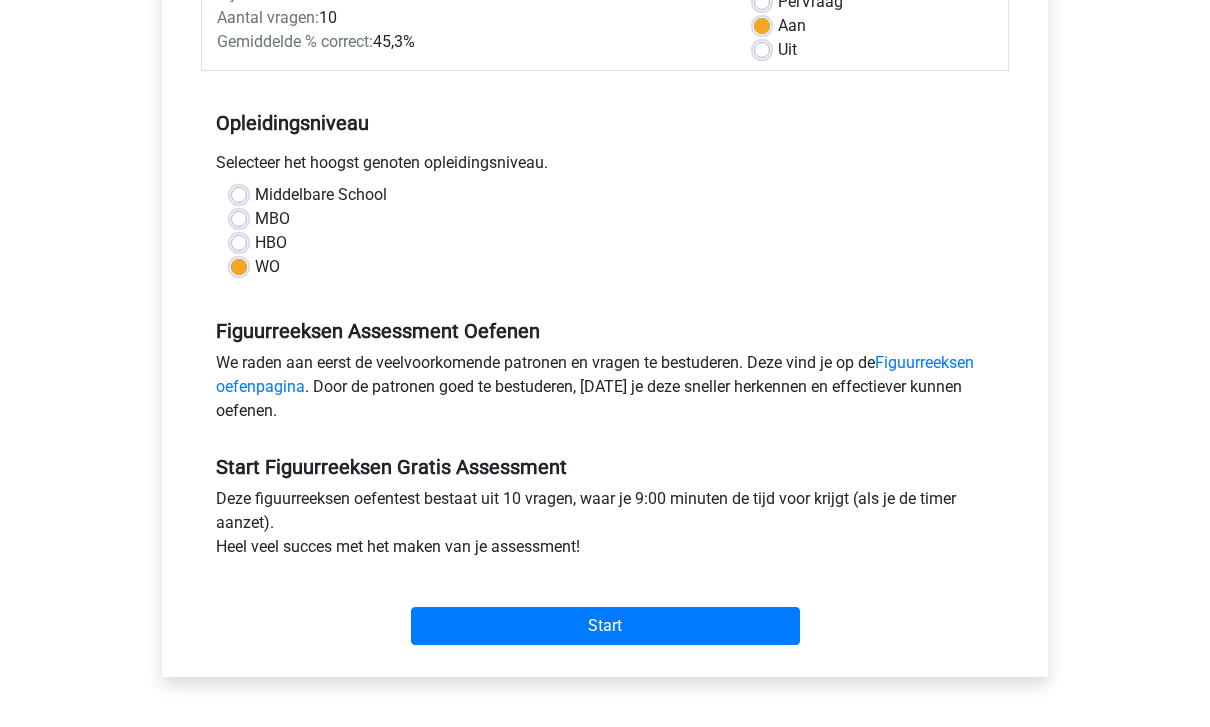 scroll, scrollTop: 346, scrollLeft: 0, axis: vertical 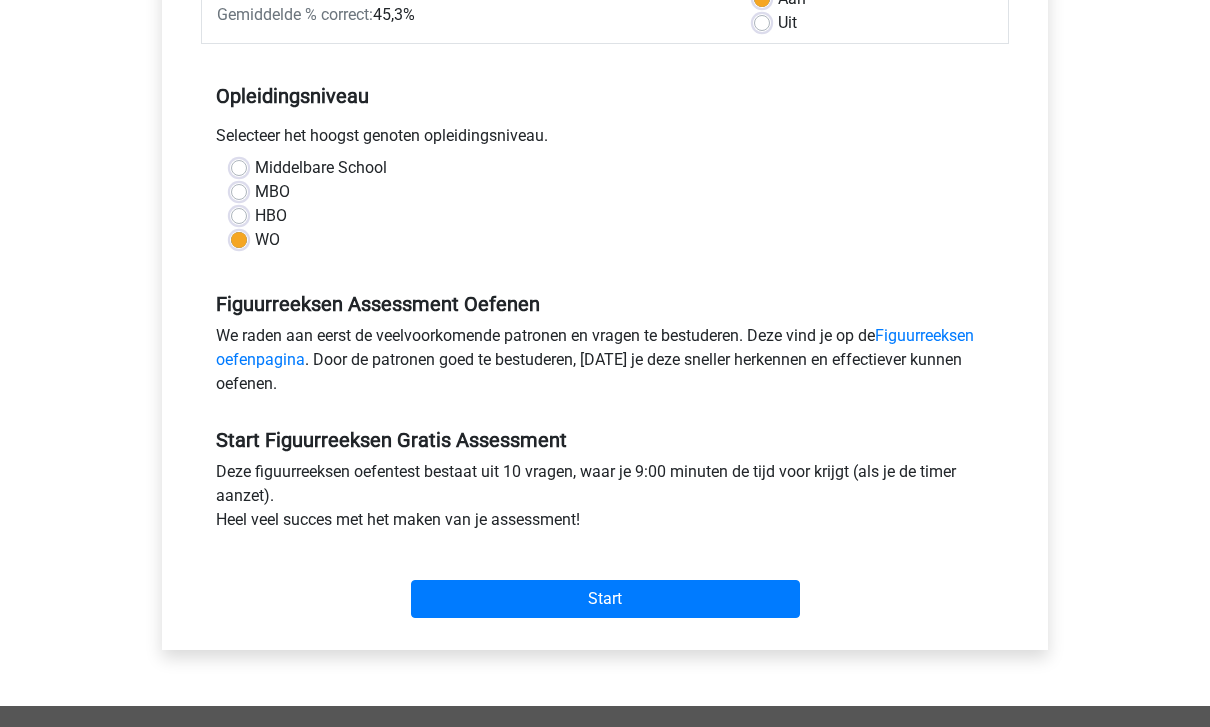 click on "Figuurreeksen
oefenpagina" at bounding box center (595, 347) 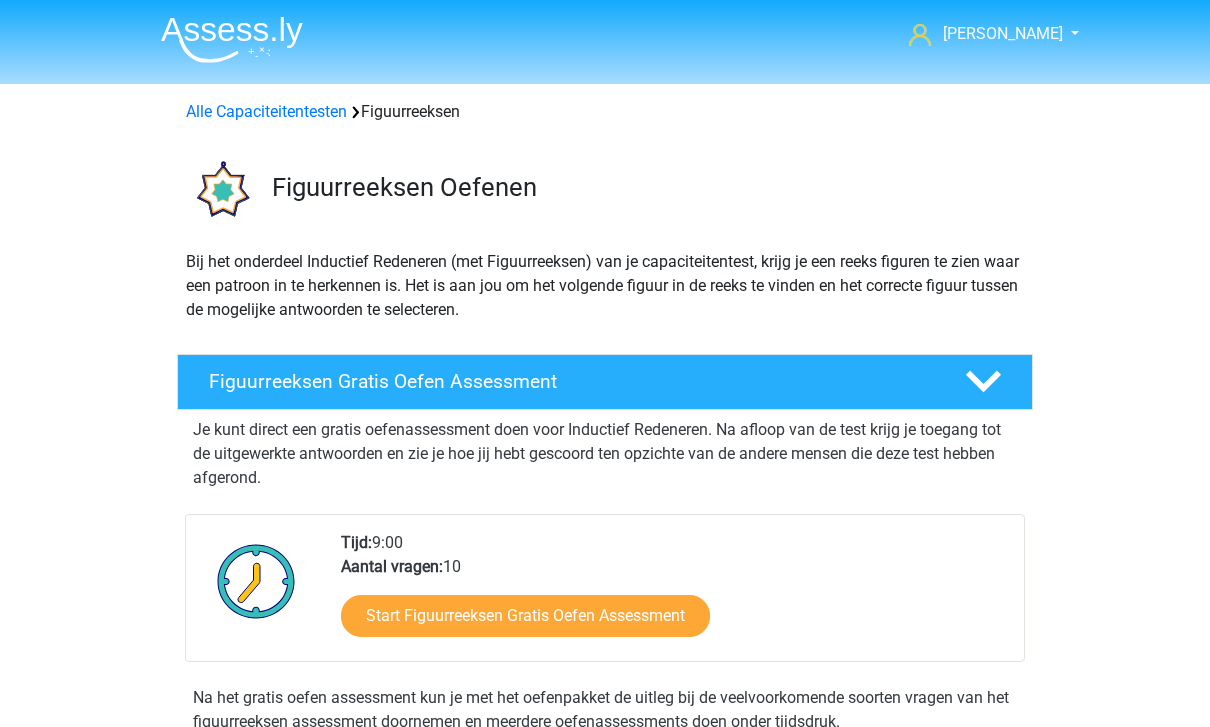 scroll, scrollTop: 0, scrollLeft: 0, axis: both 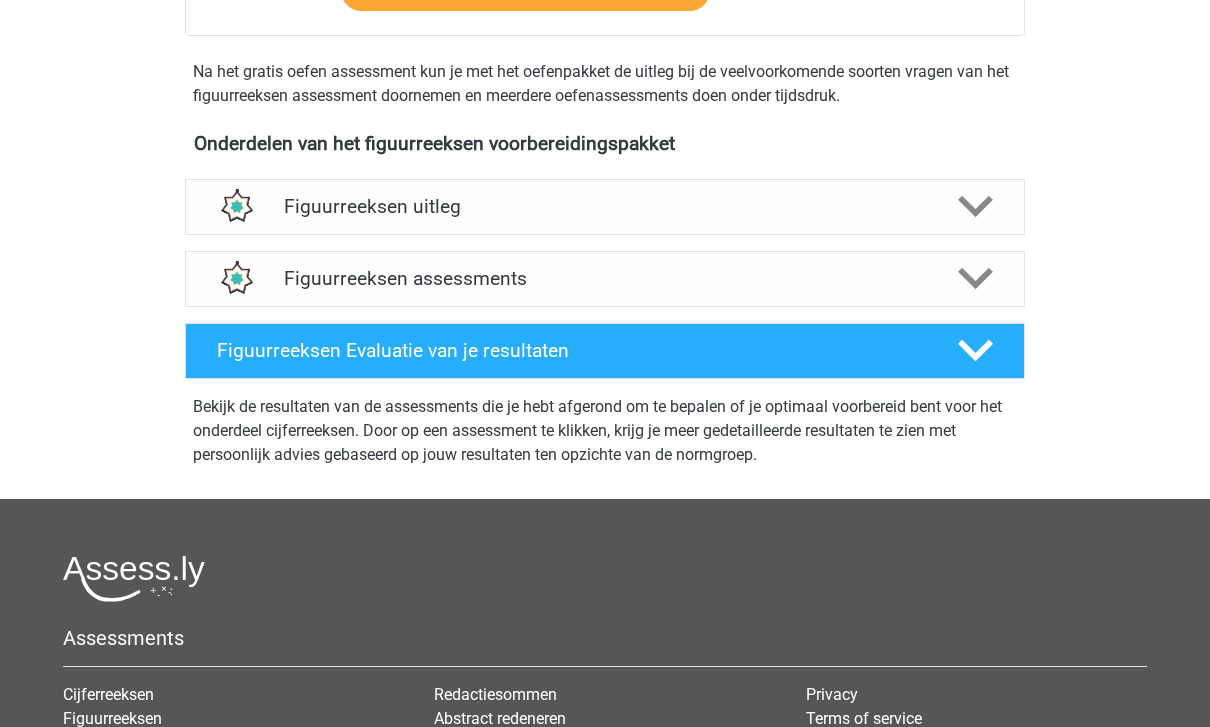 click on "Figuurreeksen uitleg" at bounding box center [605, 207] 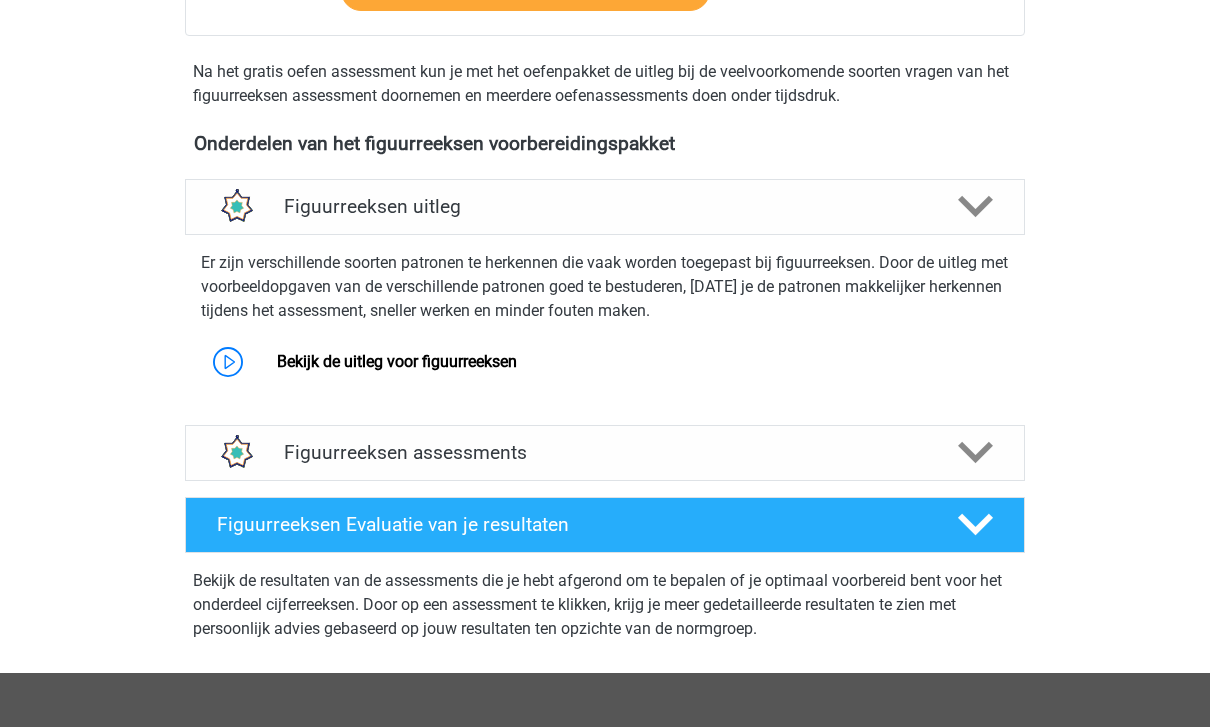 scroll, scrollTop: 626, scrollLeft: 0, axis: vertical 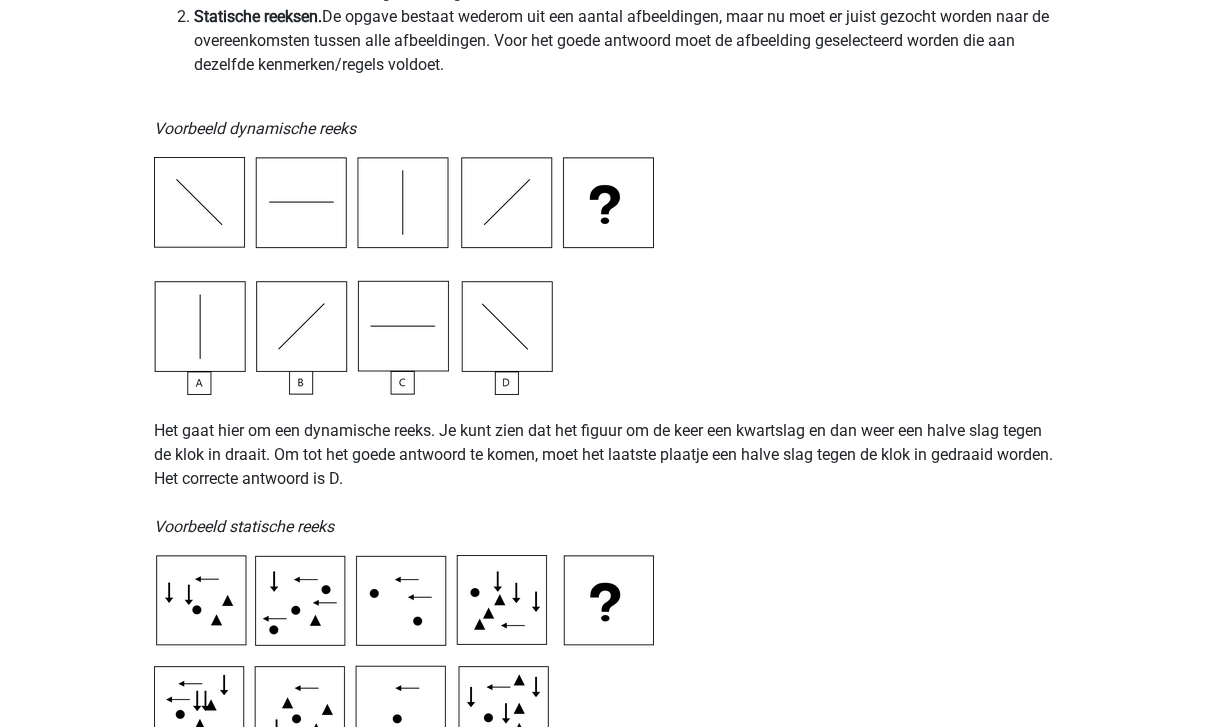 click on "Het gaat hier om een dynamische reeks. Je kunt zien dat het figuur om de keer een kwartslag en dan weer een halve slag tegen de klok in draait. Om tot het goede antwoord te komen, moet het laatste plaatje een halve slag tegen de klok in gedraaid worden. Het correcte antwoord is D.   Voorbeeld statische reeks" at bounding box center (605, 468) 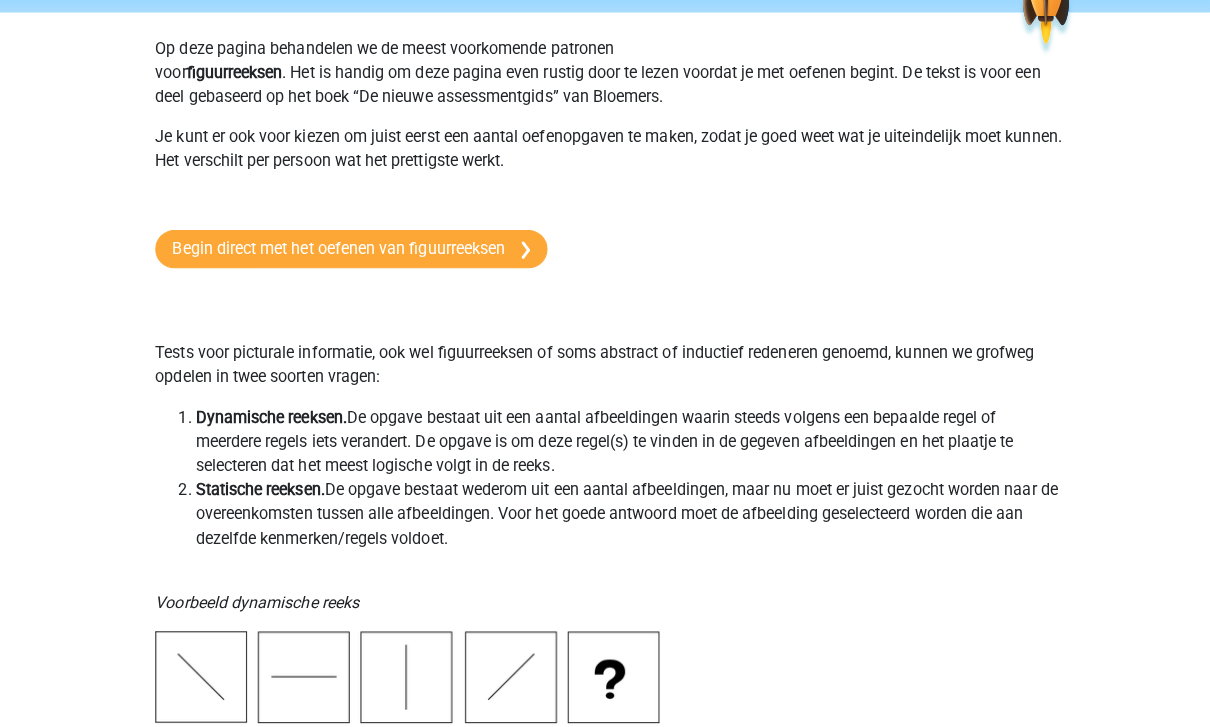 scroll, scrollTop: 0, scrollLeft: 0, axis: both 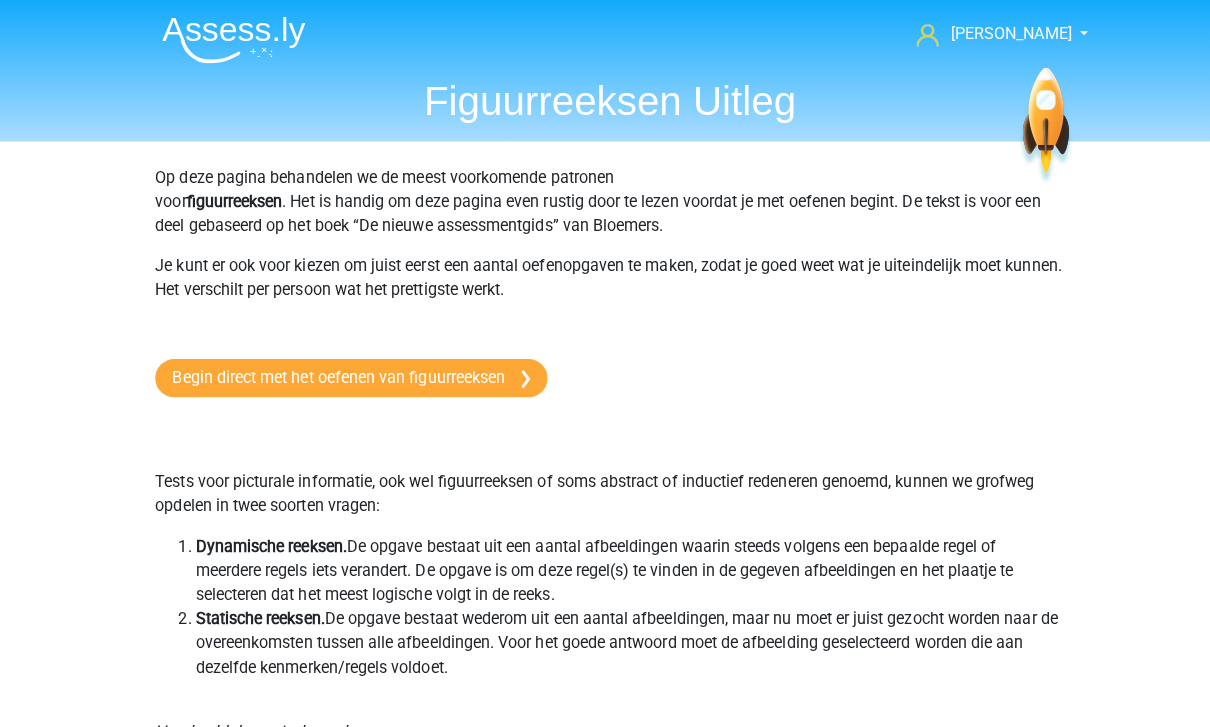 click on "Begin direct met het oefenen van figuurreeksen" at bounding box center [348, 375] 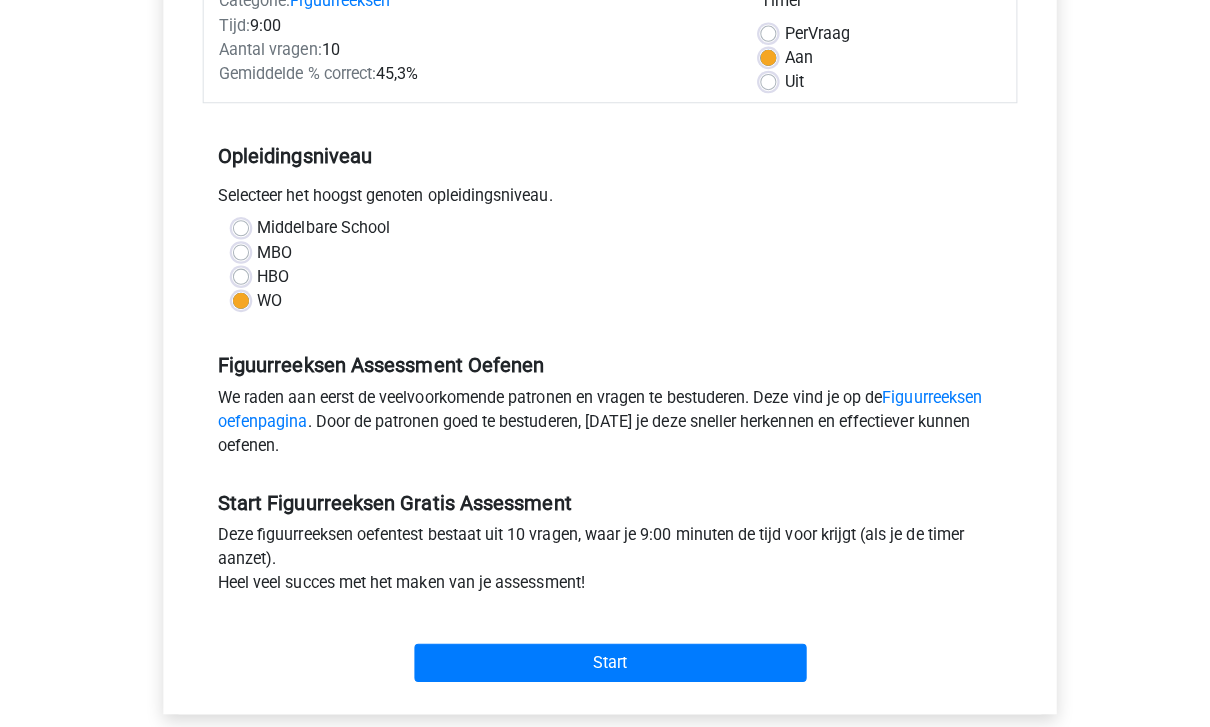 scroll, scrollTop: 287, scrollLeft: 0, axis: vertical 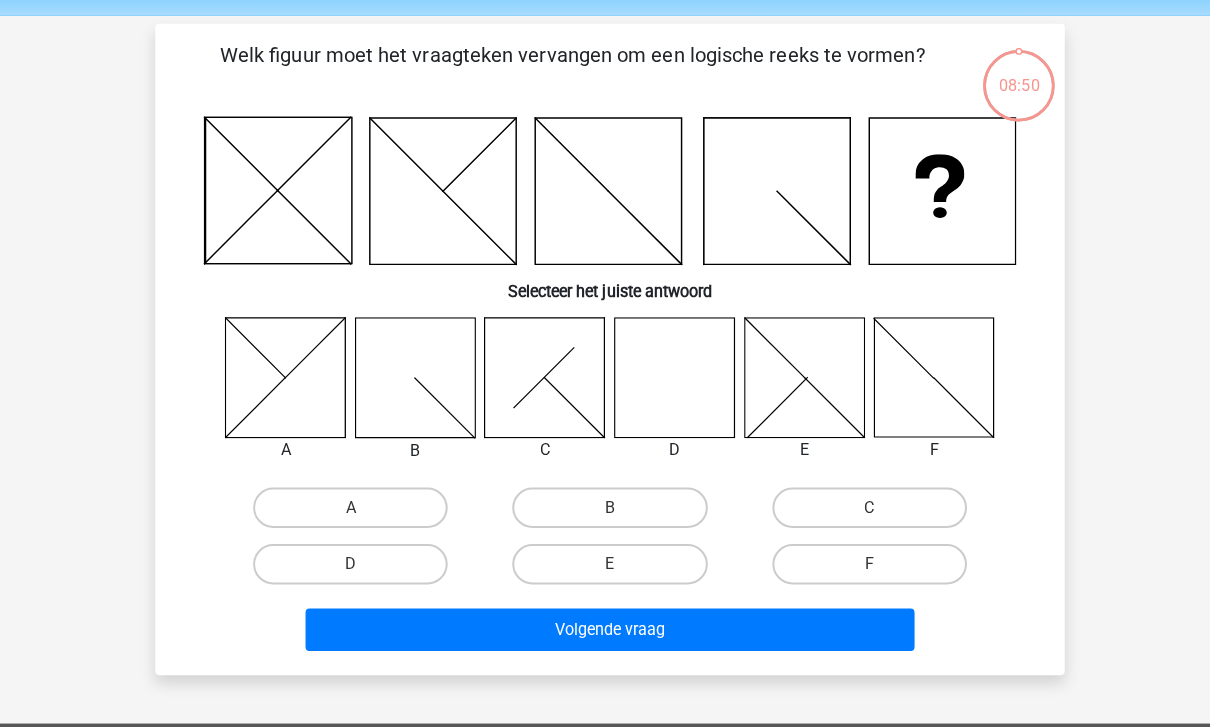 click 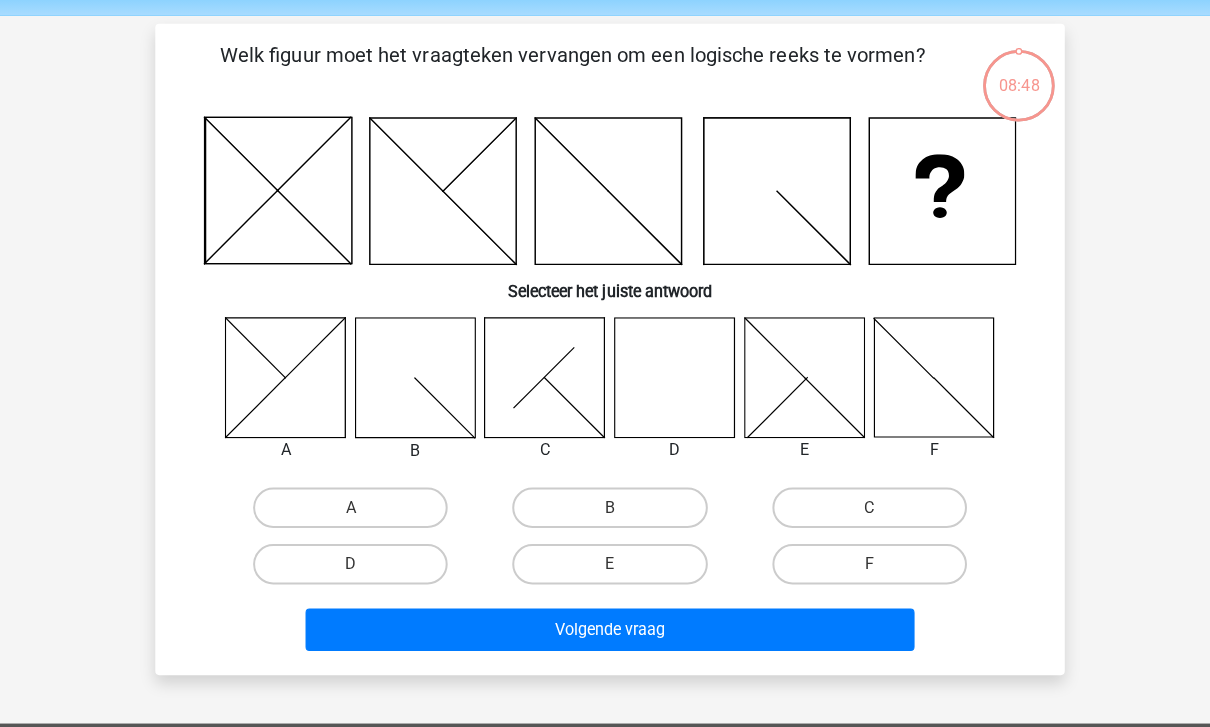 click on "D" at bounding box center (347, 560) 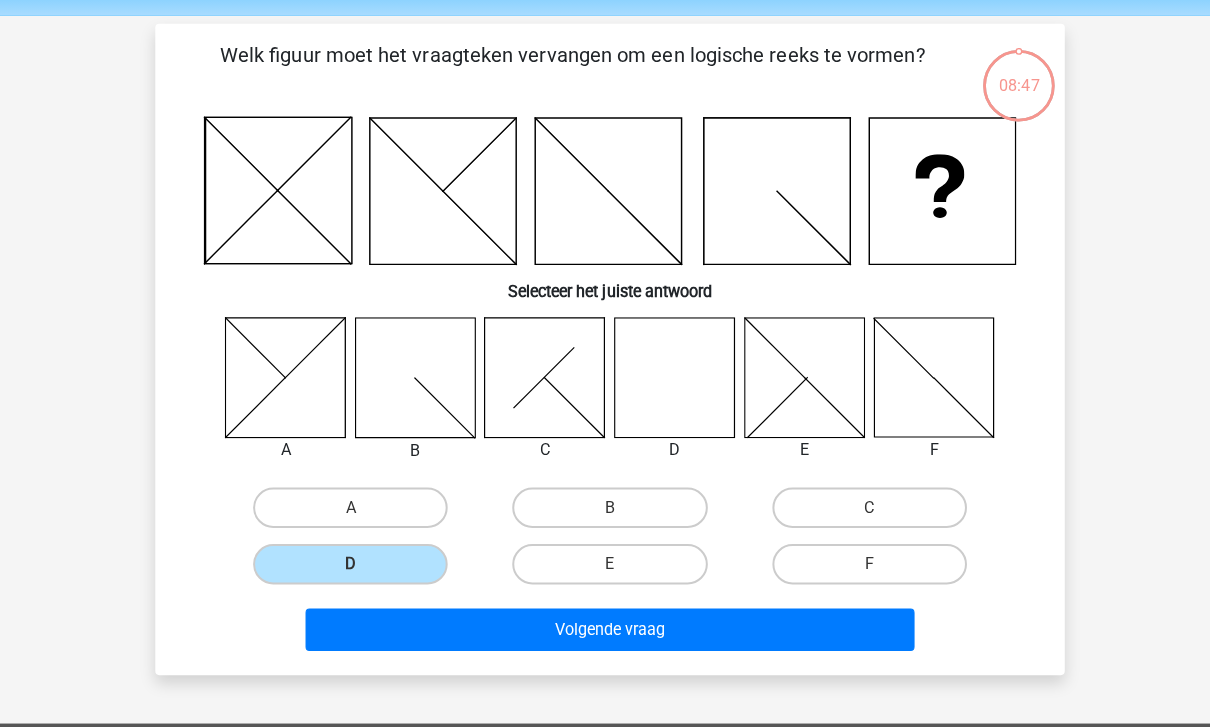 click on "Volgende vraag" at bounding box center (605, 625) 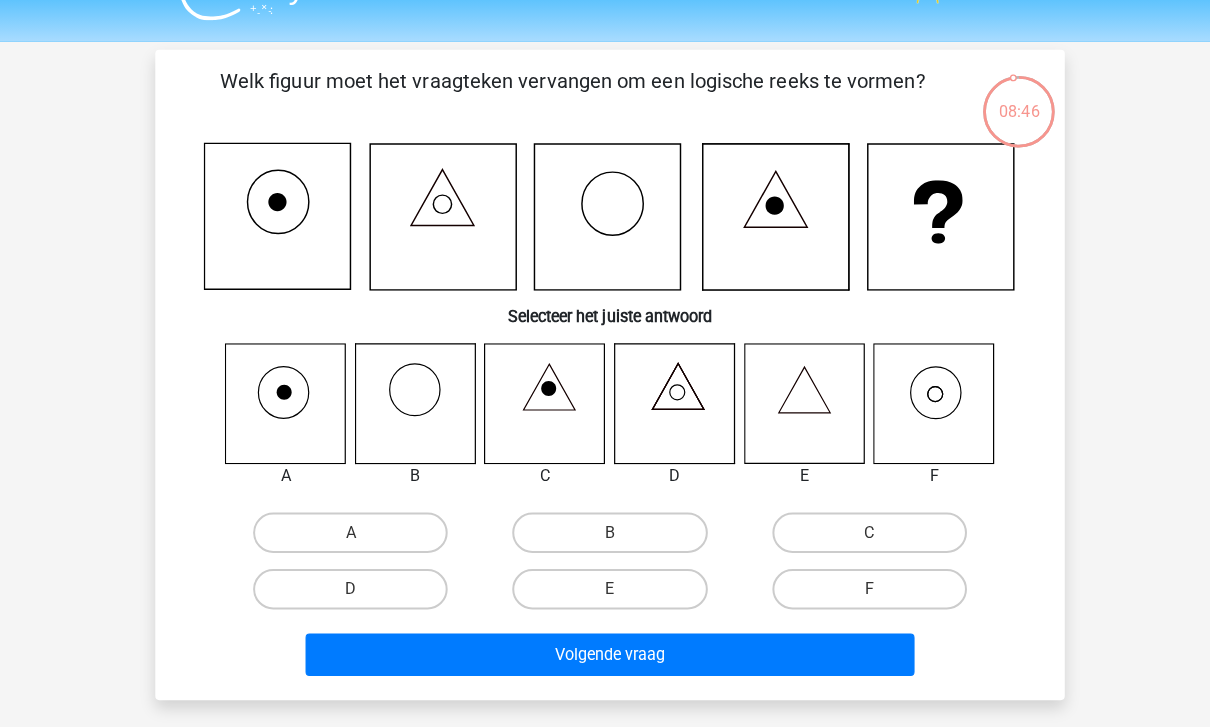 scroll, scrollTop: 43, scrollLeft: 0, axis: vertical 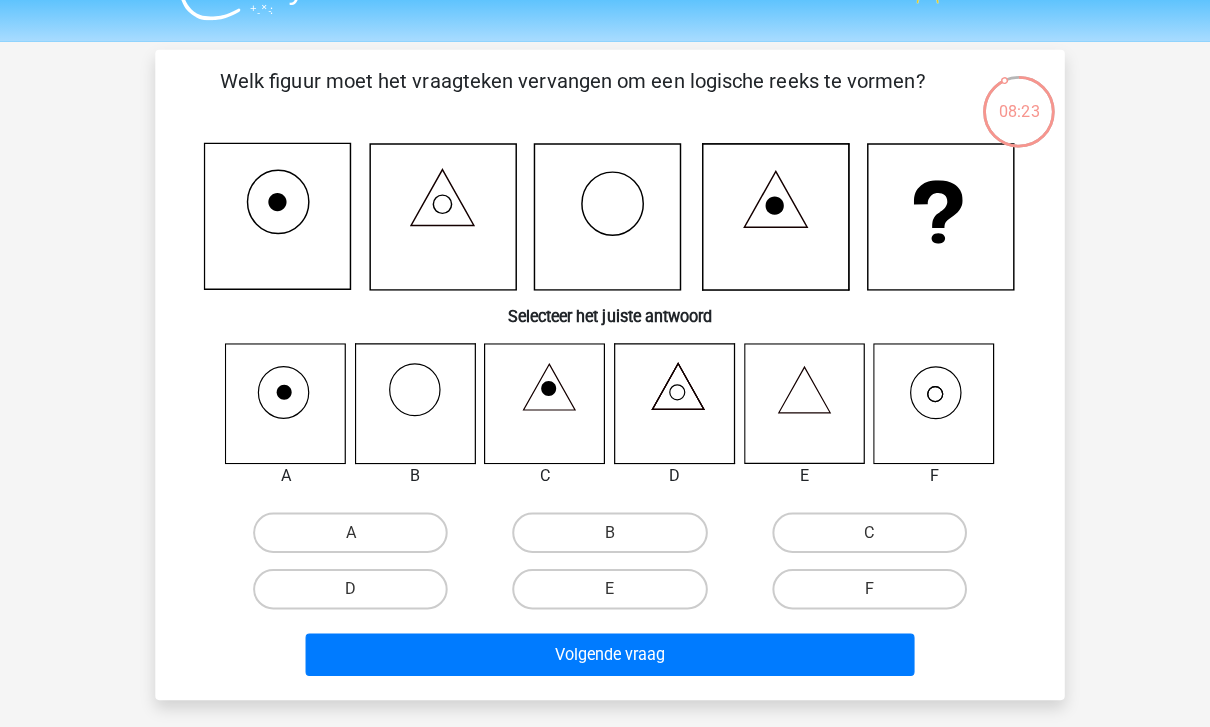 click 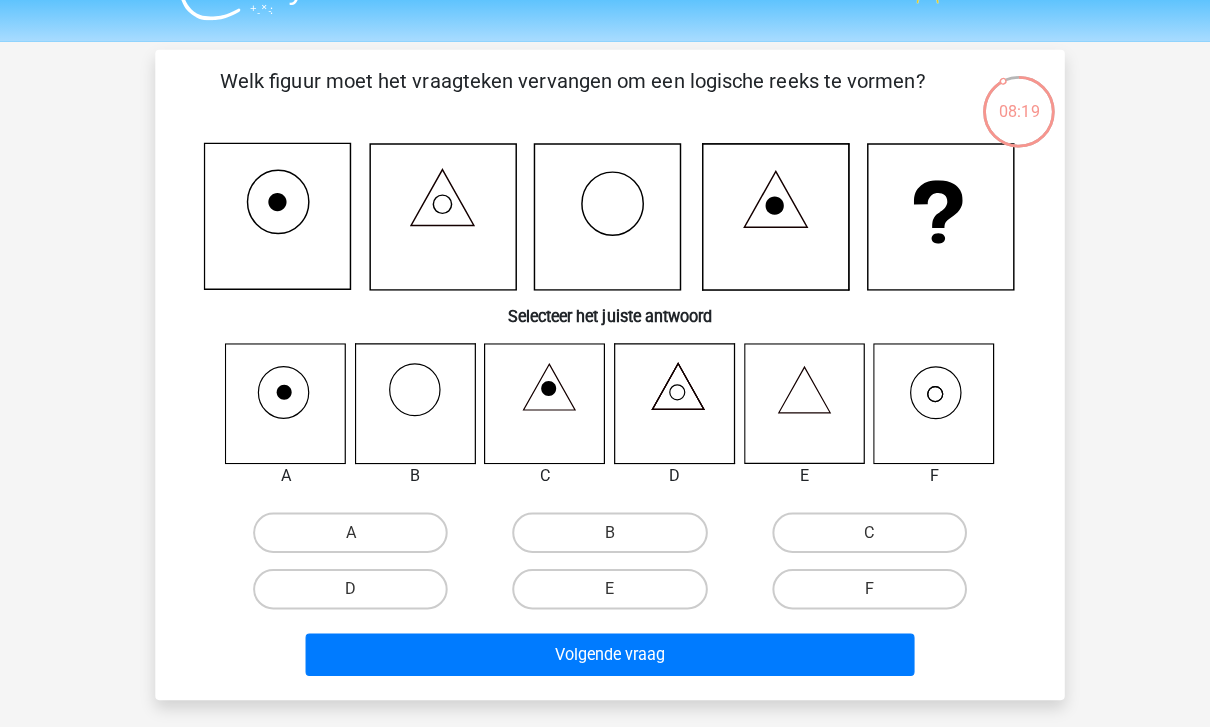 click on "F" at bounding box center (862, 584) 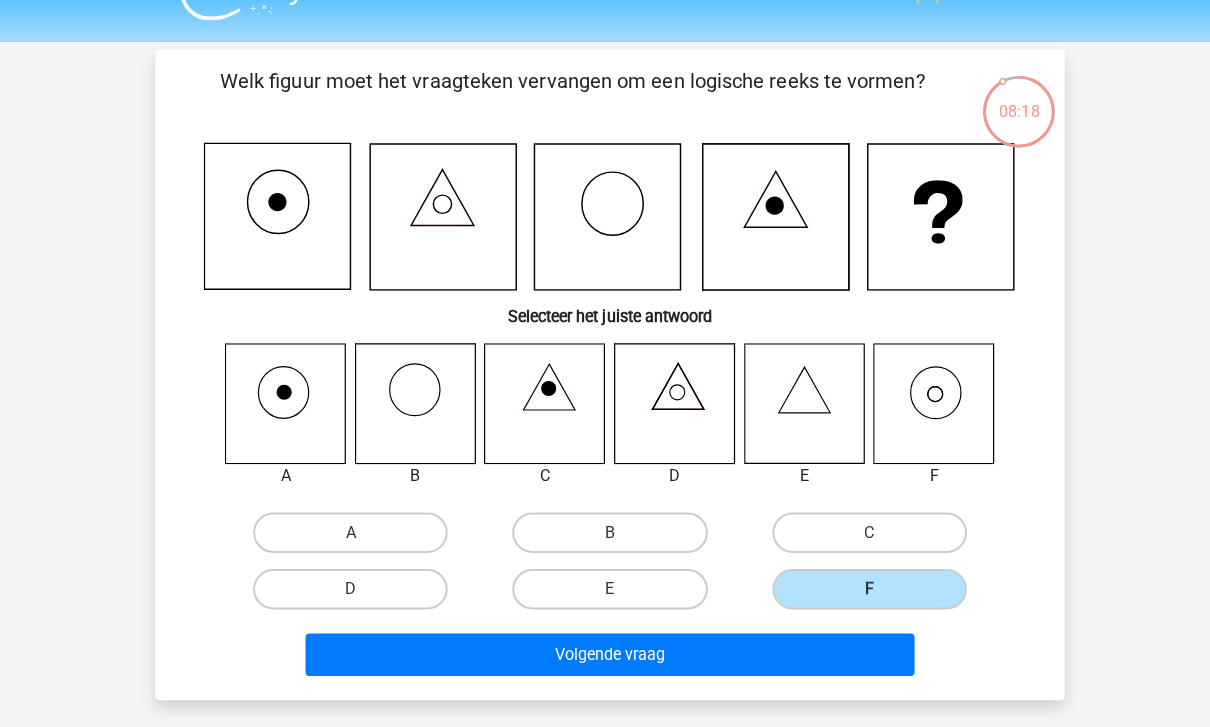 click on "Volgende vraag" at bounding box center (605, 649) 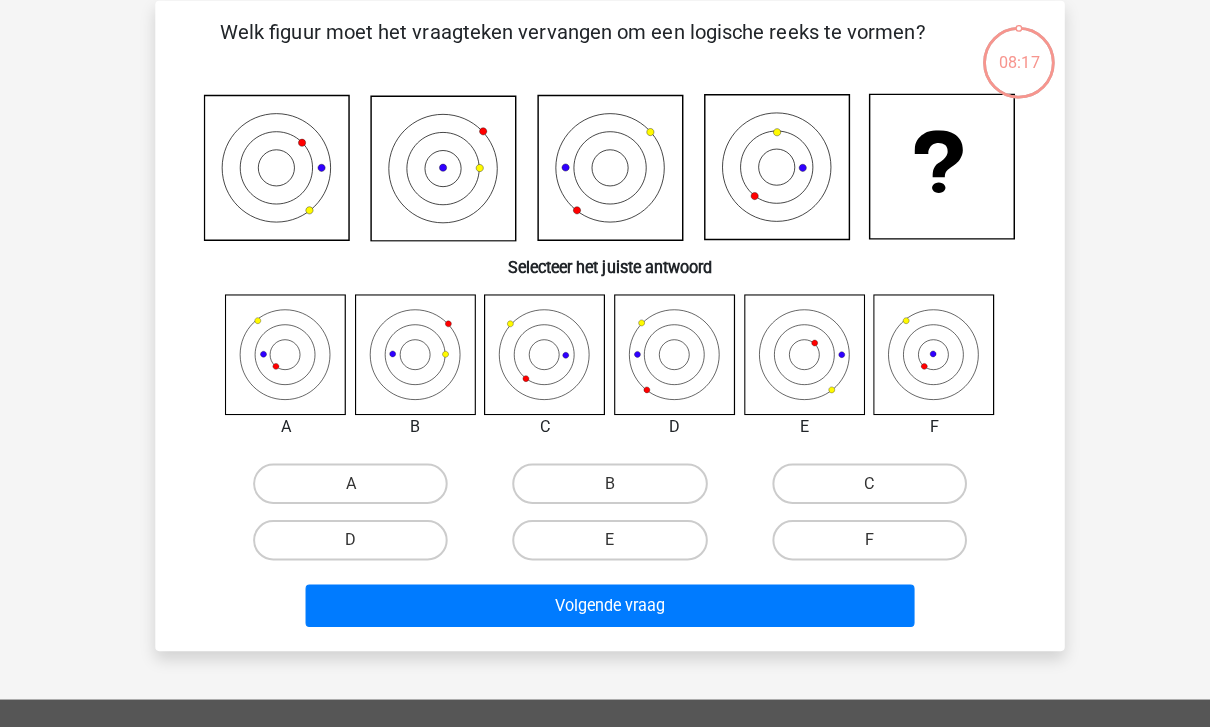 scroll, scrollTop: 92, scrollLeft: 0, axis: vertical 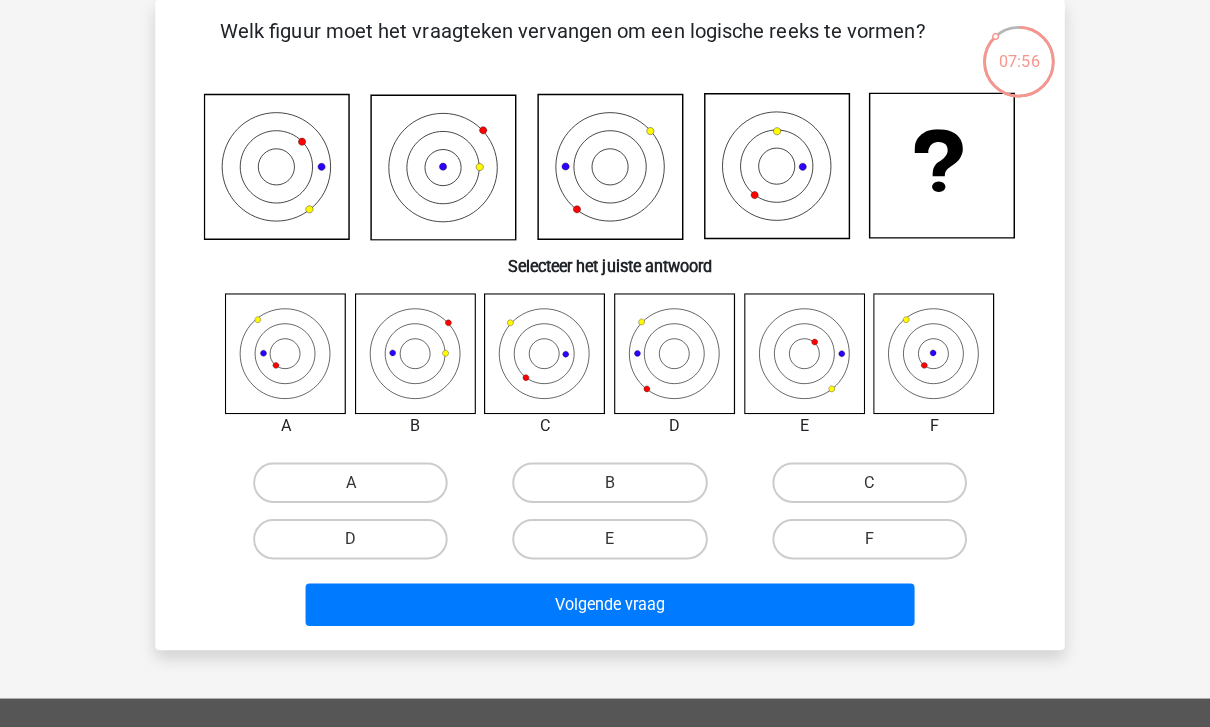 click 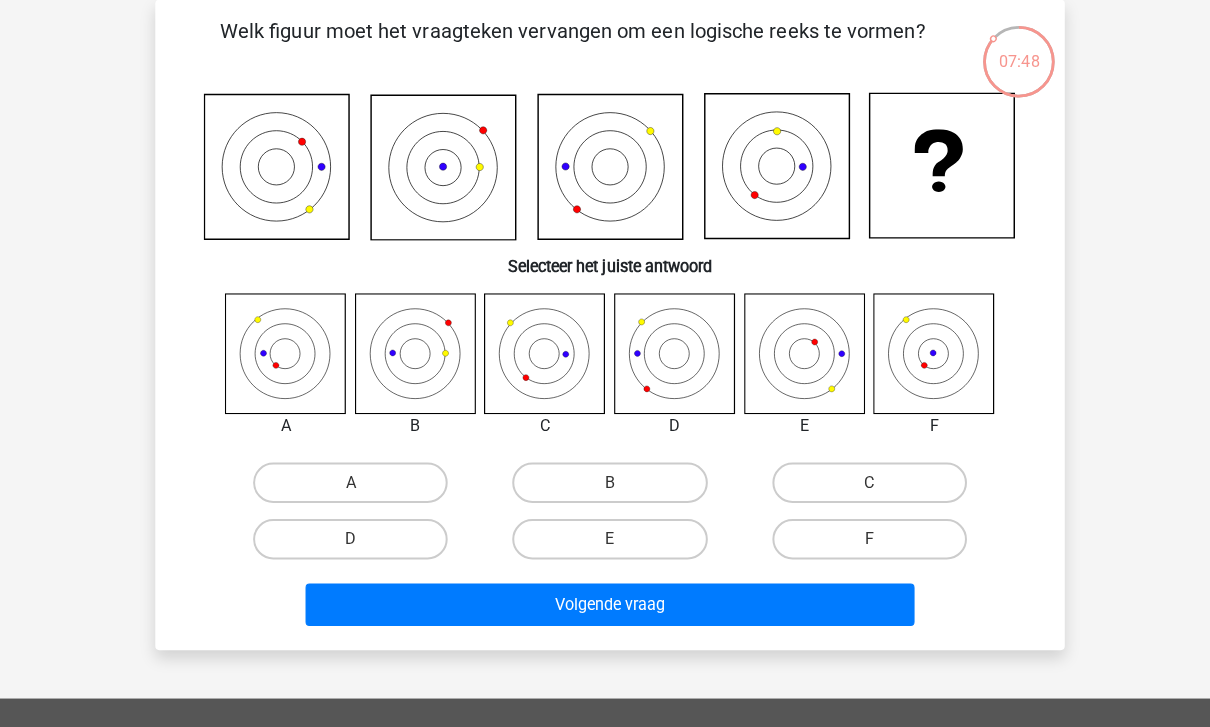 click 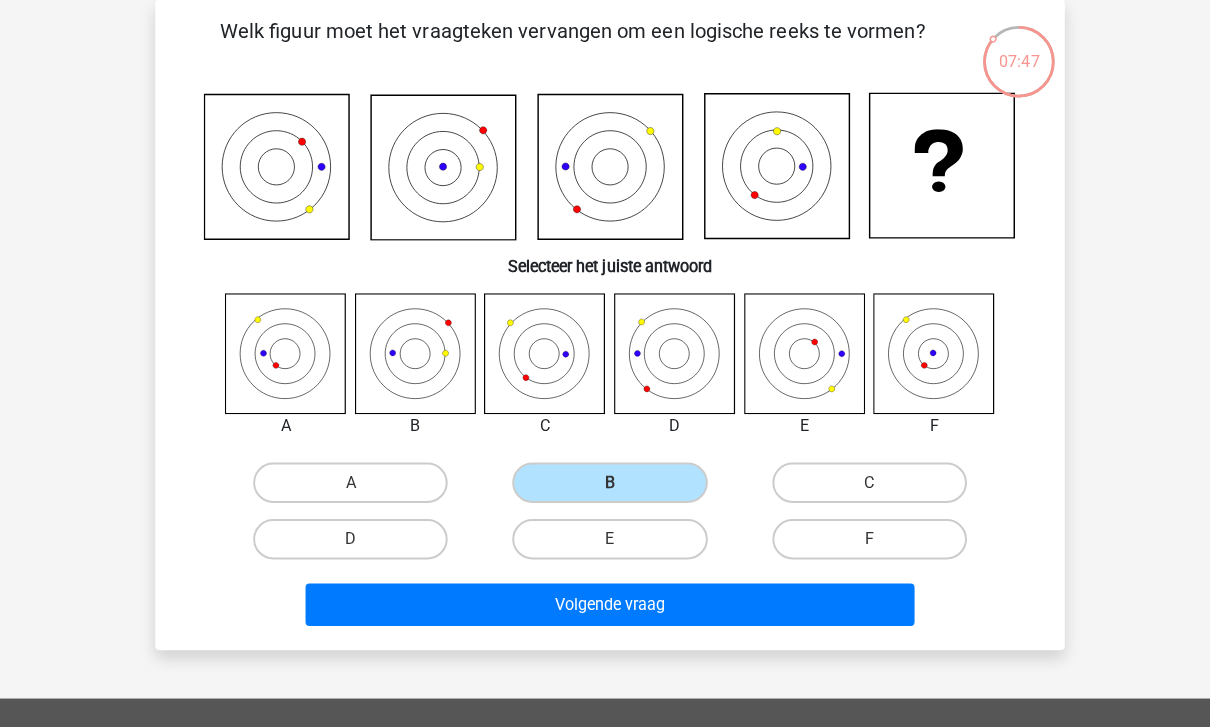 click on "Volgende vraag" at bounding box center [605, 600] 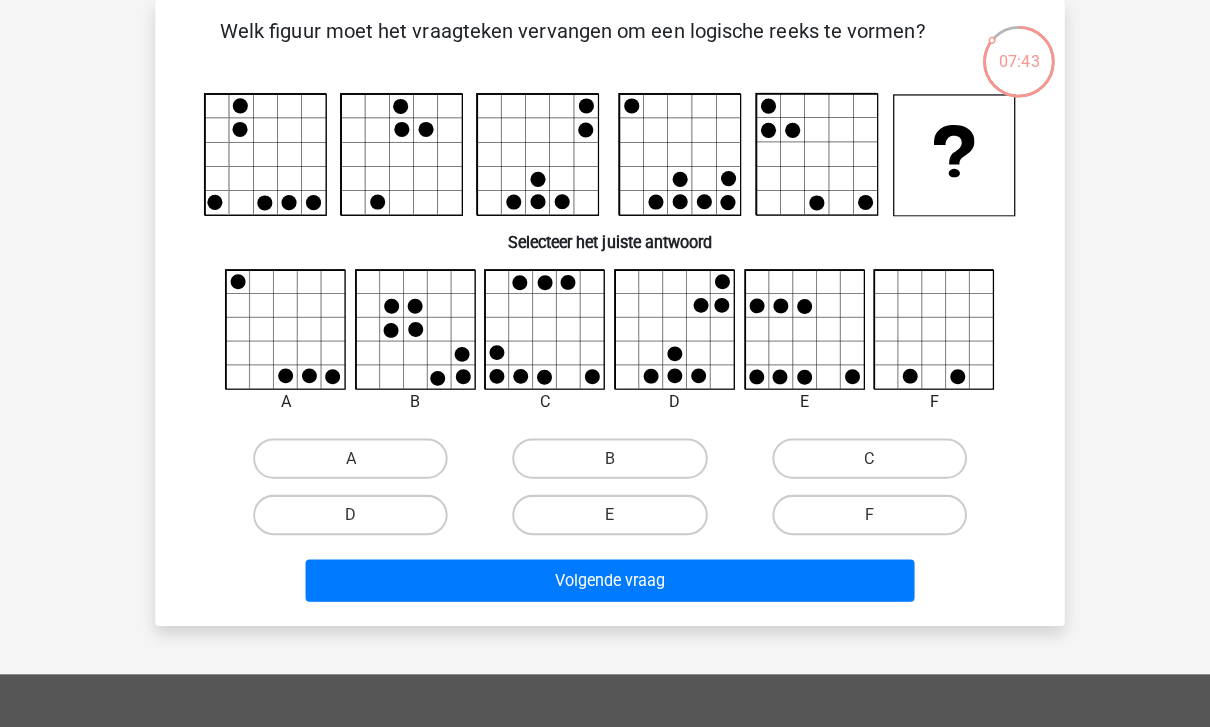 click on "Bjarne
bjarne050@gmail.com
Nederlands
English" at bounding box center (605, 552) 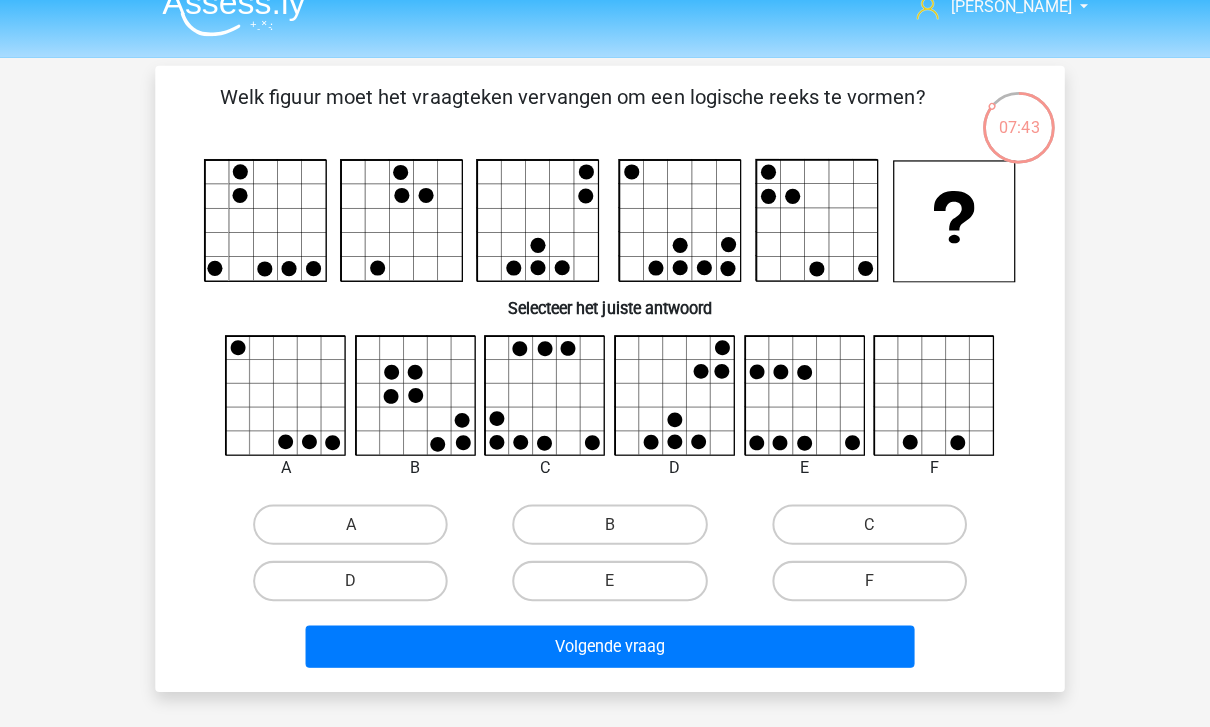scroll, scrollTop: 19, scrollLeft: 0, axis: vertical 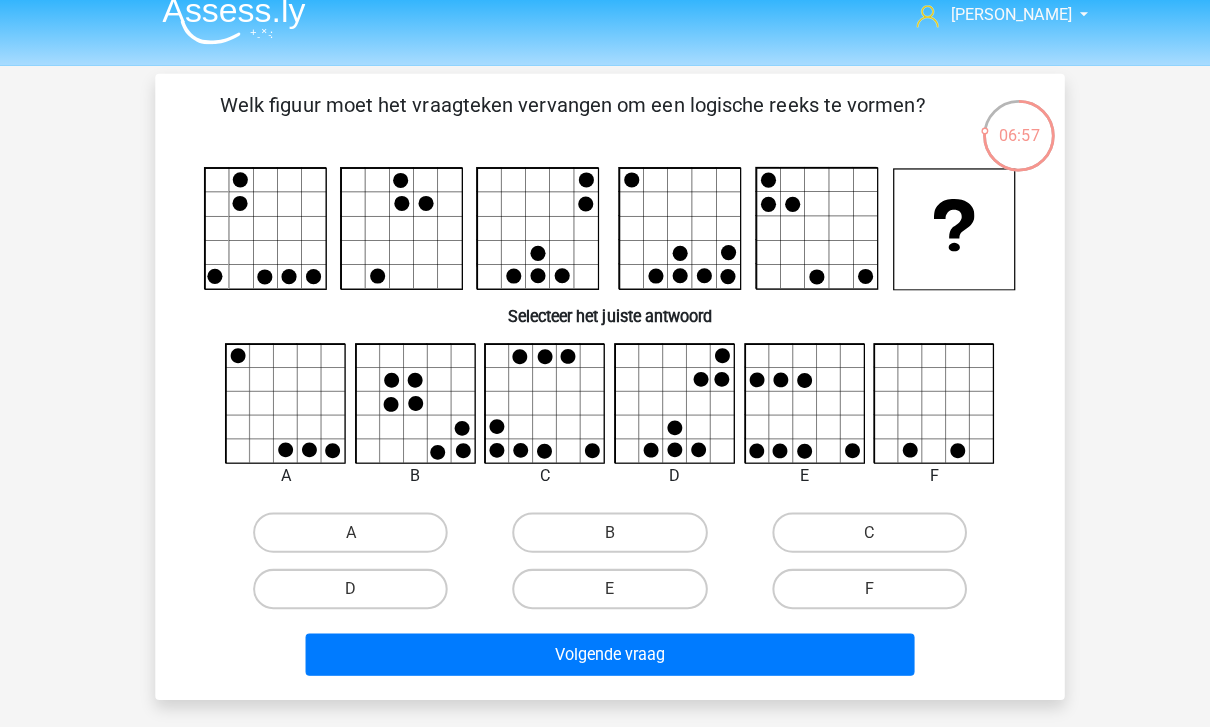 click on "F" at bounding box center [862, 584] 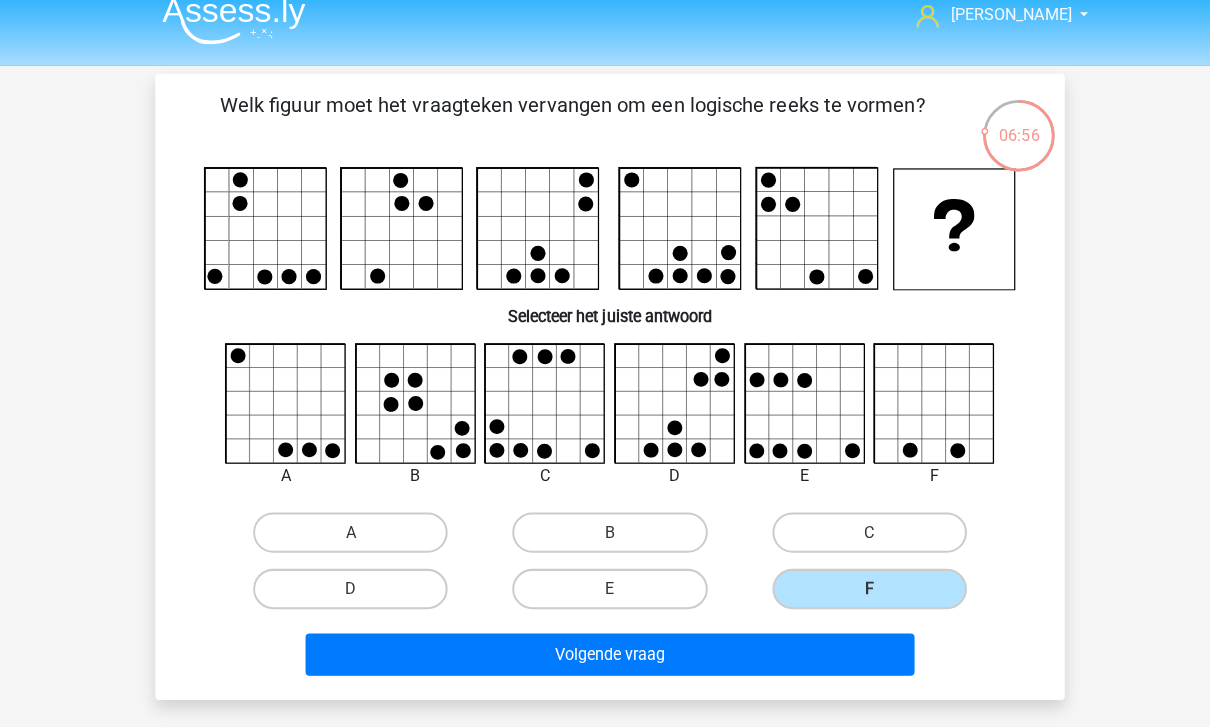 click on "Volgende vraag" at bounding box center [605, 649] 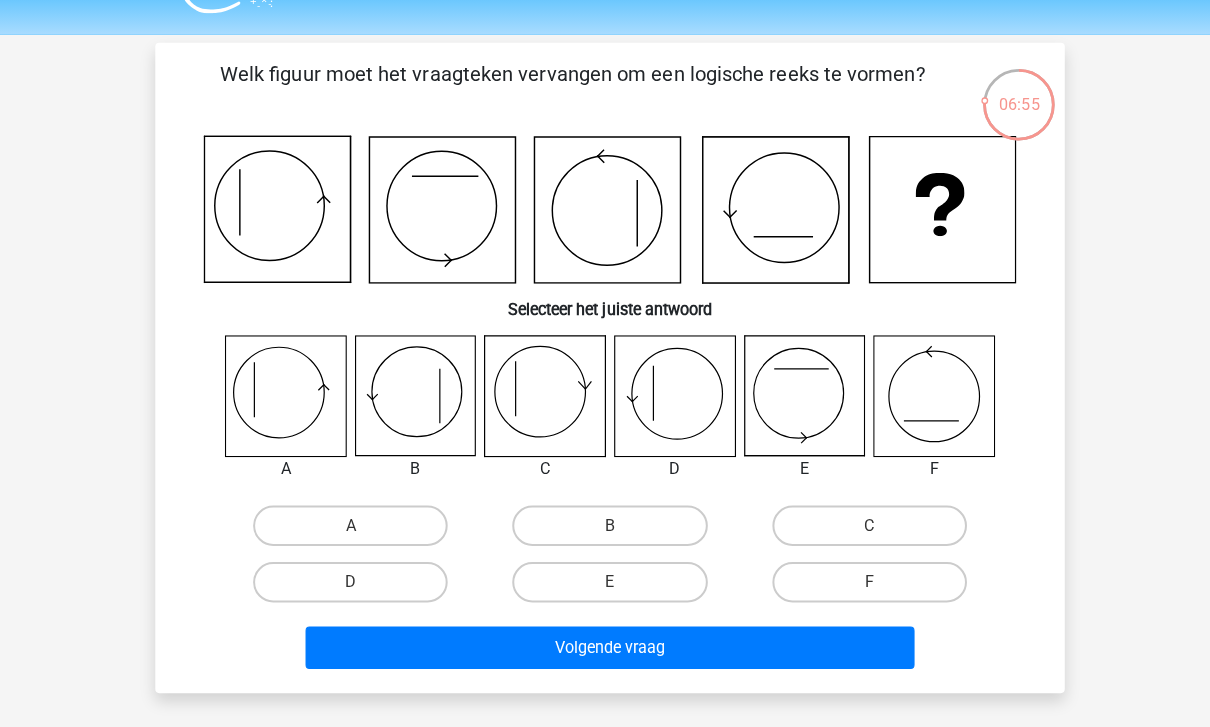 scroll, scrollTop: 48, scrollLeft: 0, axis: vertical 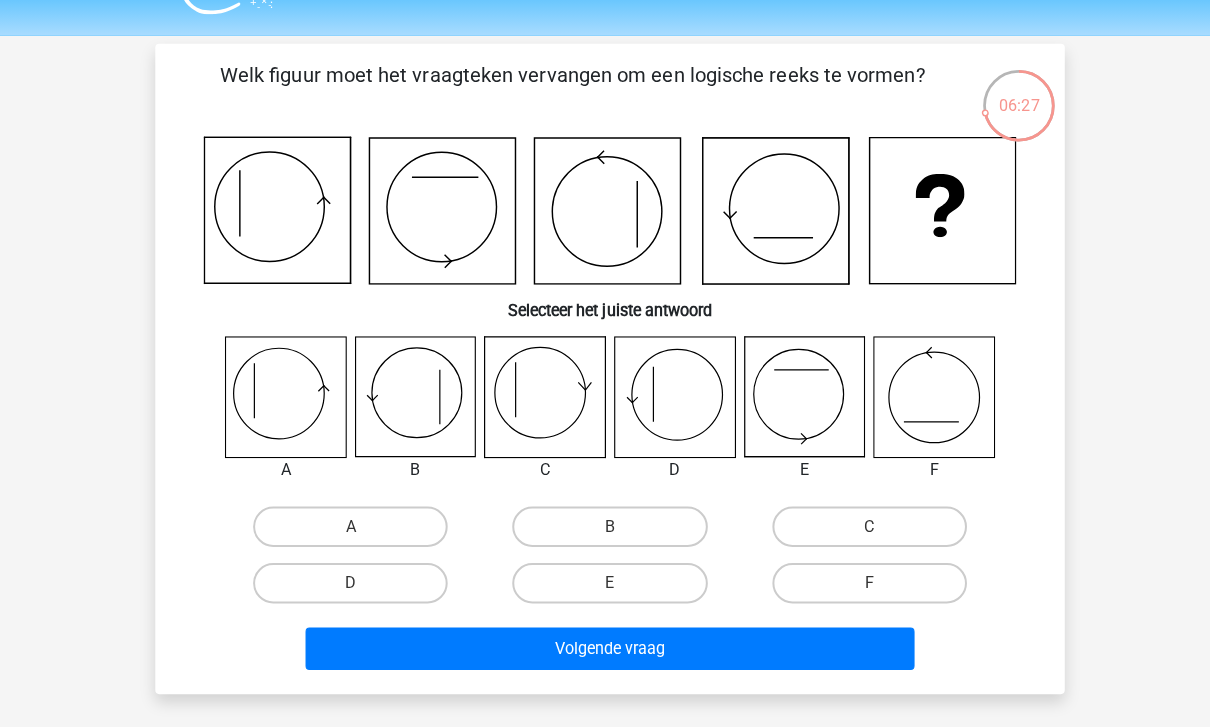 click 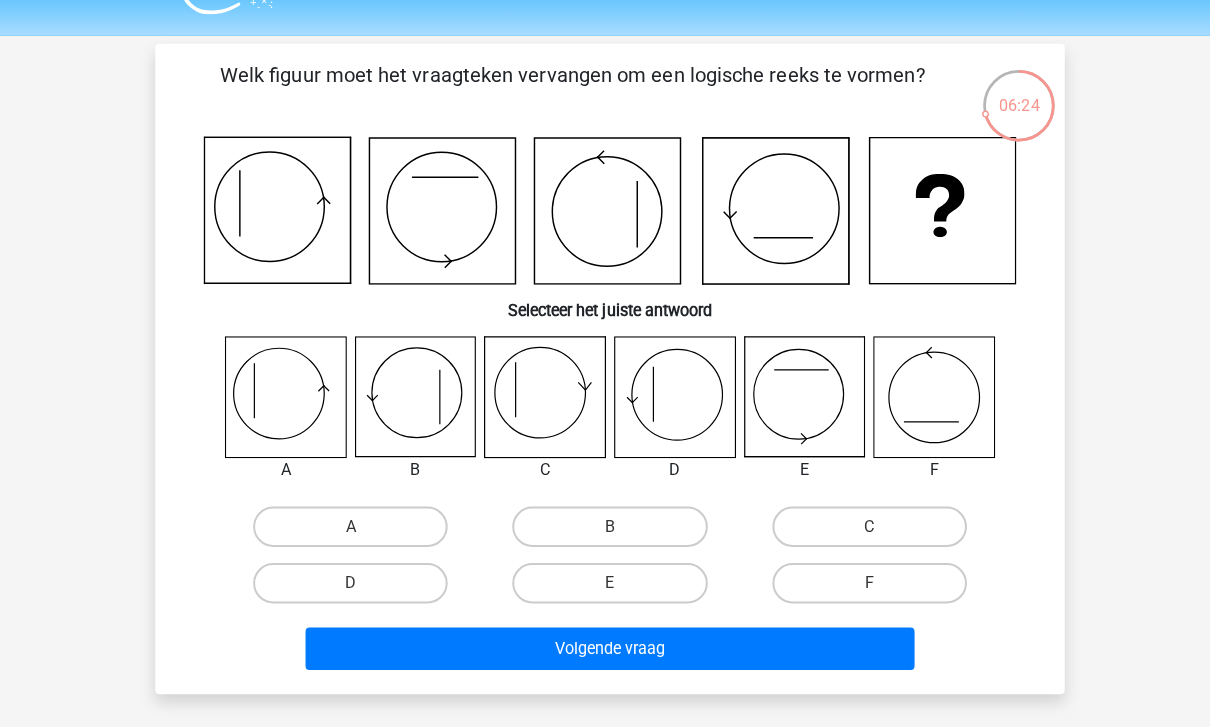 click on "A" at bounding box center [347, 523] 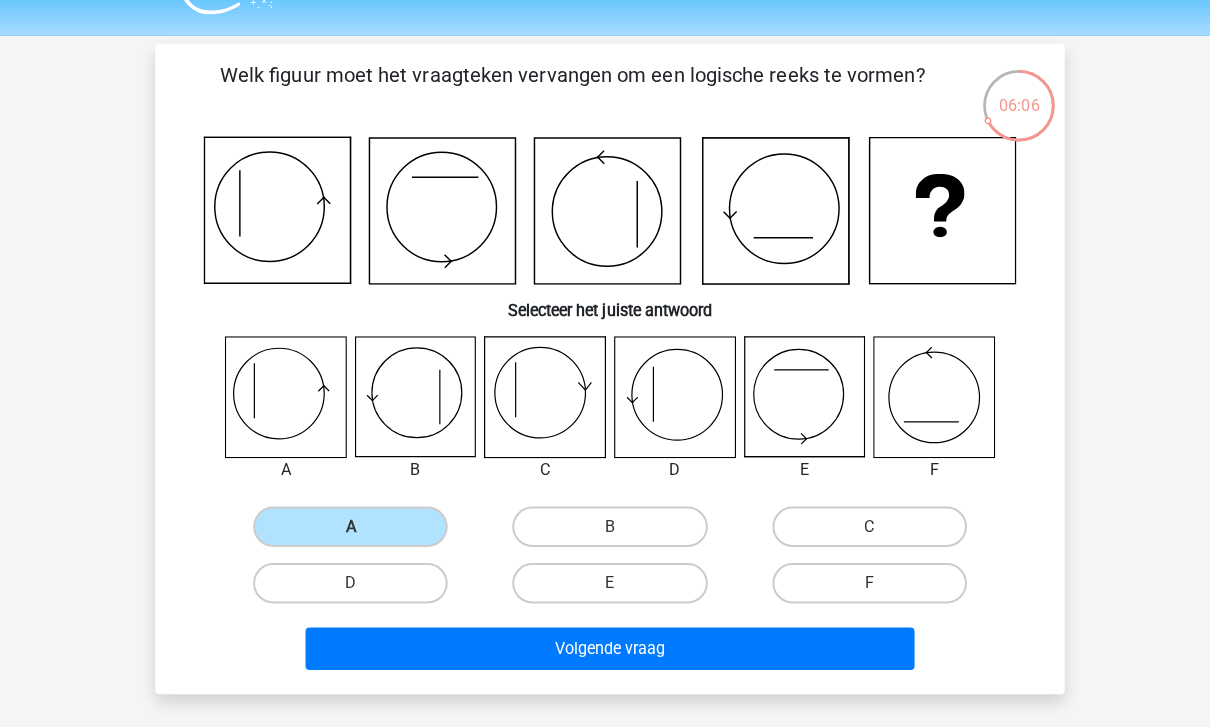 click on "Volgende vraag" at bounding box center (605, 644) 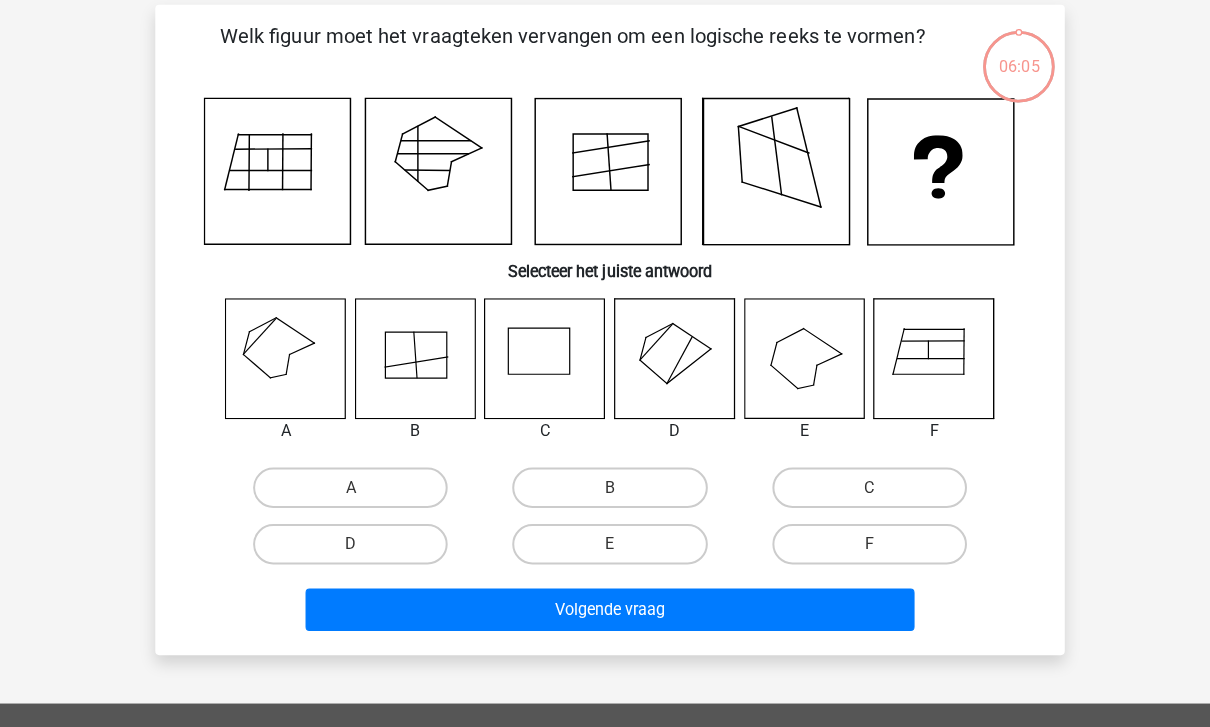 scroll, scrollTop: 92, scrollLeft: 0, axis: vertical 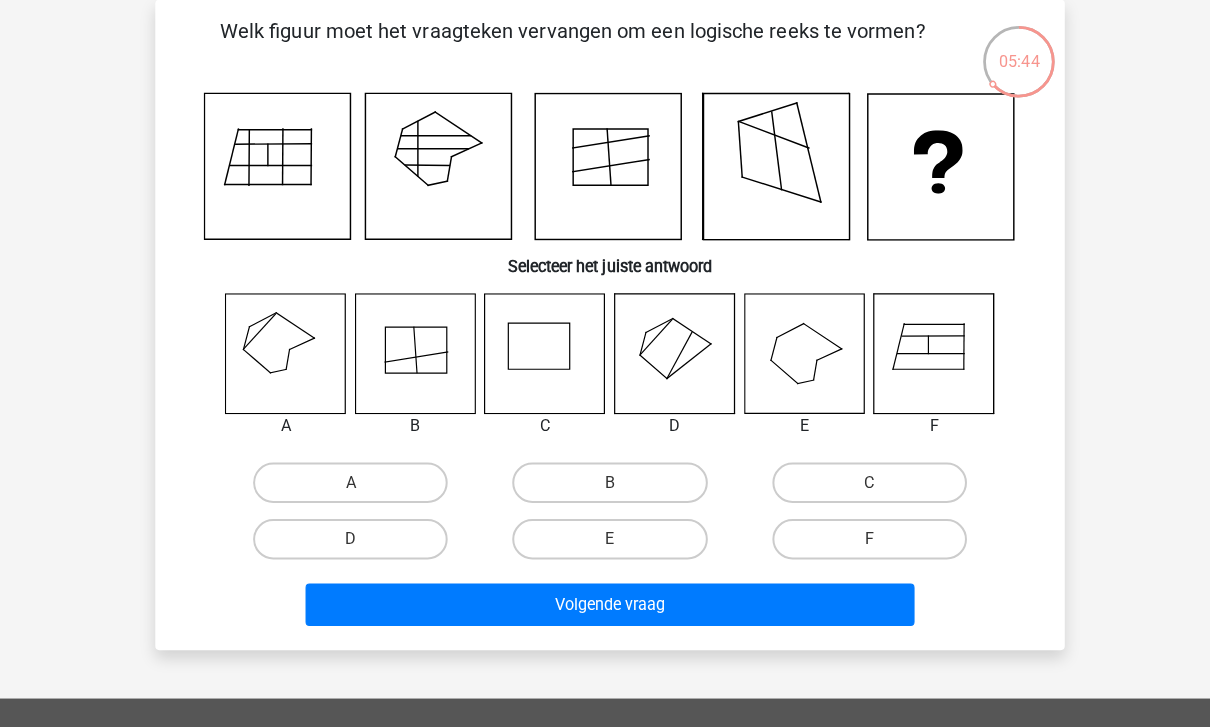 click 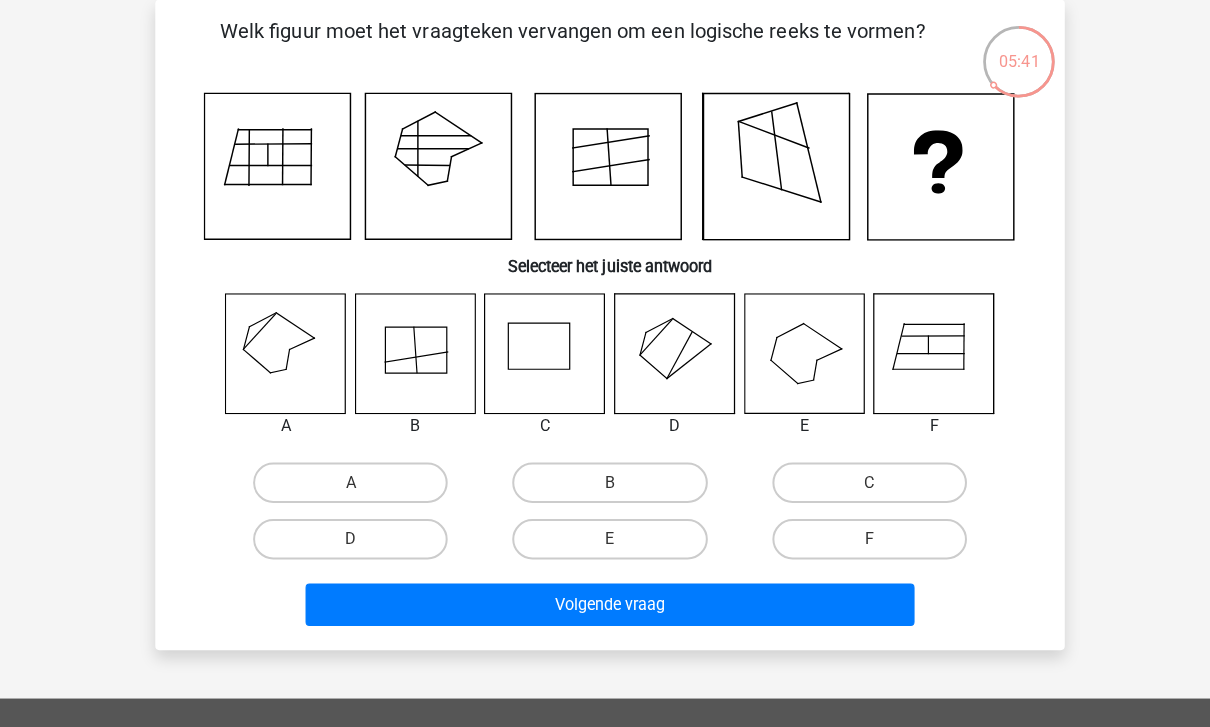 click on "A" at bounding box center [347, 479] 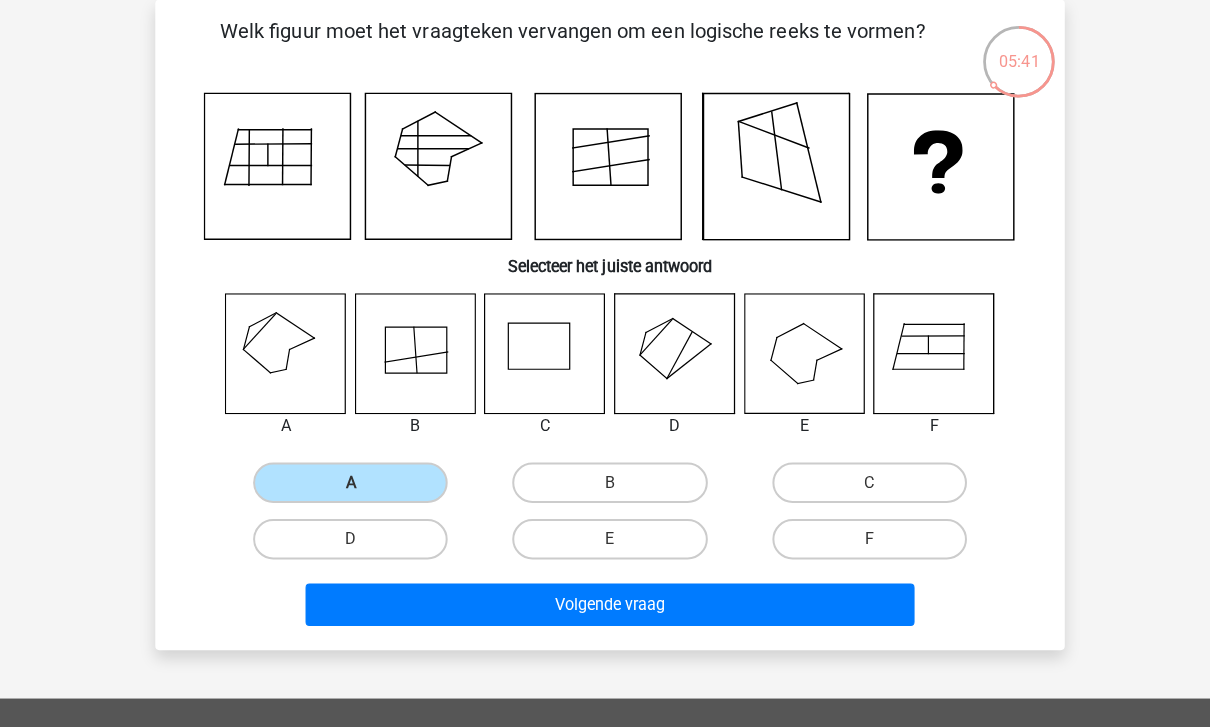 click on "Volgende vraag" at bounding box center [605, 600] 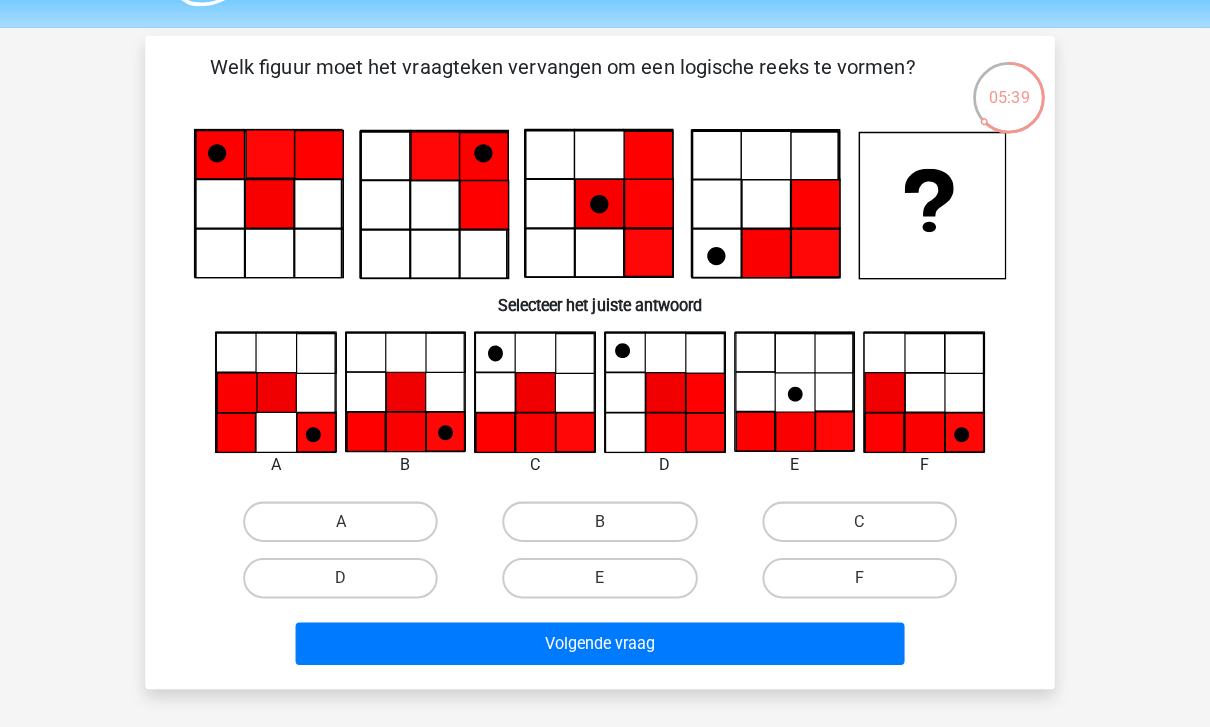 scroll, scrollTop: 56, scrollLeft: 0, axis: vertical 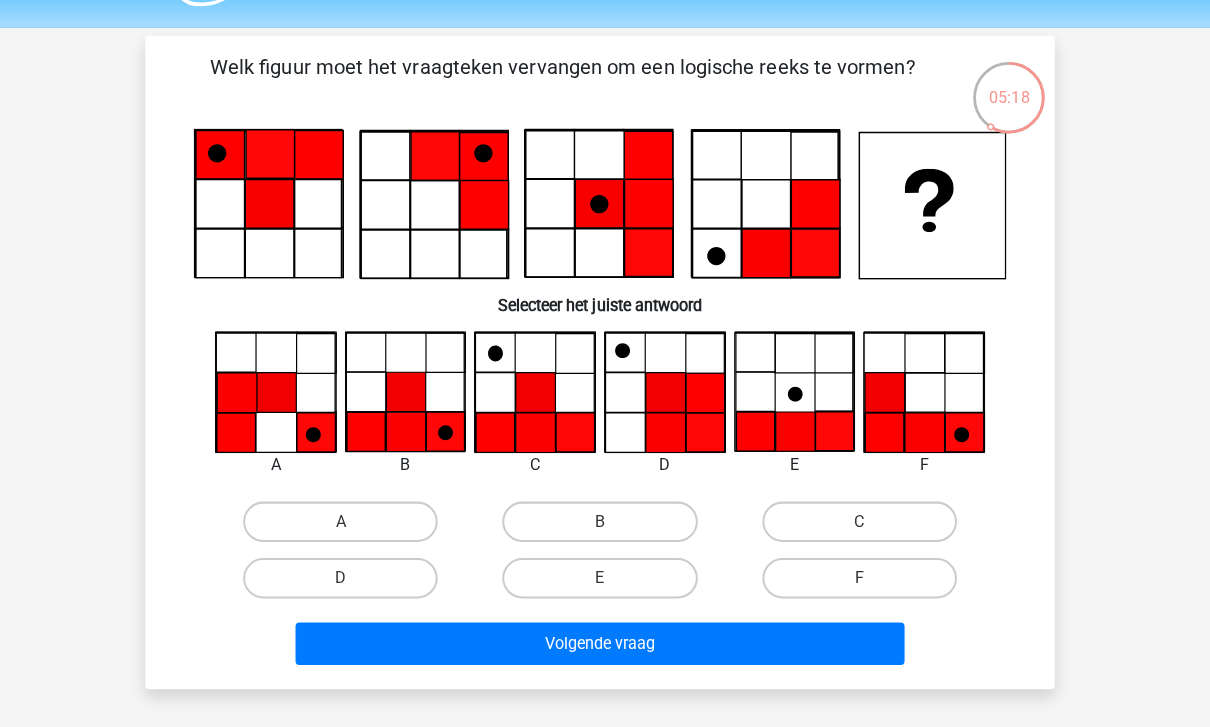 click on "B" at bounding box center [604, 518] 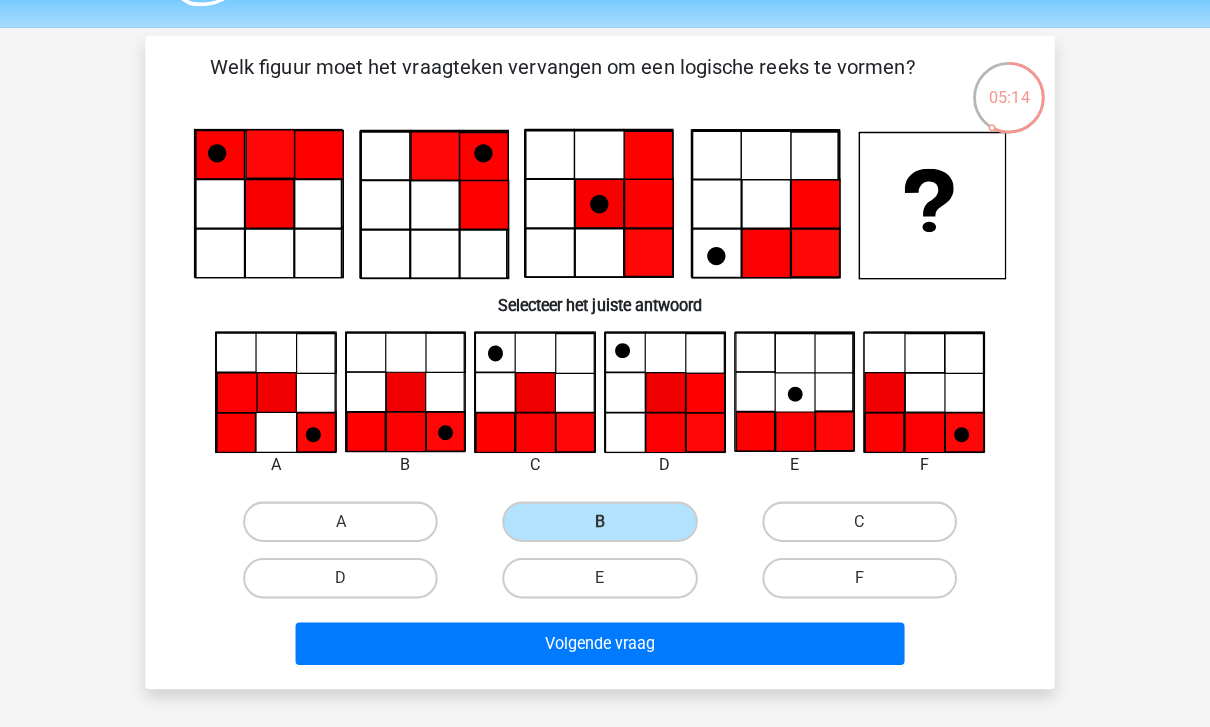click on "Volgende vraag" at bounding box center (605, 639) 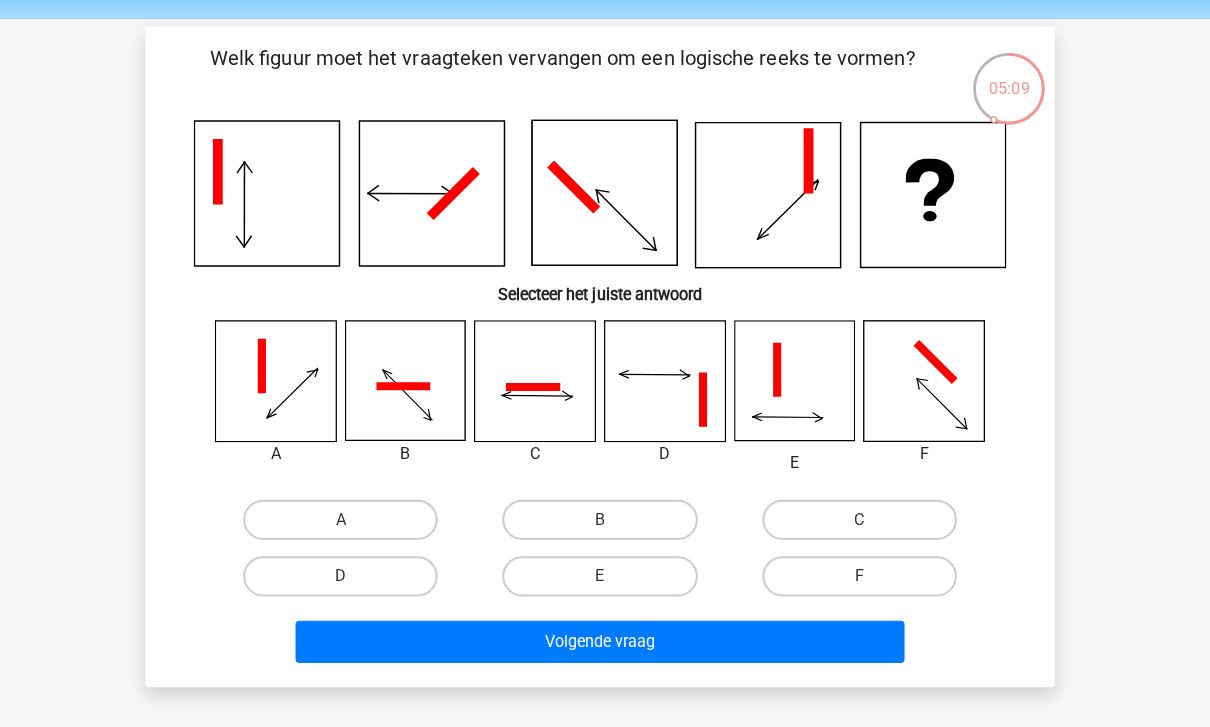scroll, scrollTop: 54, scrollLeft: 0, axis: vertical 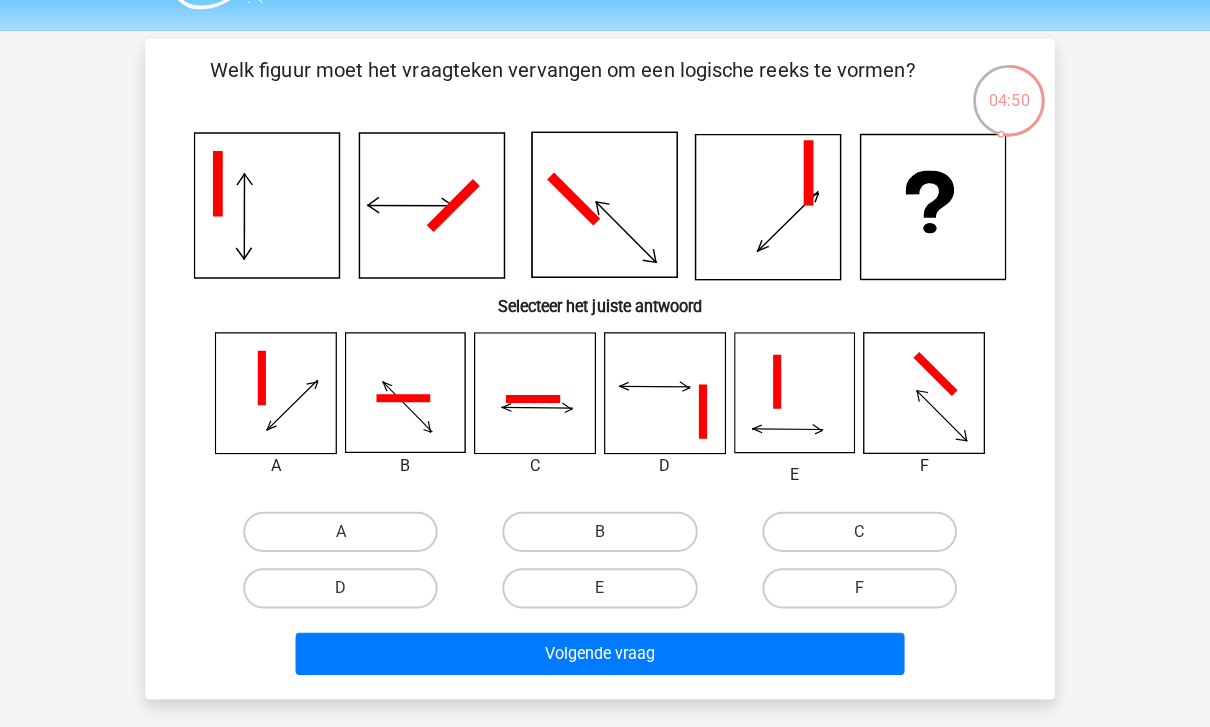 click on "B" at bounding box center (604, 527) 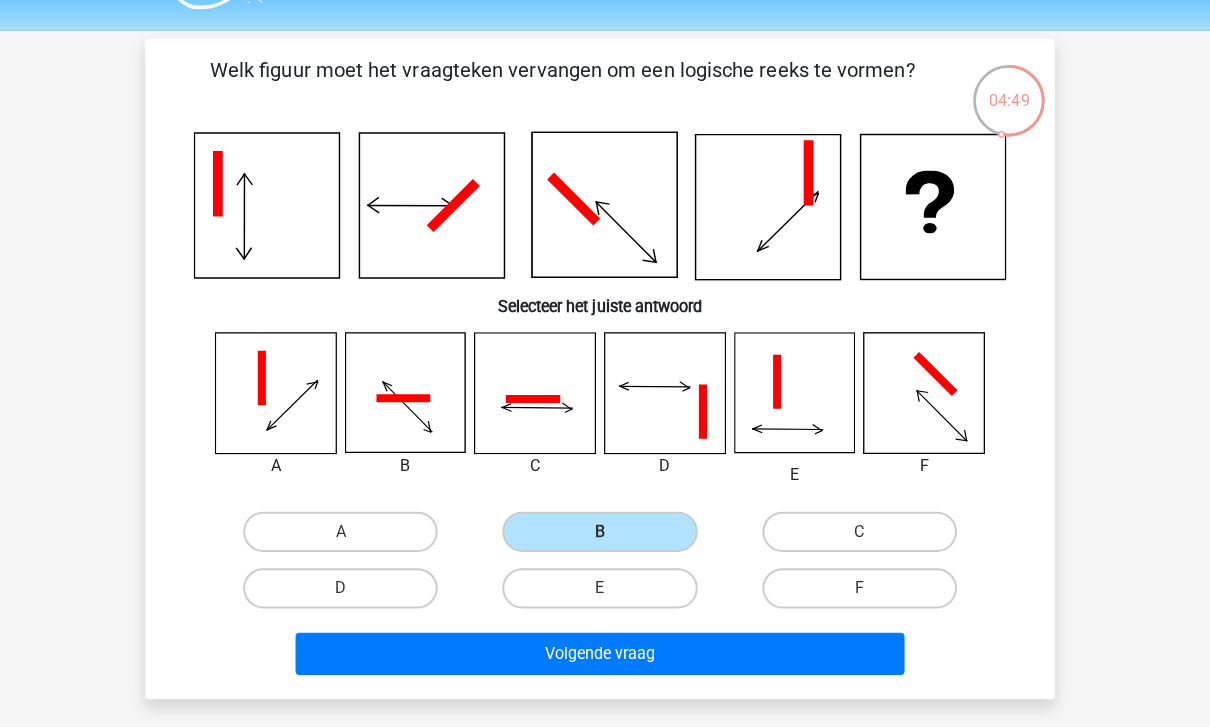 click on "Volgende vraag" at bounding box center (605, 648) 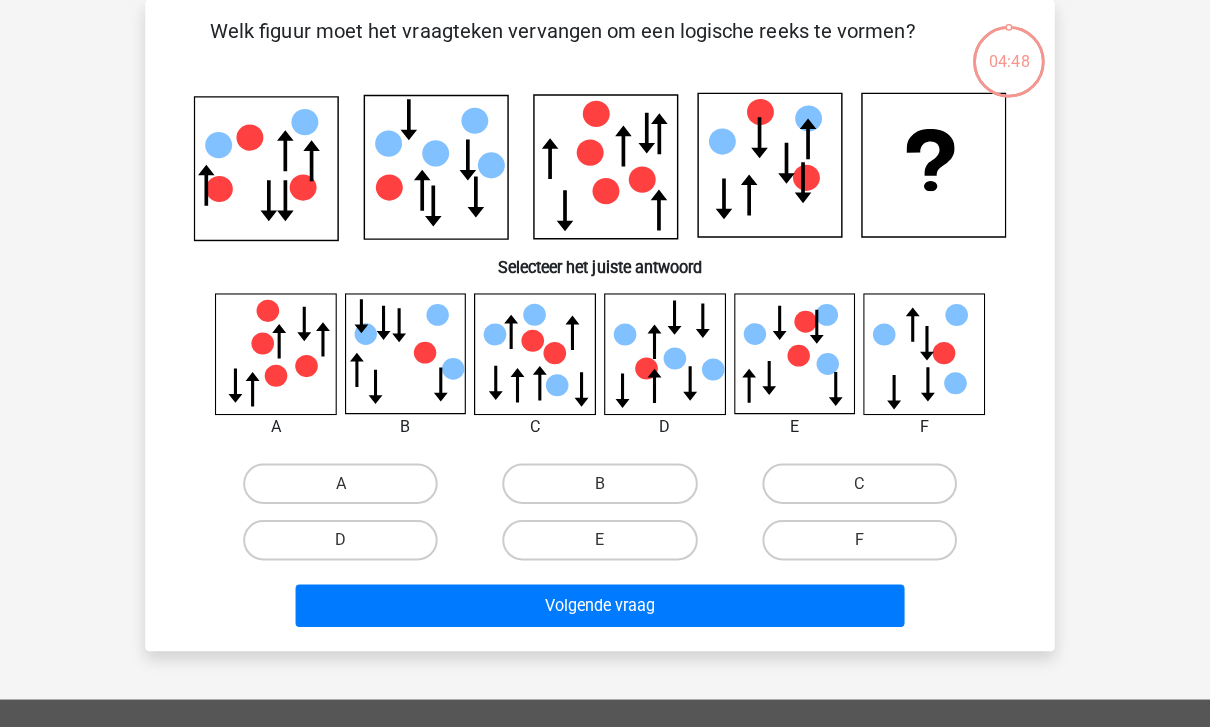 scroll, scrollTop: 92, scrollLeft: 0, axis: vertical 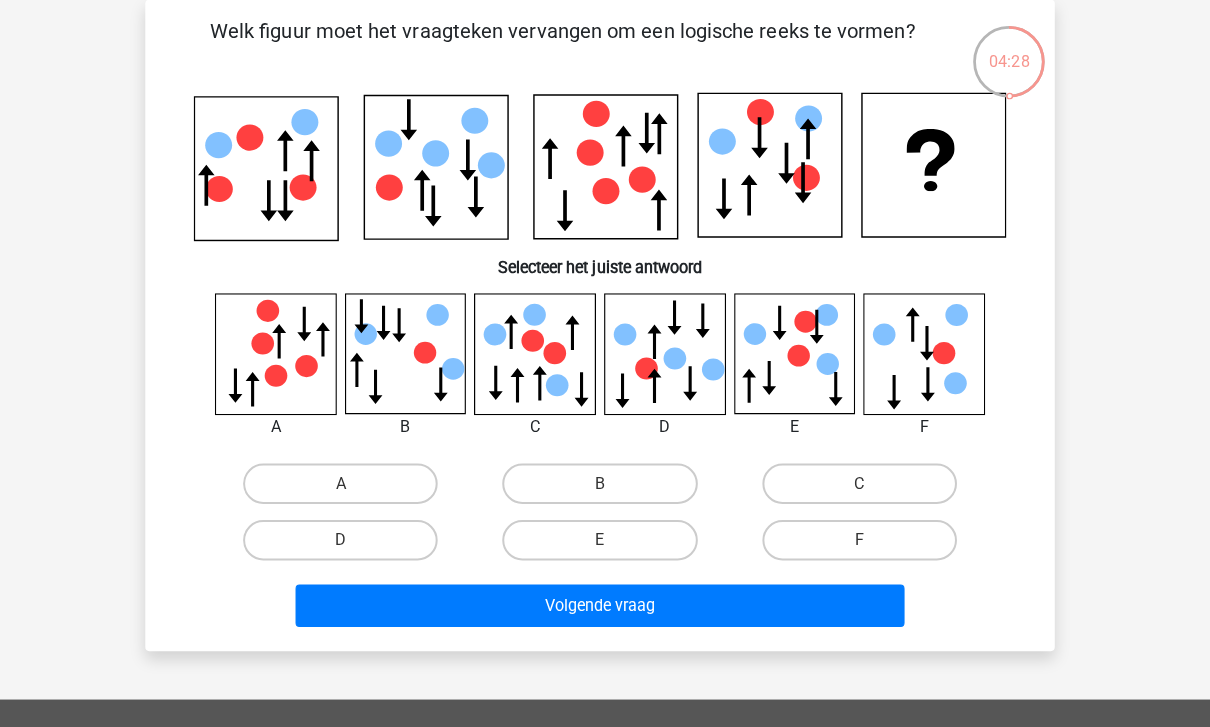 click on "C" at bounding box center (862, 480) 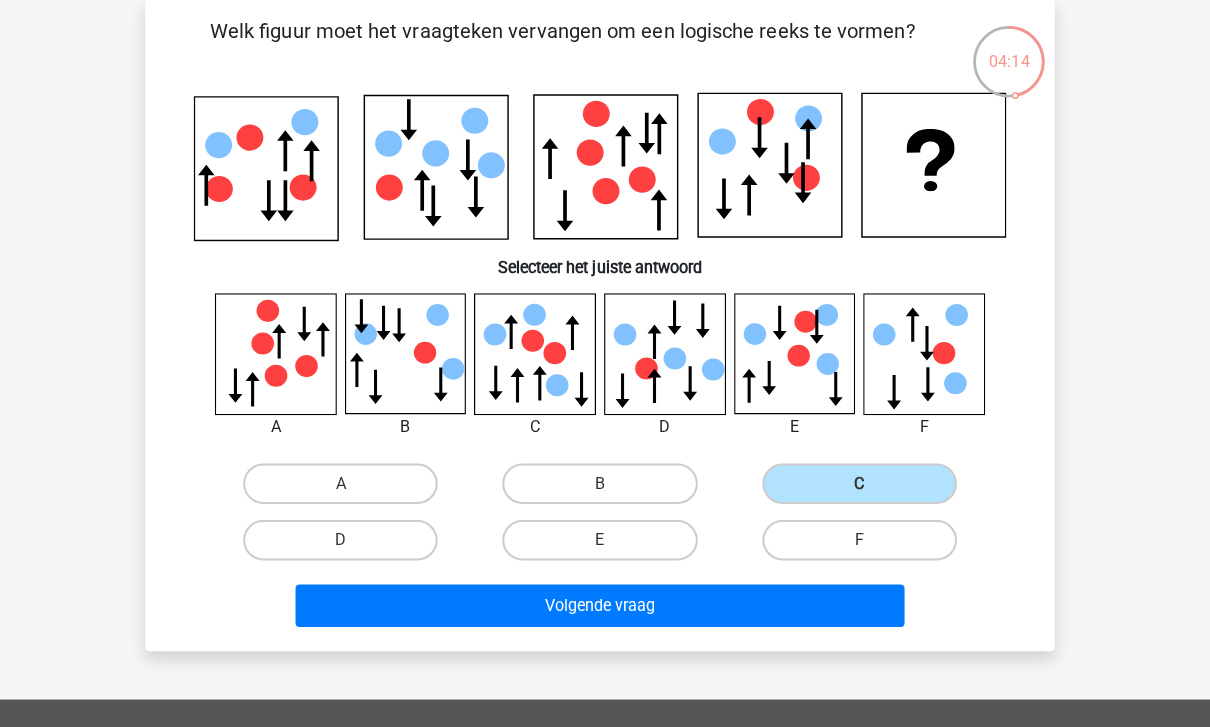 click on "F" at bounding box center [862, 536] 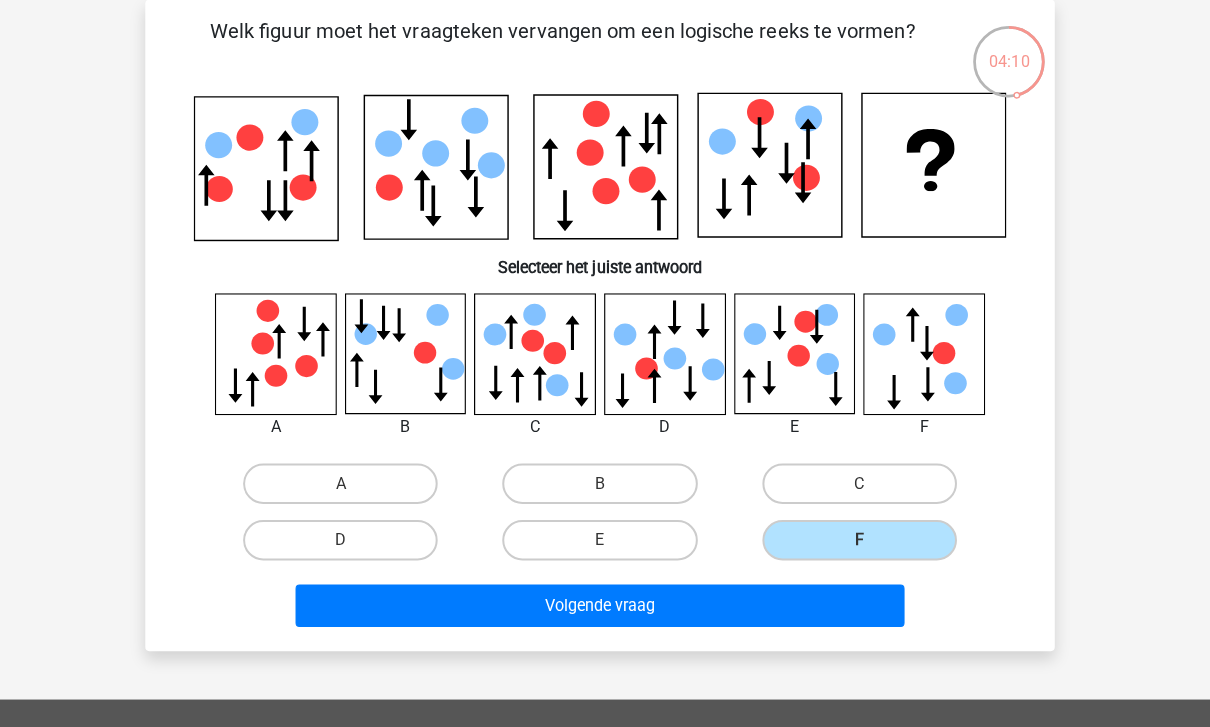 click on "Volgende vraag" at bounding box center (605, 601) 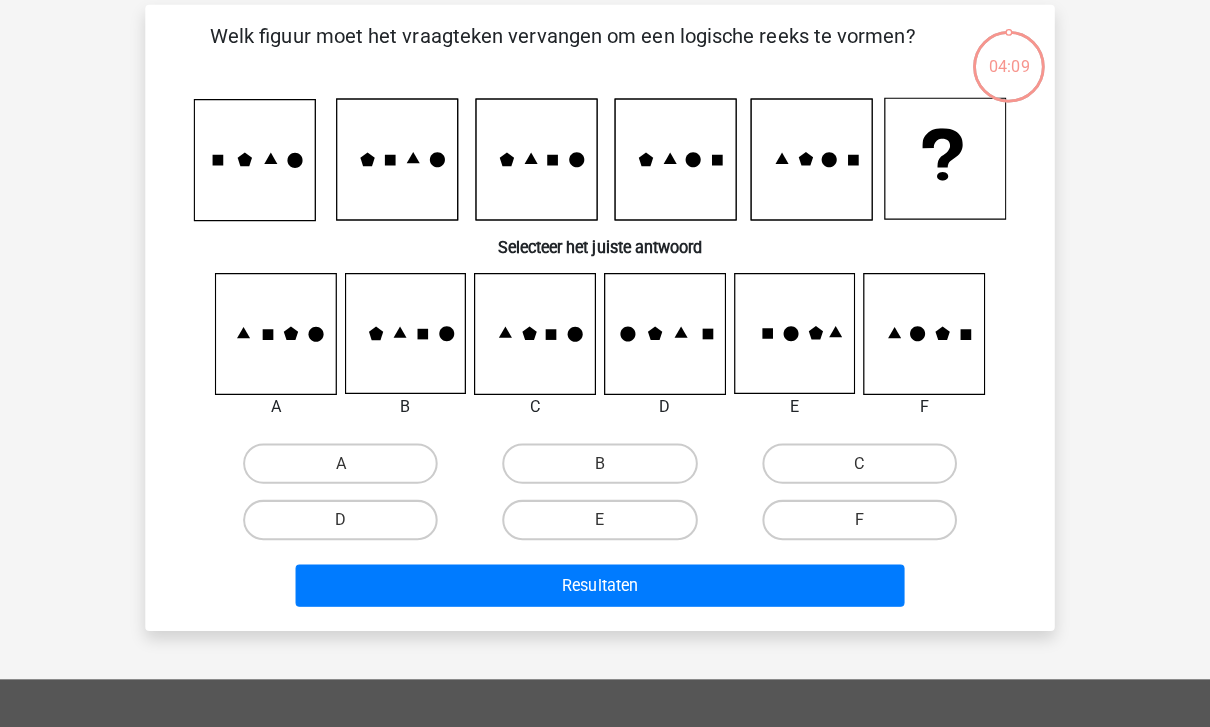 scroll, scrollTop: 79, scrollLeft: 0, axis: vertical 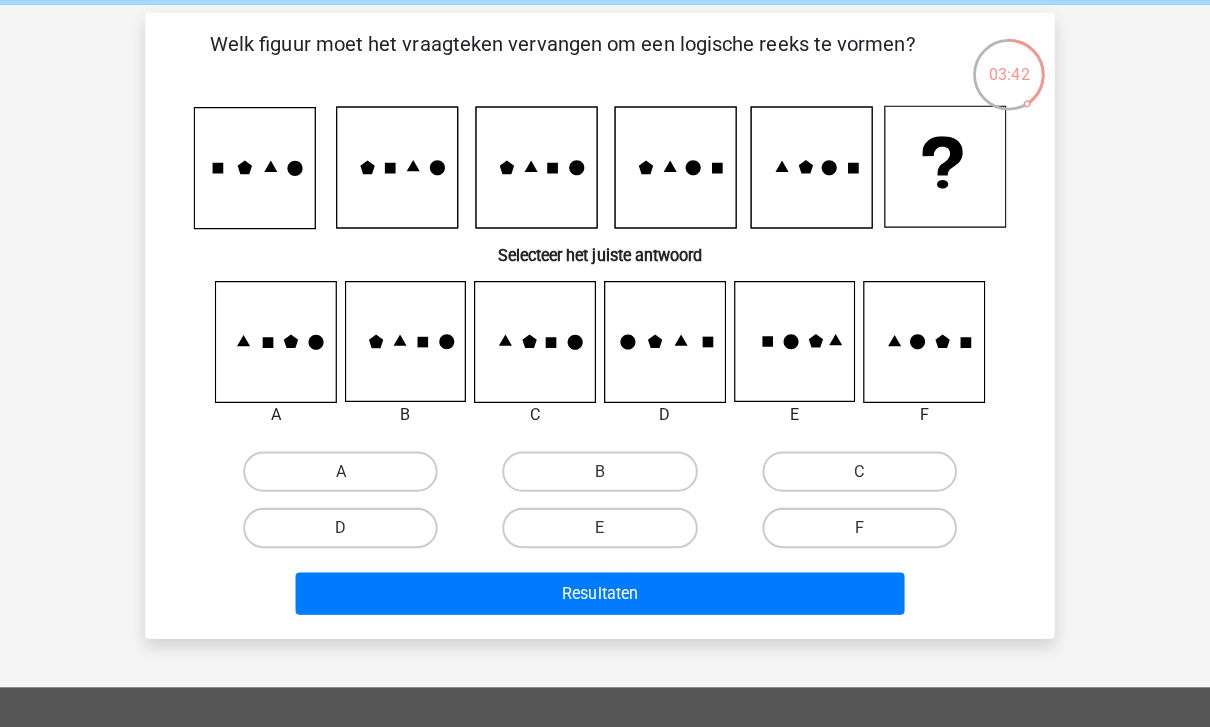 click on "F" at bounding box center [862, 524] 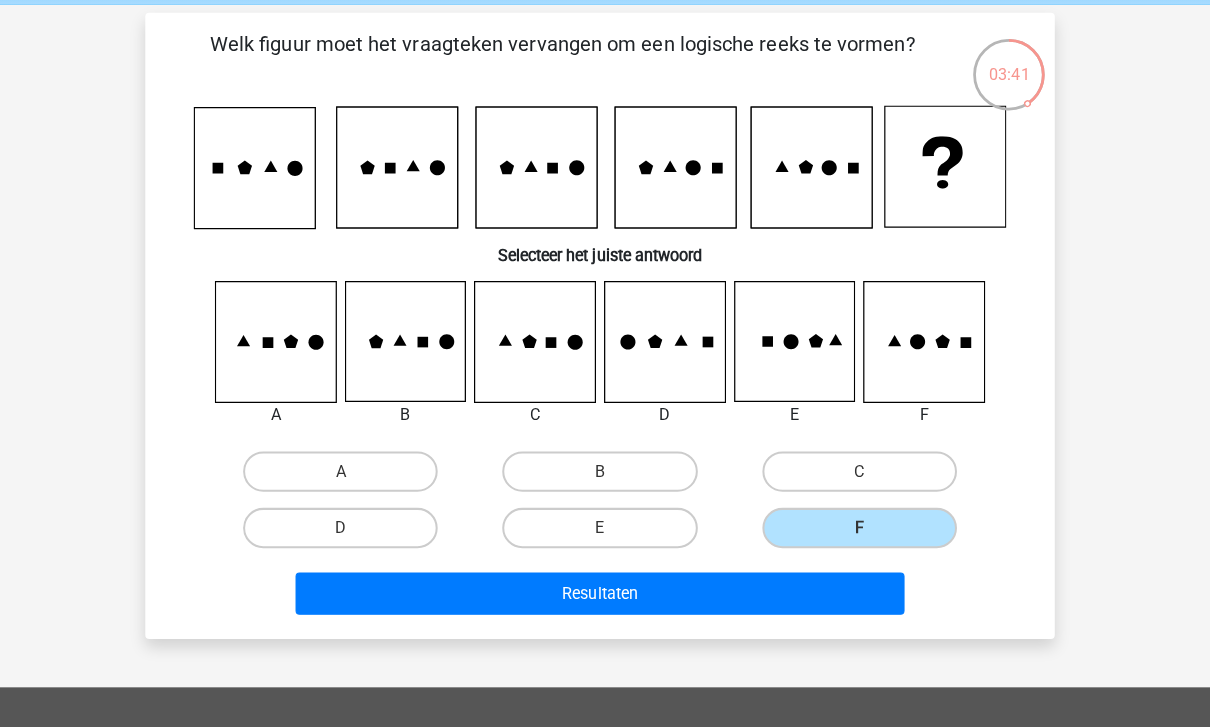 click on "Resultaten" at bounding box center [605, 589] 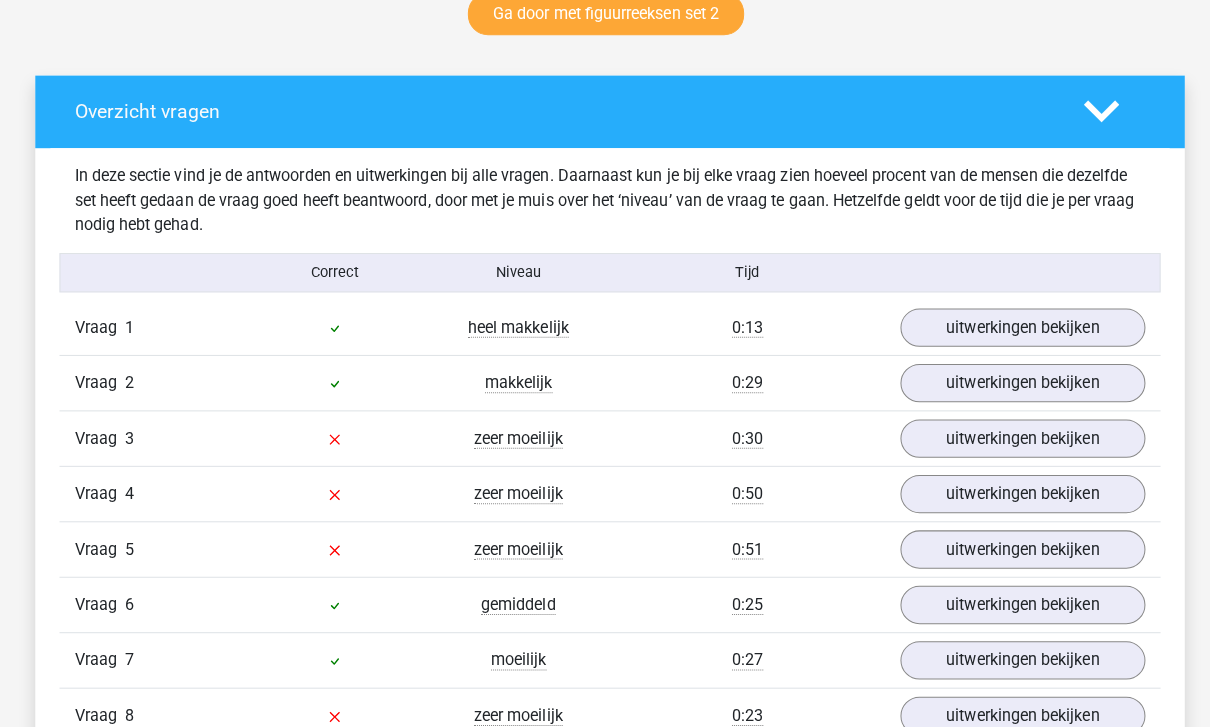 click on "uitwerkingen bekijken" at bounding box center [1014, 325] 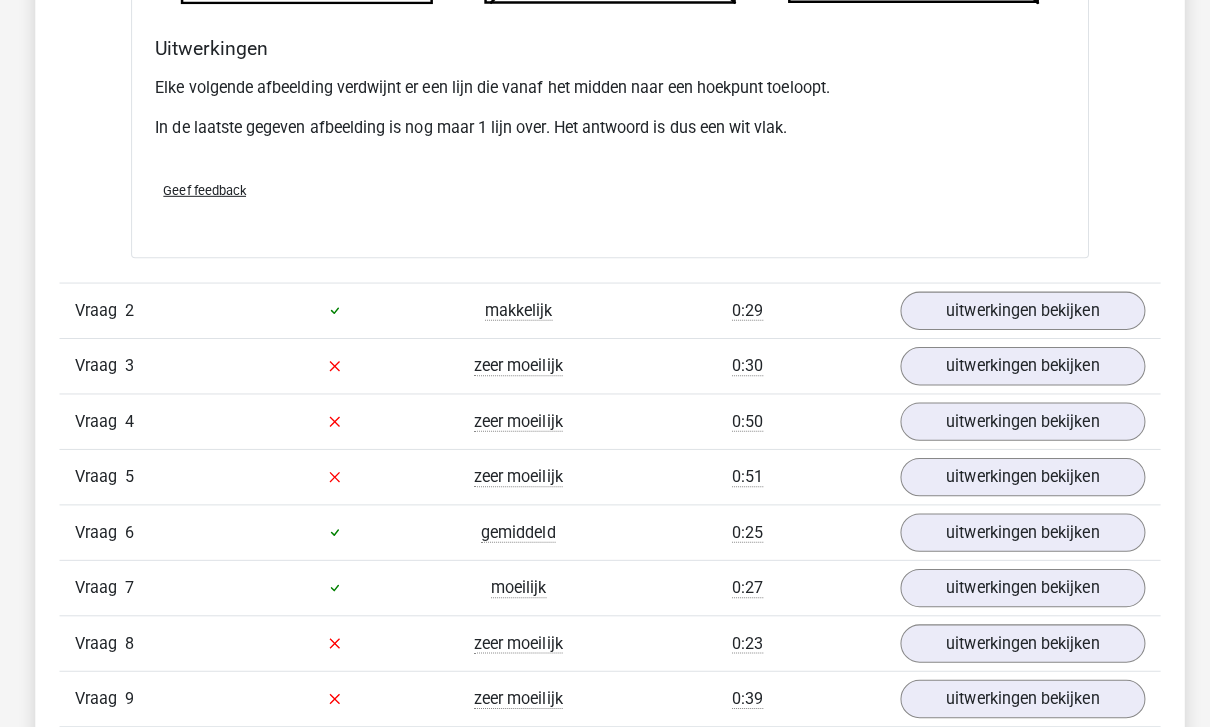 scroll, scrollTop: 2304, scrollLeft: 0, axis: vertical 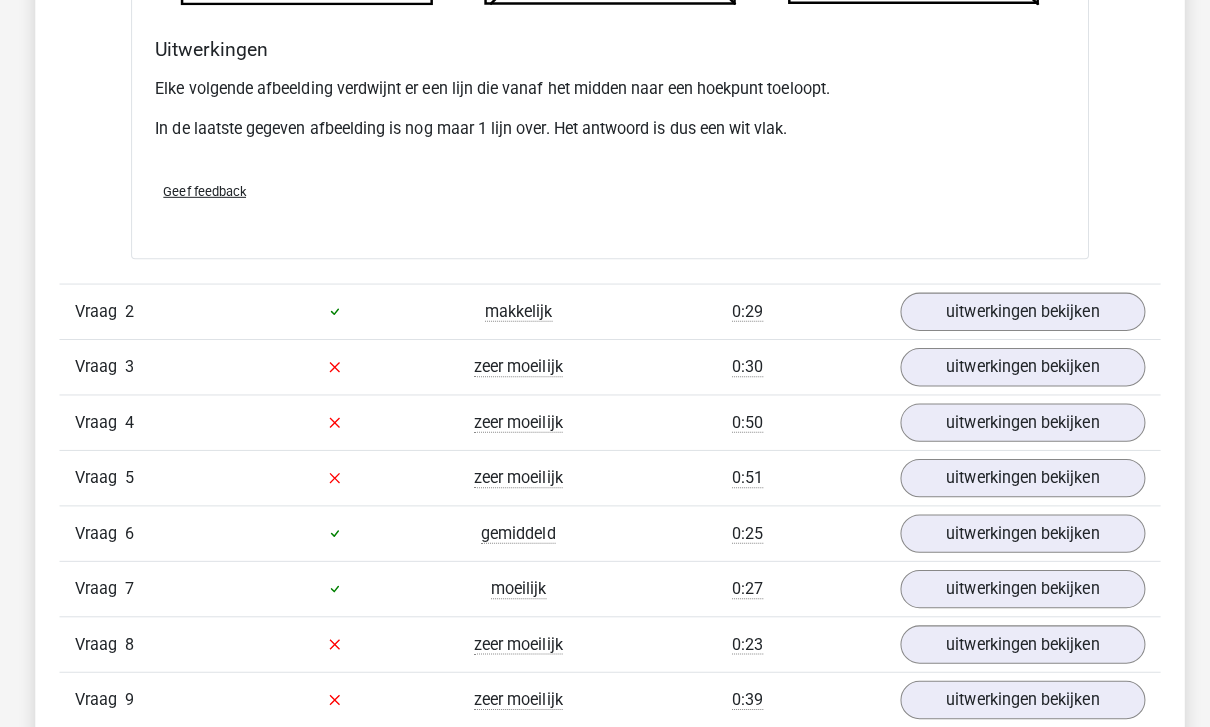 click on "uitwerkingen bekijken" at bounding box center (1014, 309) 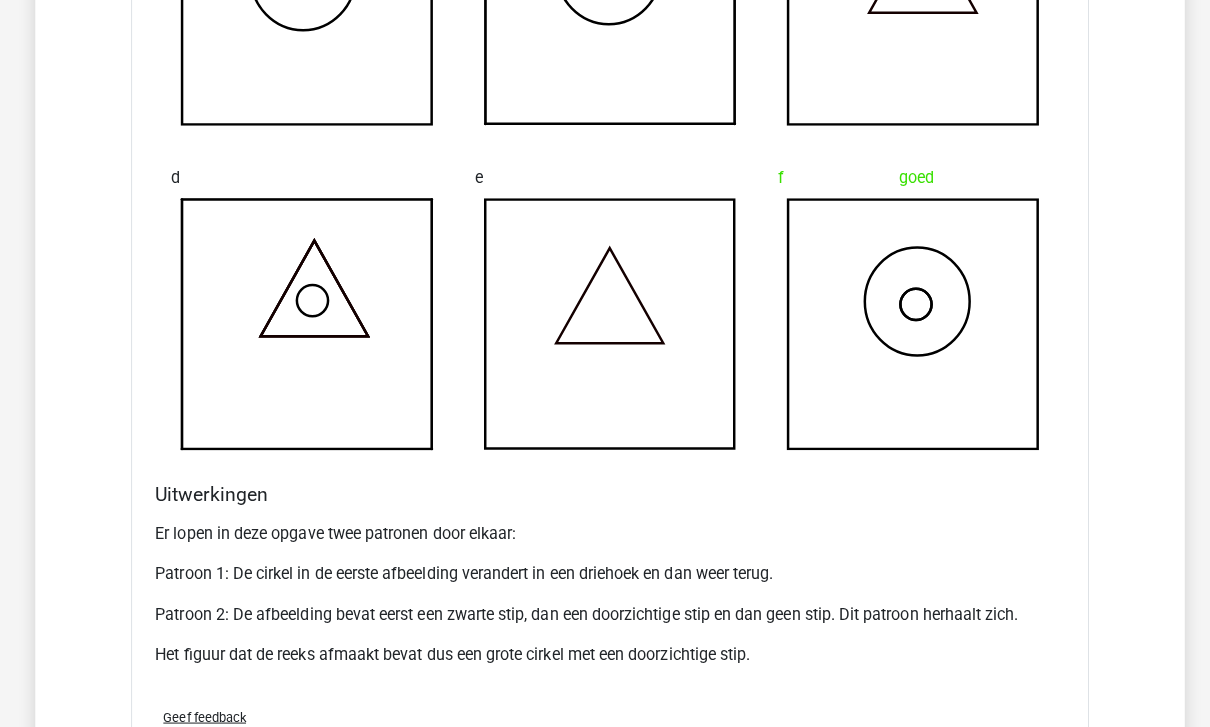 scroll, scrollTop: 3109, scrollLeft: 0, axis: vertical 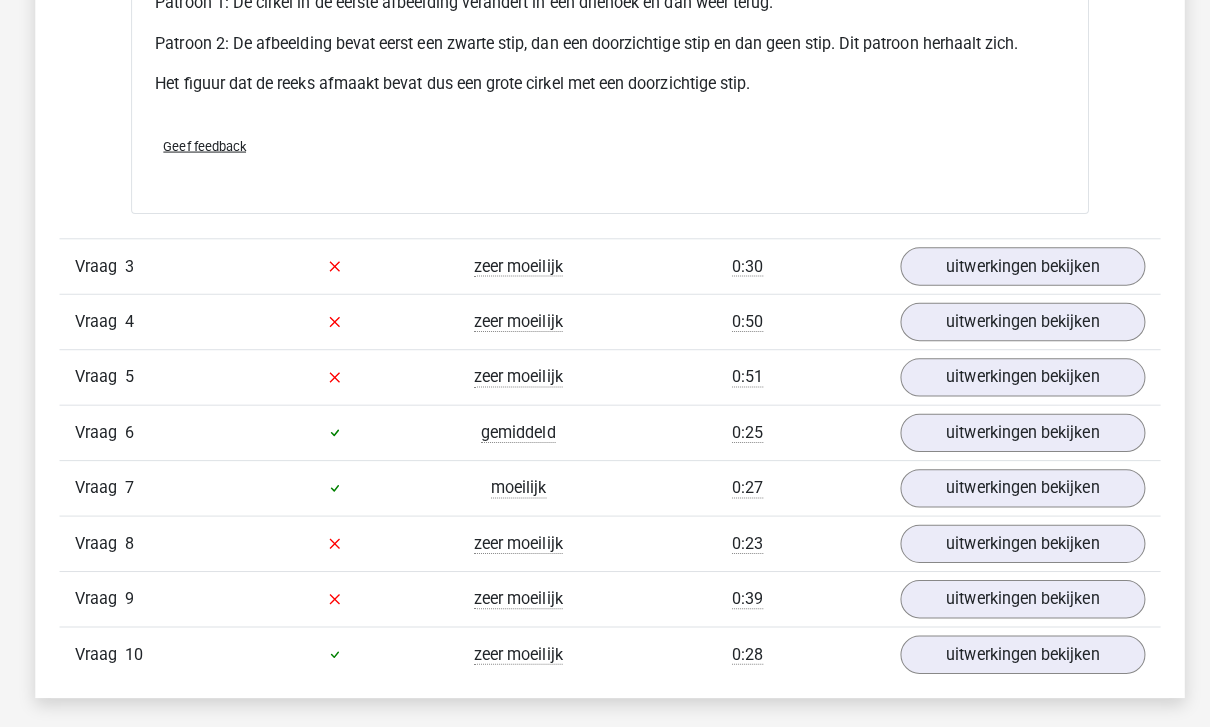 click on "uitwerkingen bekijken" at bounding box center (1014, 264) 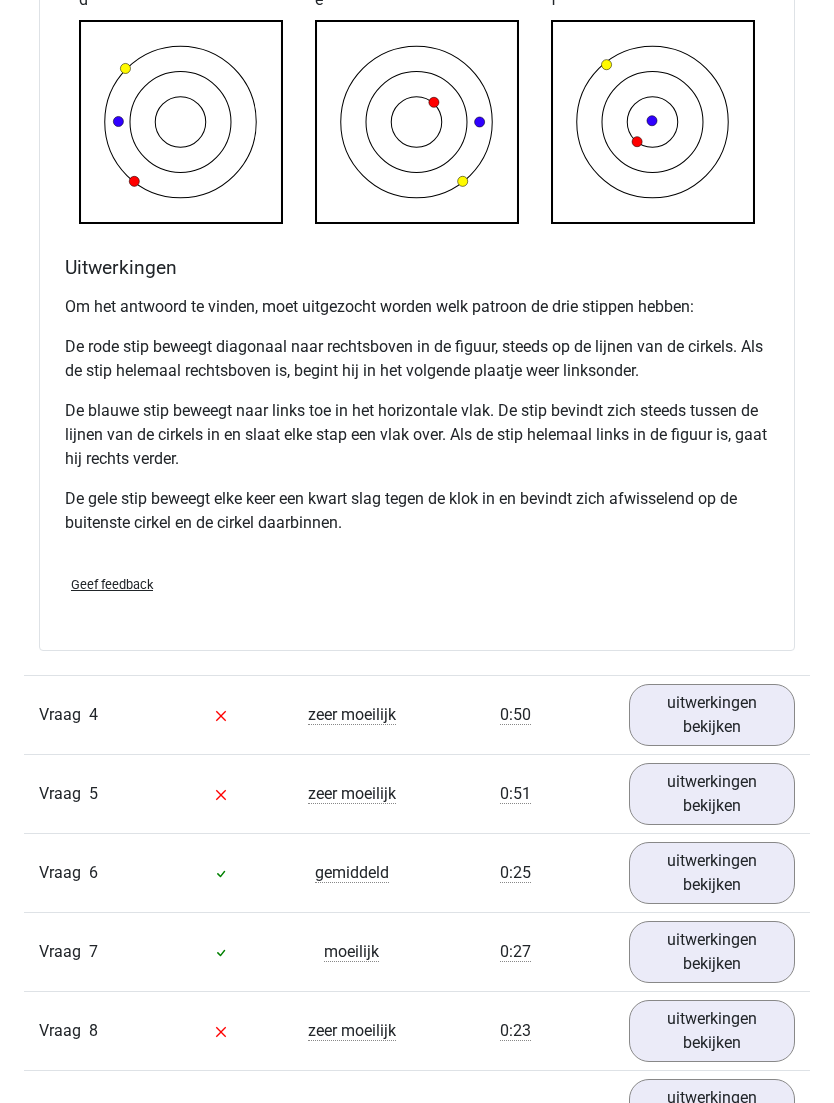scroll, scrollTop: 4585, scrollLeft: 0, axis: vertical 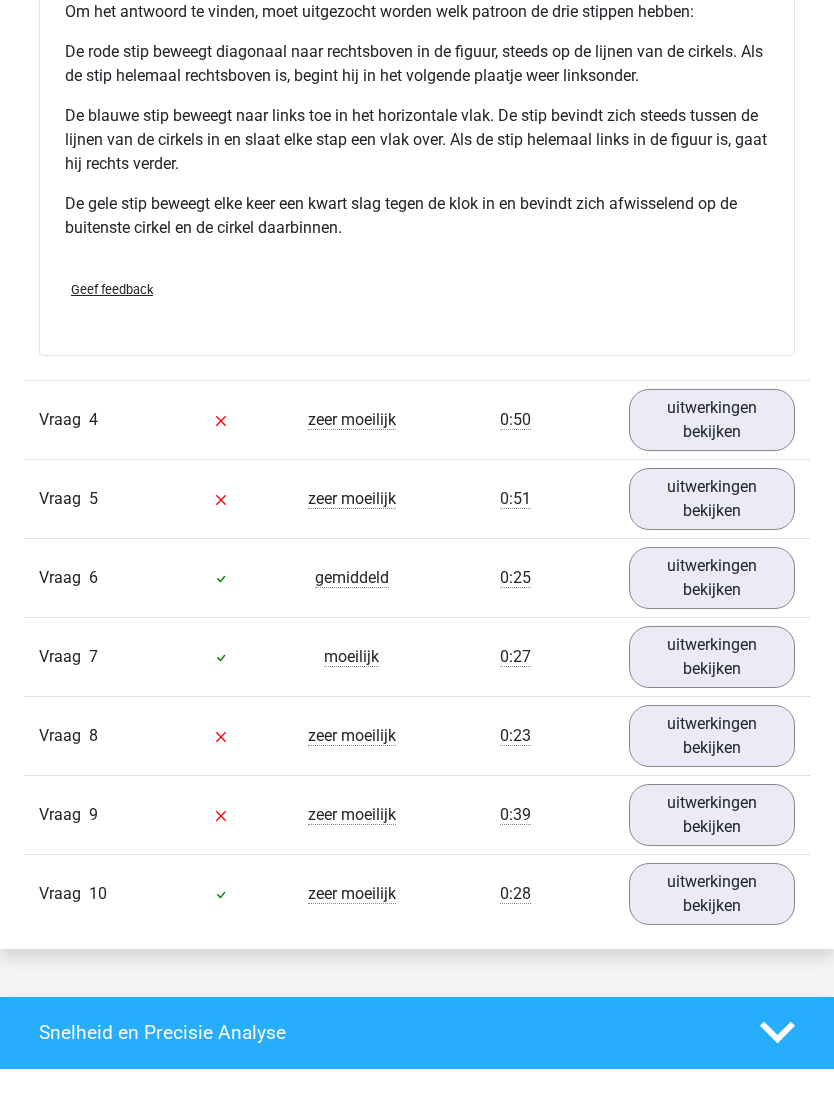 click on "Vraag
5
zeer moeilijk
0:51
uitwerkingen bekijken" at bounding box center (417, 499) 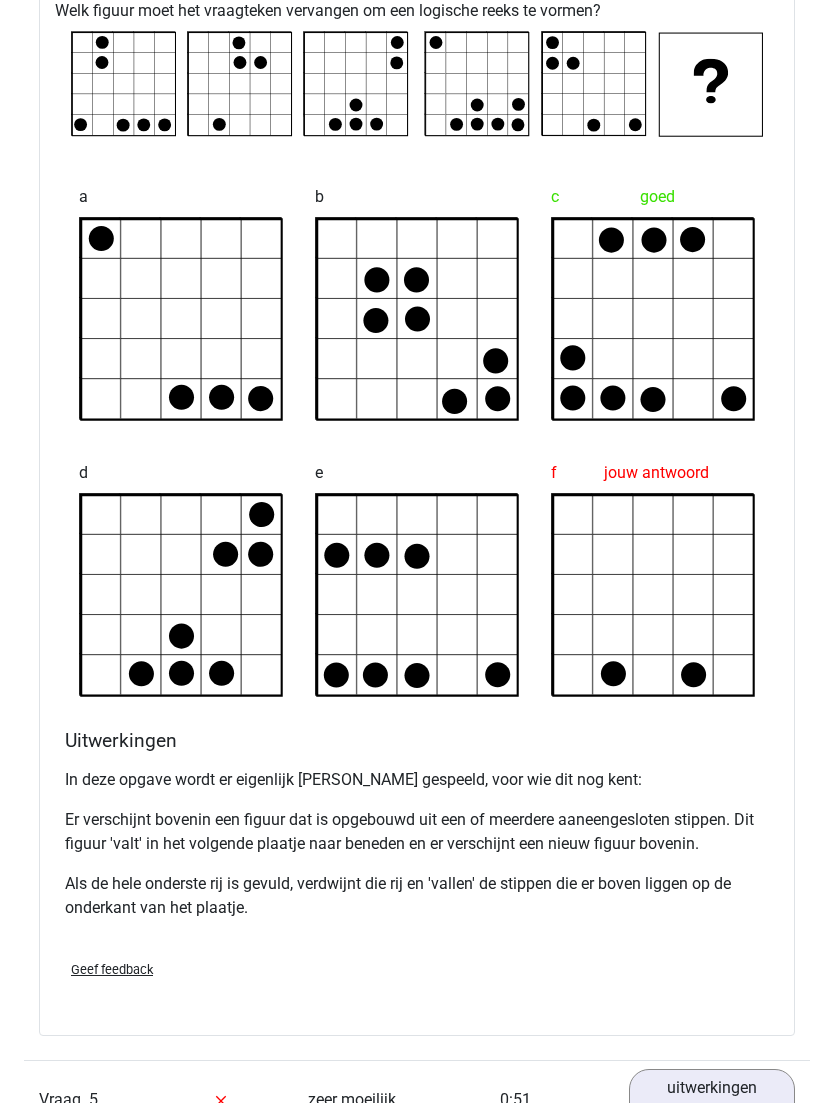 scroll, scrollTop: 5377, scrollLeft: 0, axis: vertical 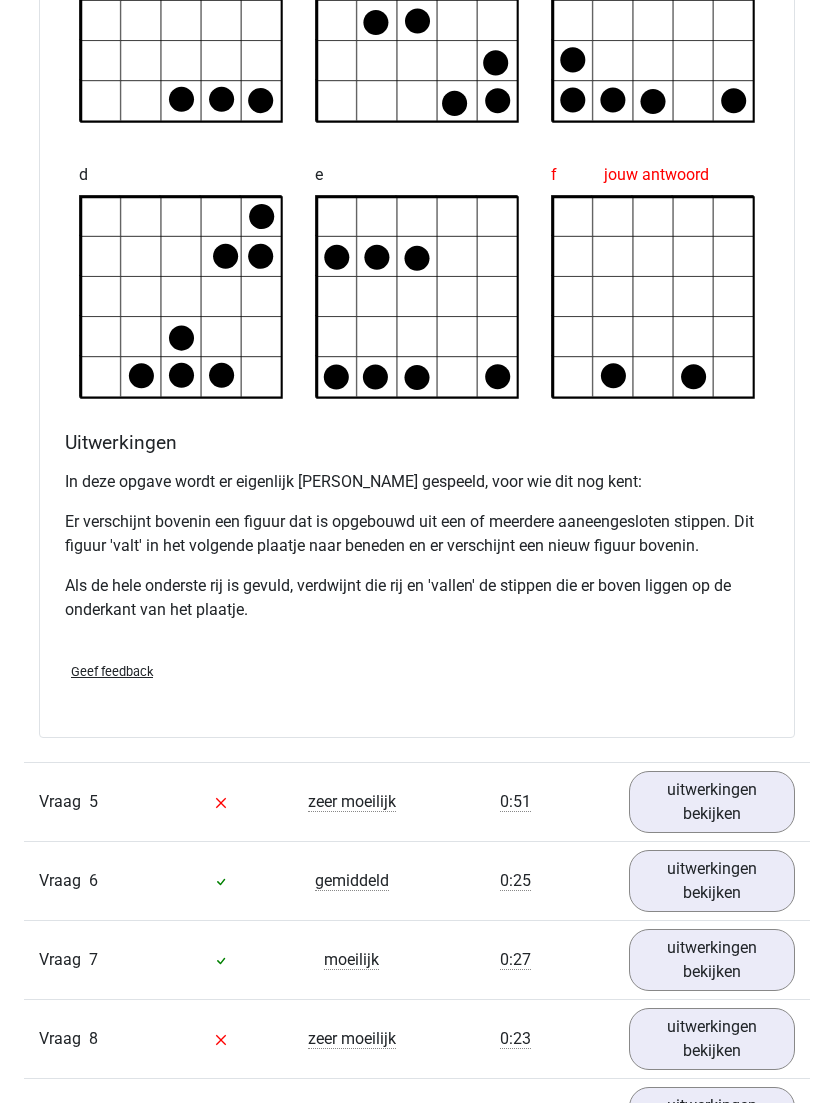click on "uitwerkingen bekijken" at bounding box center [712, 802] 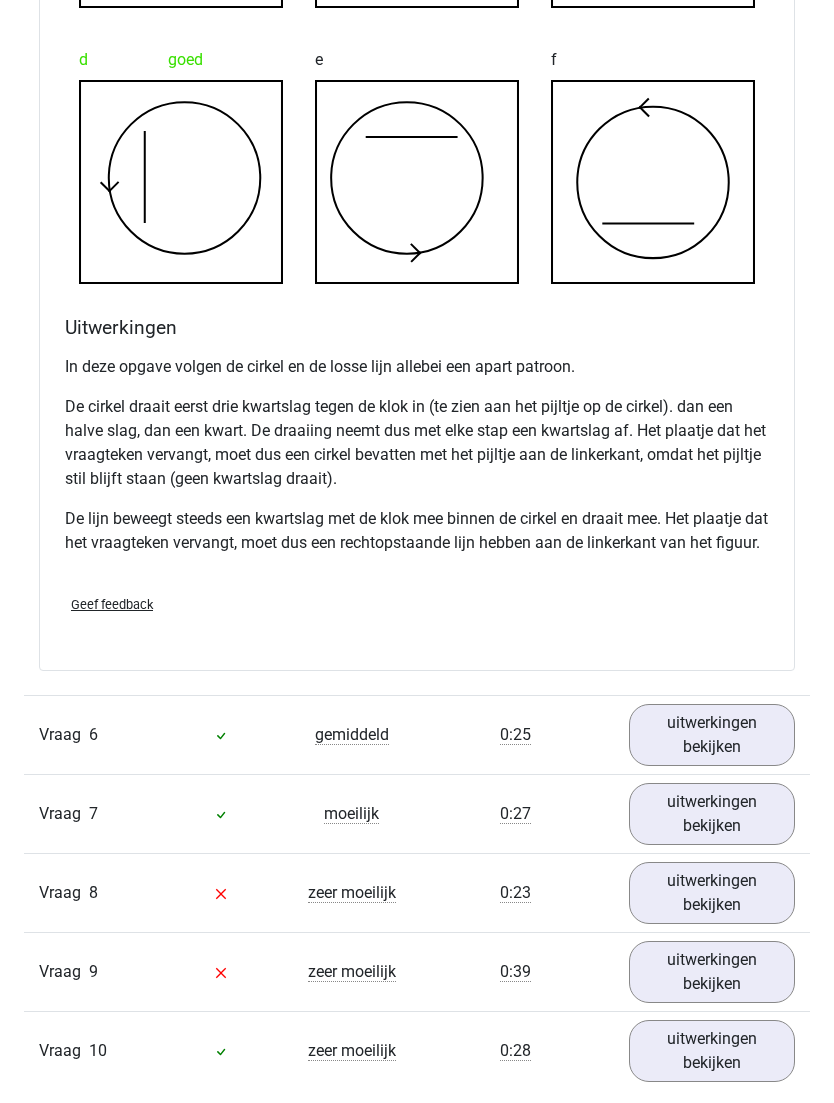 scroll, scrollTop: 6756, scrollLeft: 0, axis: vertical 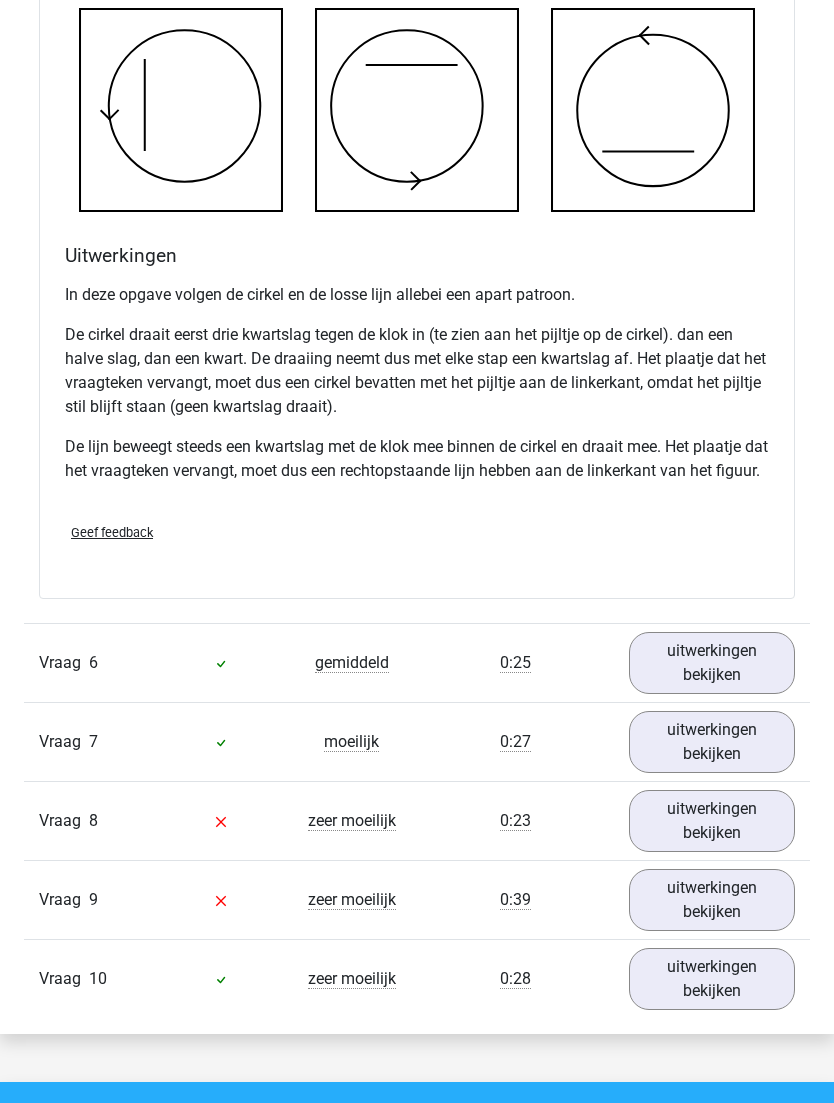 click on "Vraag
6" at bounding box center (89, 664) 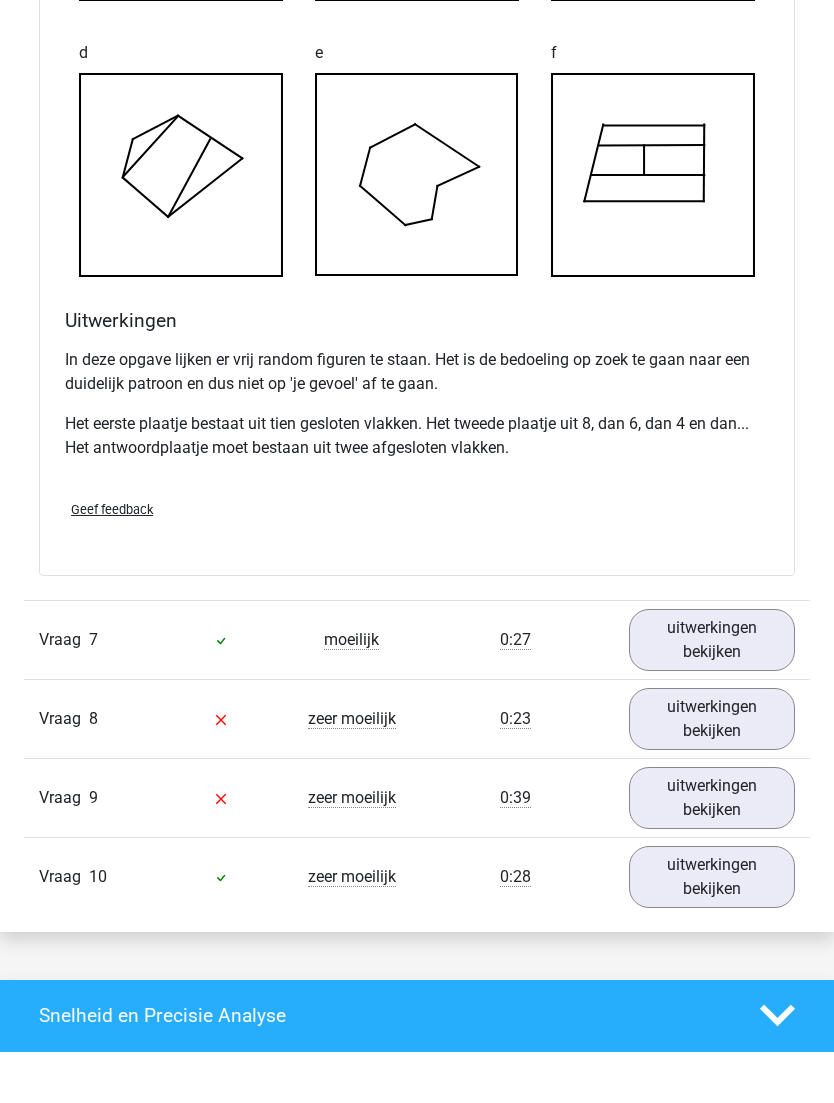 click on "uitwerkingen bekijken" at bounding box center (712, 640) 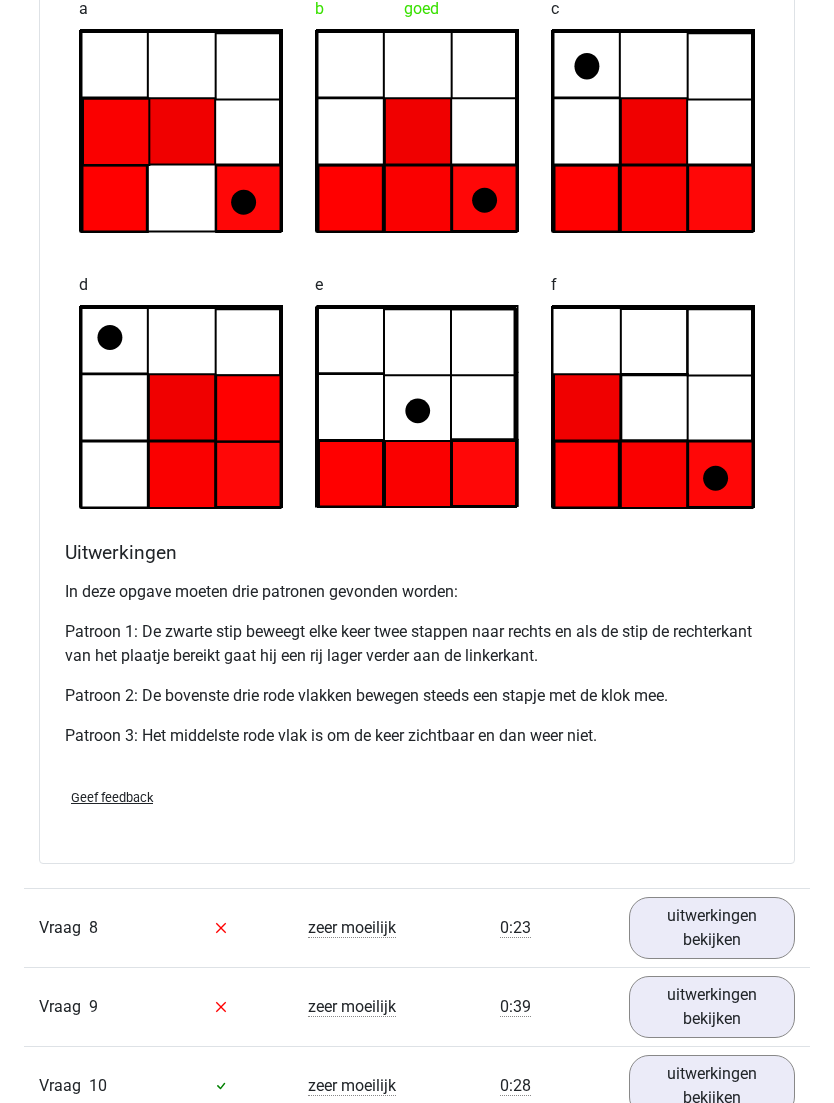scroll, scrollTop: 8961, scrollLeft: 0, axis: vertical 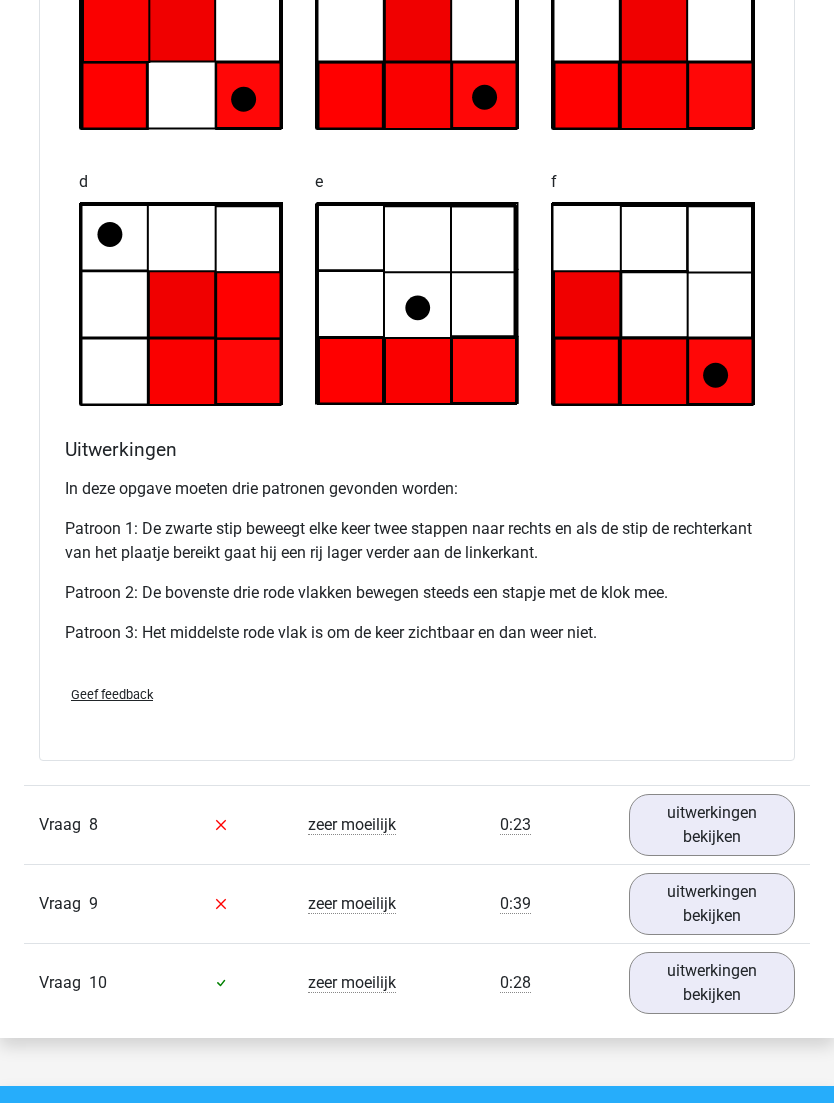click on "uitwerkingen bekijken" at bounding box center [712, 825] 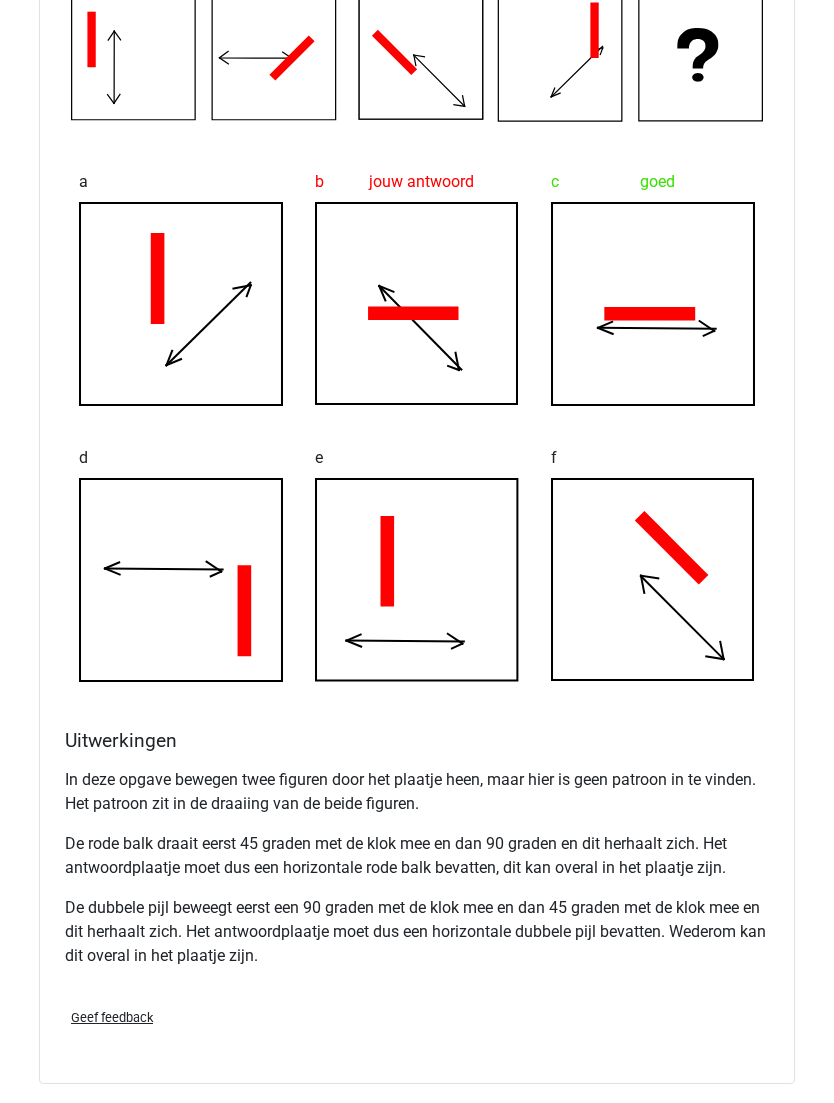 scroll, scrollTop: 9911, scrollLeft: 0, axis: vertical 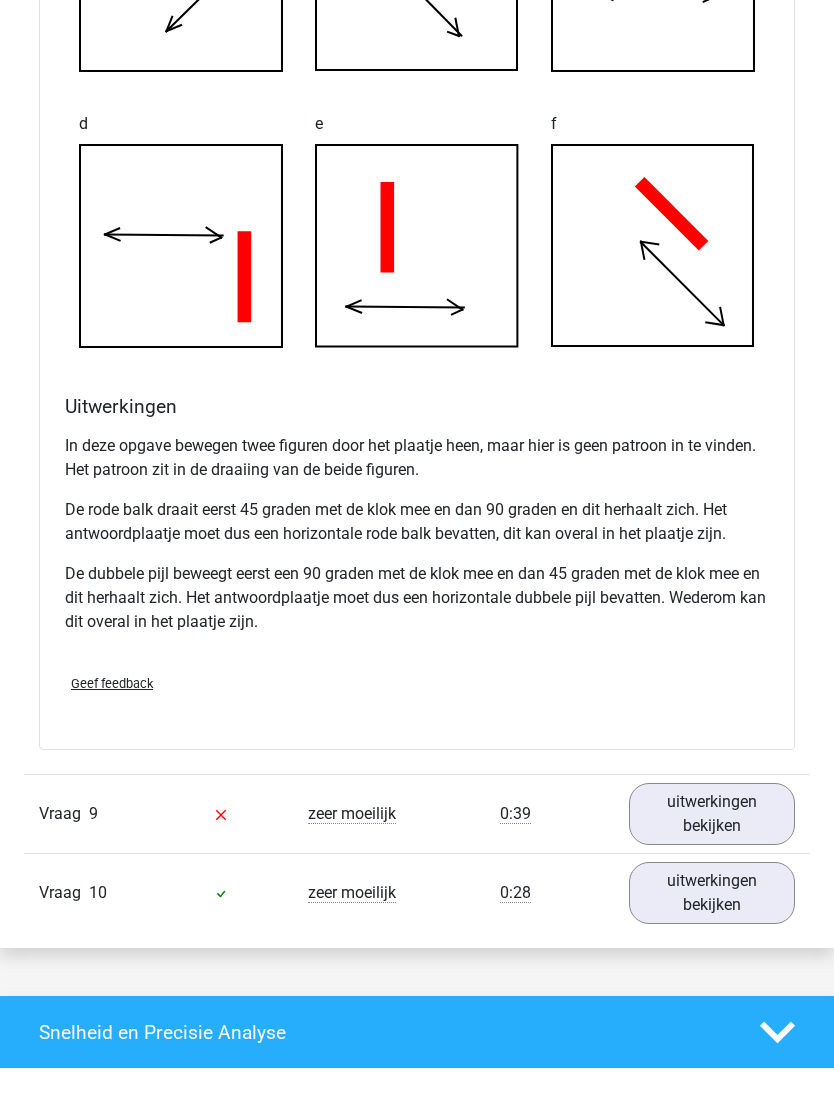 click on "uitwerkingen bekijken" at bounding box center [712, 814] 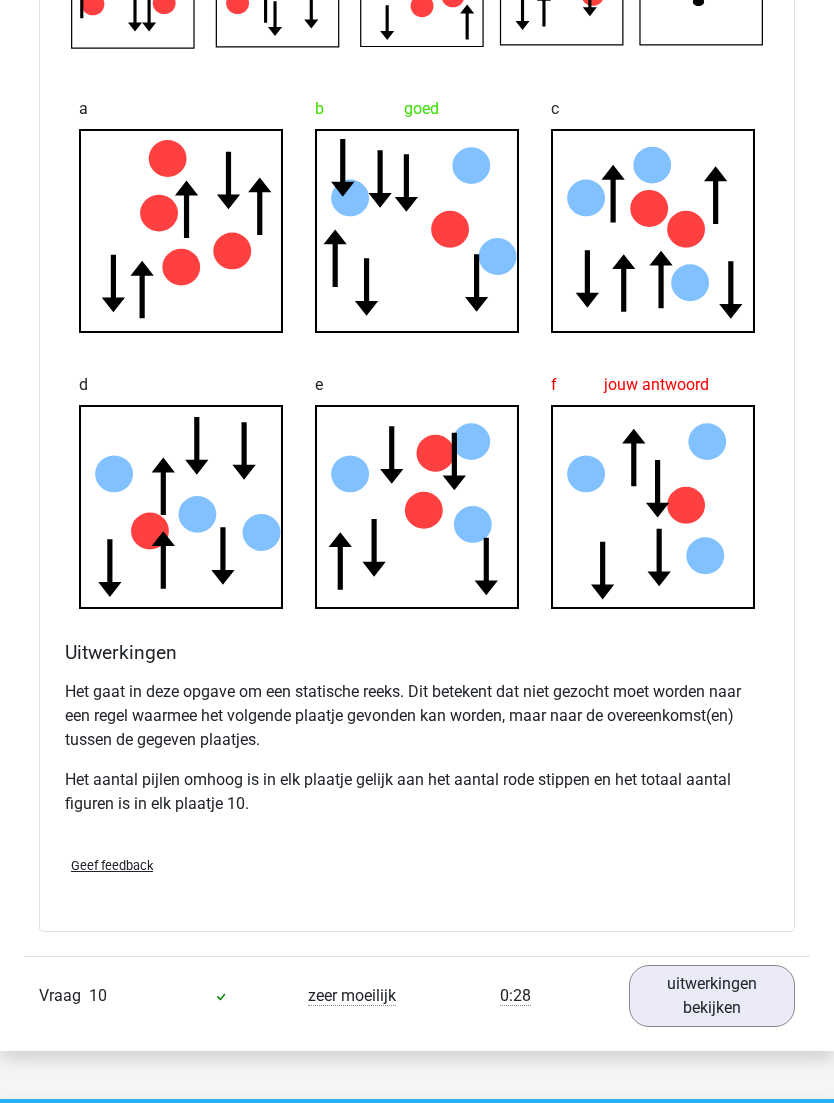 scroll, scrollTop: 11312, scrollLeft: 0, axis: vertical 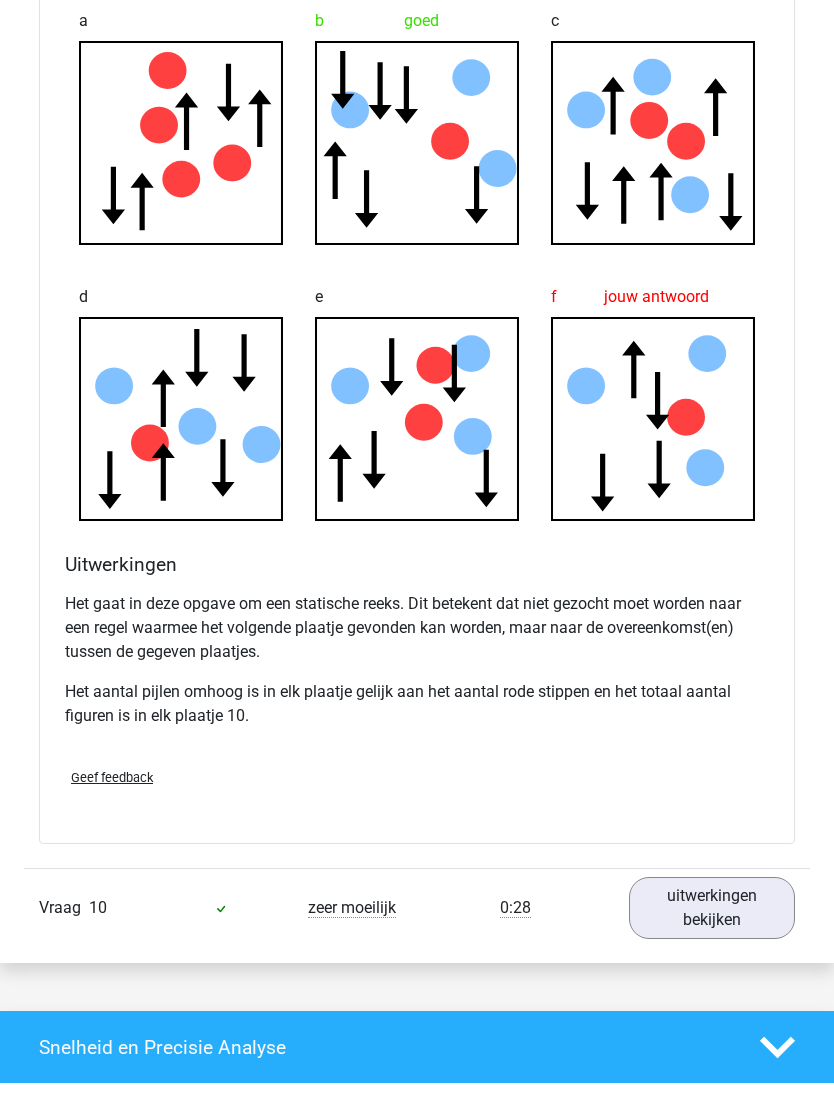 click on "uitwerkingen bekijken" at bounding box center (712, 909) 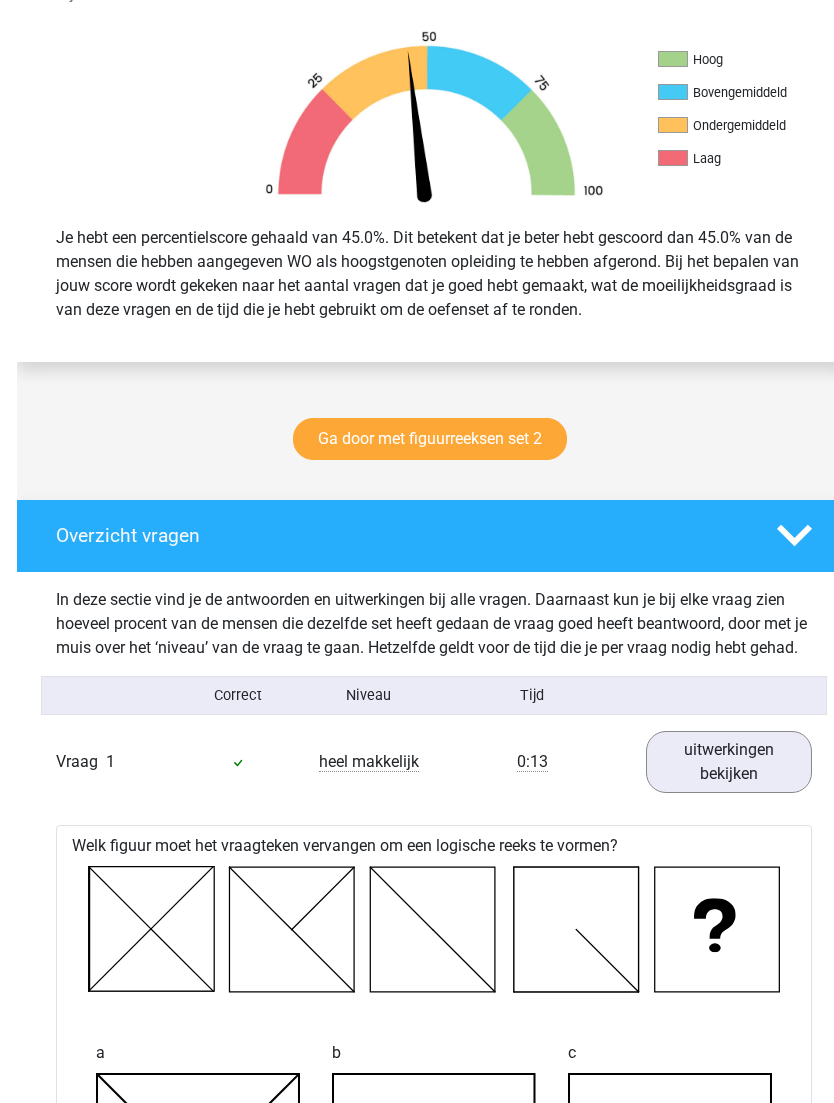 scroll, scrollTop: 192, scrollLeft: 0, axis: vertical 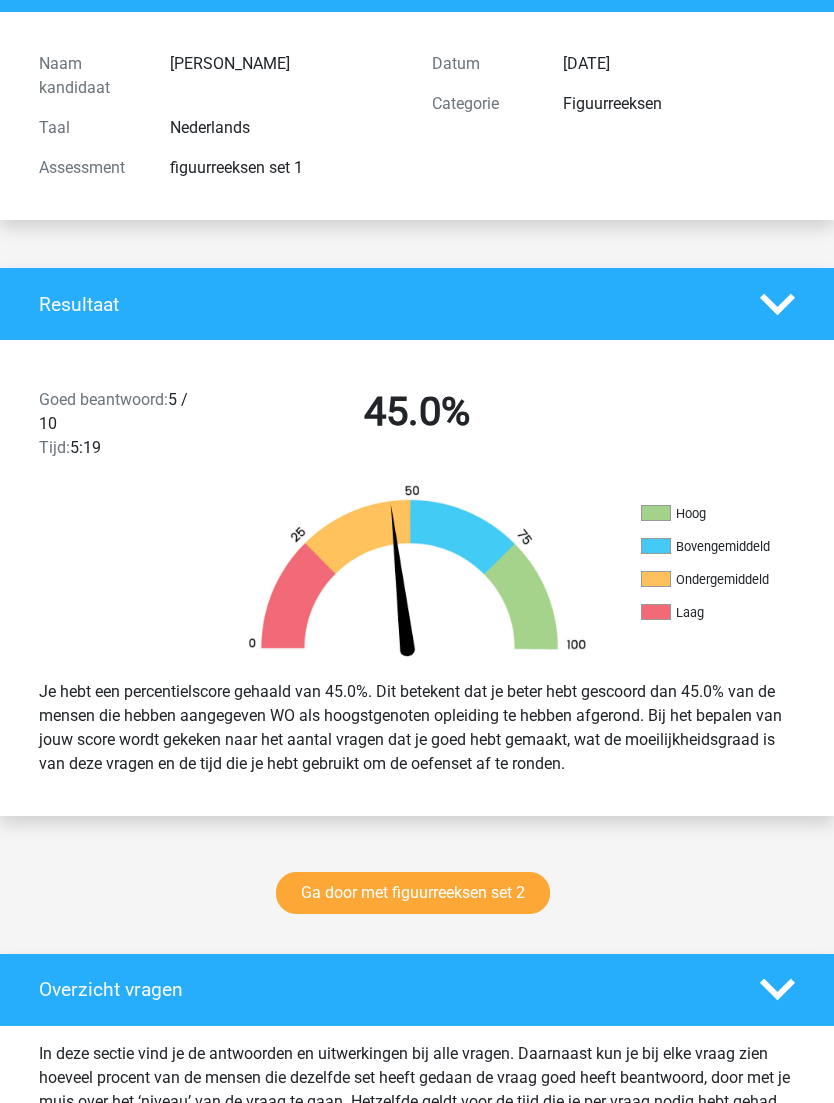 click 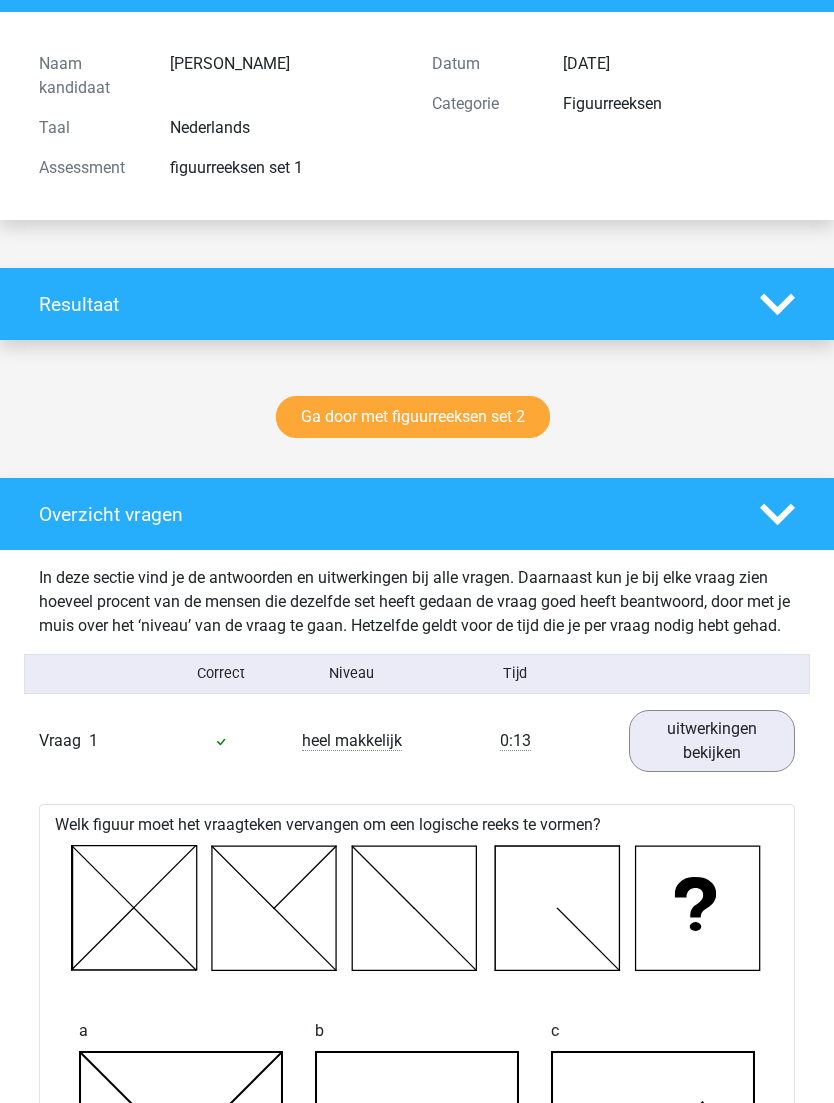 click 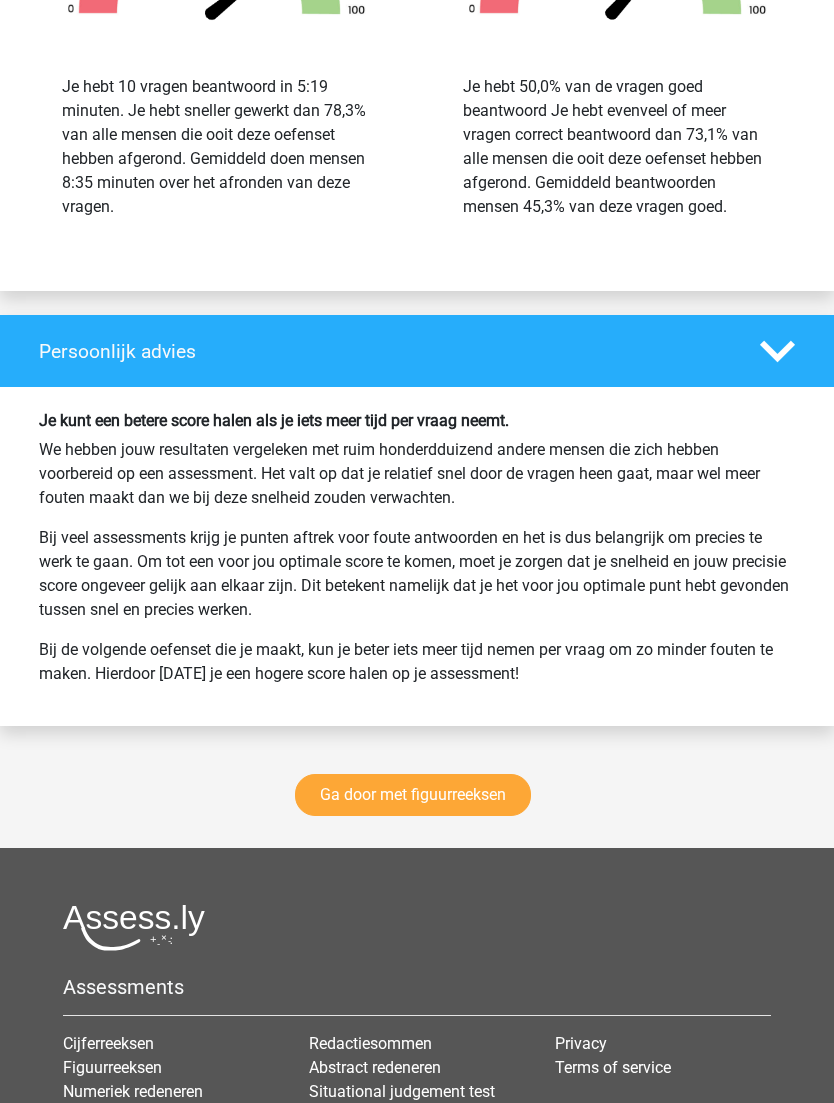 scroll, scrollTop: 13801, scrollLeft: 0, axis: vertical 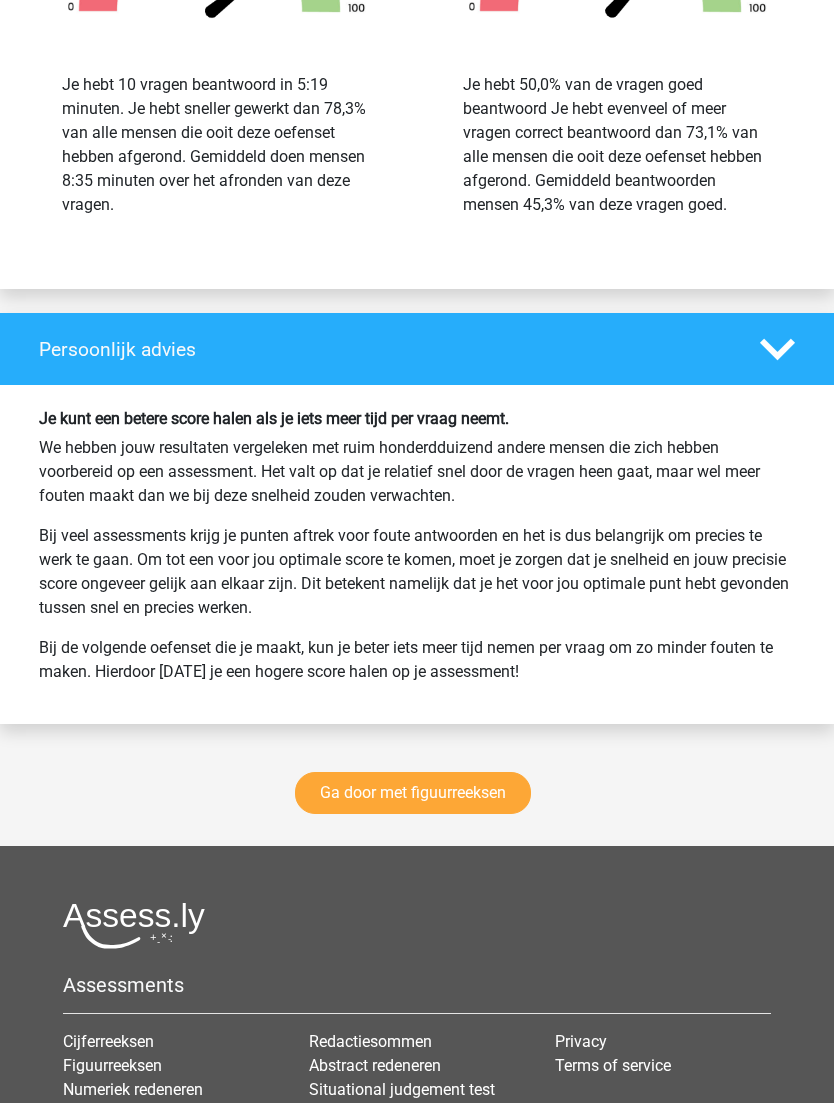 click on "Ga door met figuurreeksen" at bounding box center (413, 794) 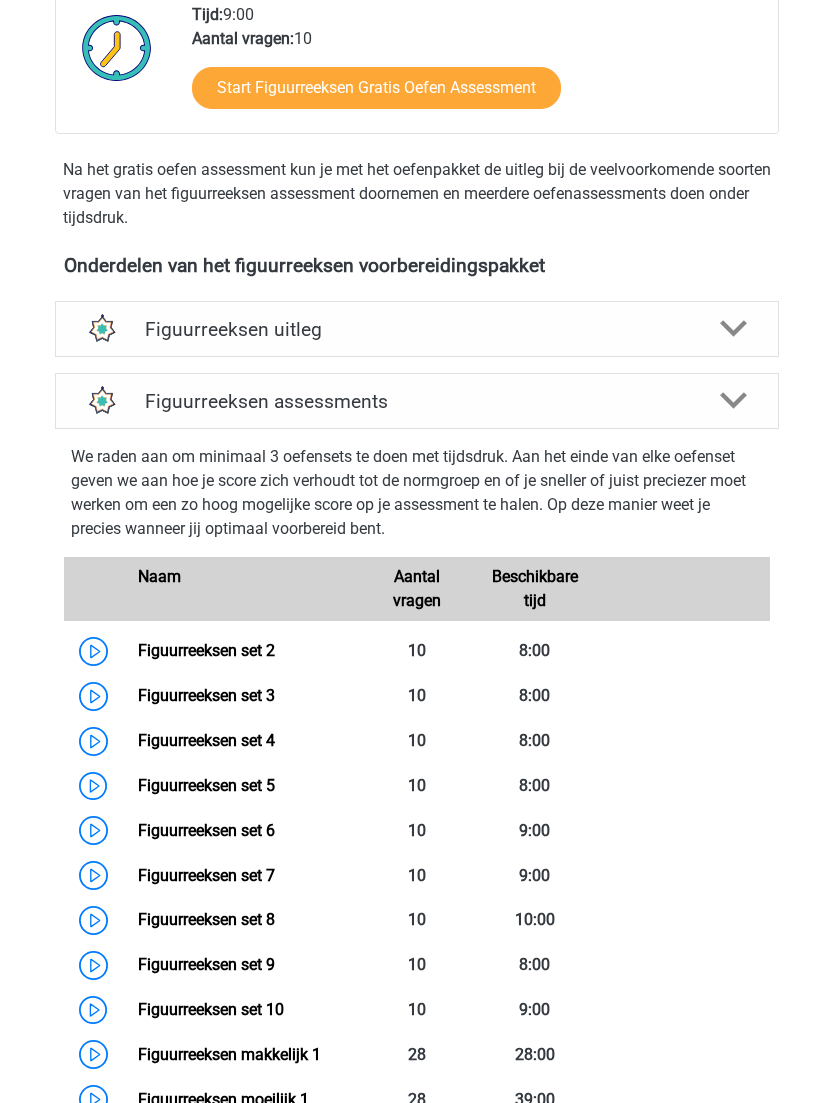 scroll, scrollTop: 0, scrollLeft: 0, axis: both 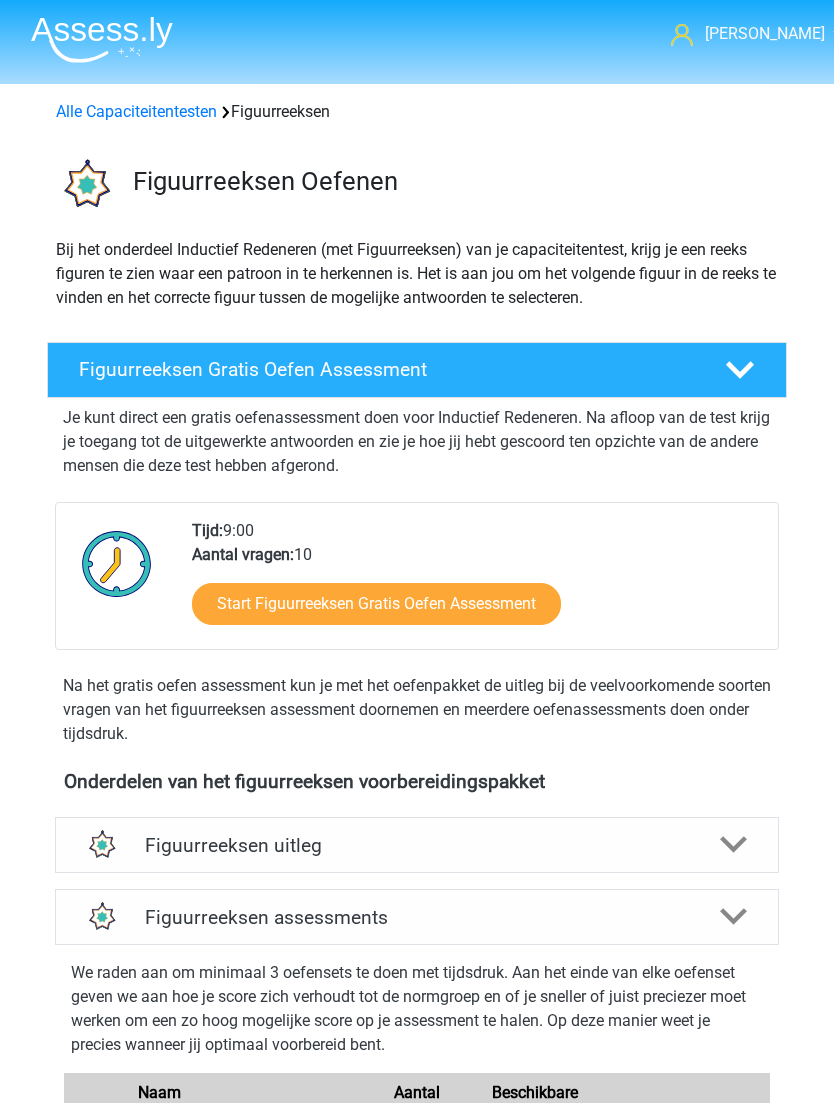 click on "Alle Capaciteitentesten
Figuurreeksen" at bounding box center (417, 108) 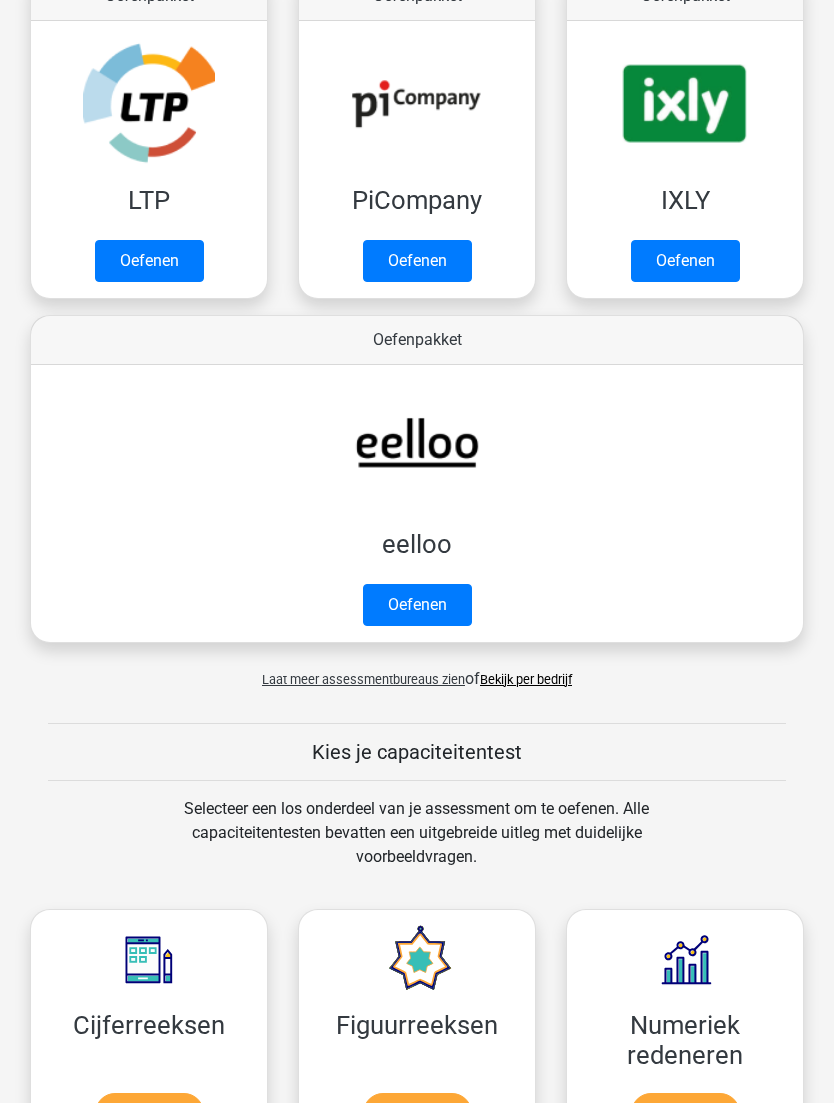 scroll, scrollTop: 431, scrollLeft: 0, axis: vertical 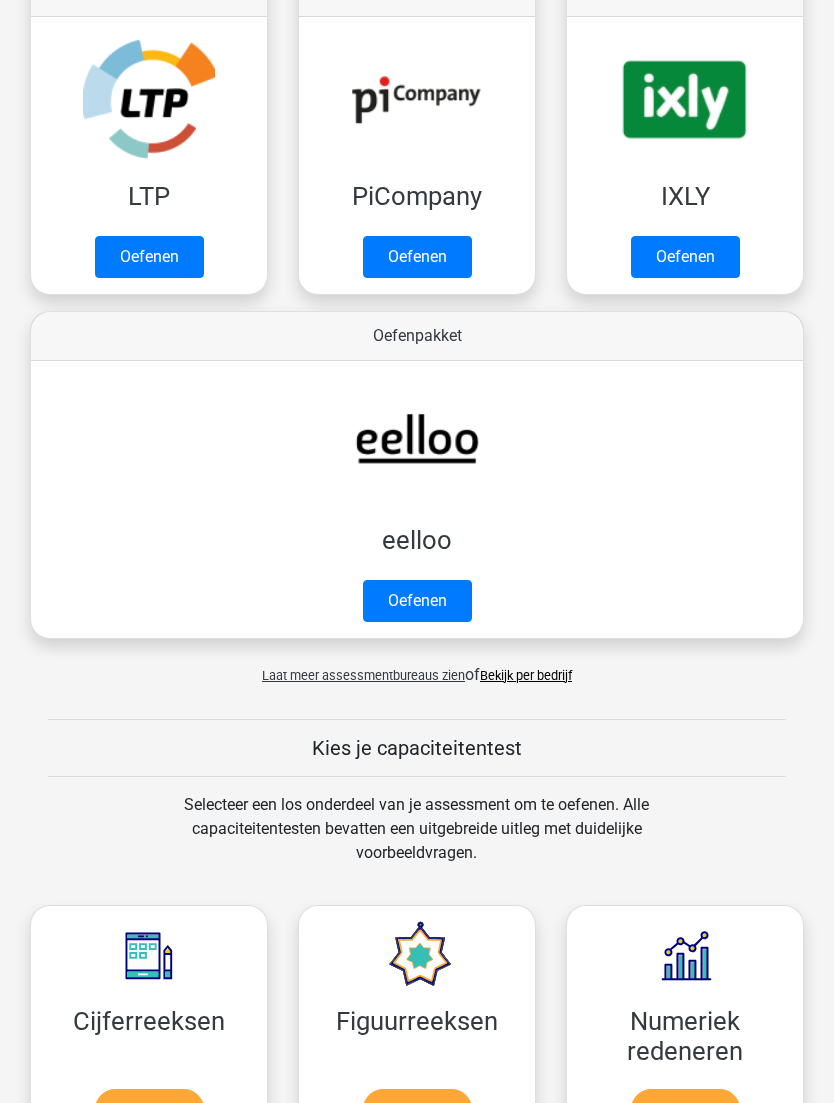 click on "Laat meer assessmentbureaus zien" at bounding box center (363, 675) 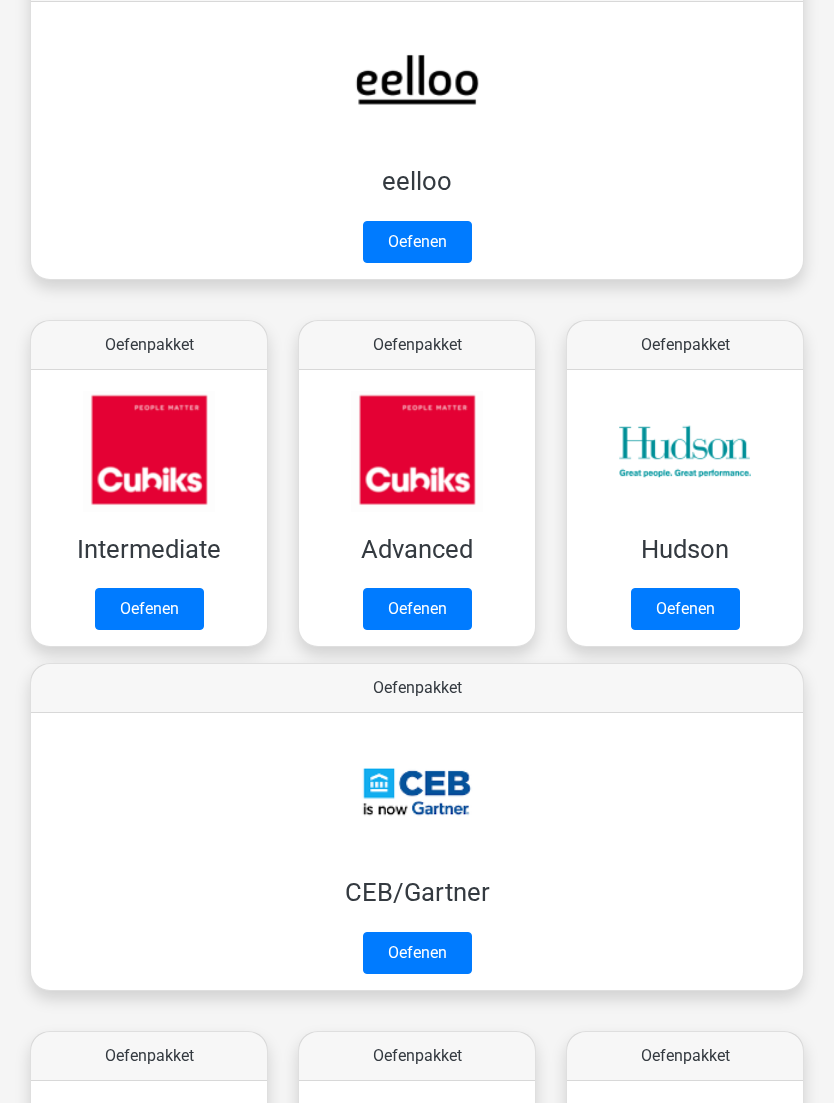 scroll, scrollTop: 790, scrollLeft: 0, axis: vertical 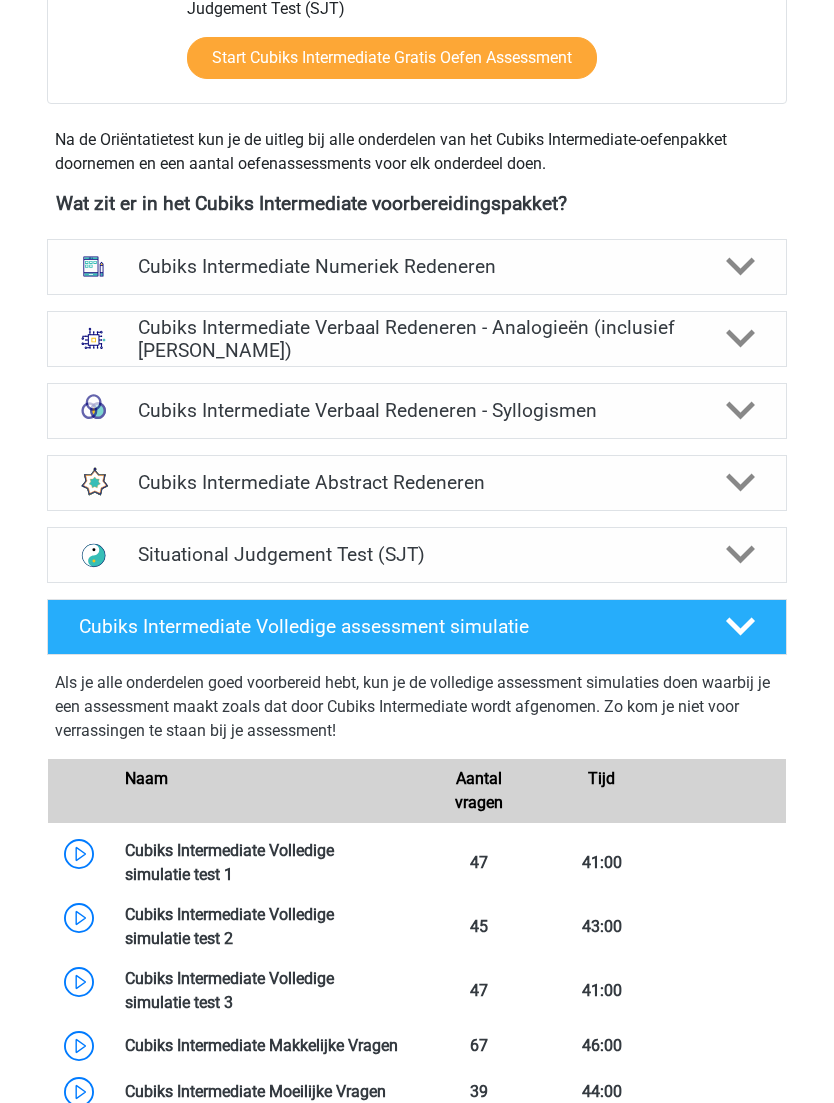 click on "Situational Judgement Test (SJT)" at bounding box center [417, 554] 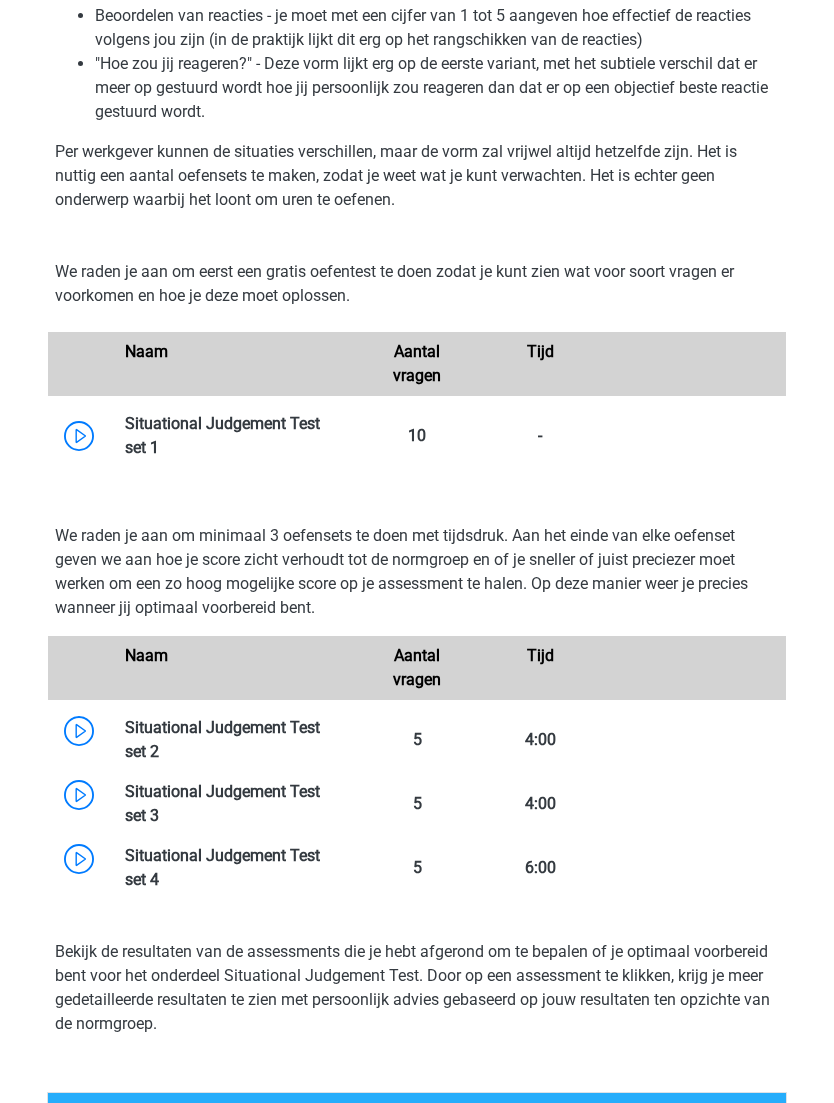 scroll, scrollTop: 1569, scrollLeft: 0, axis: vertical 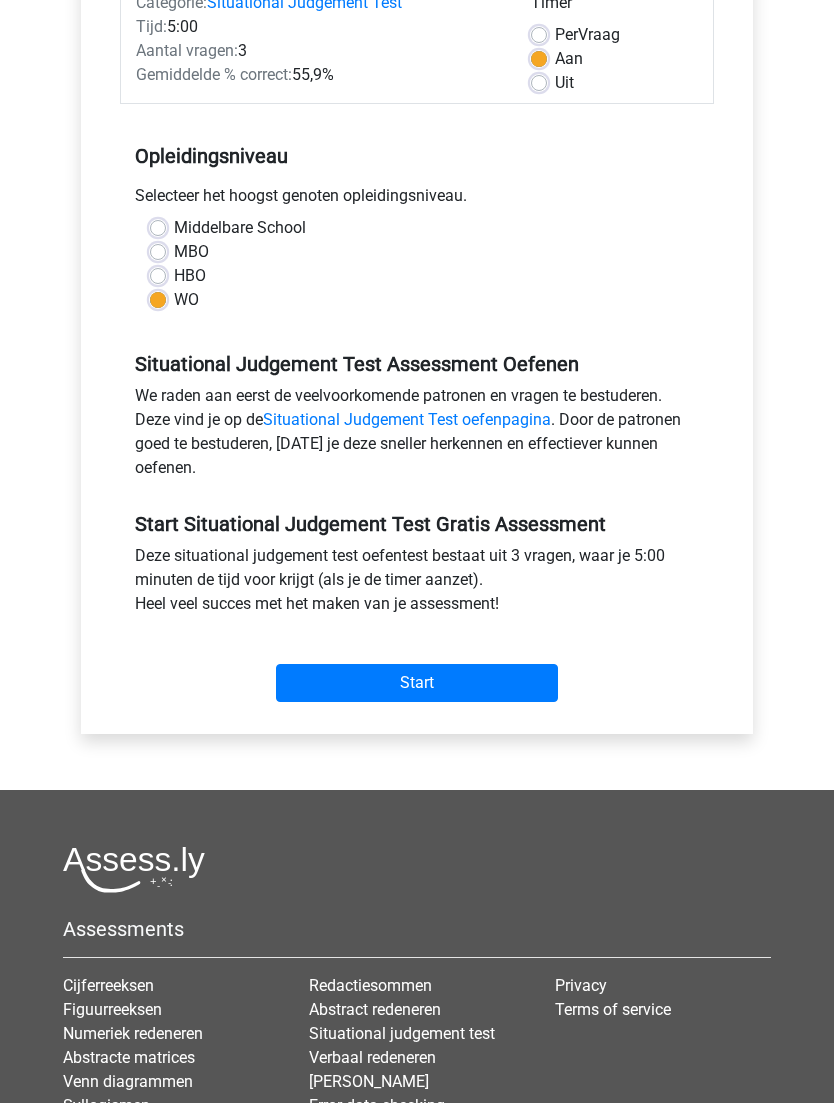 click on "Start" at bounding box center (417, 684) 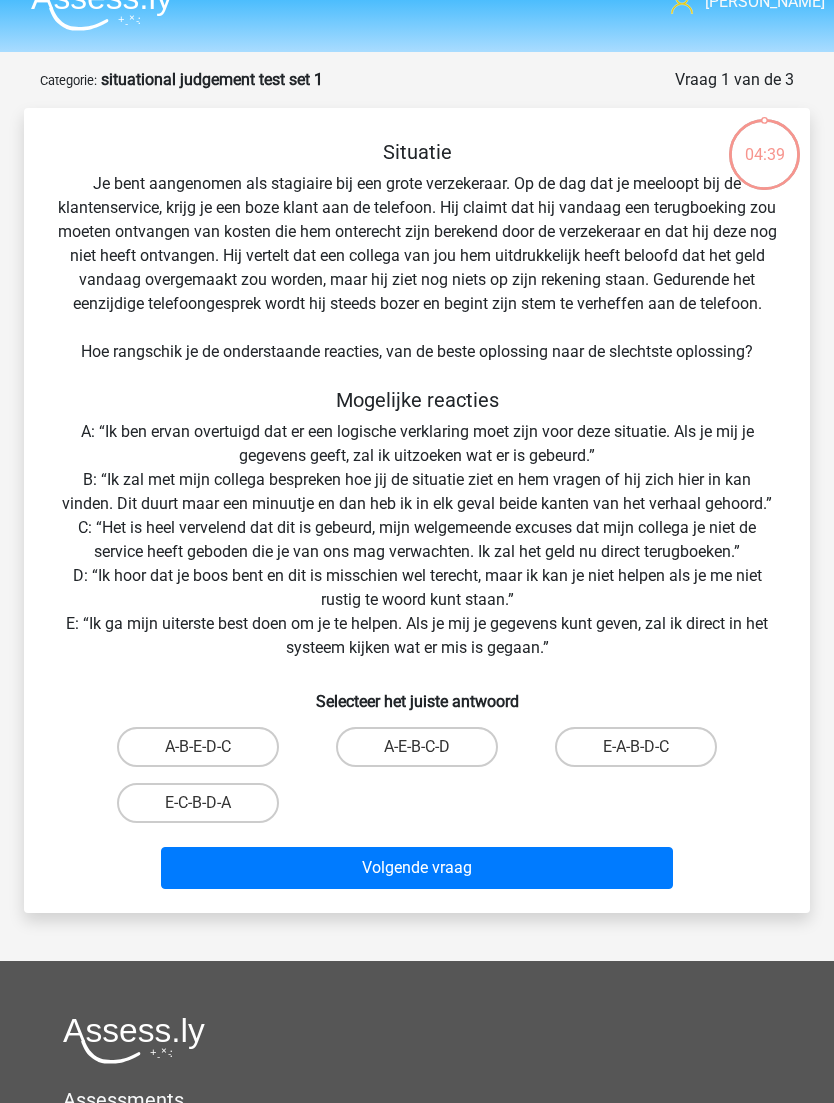 scroll, scrollTop: 32, scrollLeft: 0, axis: vertical 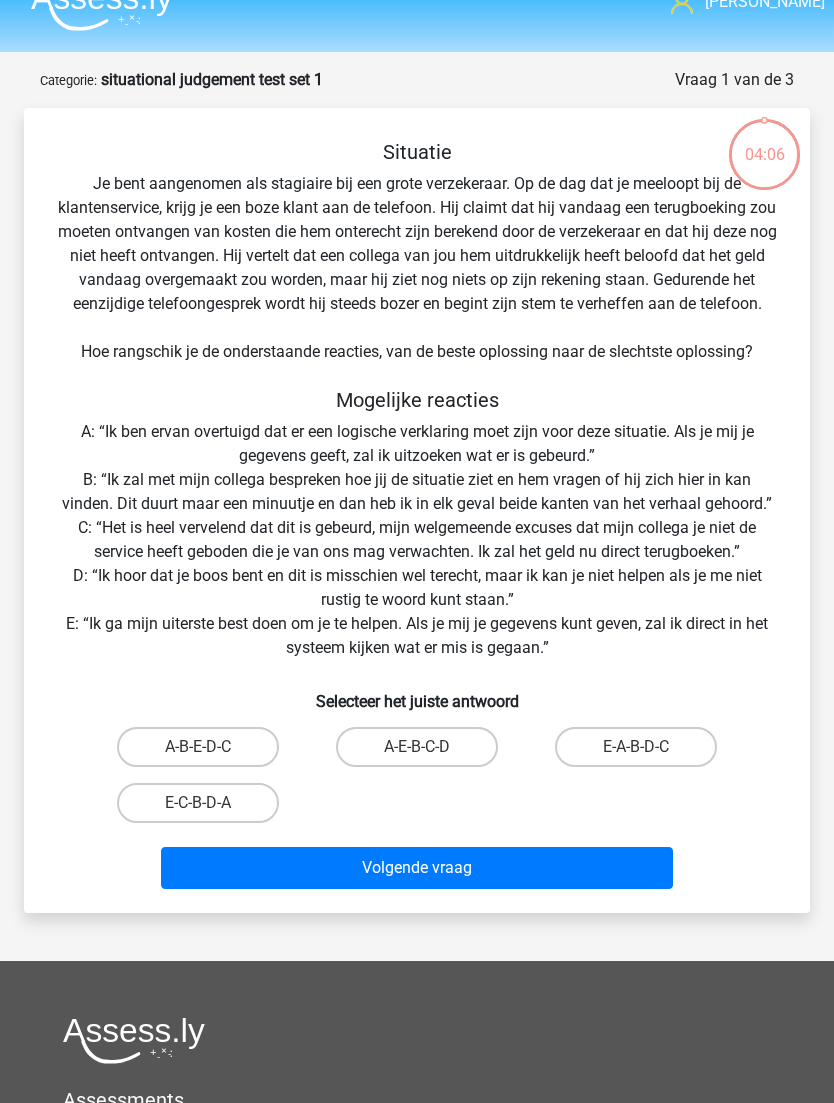 click on "E-A-B-D-C" at bounding box center [642, 753] 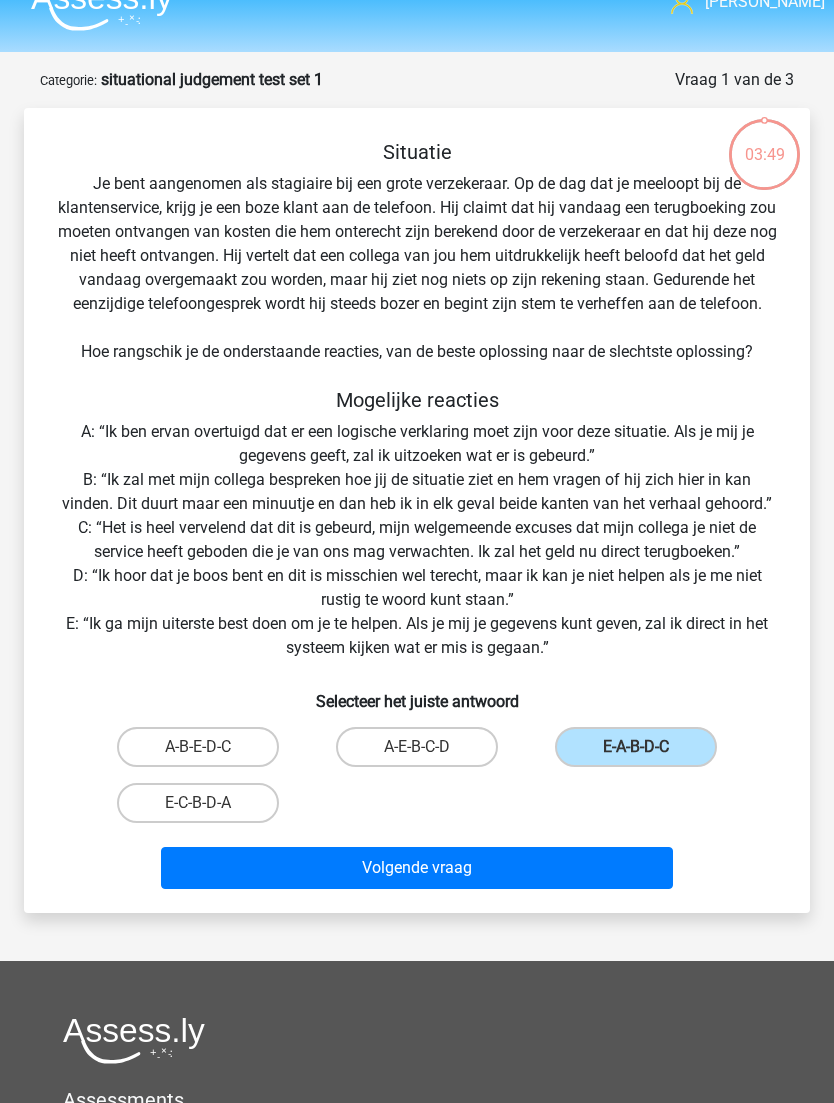click on "Volgende vraag" at bounding box center (417, 868) 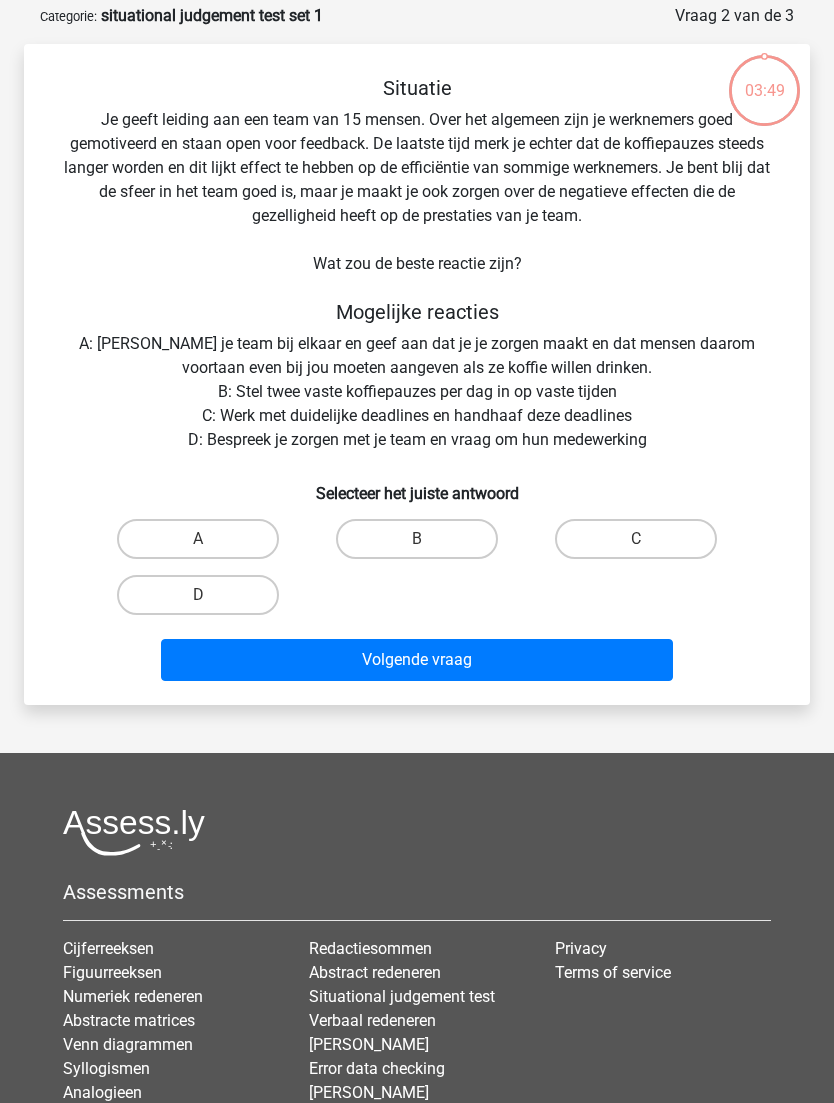 scroll, scrollTop: 100, scrollLeft: 0, axis: vertical 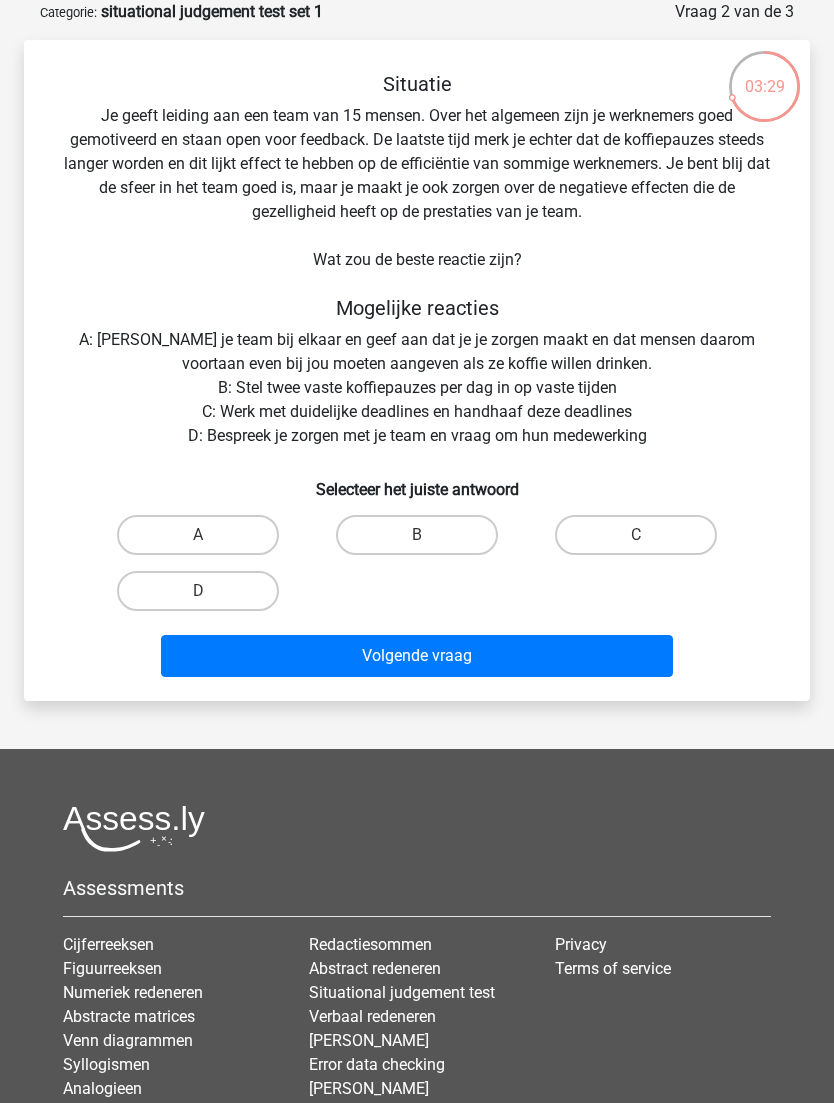 click on "D" at bounding box center (198, 591) 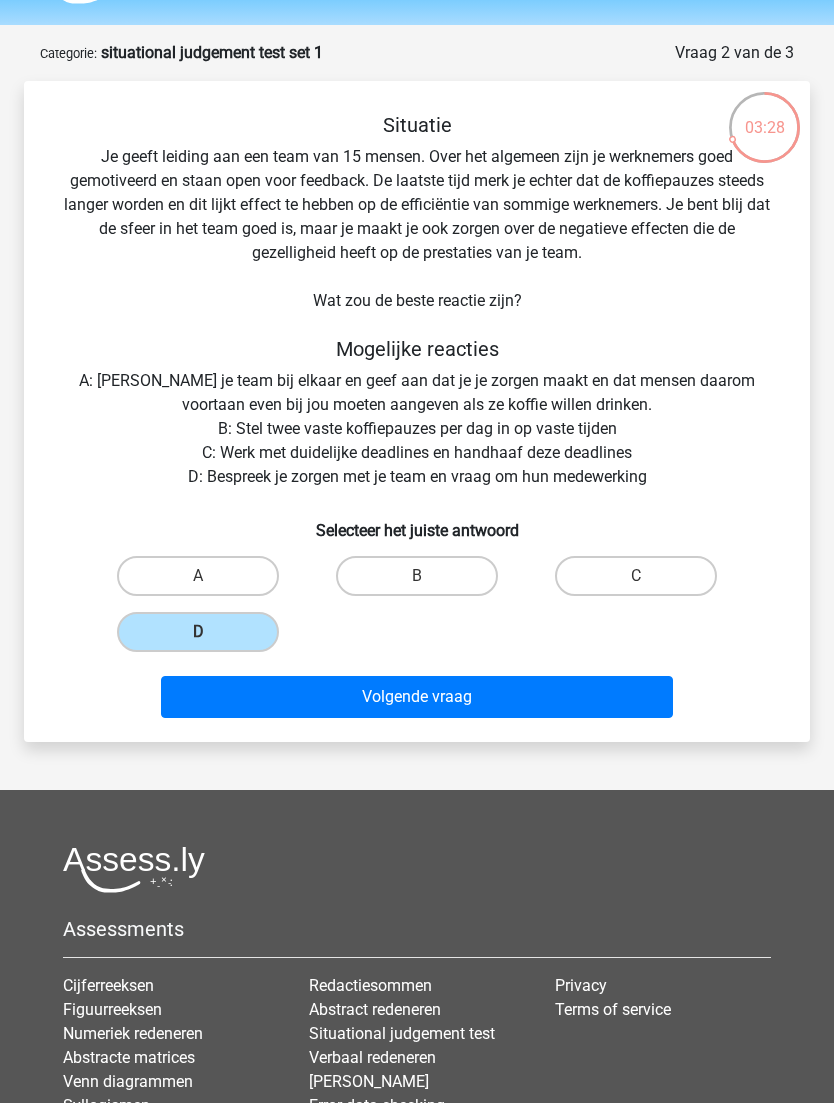 scroll, scrollTop: 58, scrollLeft: 0, axis: vertical 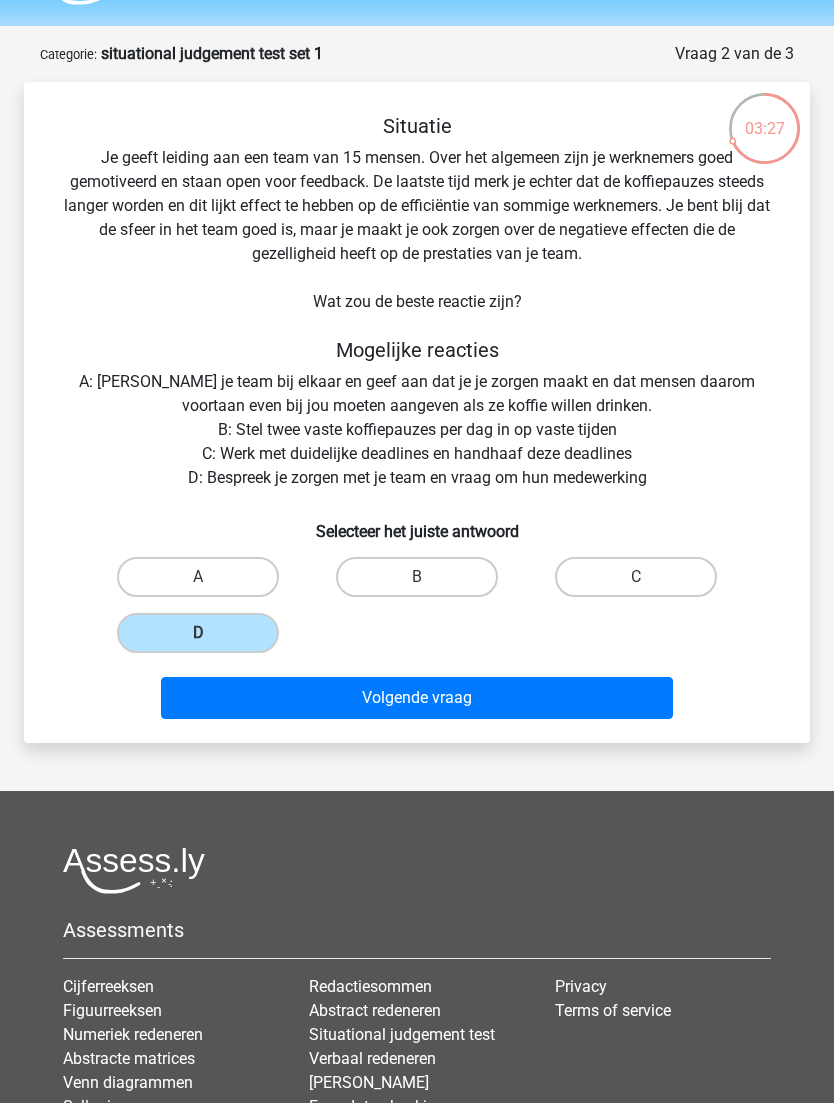 click on "Volgende vraag" at bounding box center (417, 698) 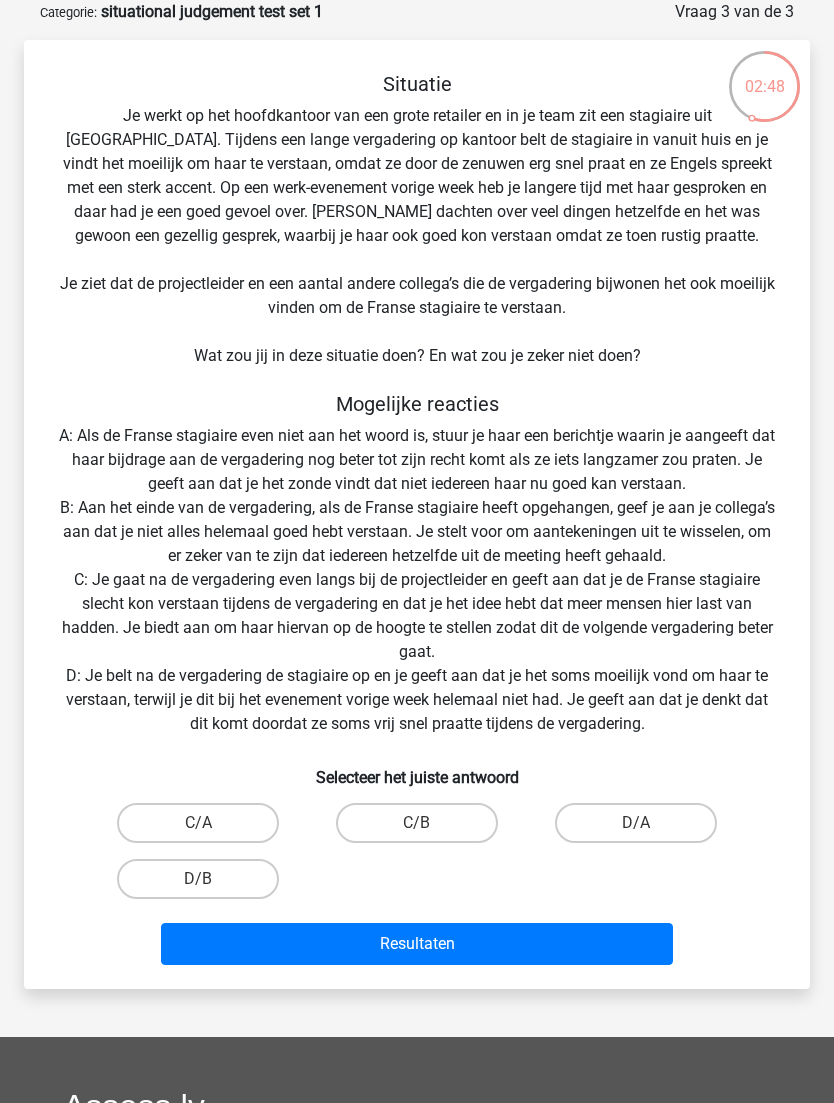 scroll, scrollTop: 100, scrollLeft: 0, axis: vertical 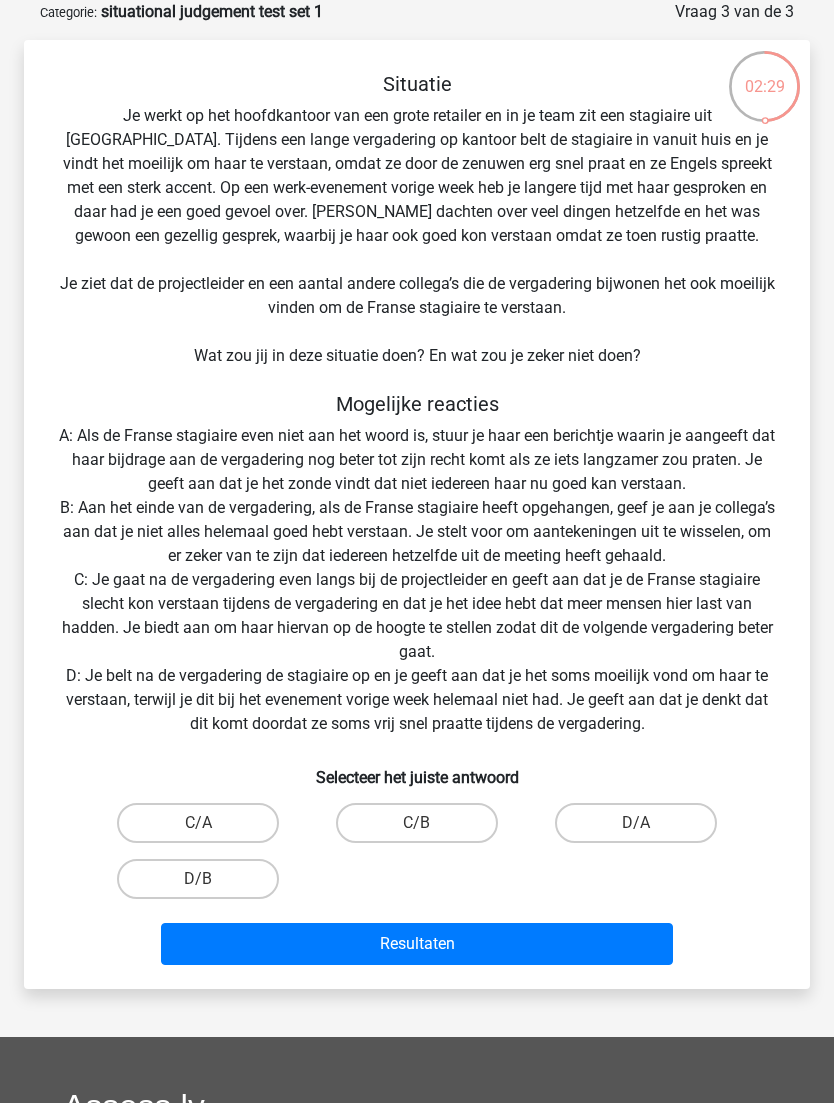 click on "D/B" at bounding box center [198, 879] 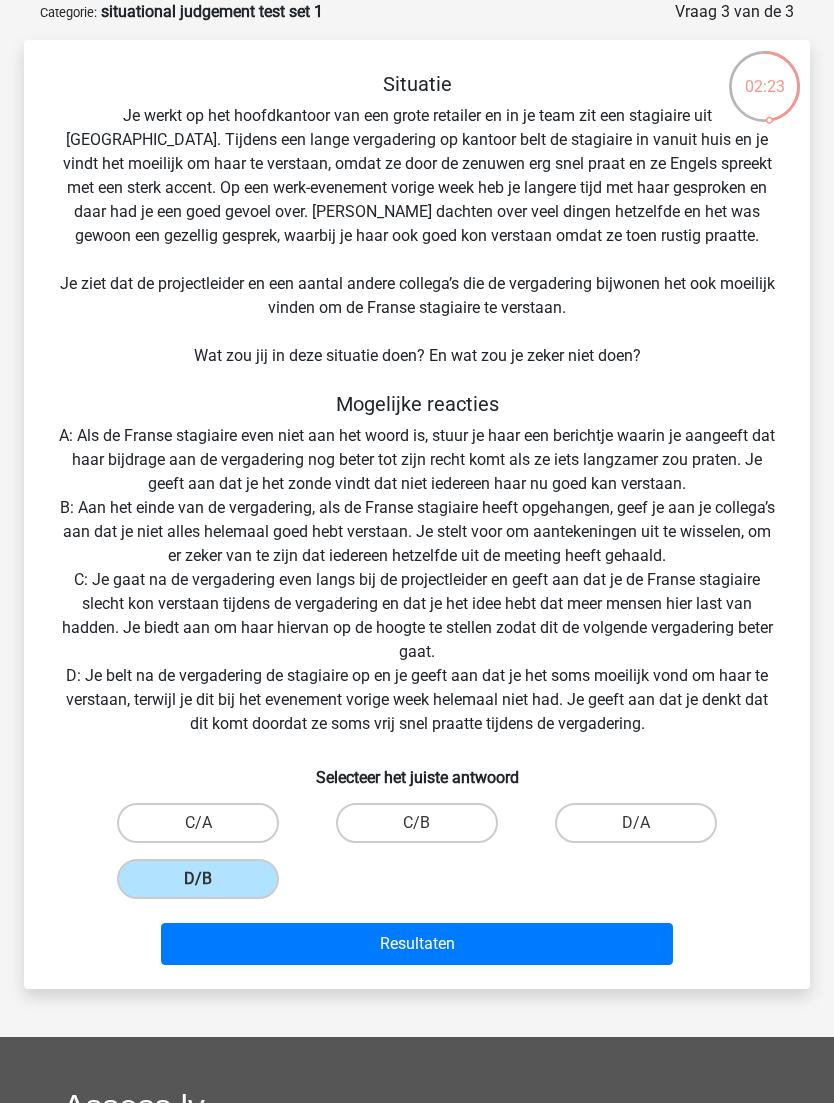 click on "Resultaten" at bounding box center (417, 944) 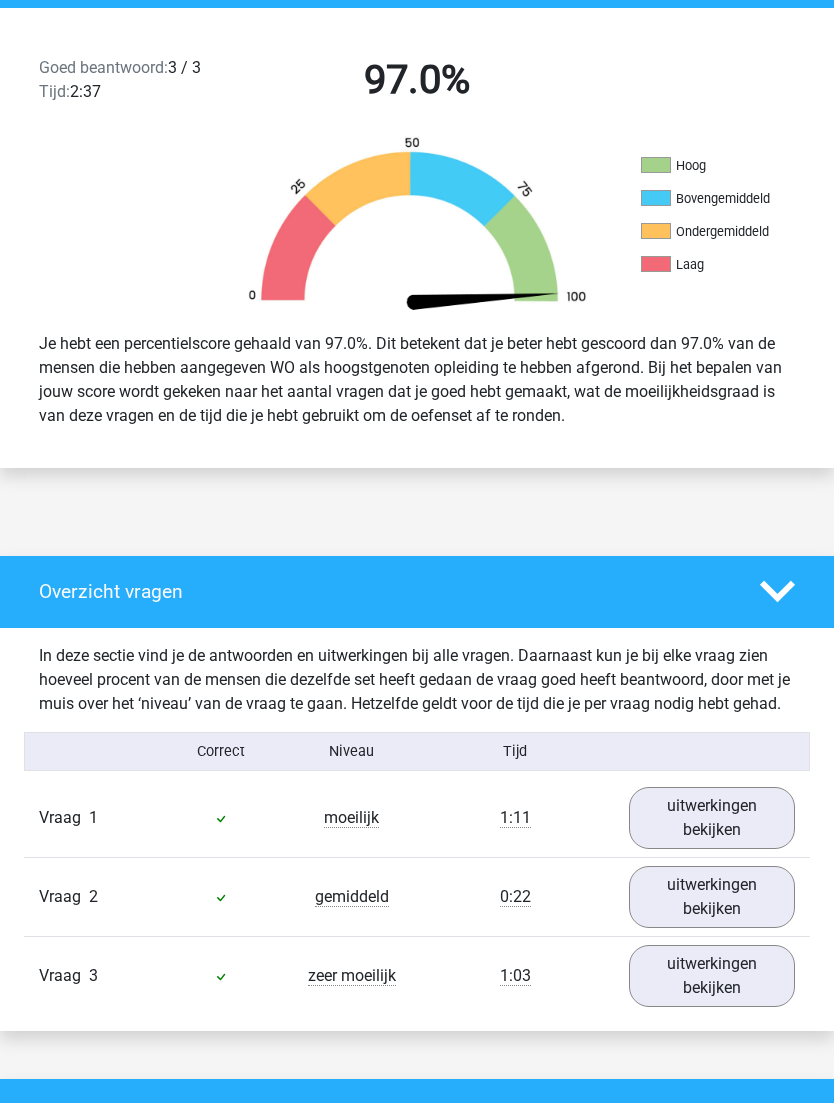 scroll, scrollTop: 644, scrollLeft: 0, axis: vertical 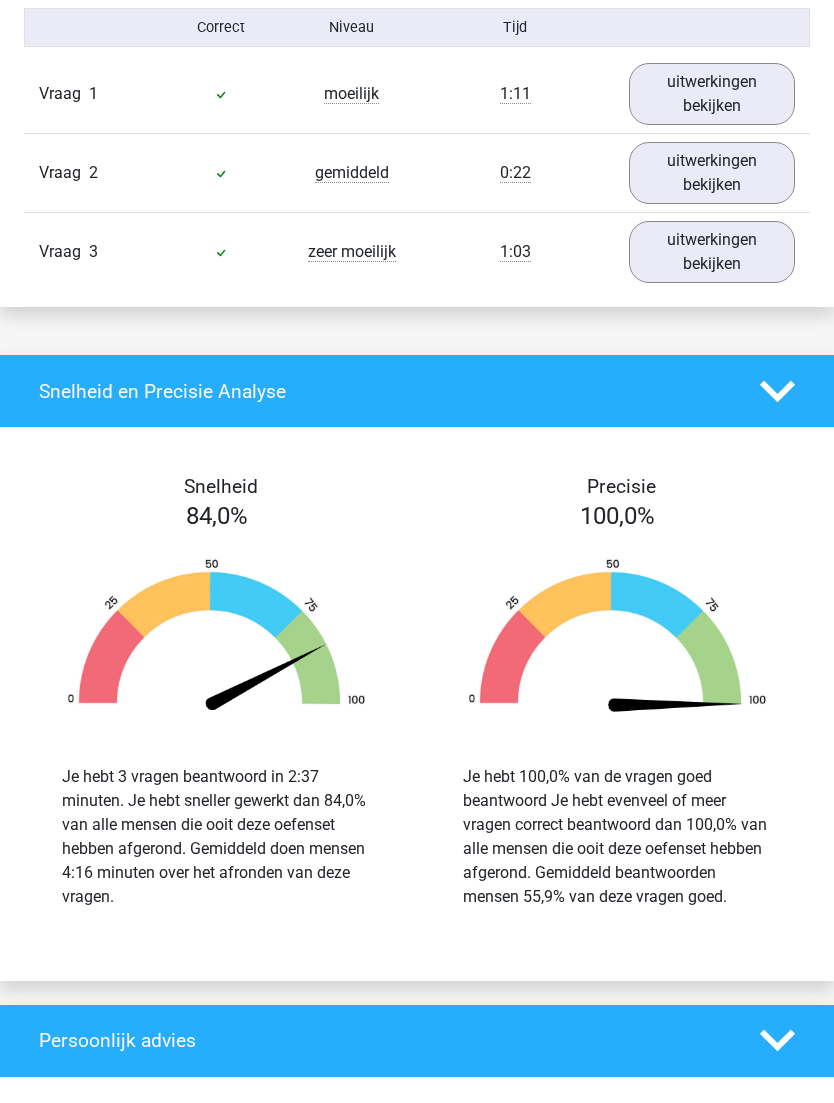 click on "uitwerkingen bekijken" at bounding box center (712, 253) 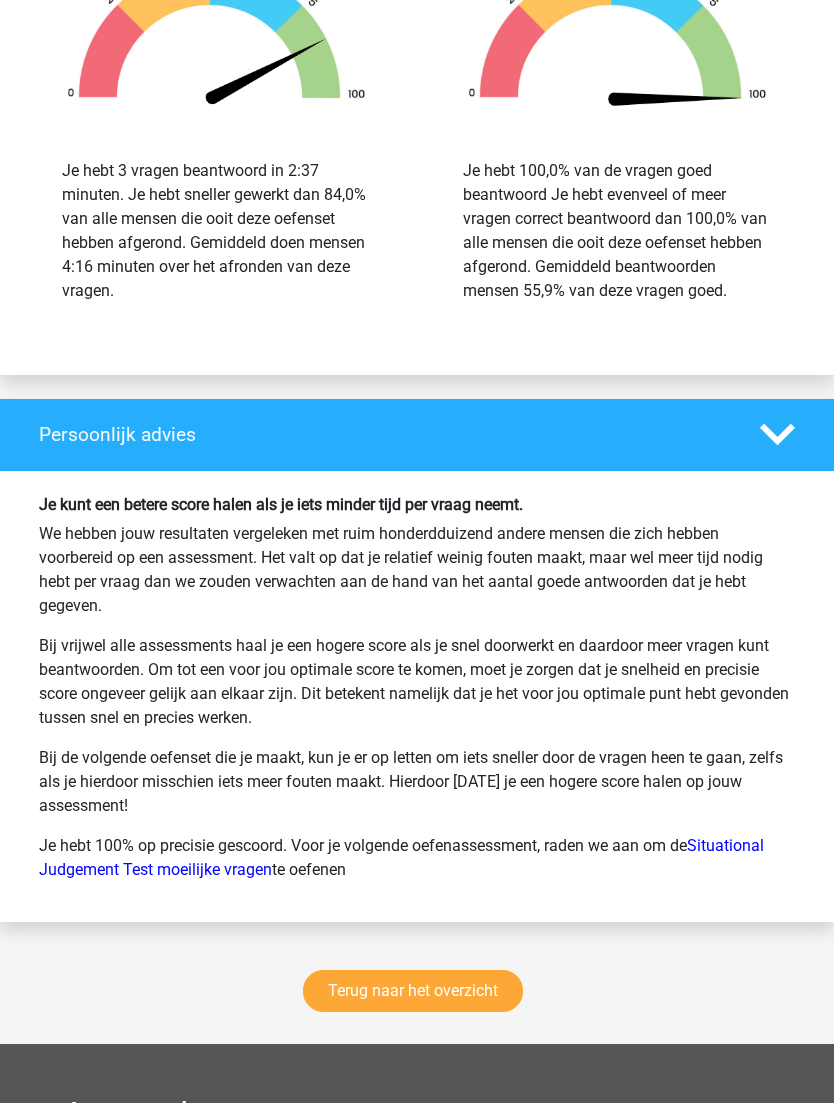 scroll, scrollTop: 3549, scrollLeft: 0, axis: vertical 